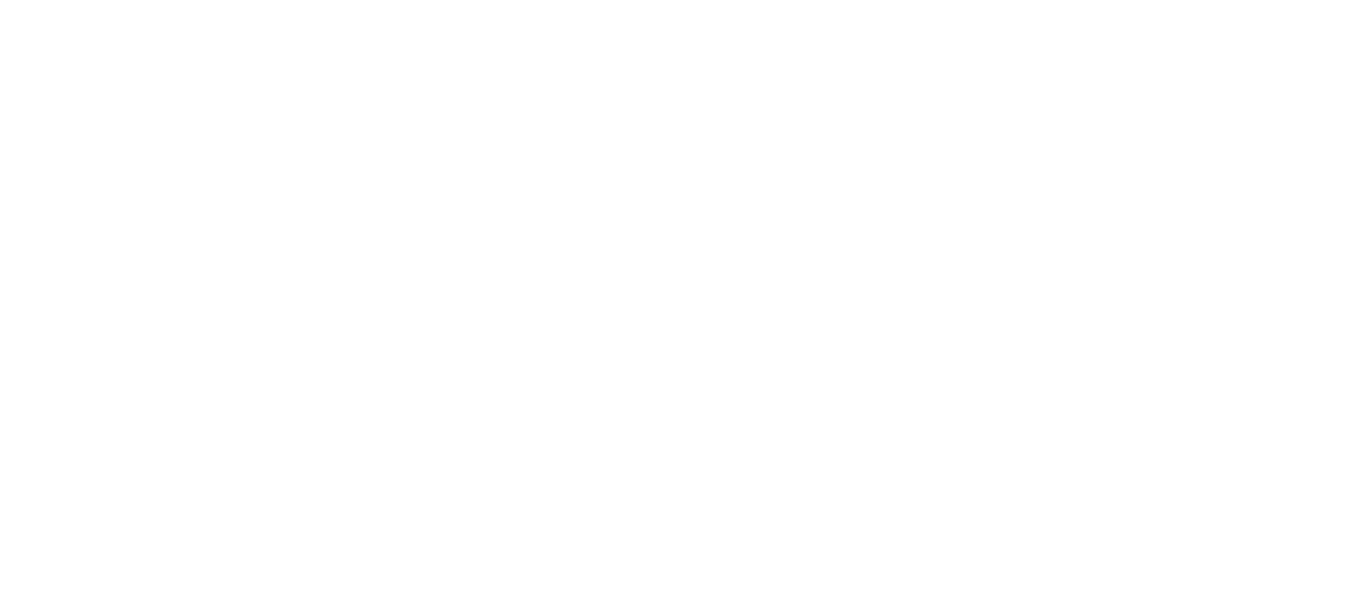 scroll, scrollTop: 0, scrollLeft: 0, axis: both 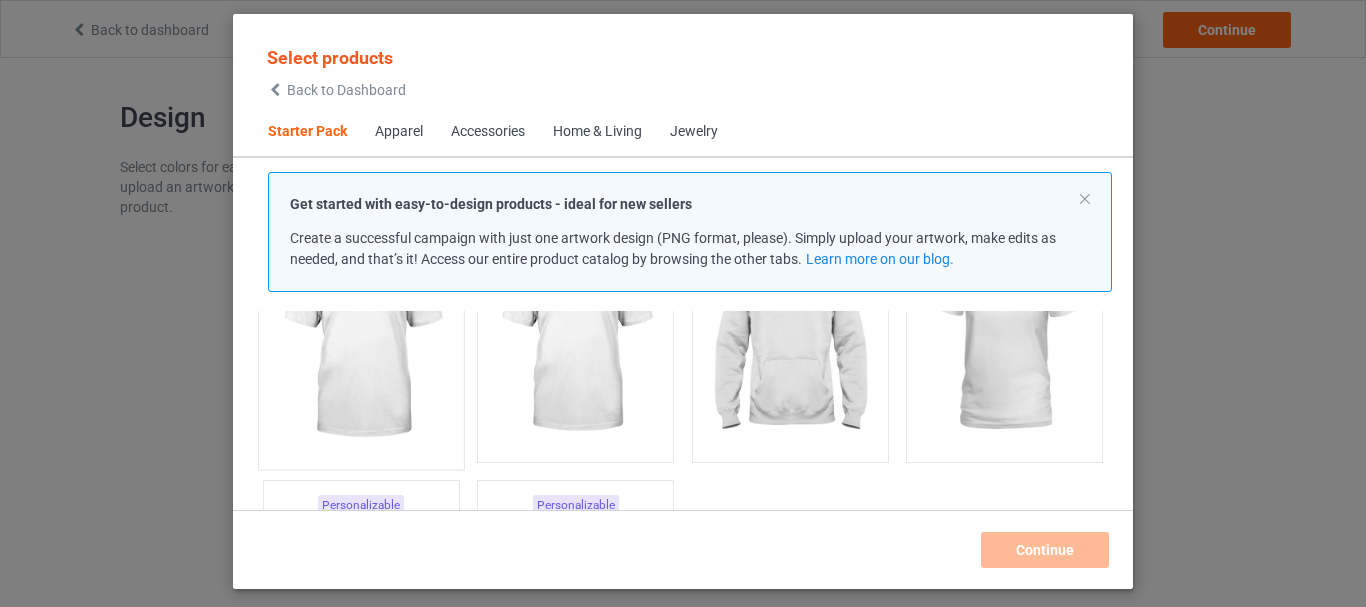 click at bounding box center (361, 341) 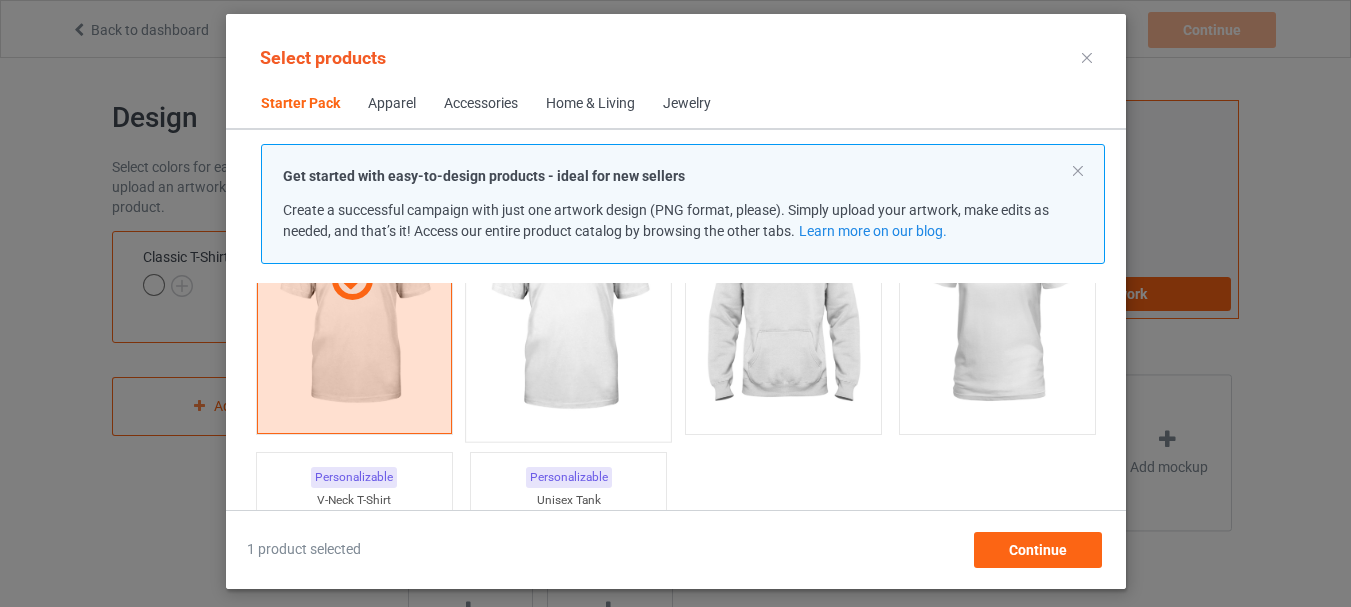 click at bounding box center [568, 313] 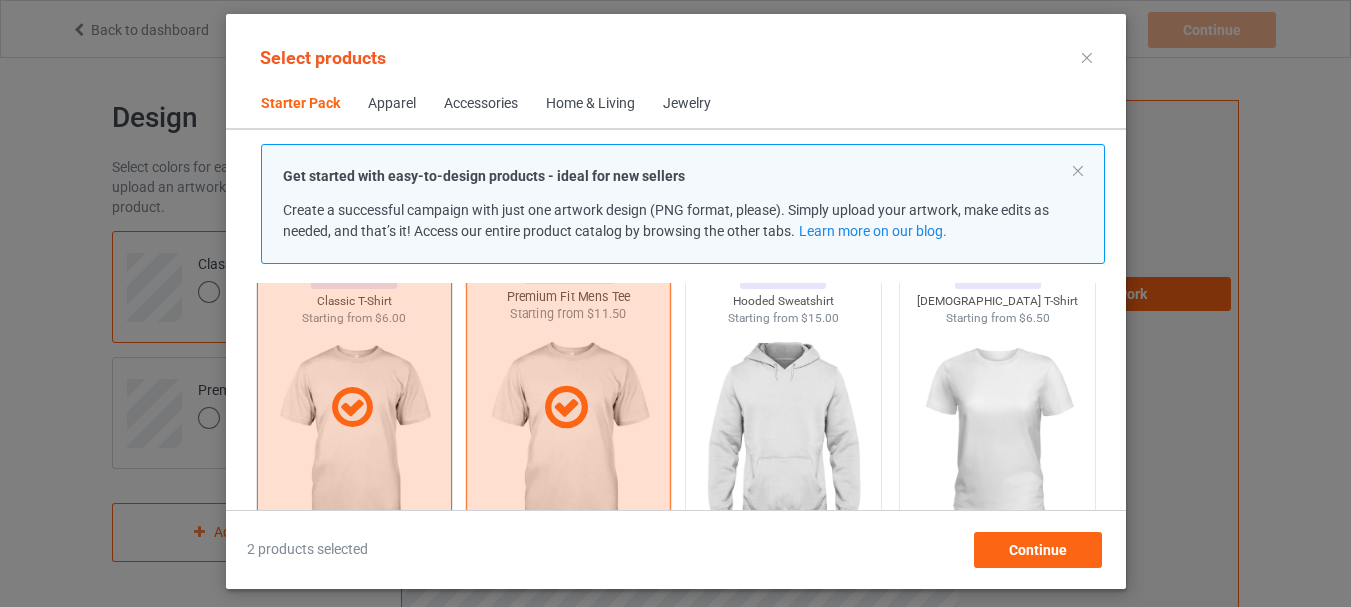 scroll, scrollTop: 126, scrollLeft: 0, axis: vertical 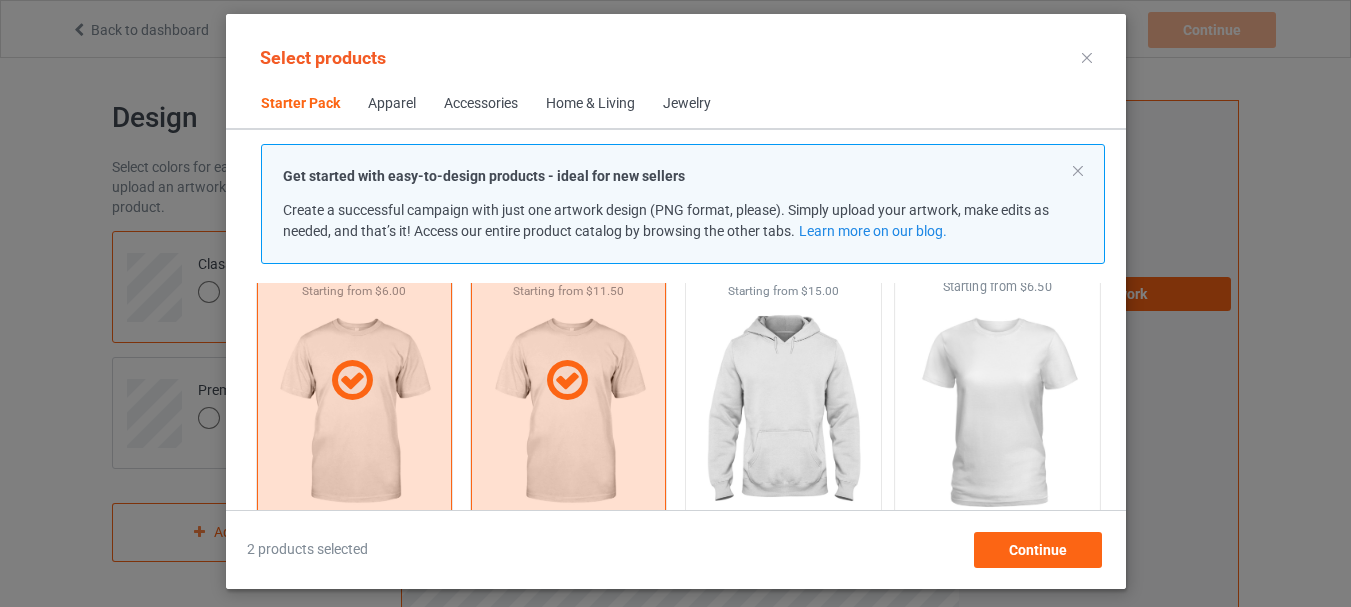 click at bounding box center [997, 413] 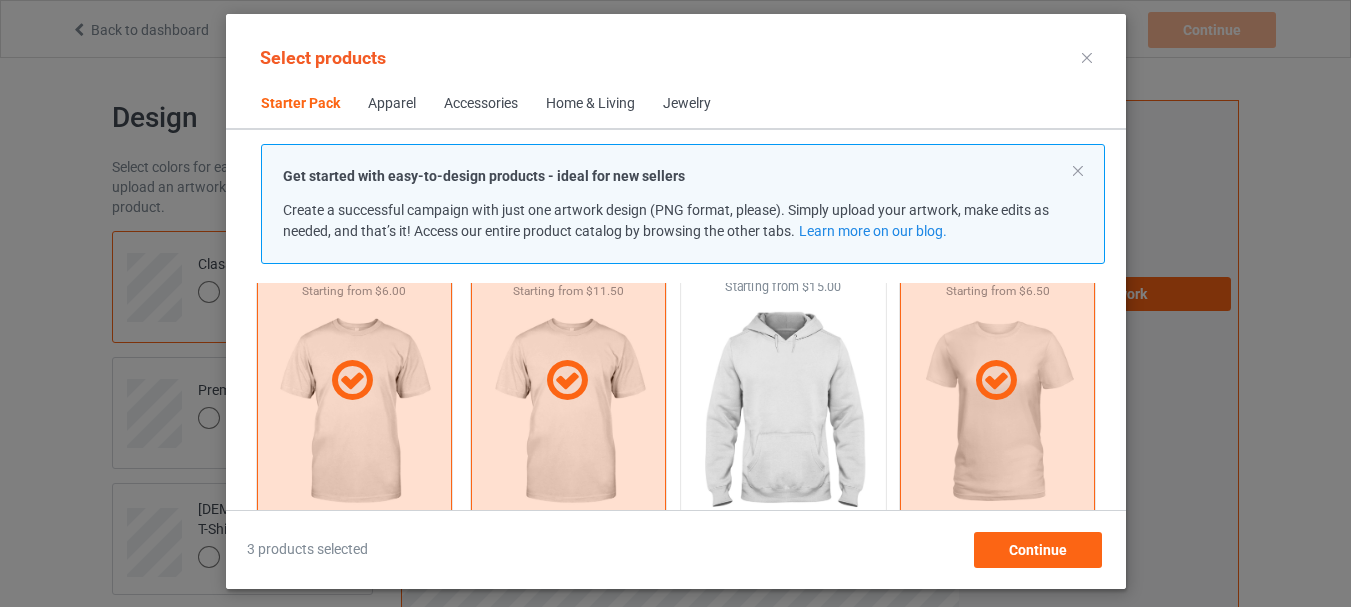 click at bounding box center [783, 413] 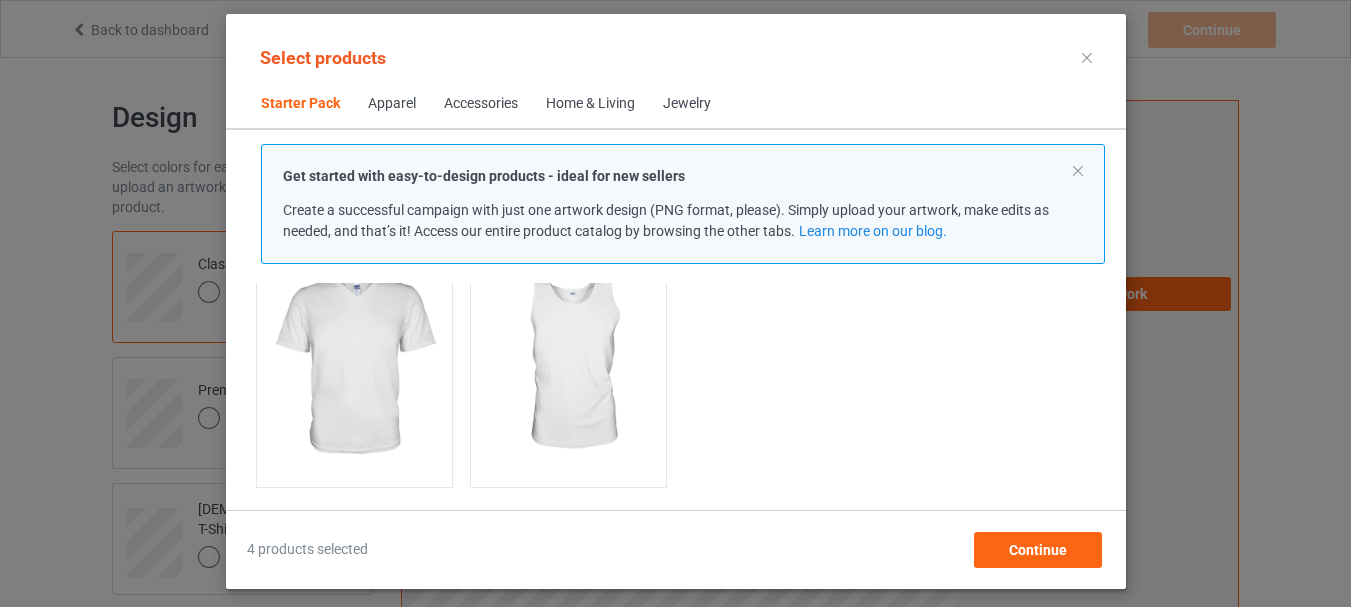 scroll, scrollTop: 526, scrollLeft: 0, axis: vertical 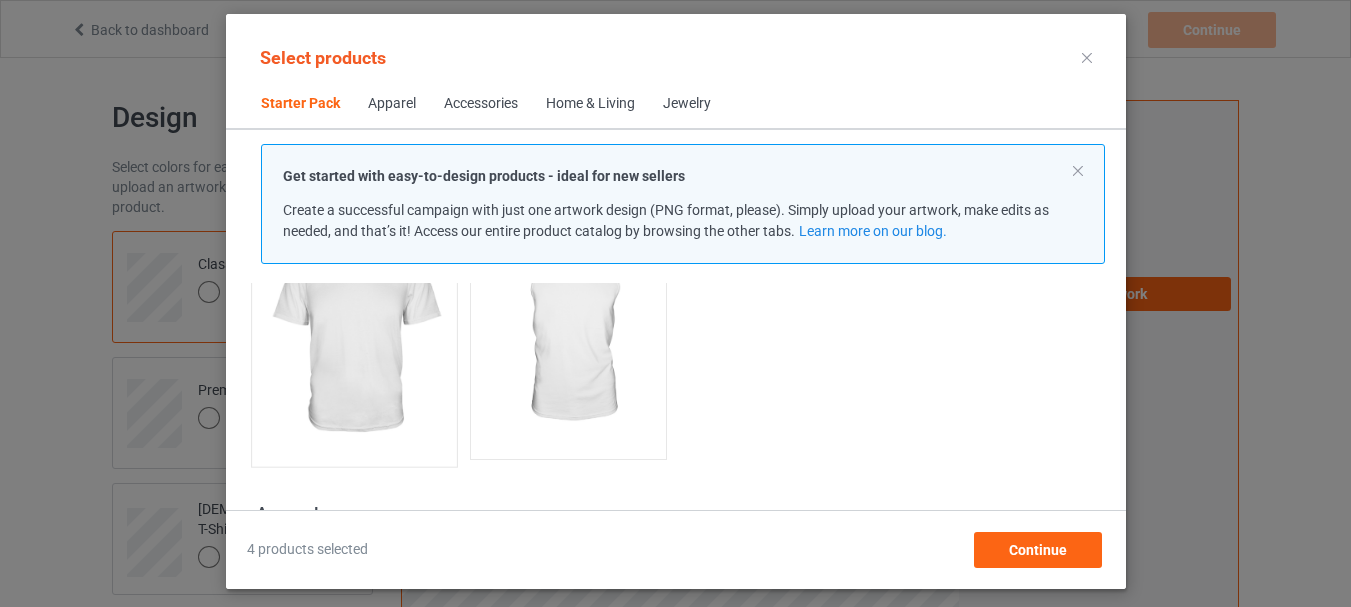 click at bounding box center [354, 338] 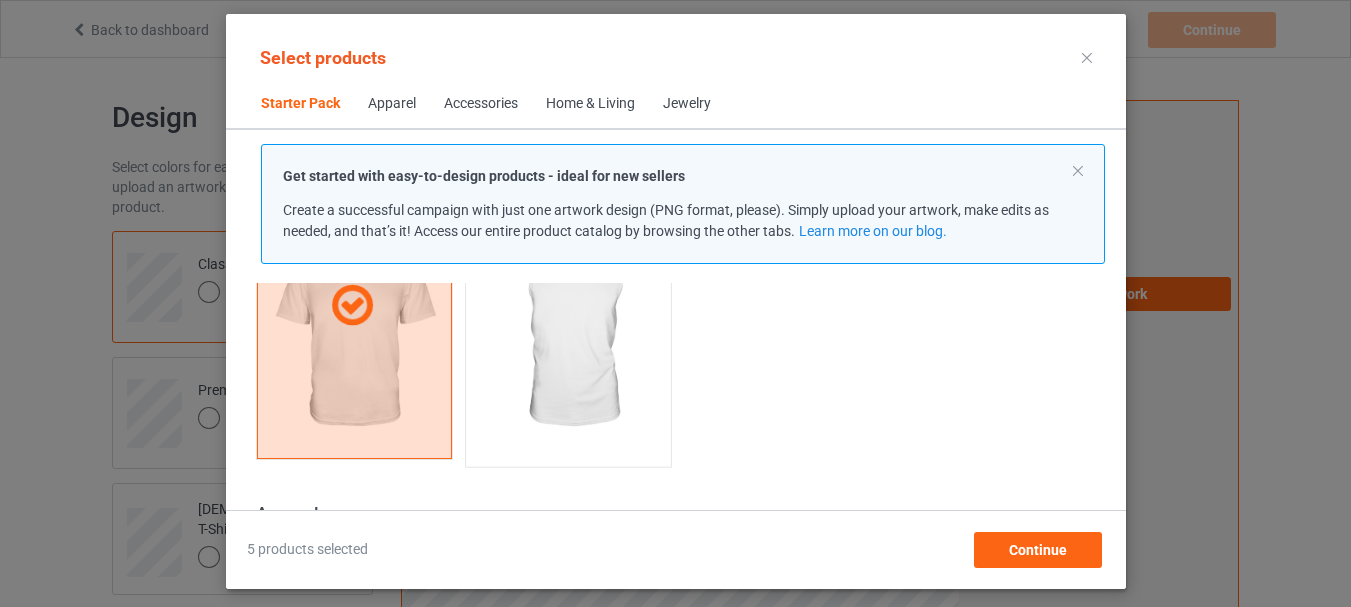 scroll, scrollTop: 426, scrollLeft: 0, axis: vertical 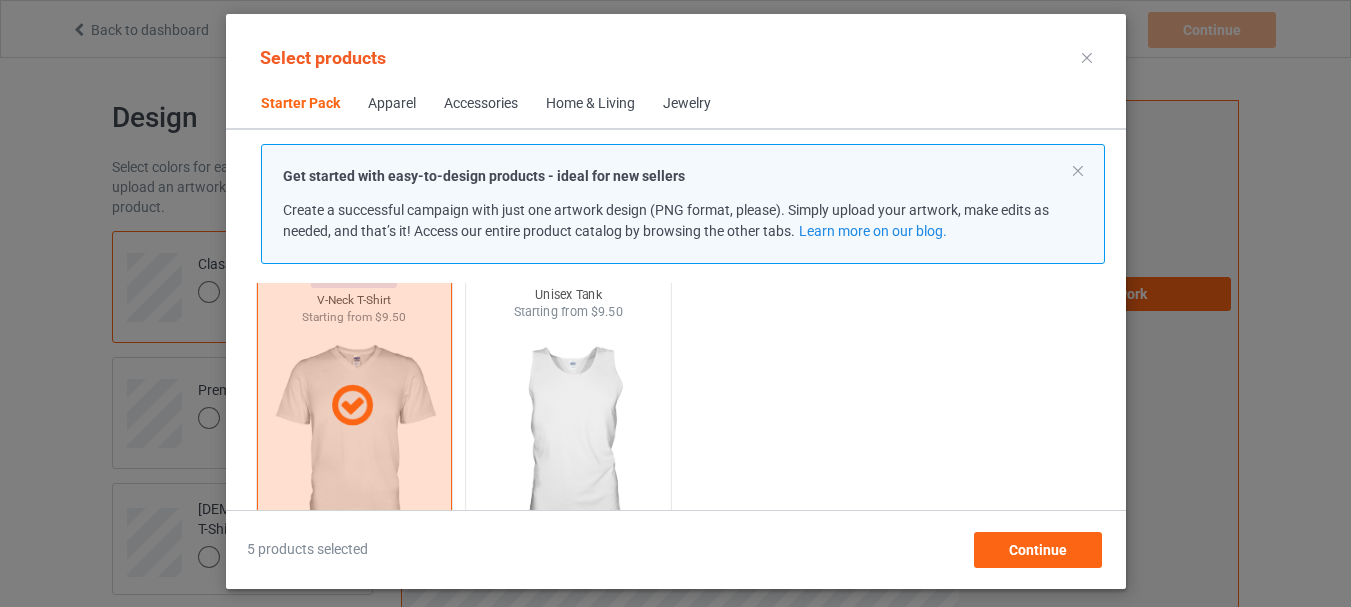 click at bounding box center (568, 438) 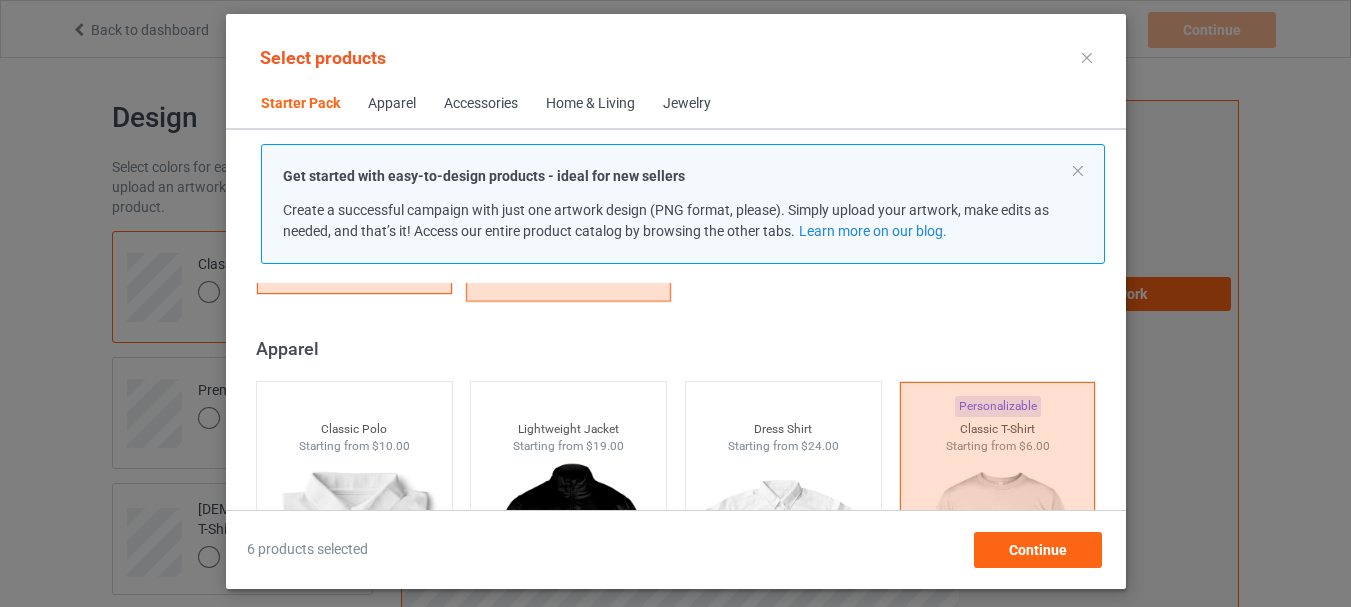 scroll, scrollTop: 726, scrollLeft: 0, axis: vertical 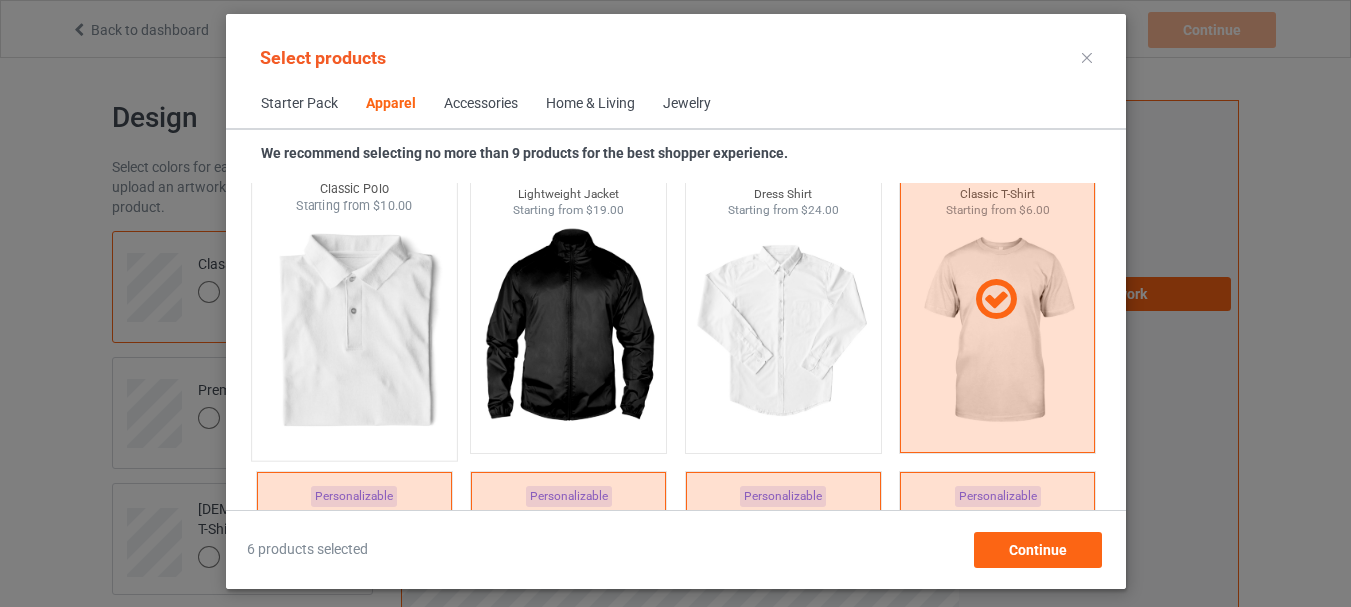 click at bounding box center (353, 332) 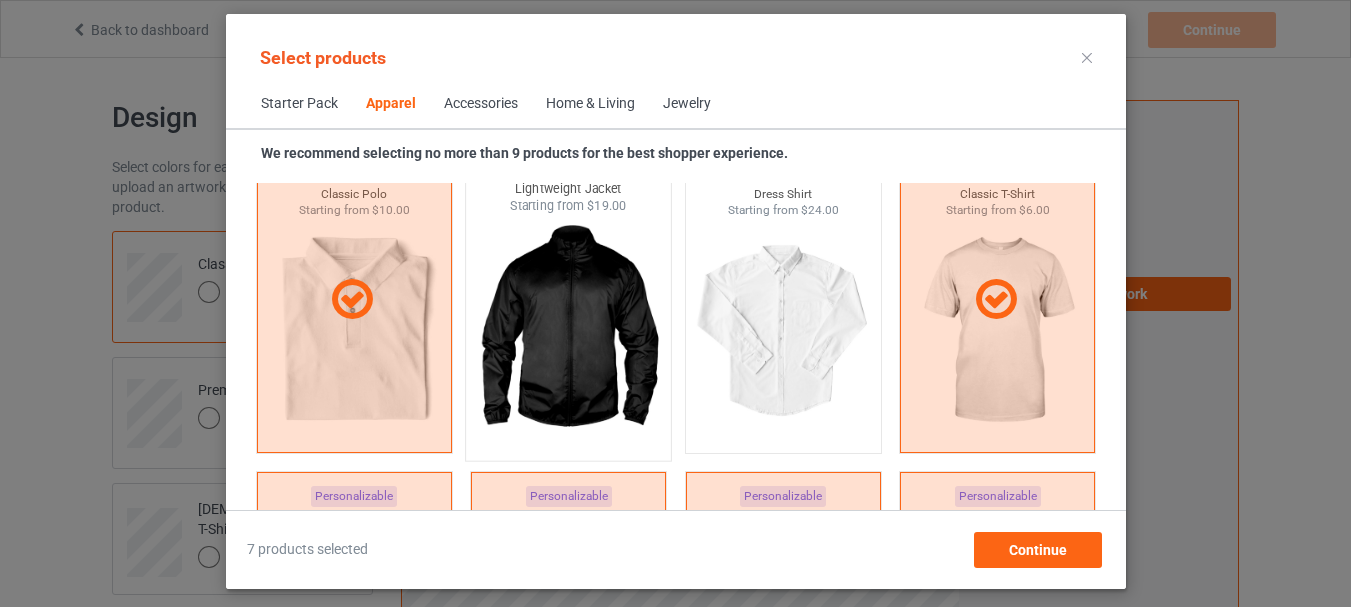 click at bounding box center (568, 332) 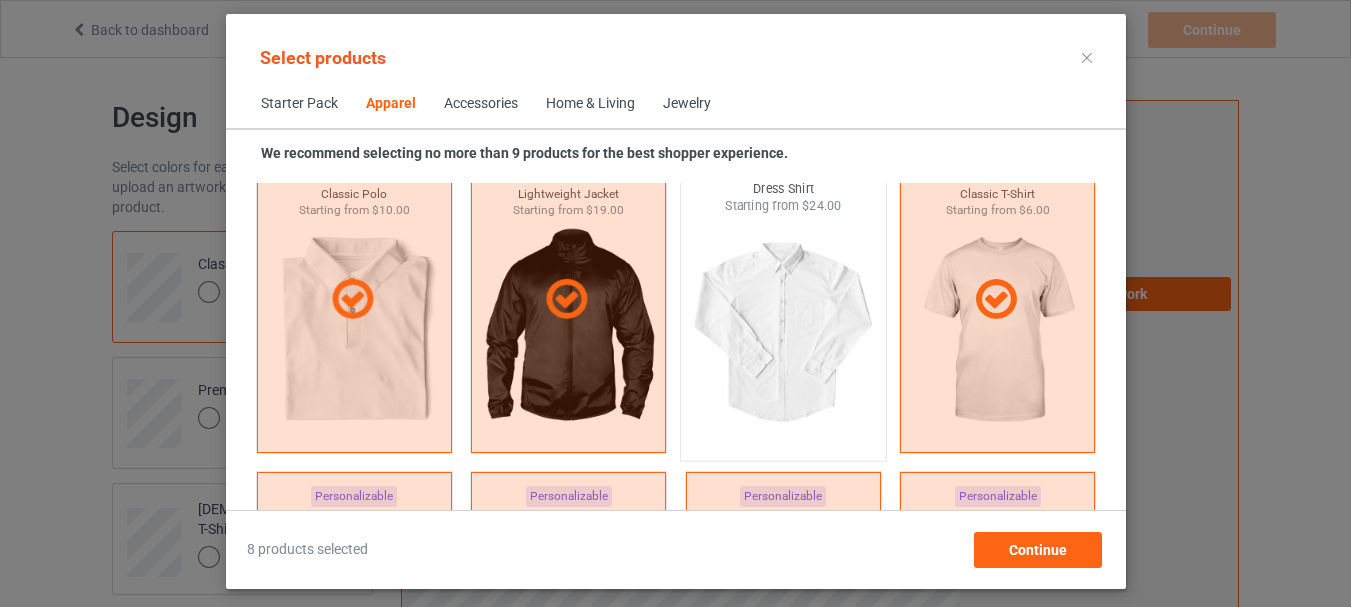 click at bounding box center [782, 332] 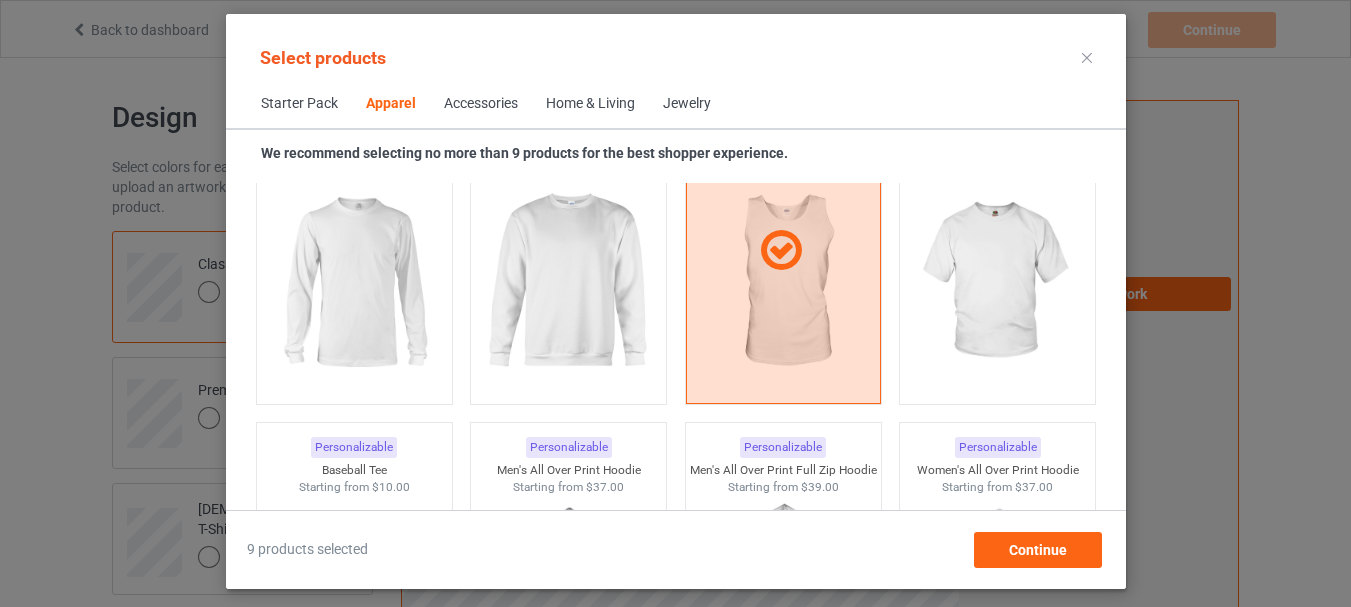scroll, scrollTop: 1426, scrollLeft: 0, axis: vertical 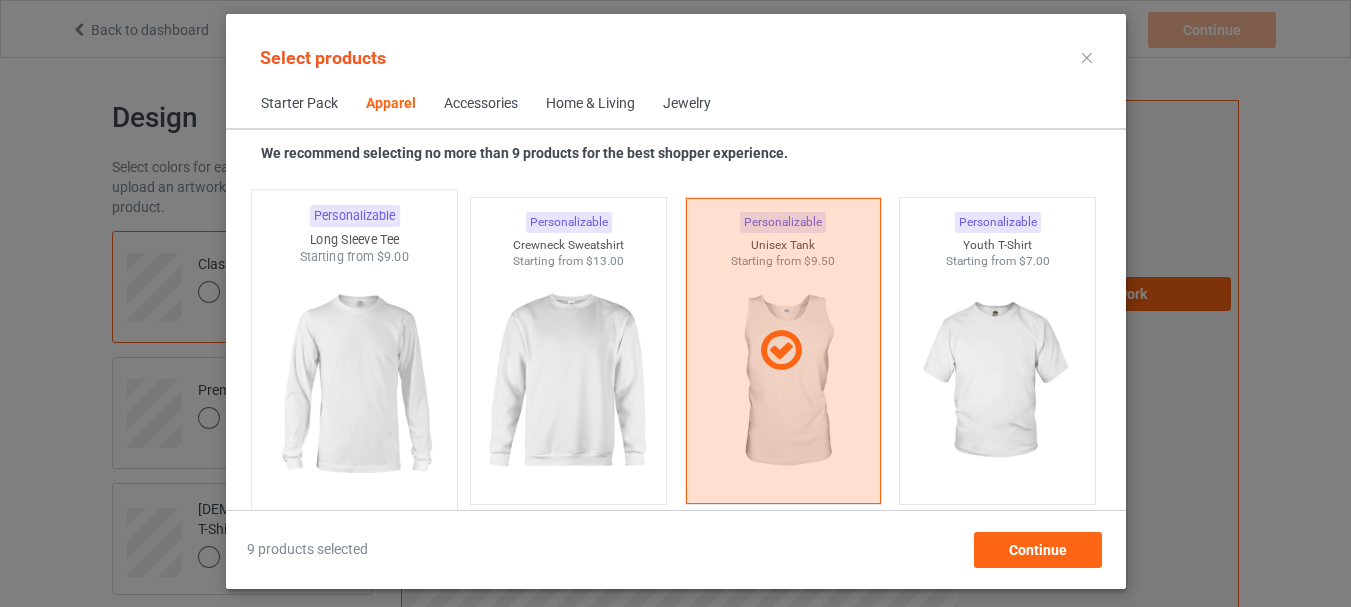 click at bounding box center [353, 383] 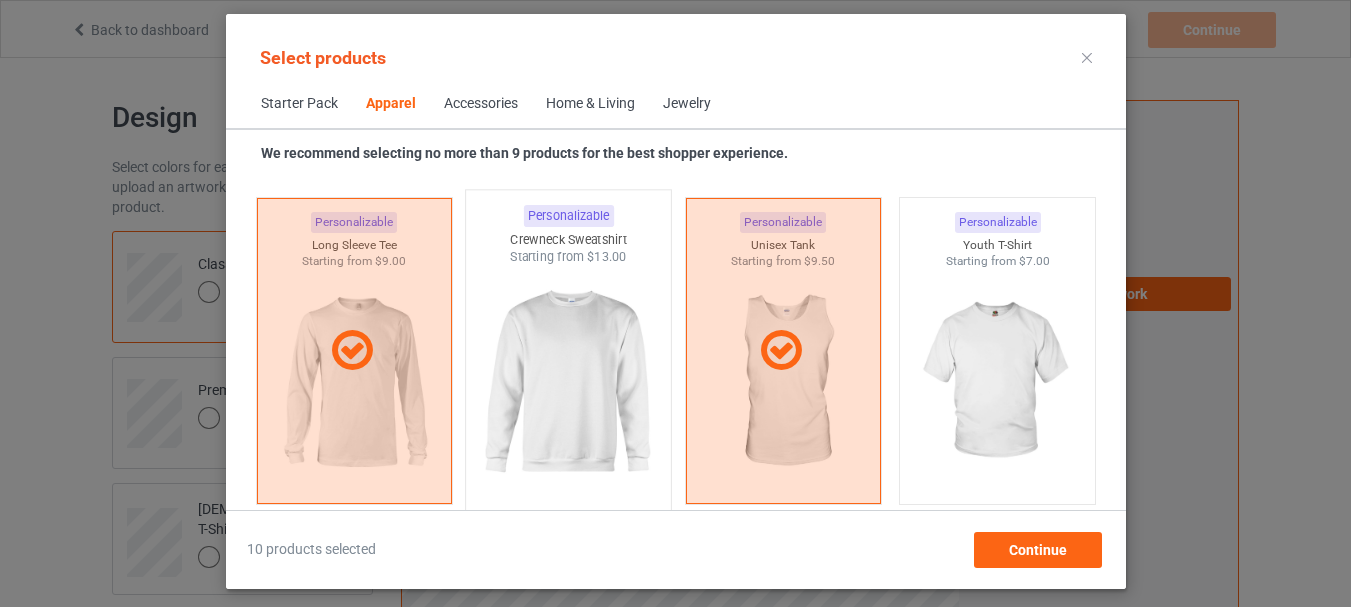 click at bounding box center [568, 383] 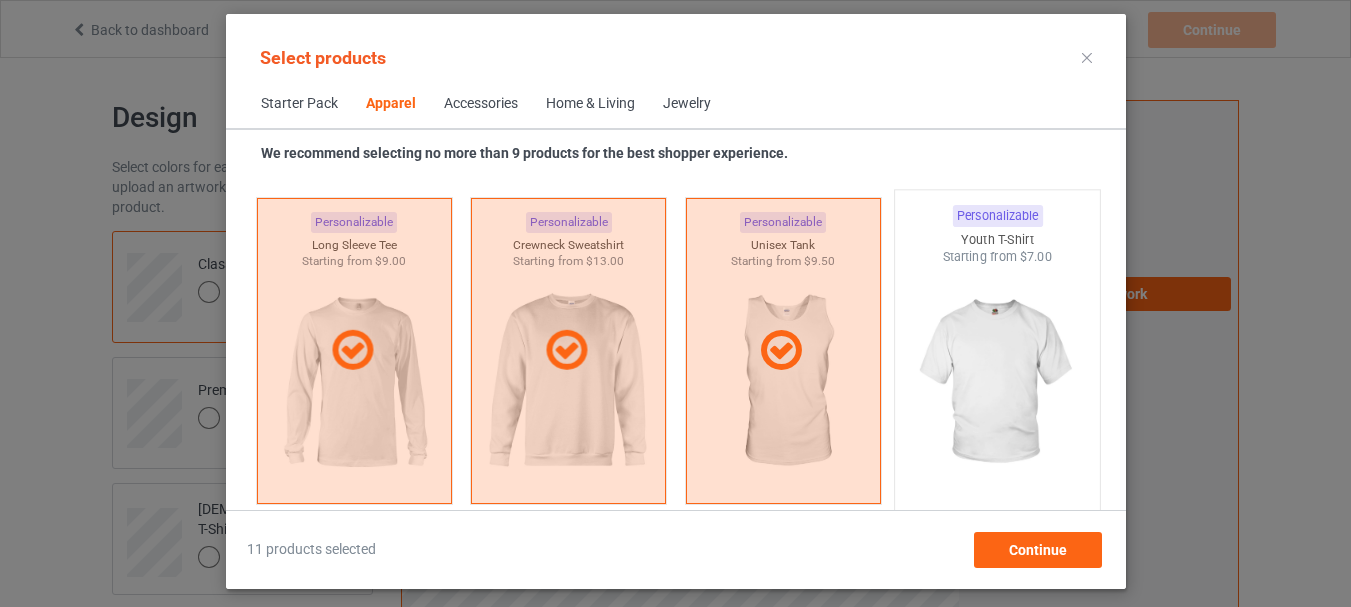 click at bounding box center (997, 383) 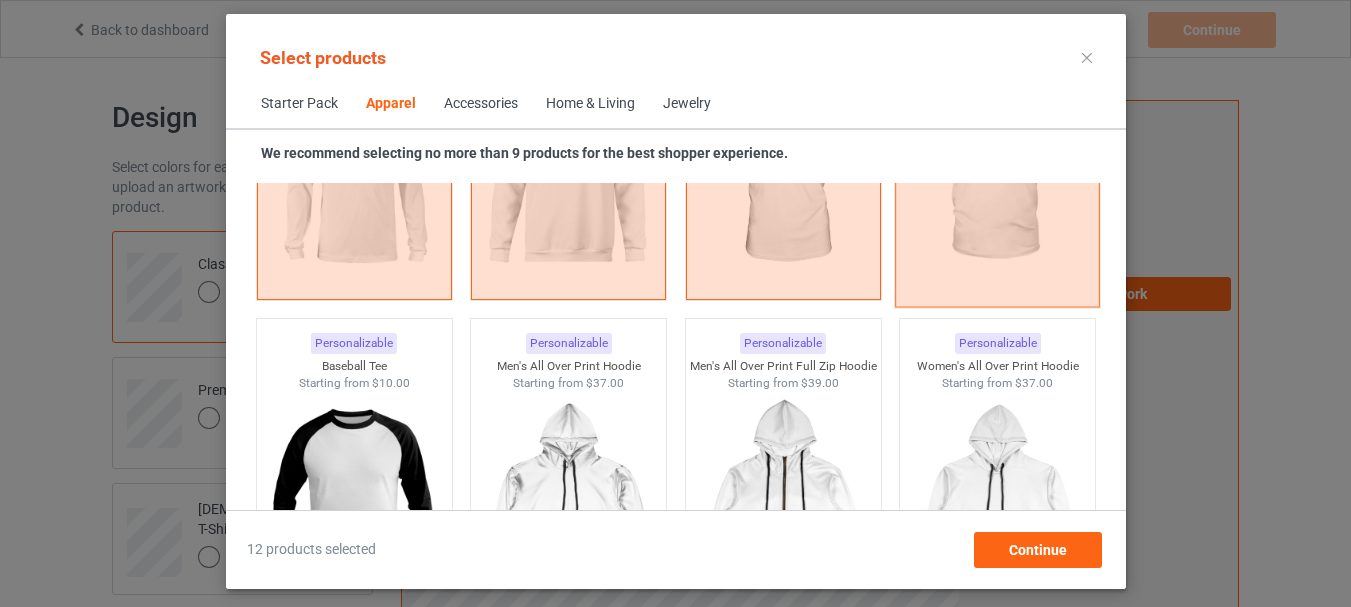scroll, scrollTop: 1726, scrollLeft: 0, axis: vertical 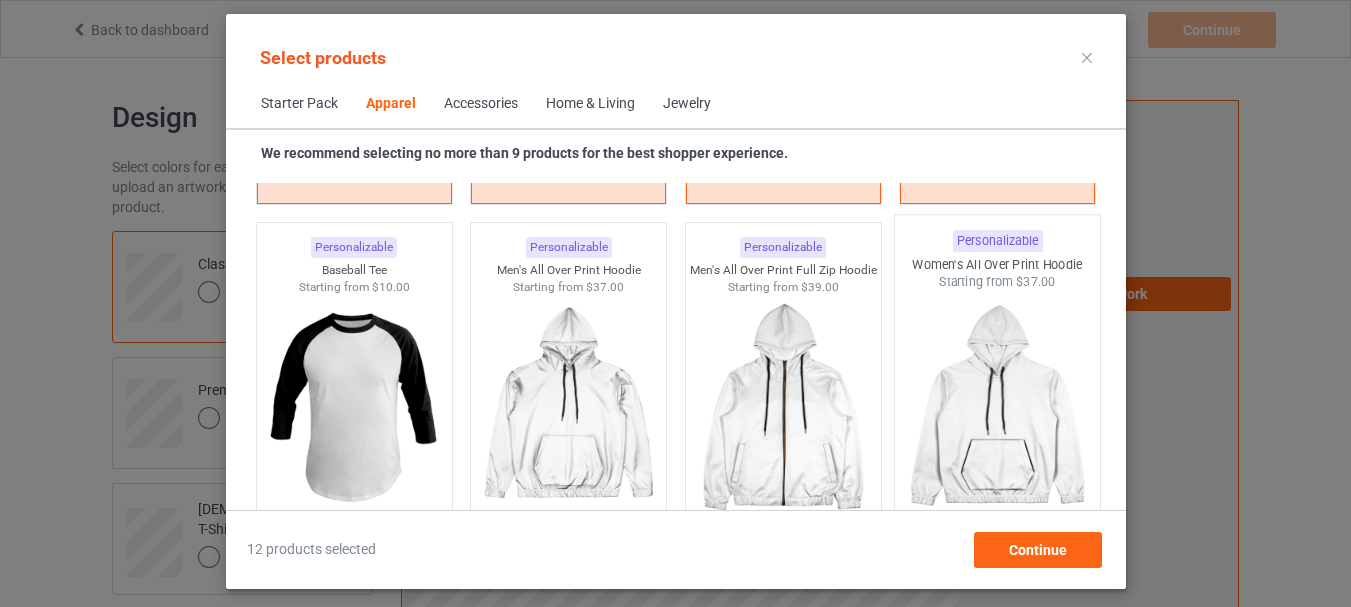 click at bounding box center (997, 408) 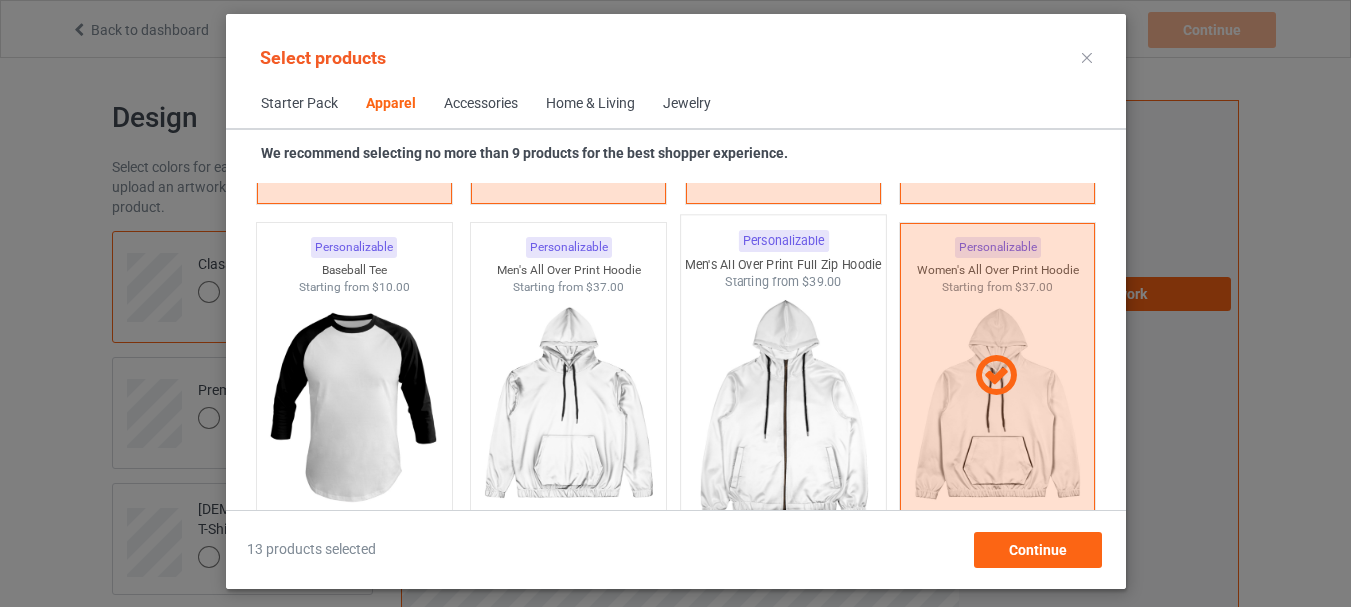 click at bounding box center (782, 408) 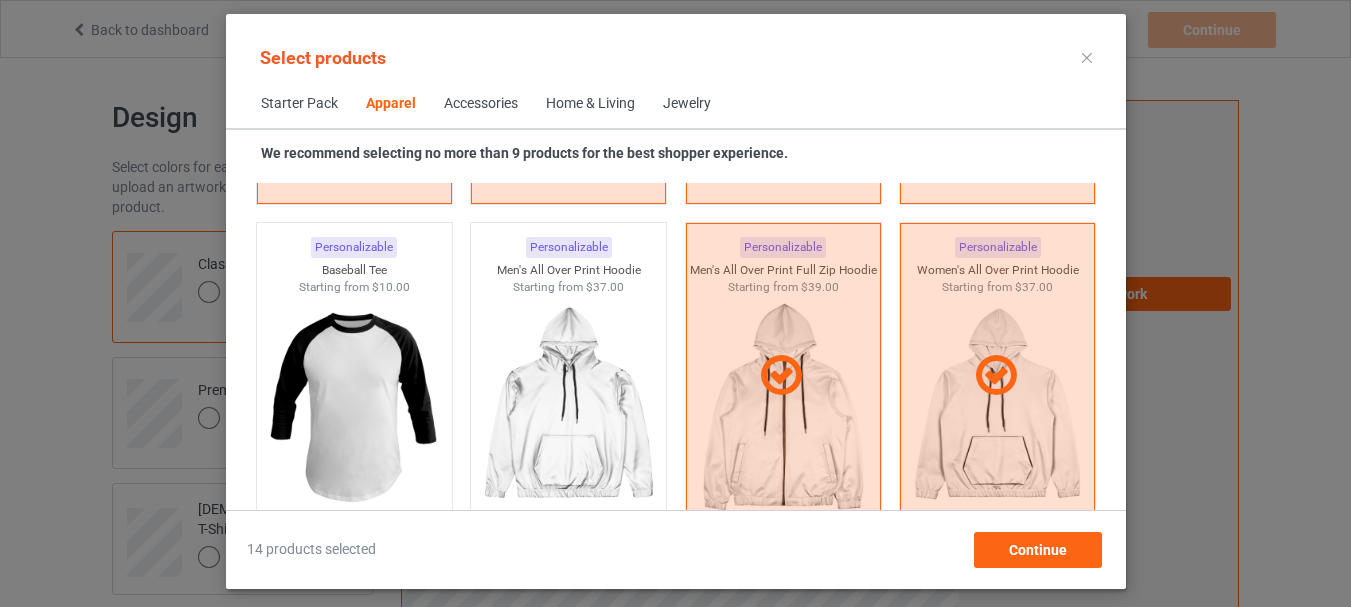 click on "Personalizable Men's All Over Print Full Zip Hoodie Starting from   $39.00" at bounding box center (783, 377) 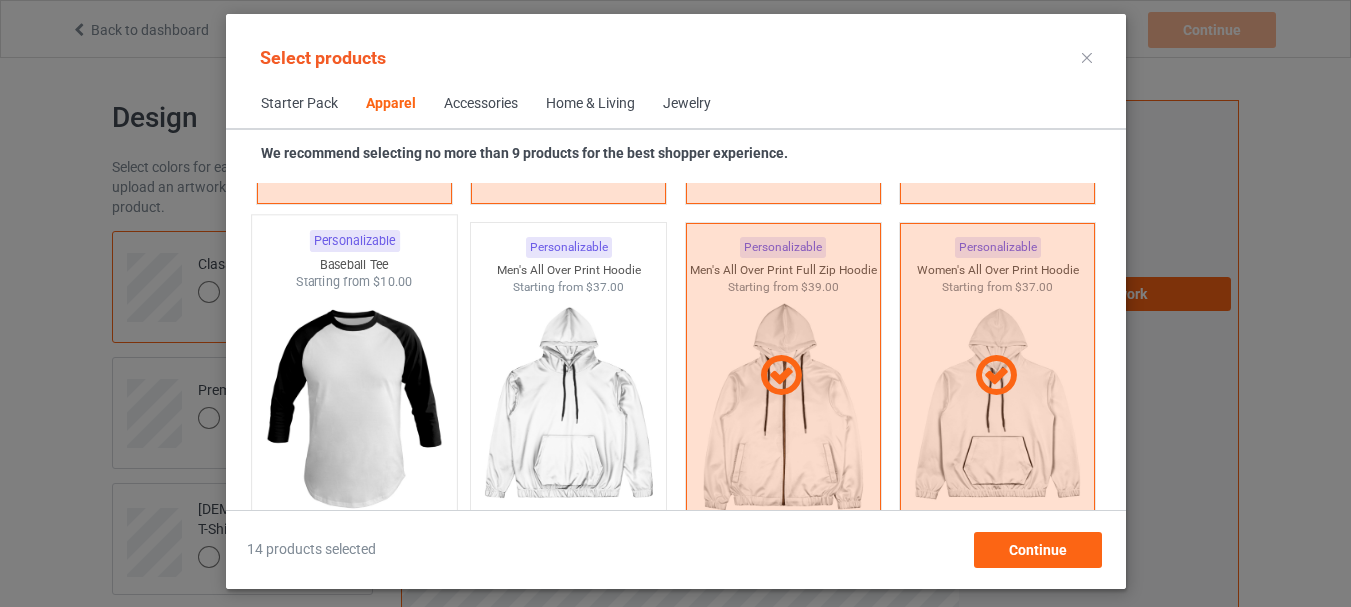 click at bounding box center [353, 408] 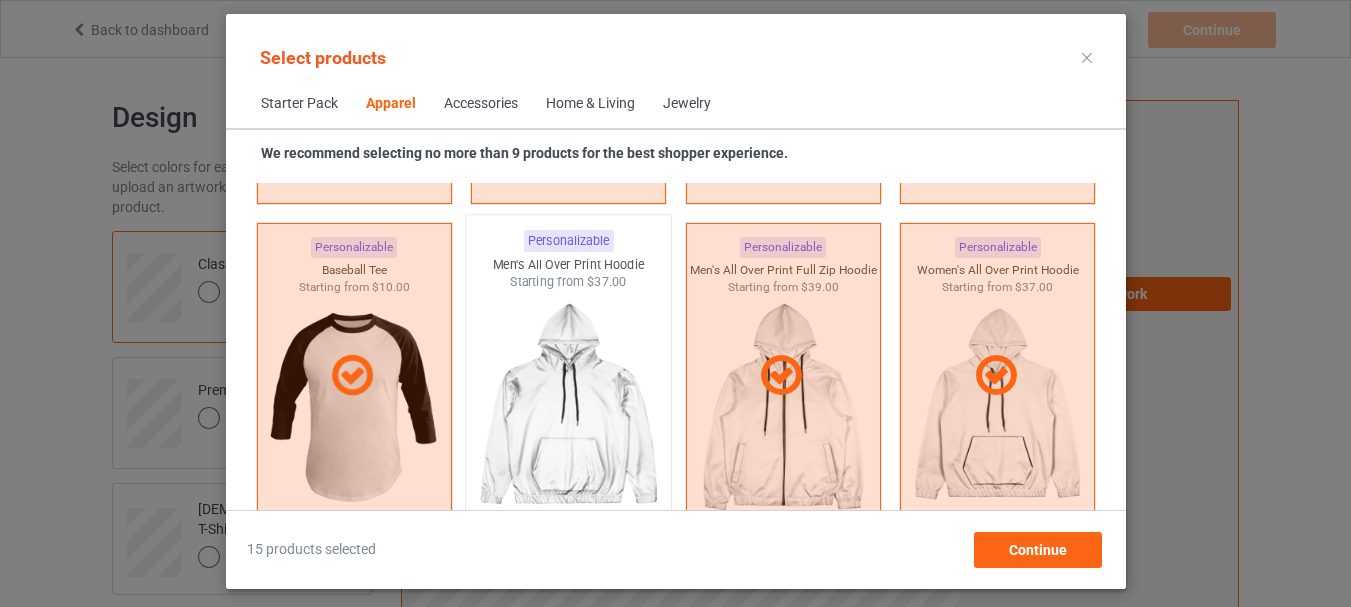 click at bounding box center (568, 408) 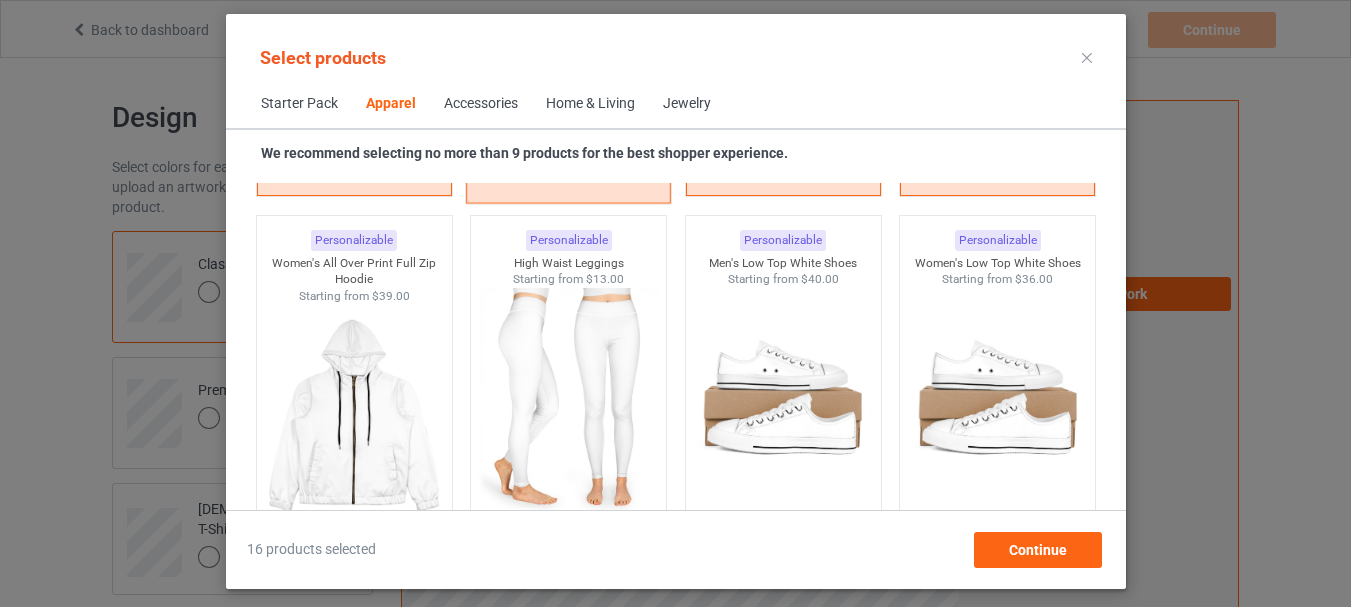 scroll, scrollTop: 2126, scrollLeft: 0, axis: vertical 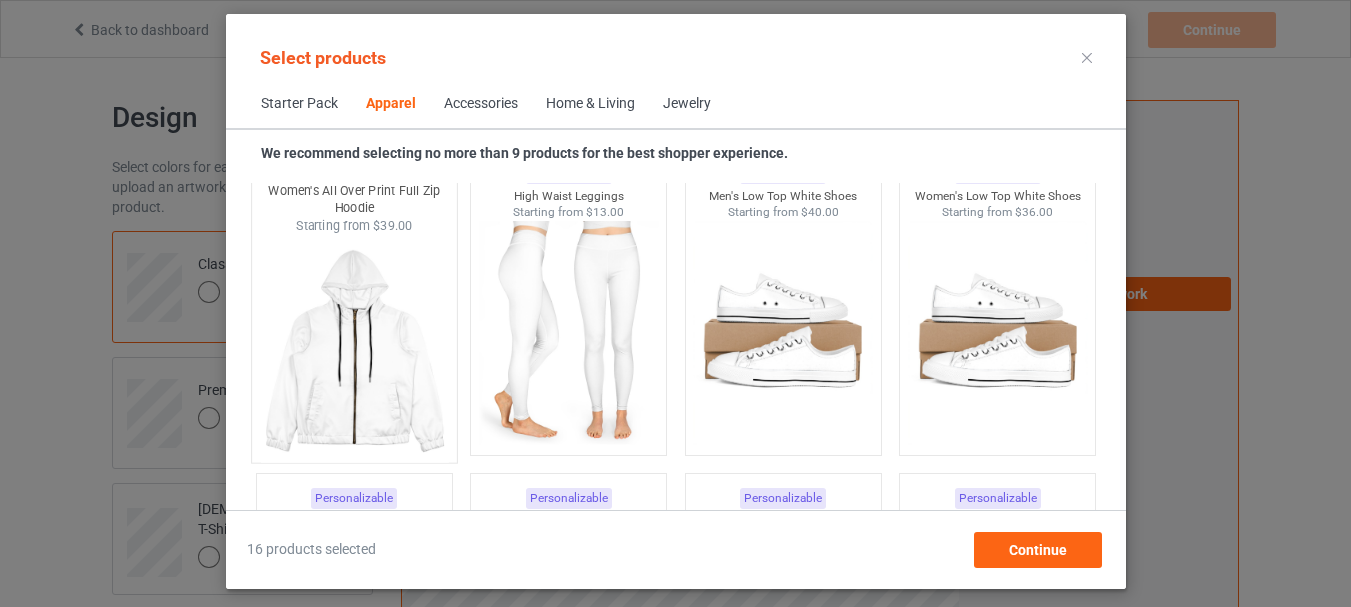 click at bounding box center [353, 351] 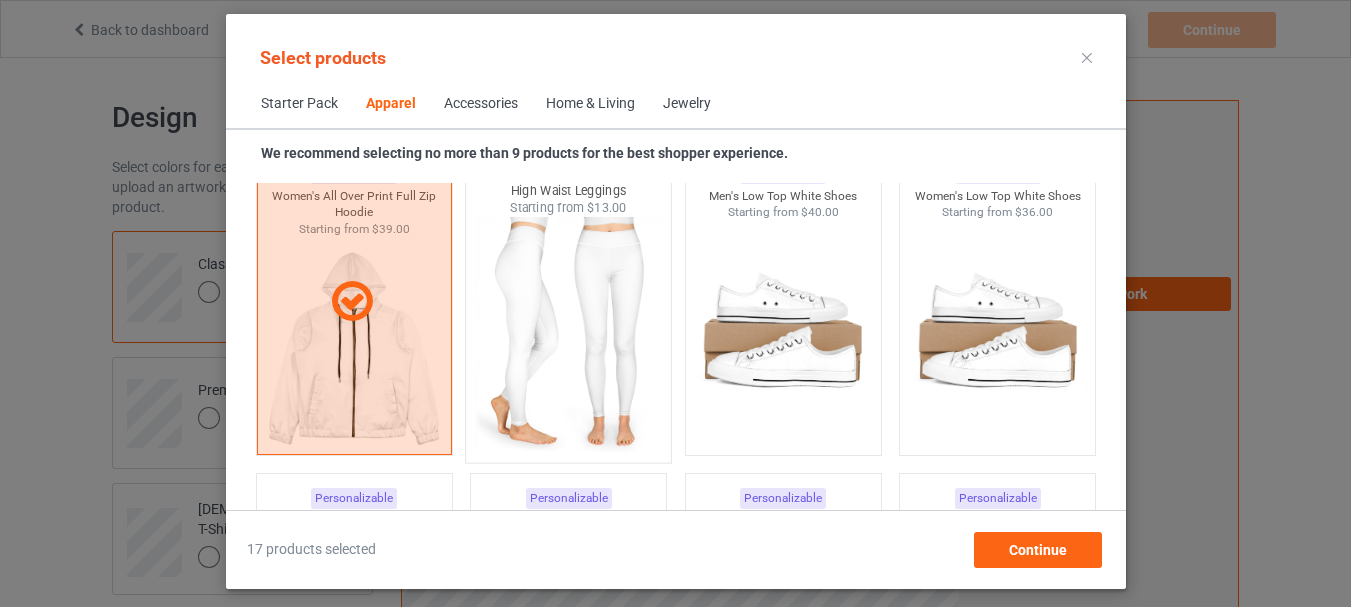click at bounding box center [568, 334] 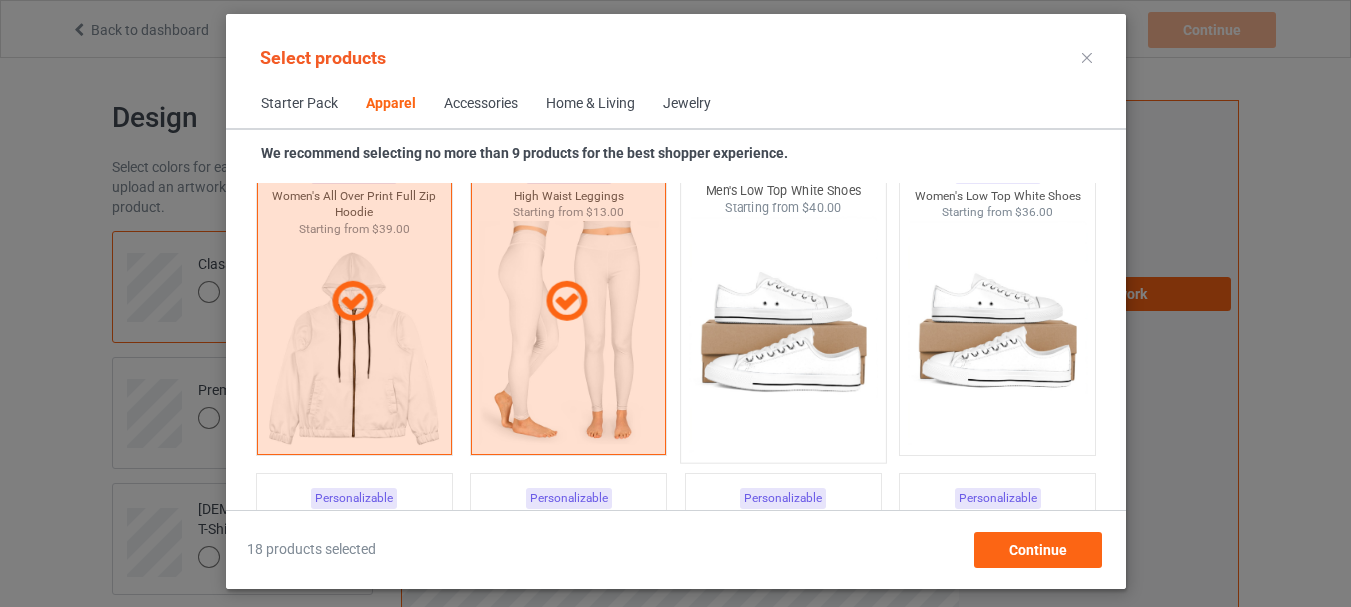 click at bounding box center [782, 334] 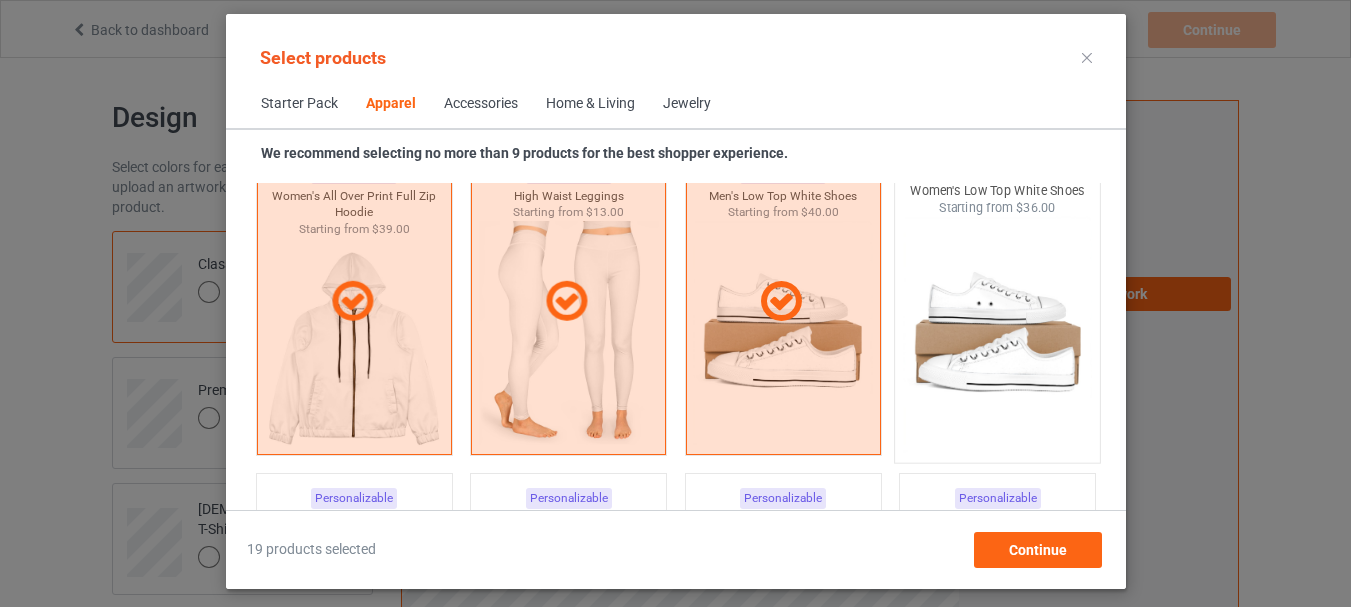 click at bounding box center [997, 334] 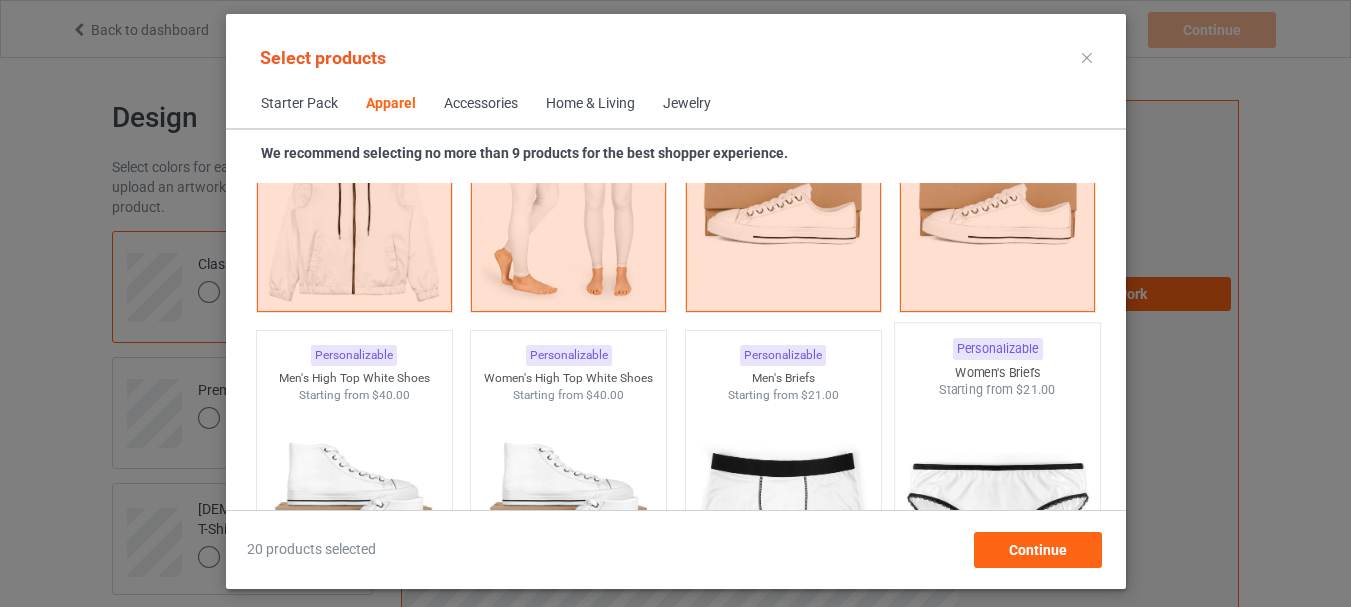 scroll, scrollTop: 2426, scrollLeft: 0, axis: vertical 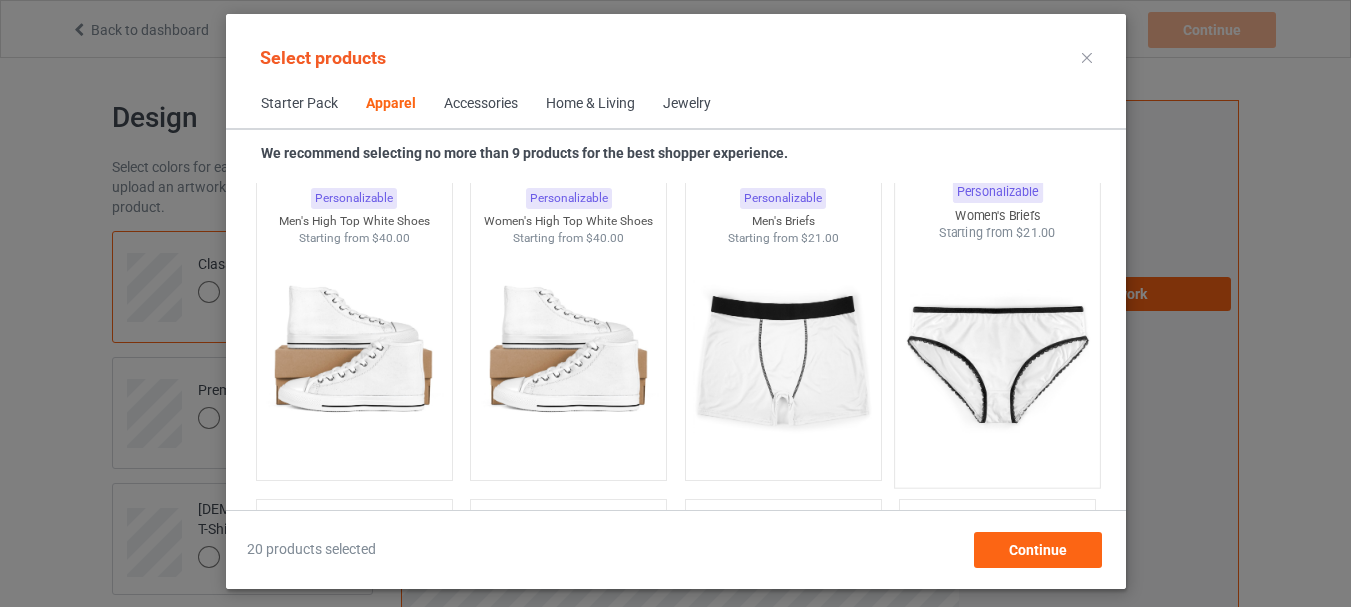 click at bounding box center (997, 359) 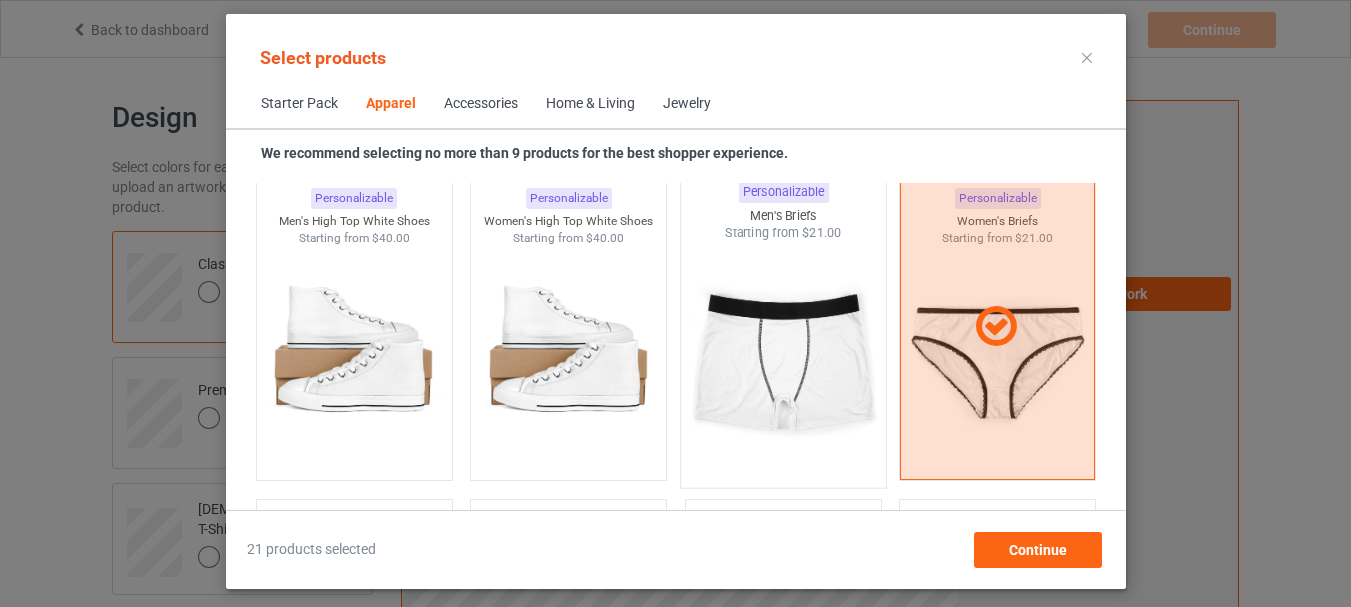click at bounding box center [782, 359] 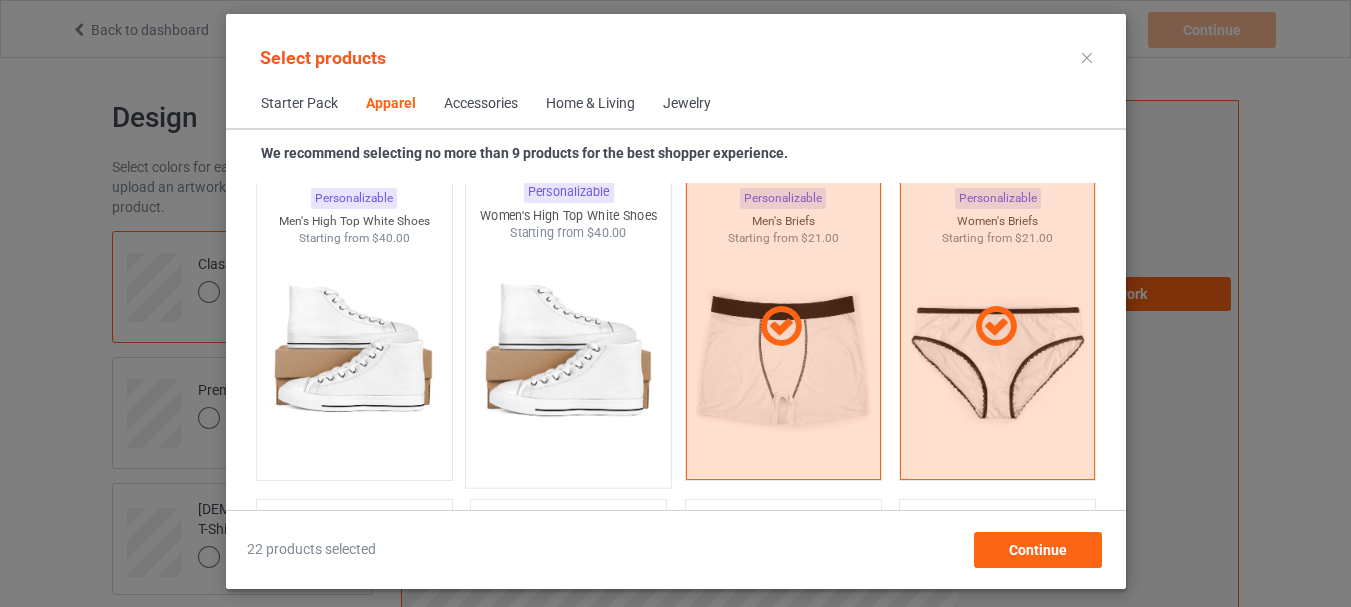 click at bounding box center (568, 359) 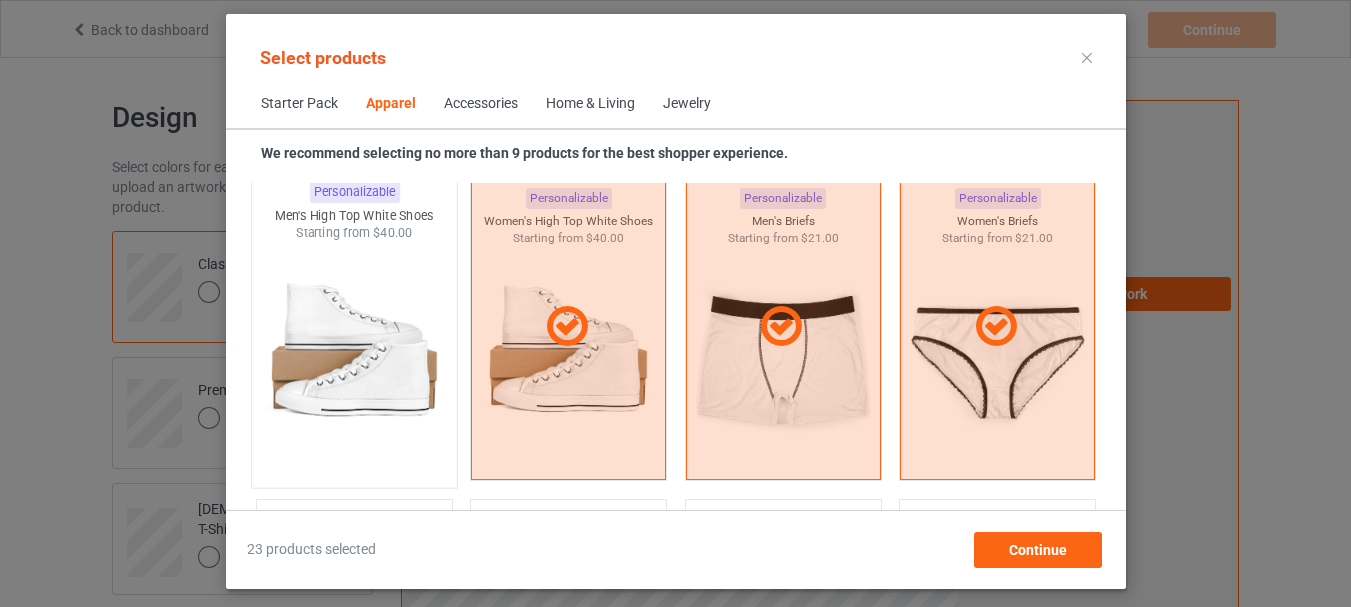 click at bounding box center [353, 359] 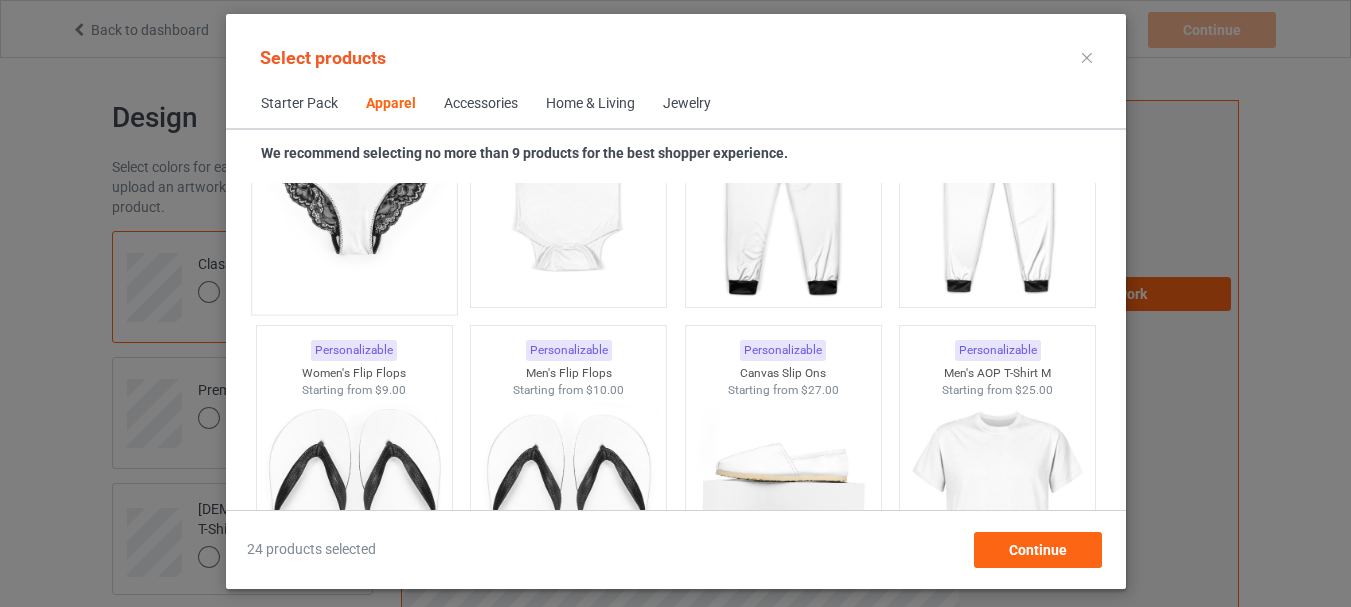 scroll, scrollTop: 2926, scrollLeft: 0, axis: vertical 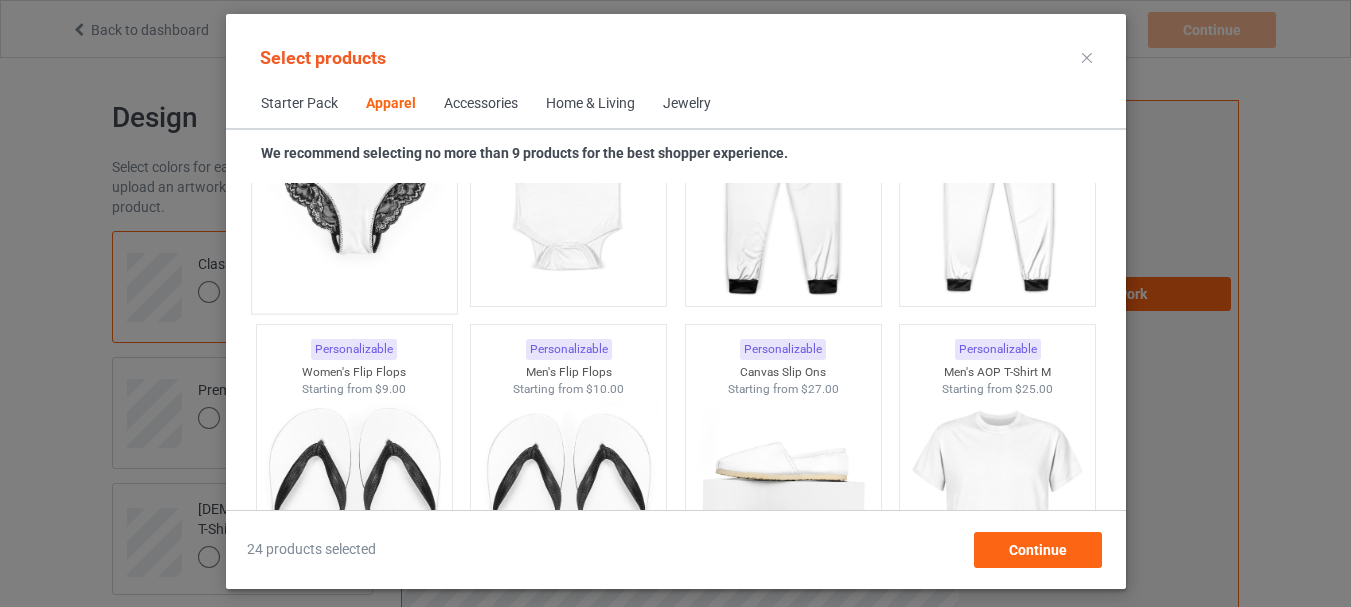click on "Personalizable Women's Lace Panties Starting from   $21.00" at bounding box center [353, 152] 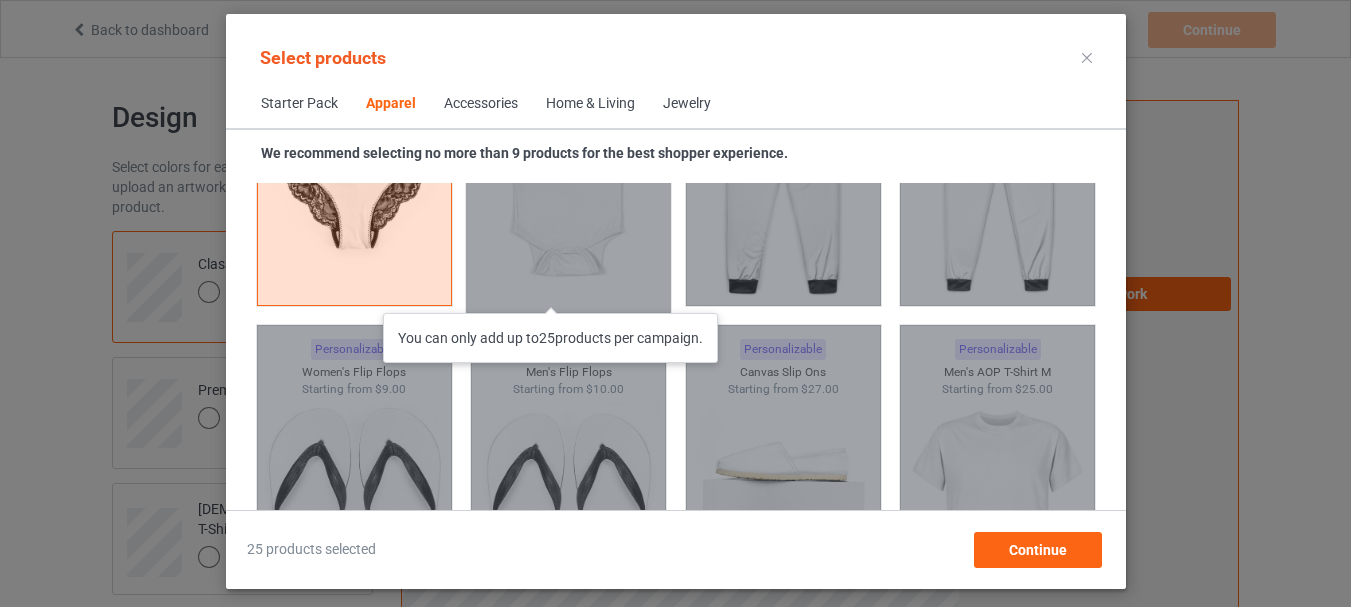 click on "You can only add up to  25  products per campaign." at bounding box center [568, 152] 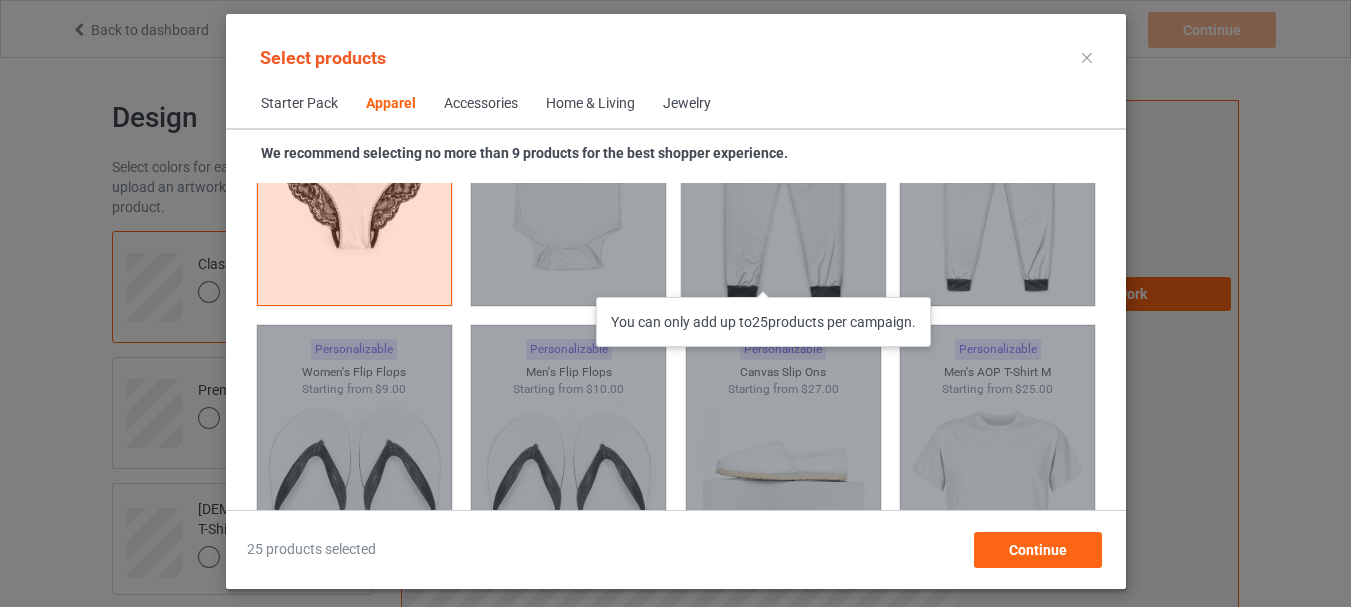 click on "You can only add up to  25  products per campaign." at bounding box center (782, 152) 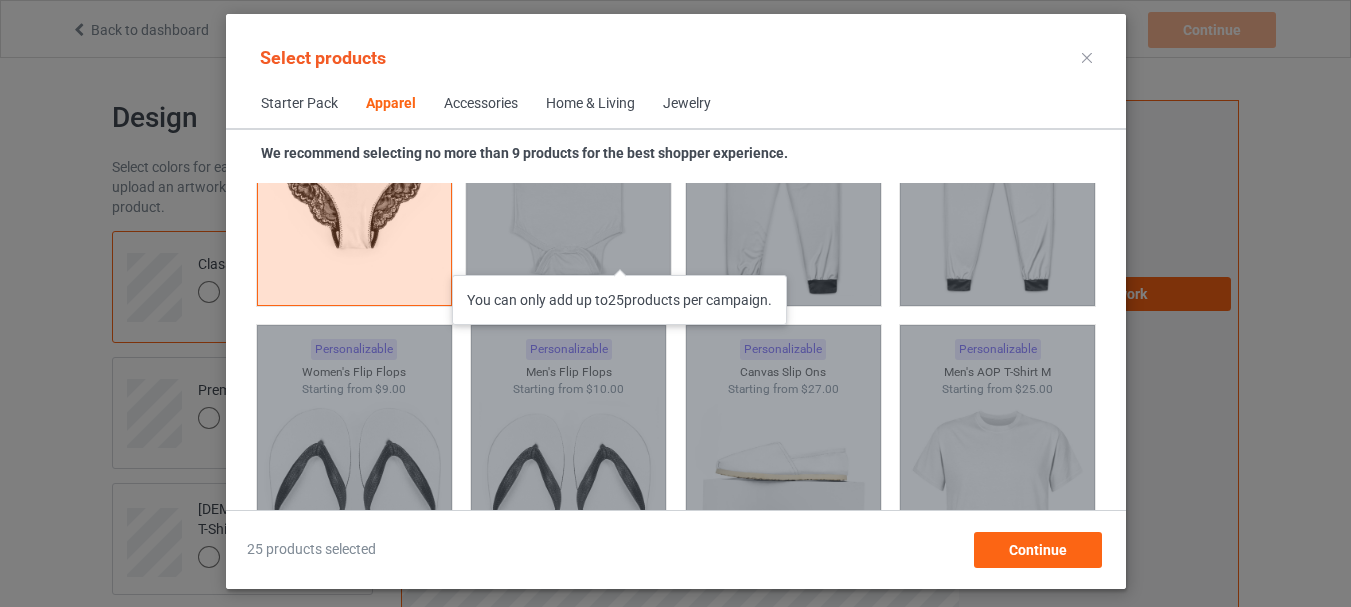 click on "You can only add up to  25  products per campaign." at bounding box center [568, 152] 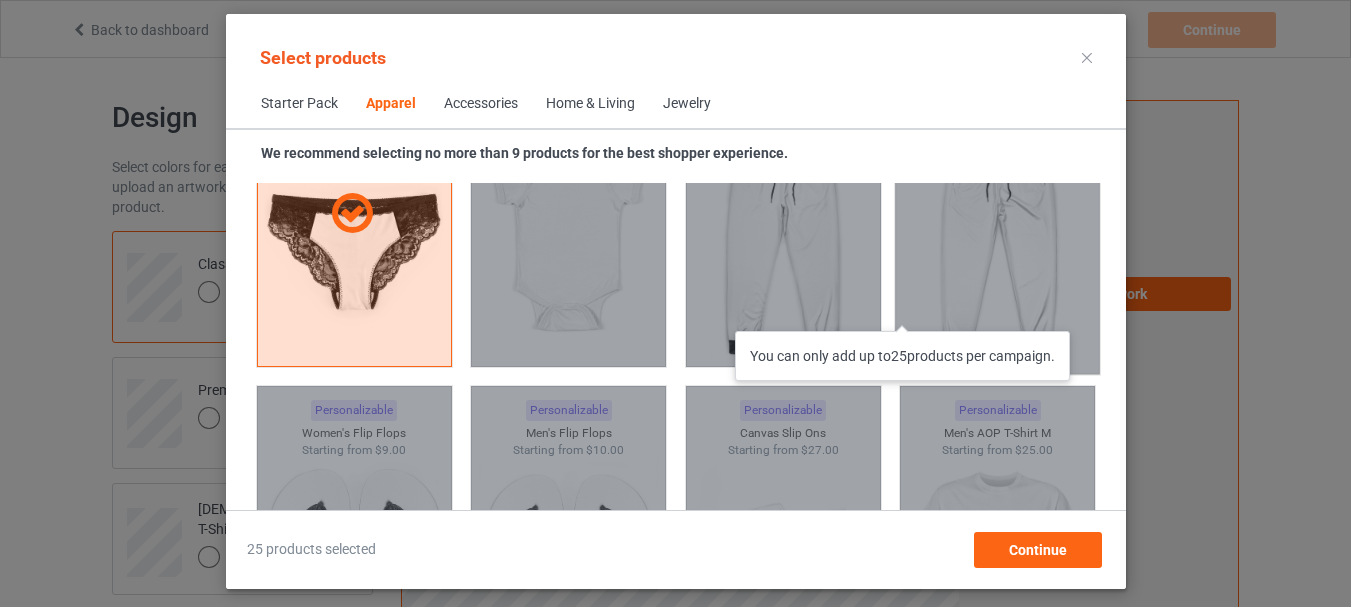 scroll, scrollTop: 2726, scrollLeft: 0, axis: vertical 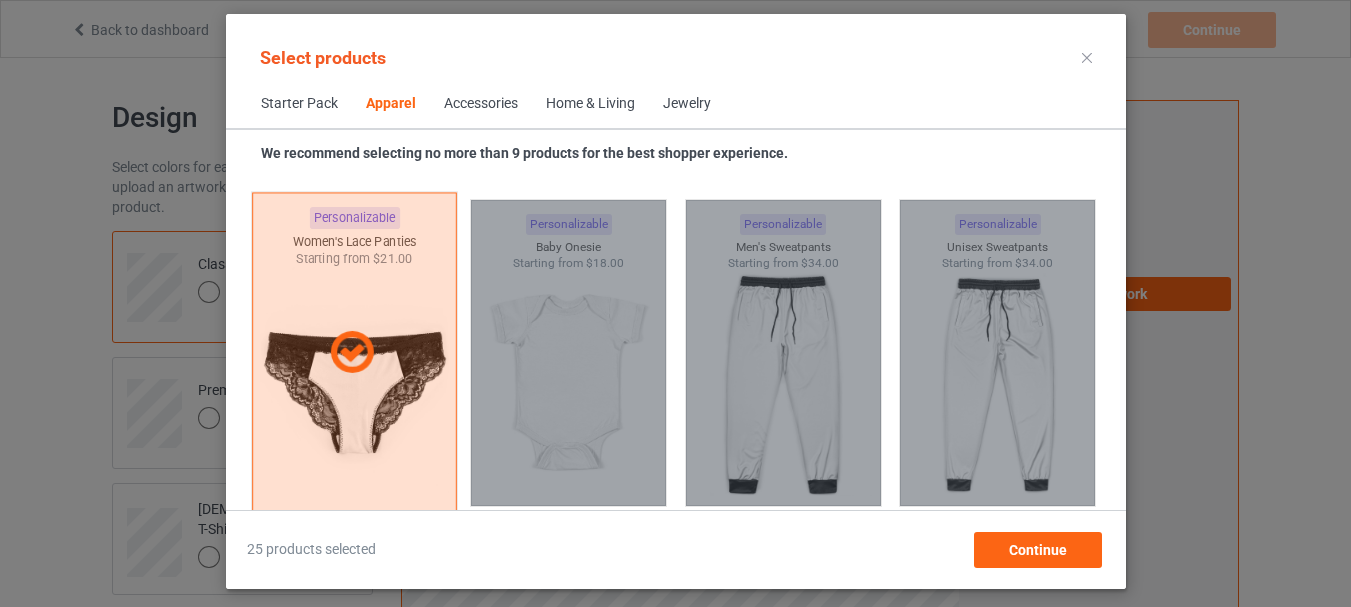 click at bounding box center (351, 353) 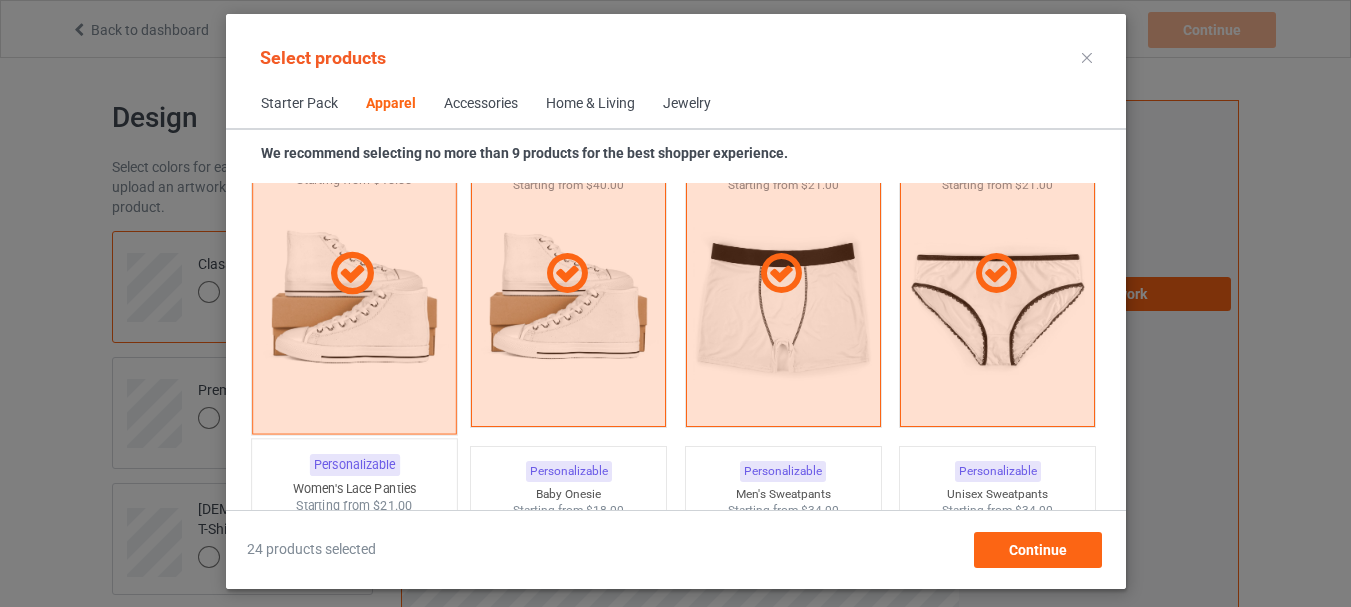 scroll, scrollTop: 2426, scrollLeft: 0, axis: vertical 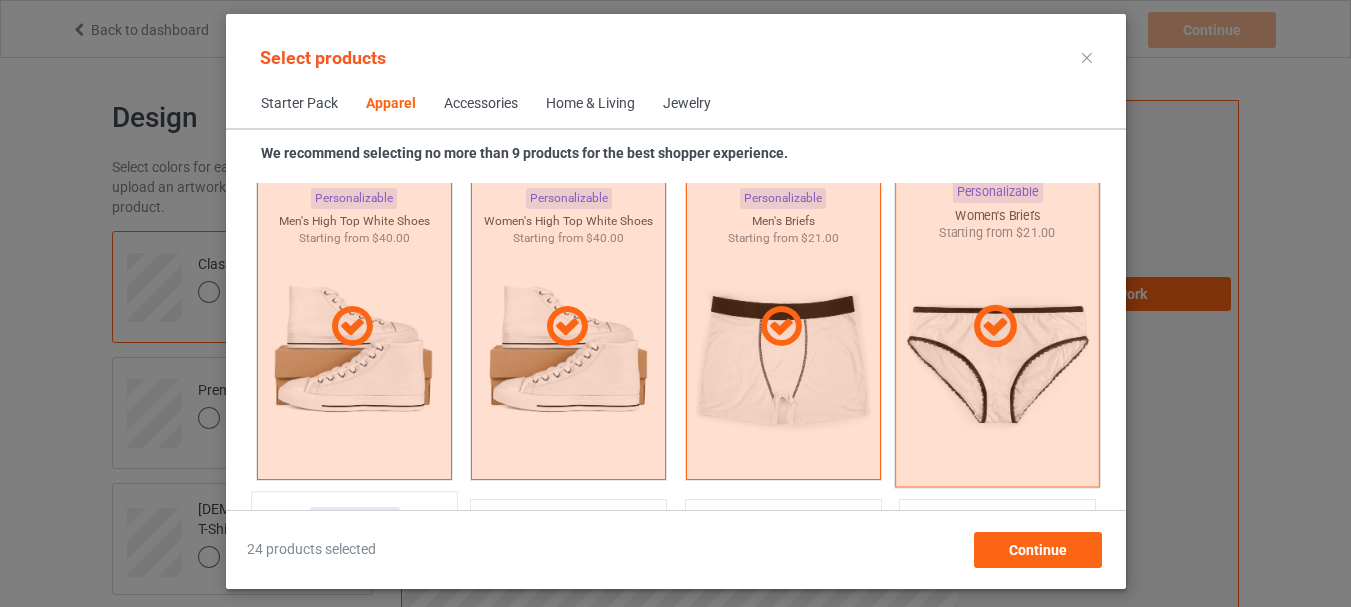 click at bounding box center [997, 327] 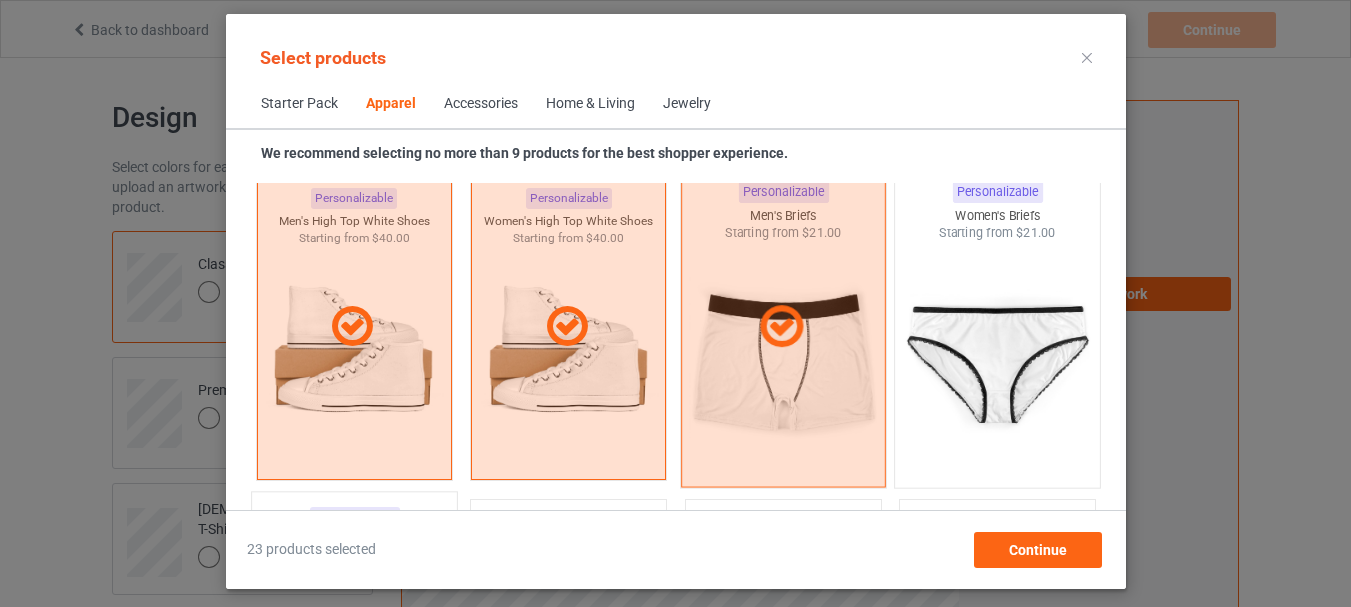 click at bounding box center [780, 327] 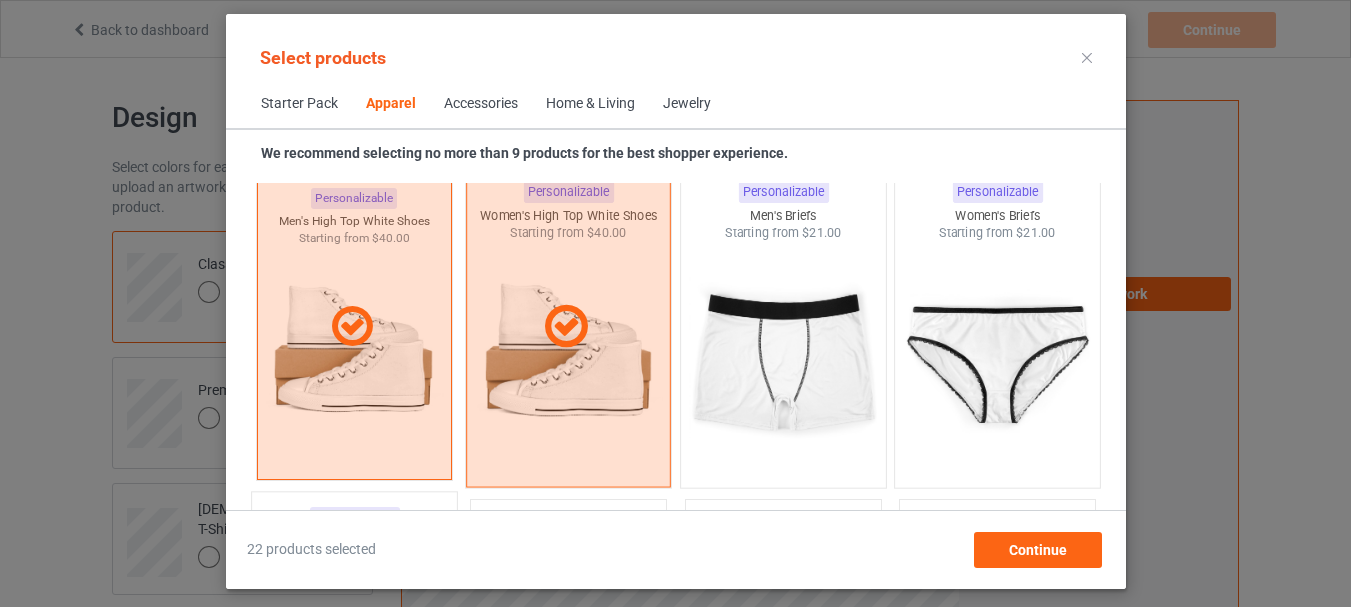 click at bounding box center (566, 327) 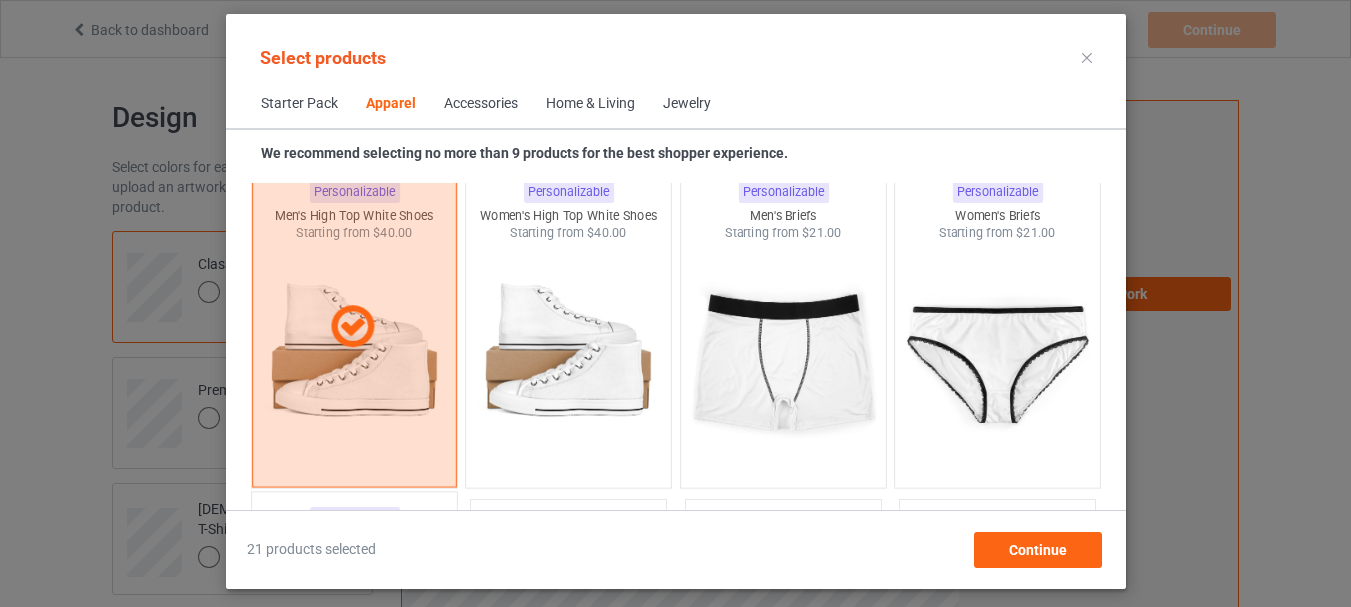 click at bounding box center (353, 327) 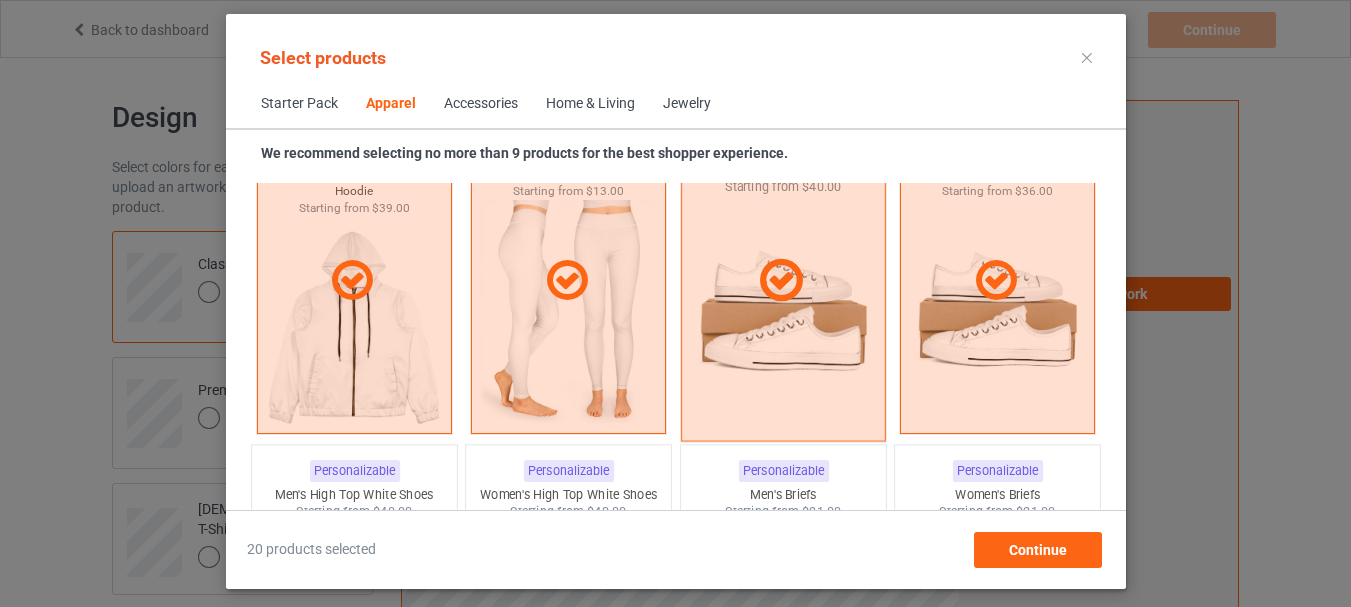 scroll, scrollTop: 2026, scrollLeft: 0, axis: vertical 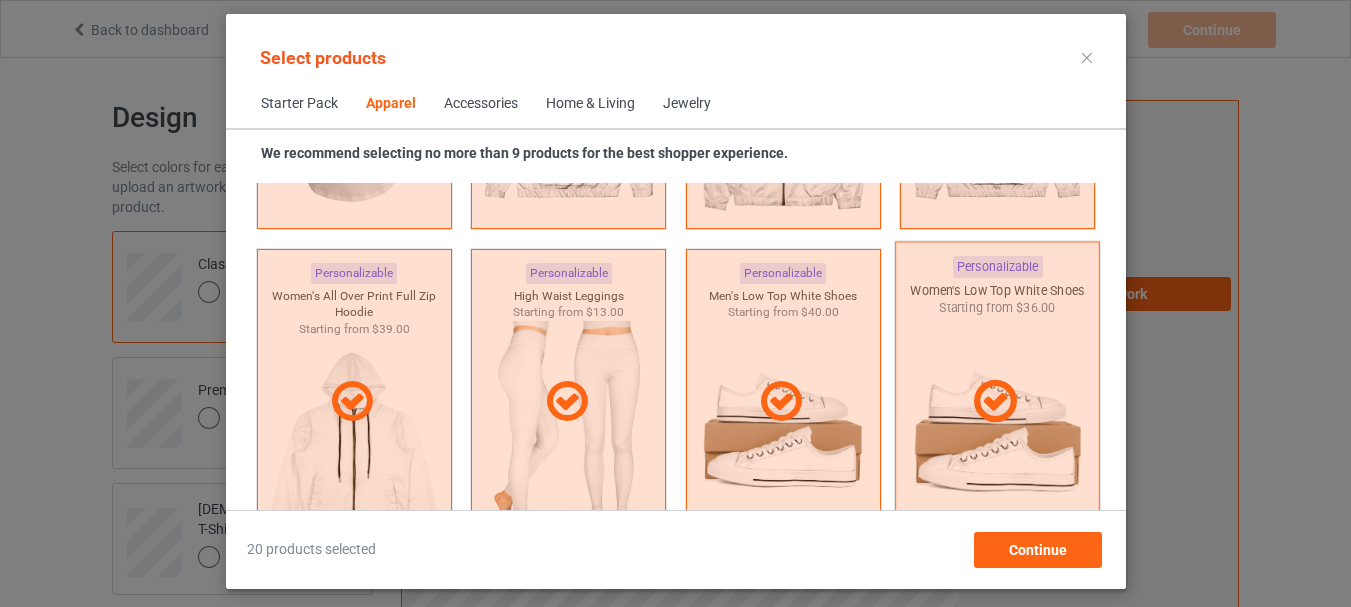 click at bounding box center (997, 401) 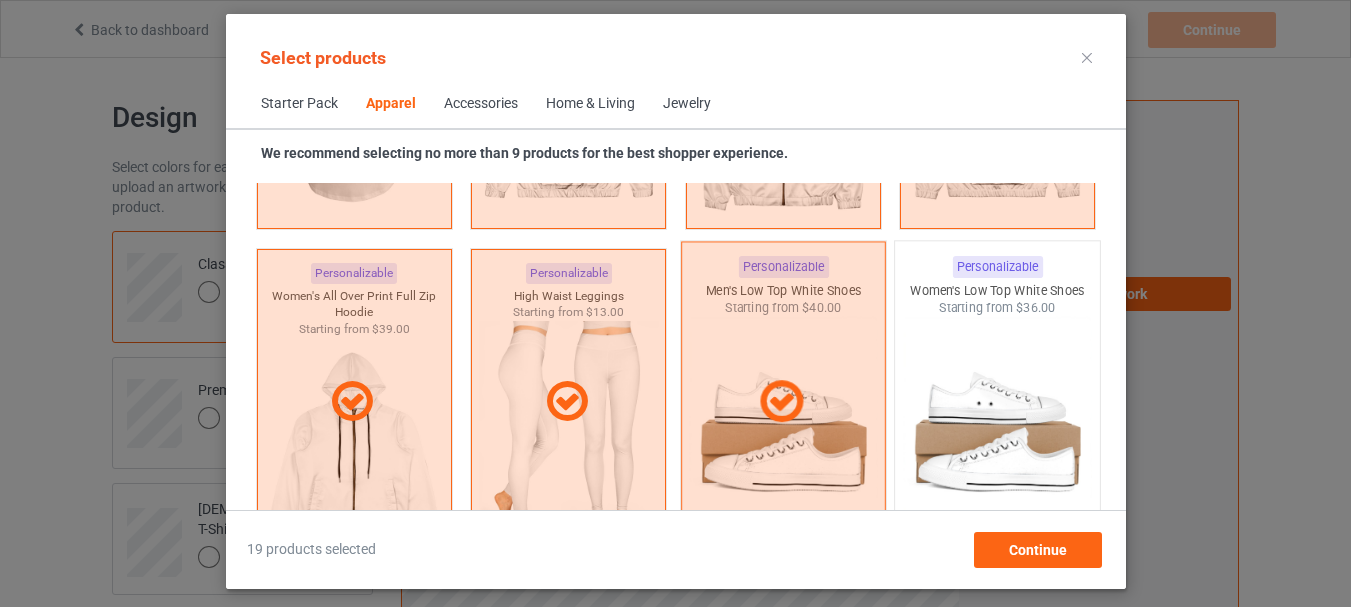 click at bounding box center [780, 402] 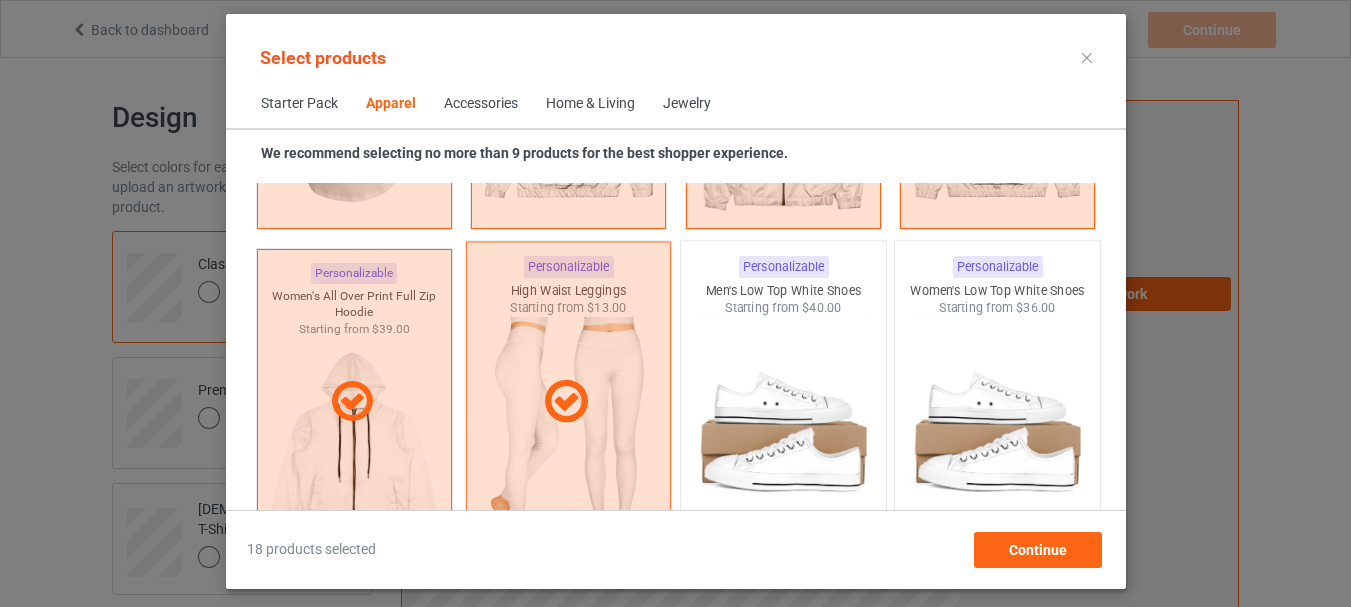 click at bounding box center (568, 402) 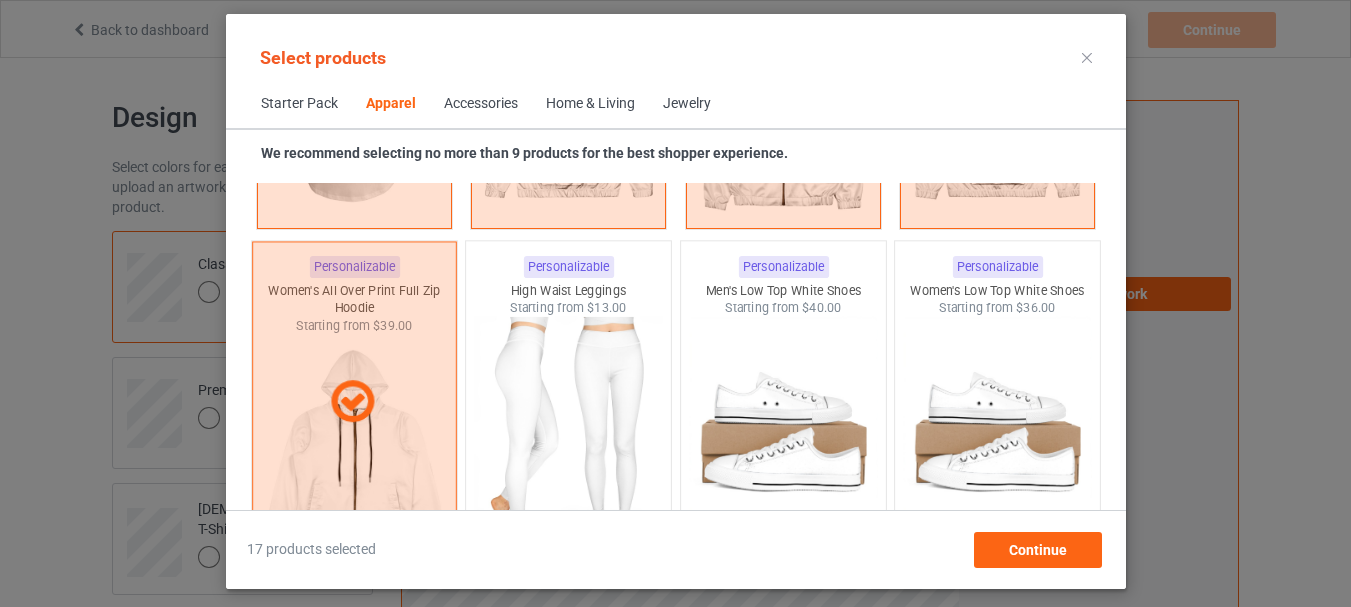 click at bounding box center (353, 402) 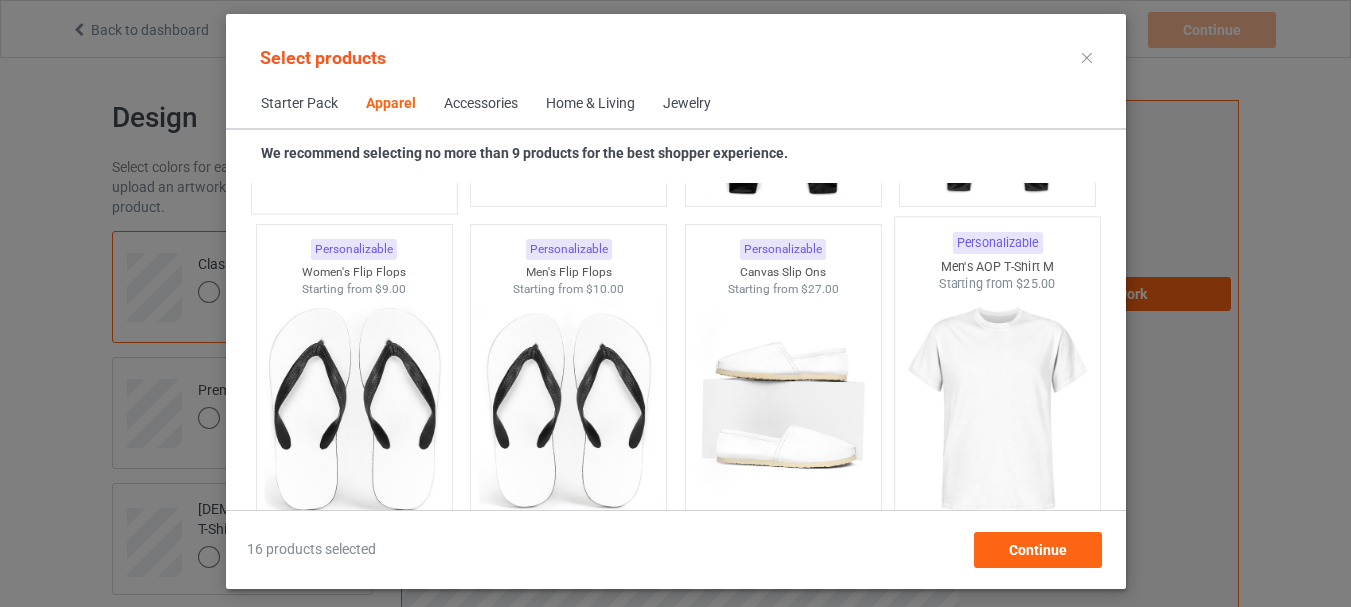scroll, scrollTop: 2926, scrollLeft: 0, axis: vertical 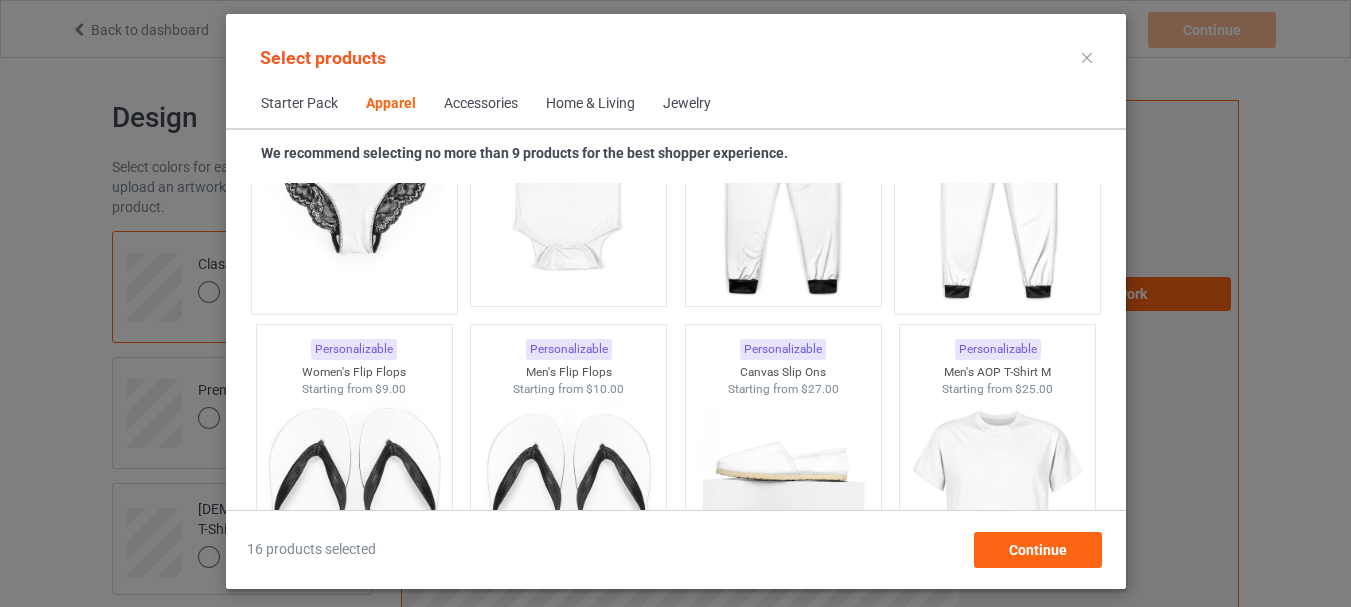 click at bounding box center [997, 185] 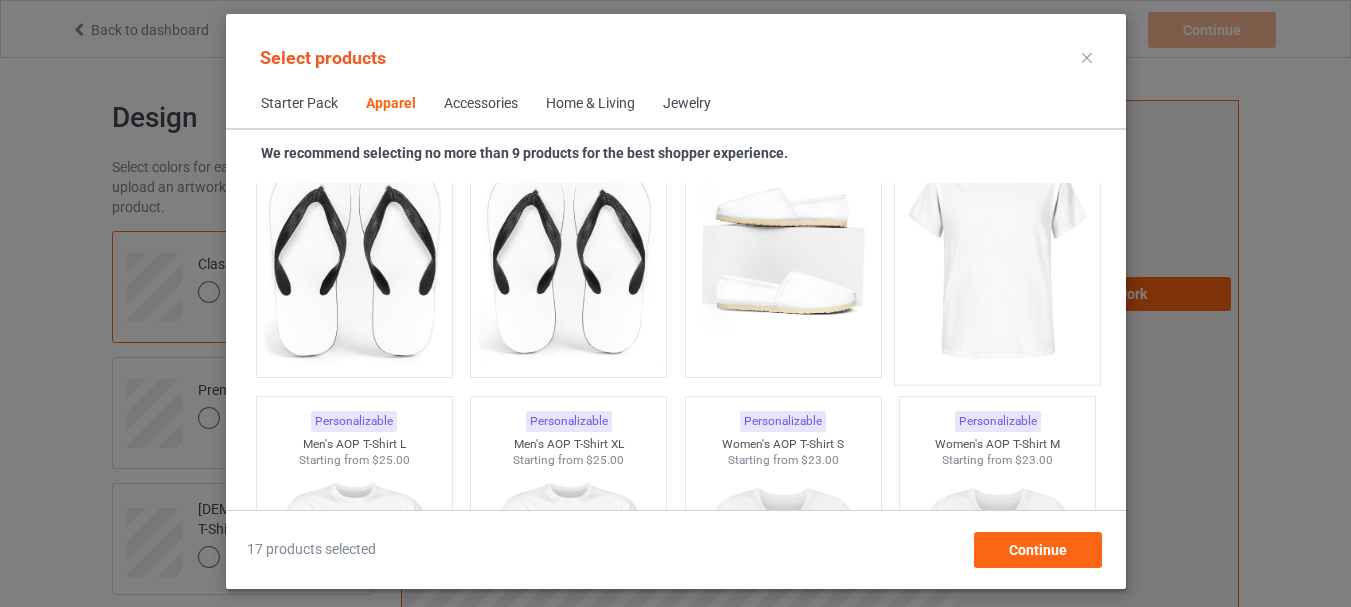scroll, scrollTop: 3226, scrollLeft: 0, axis: vertical 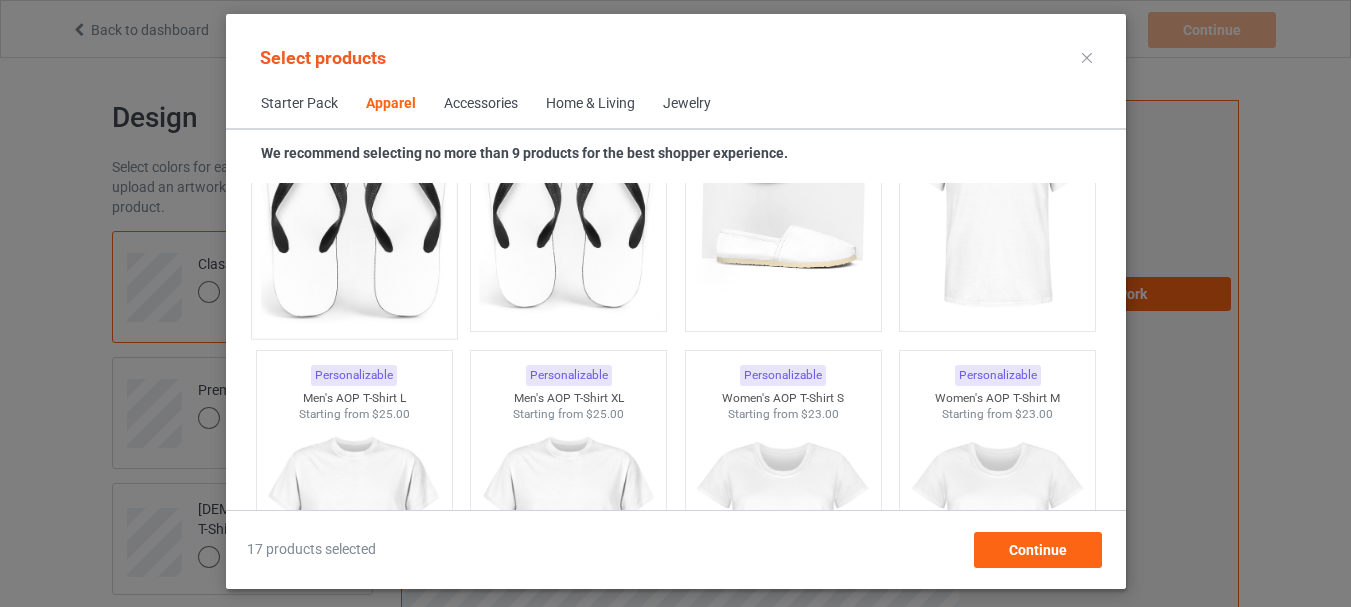 click at bounding box center (353, 210) 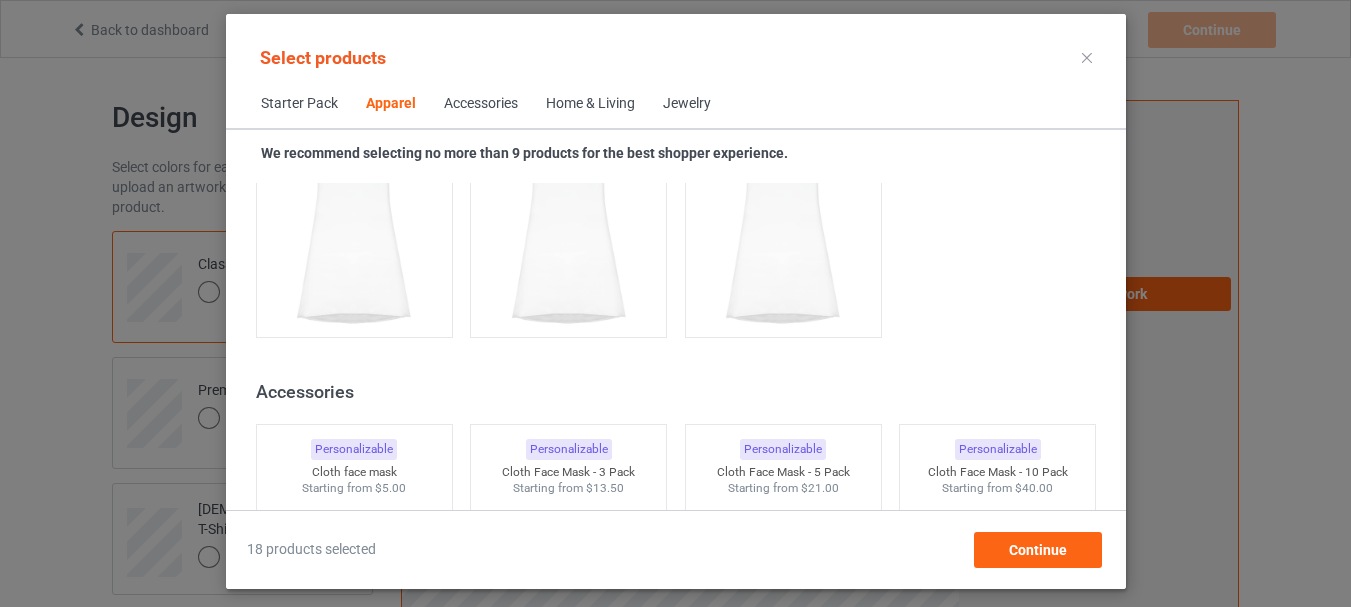 scroll, scrollTop: 4226, scrollLeft: 0, axis: vertical 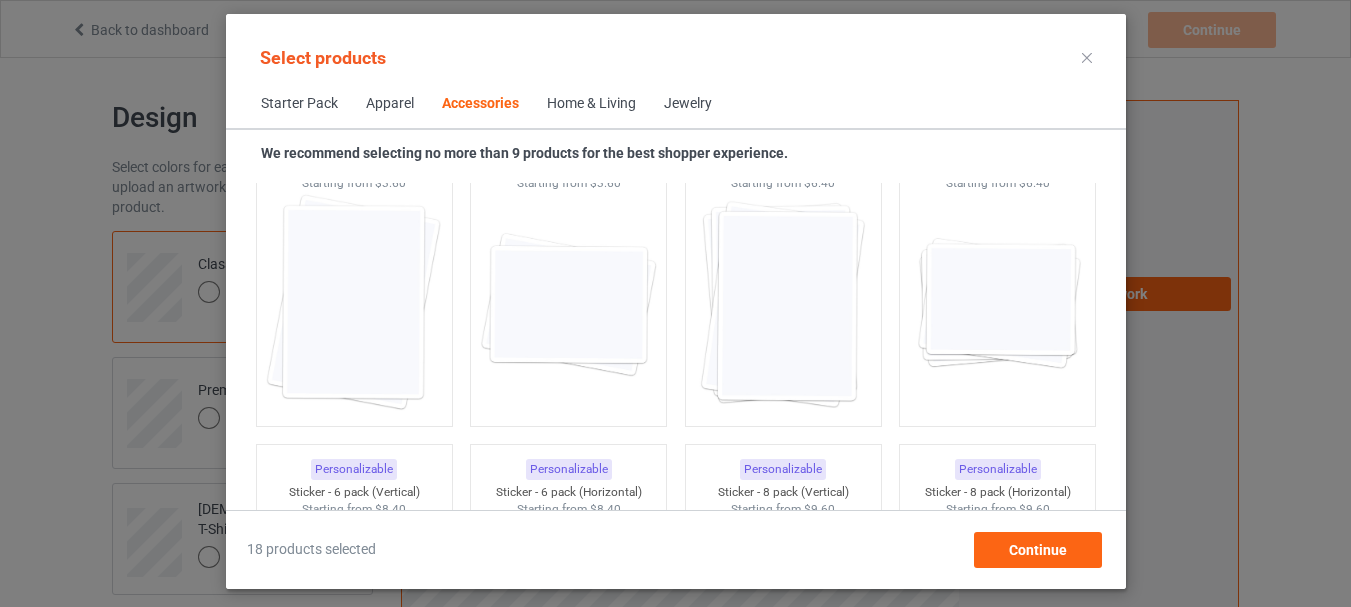 click on "Select products" at bounding box center (676, 57) 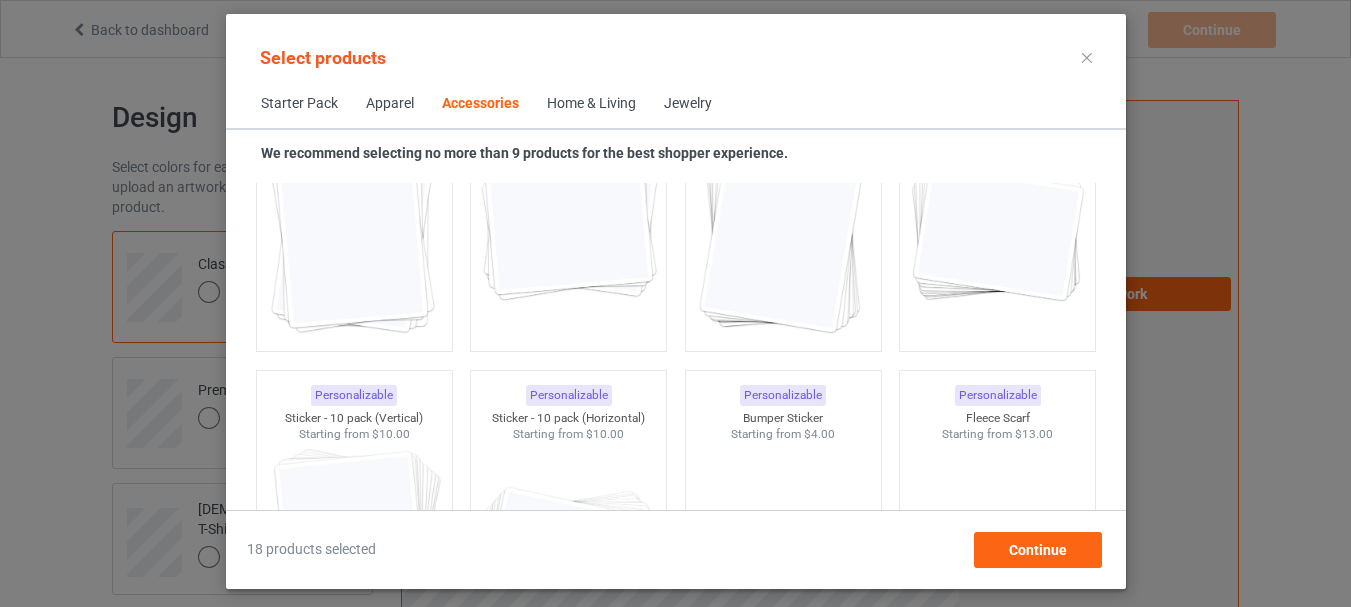 scroll, scrollTop: 7606, scrollLeft: 0, axis: vertical 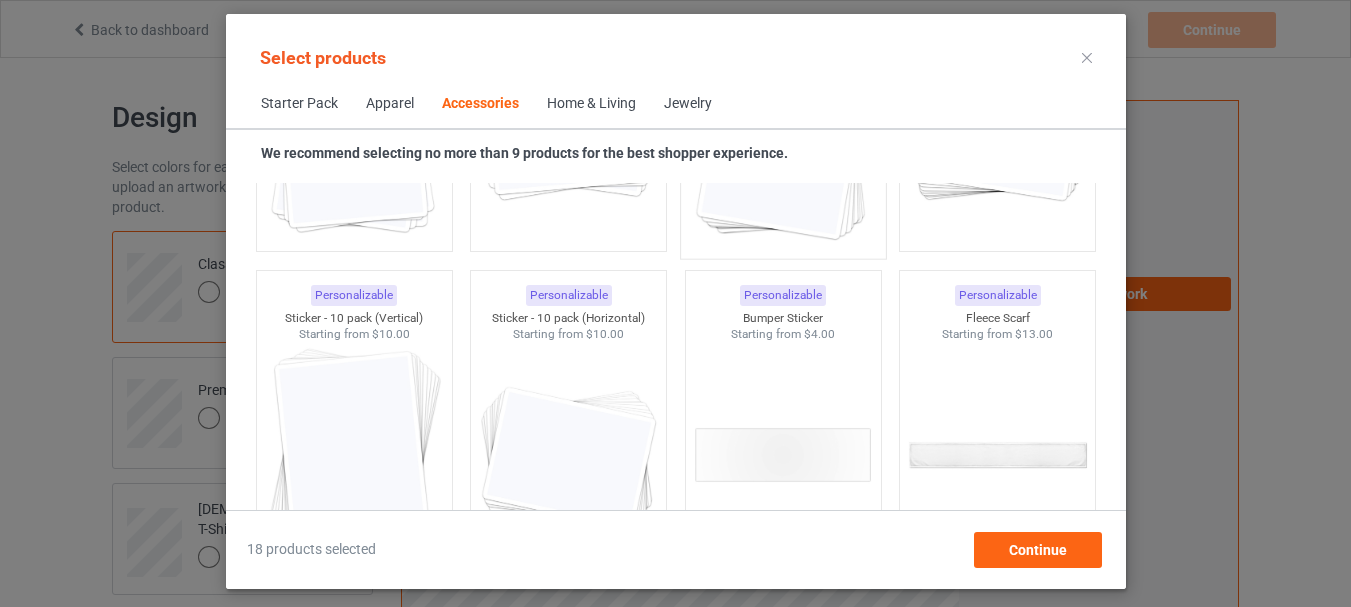click at bounding box center (783, 130) 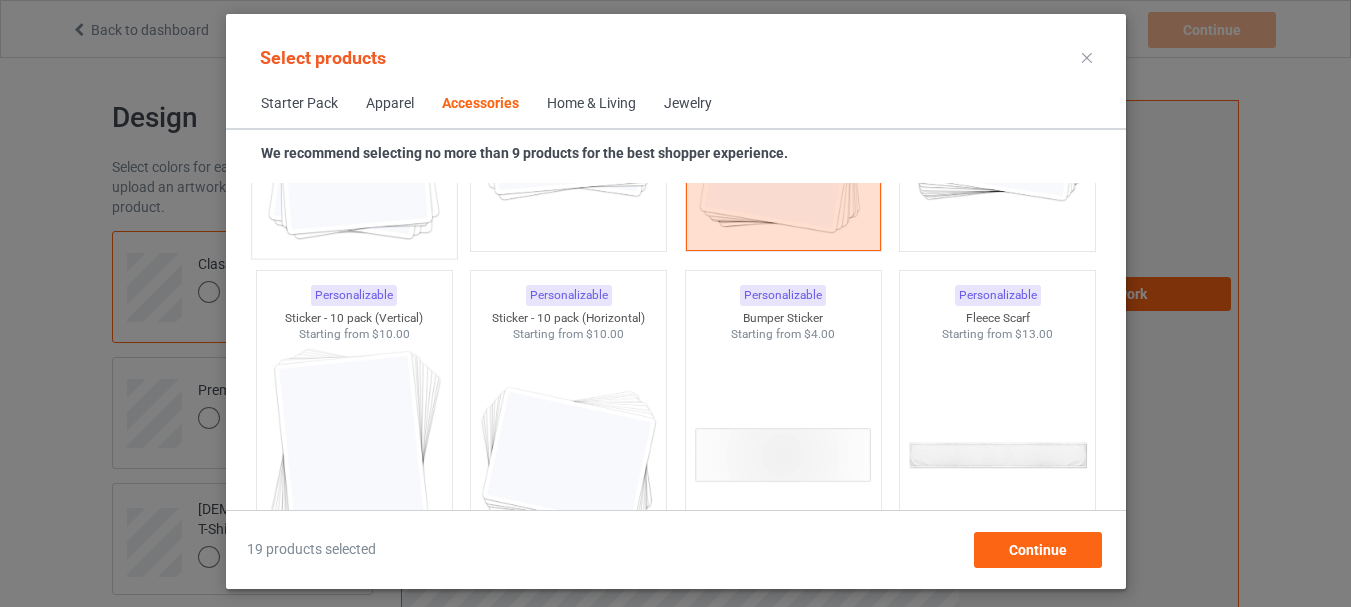click at bounding box center [354, 130] 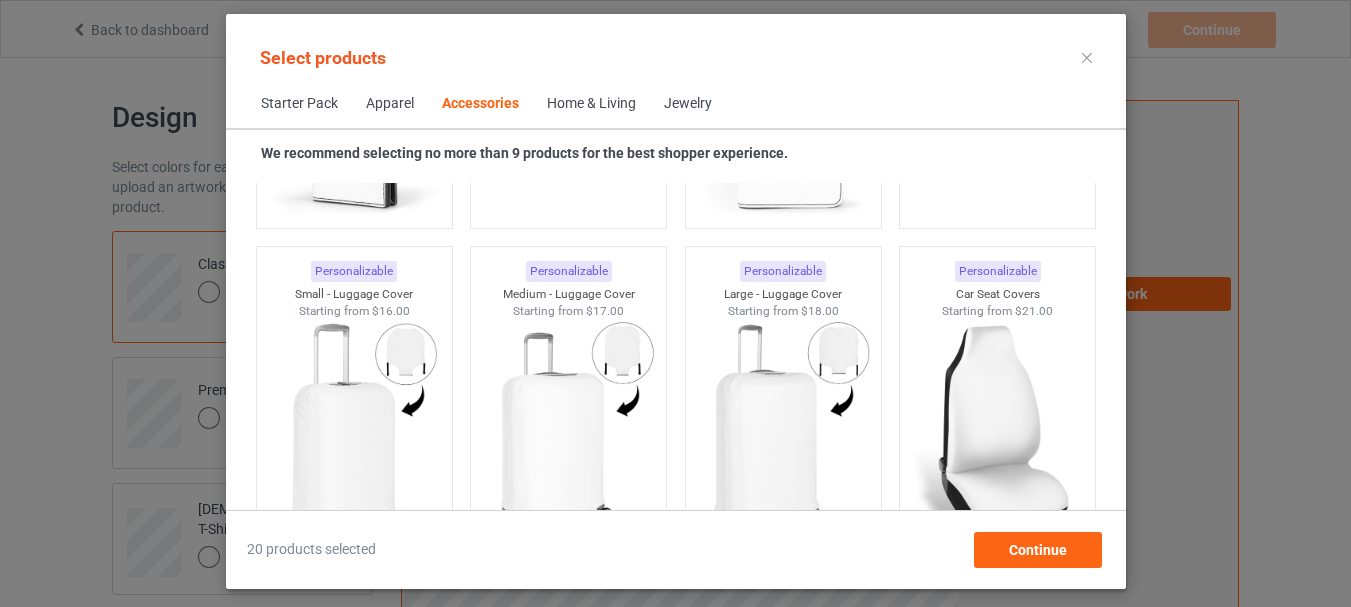 scroll, scrollTop: 8706, scrollLeft: 0, axis: vertical 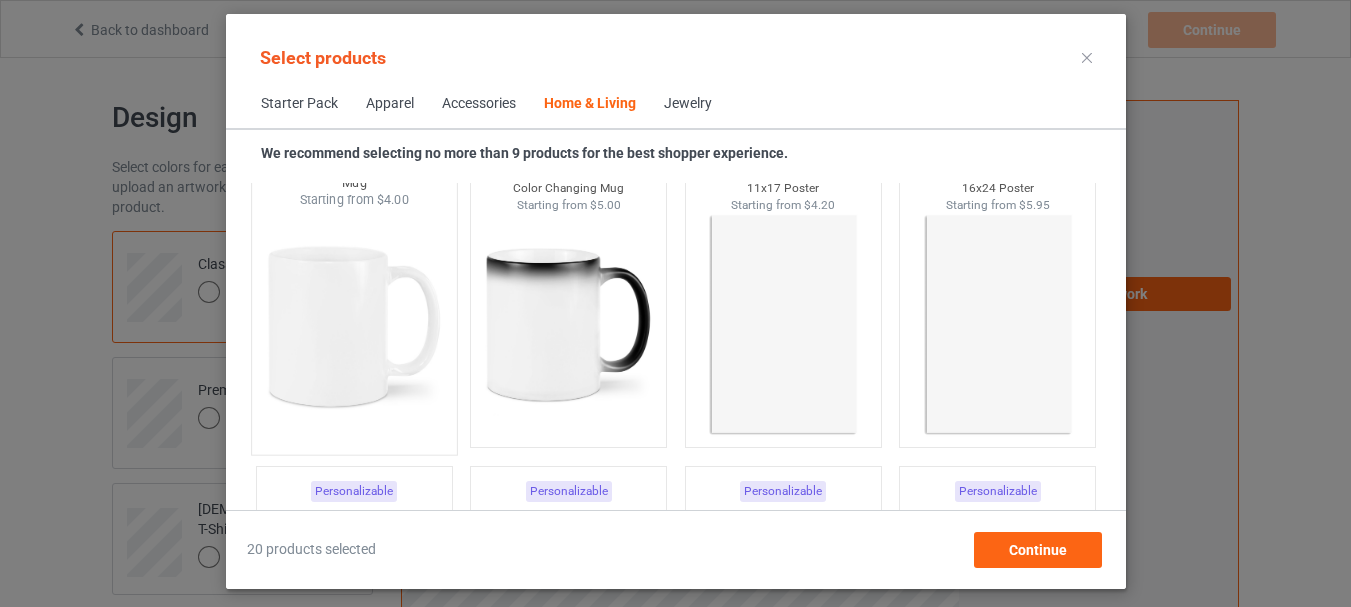 click at bounding box center [354, 326] 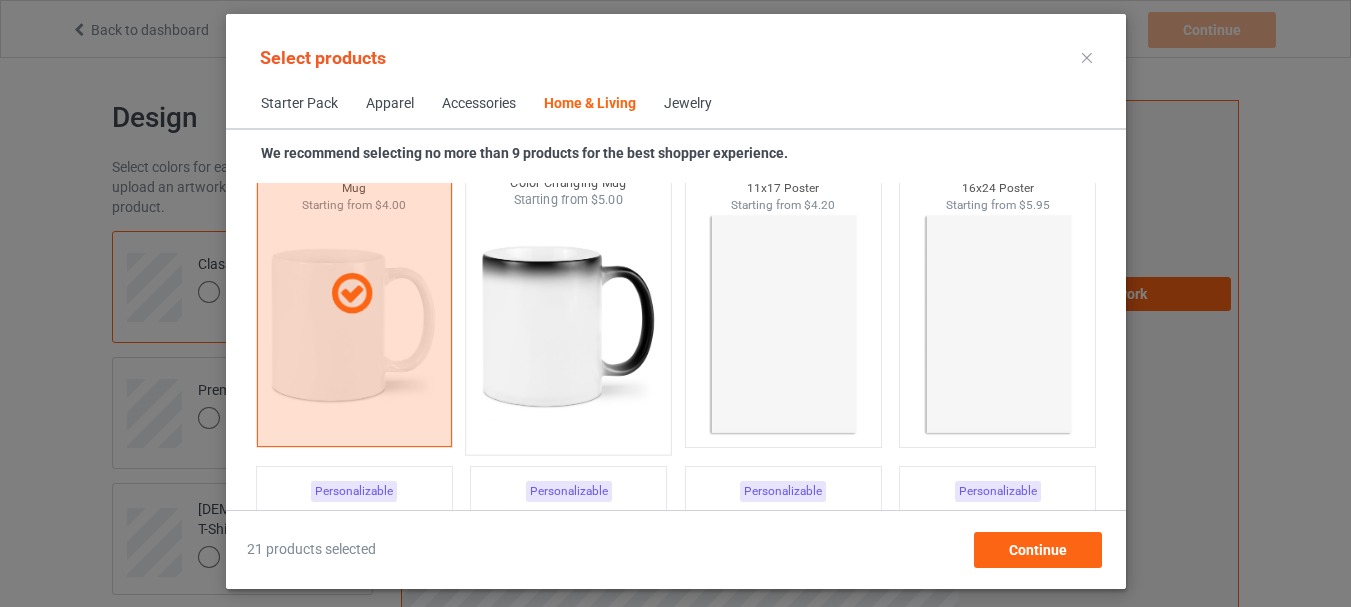 click at bounding box center [568, 326] 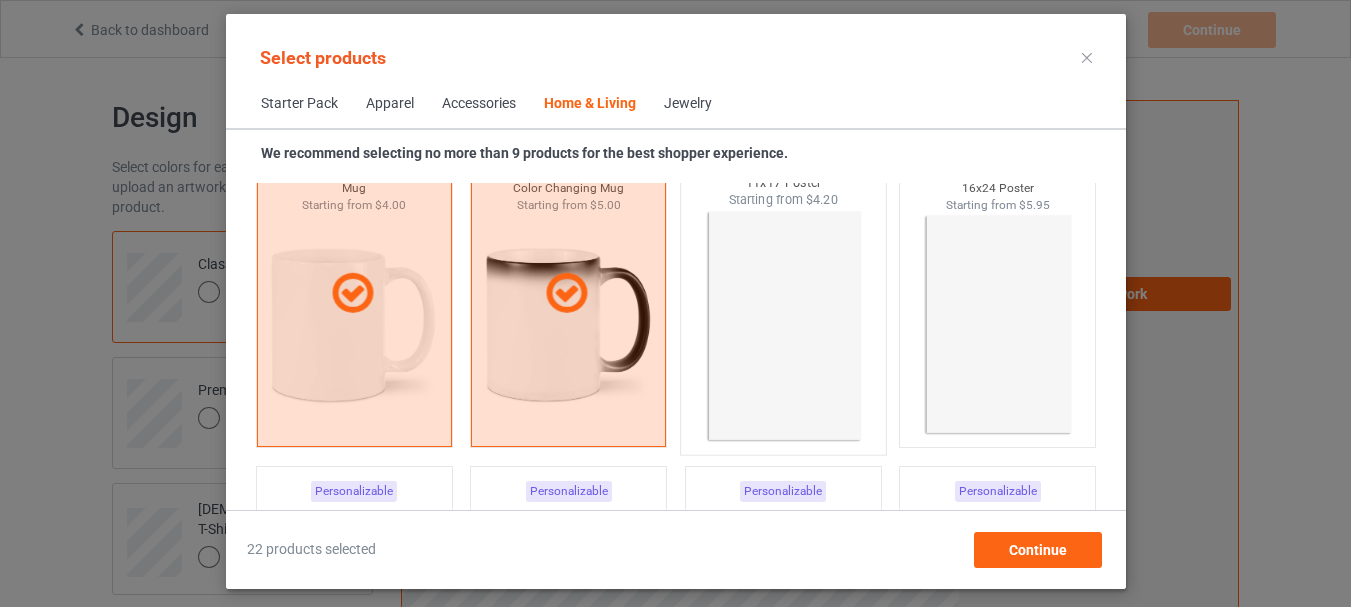 click at bounding box center (783, 326) 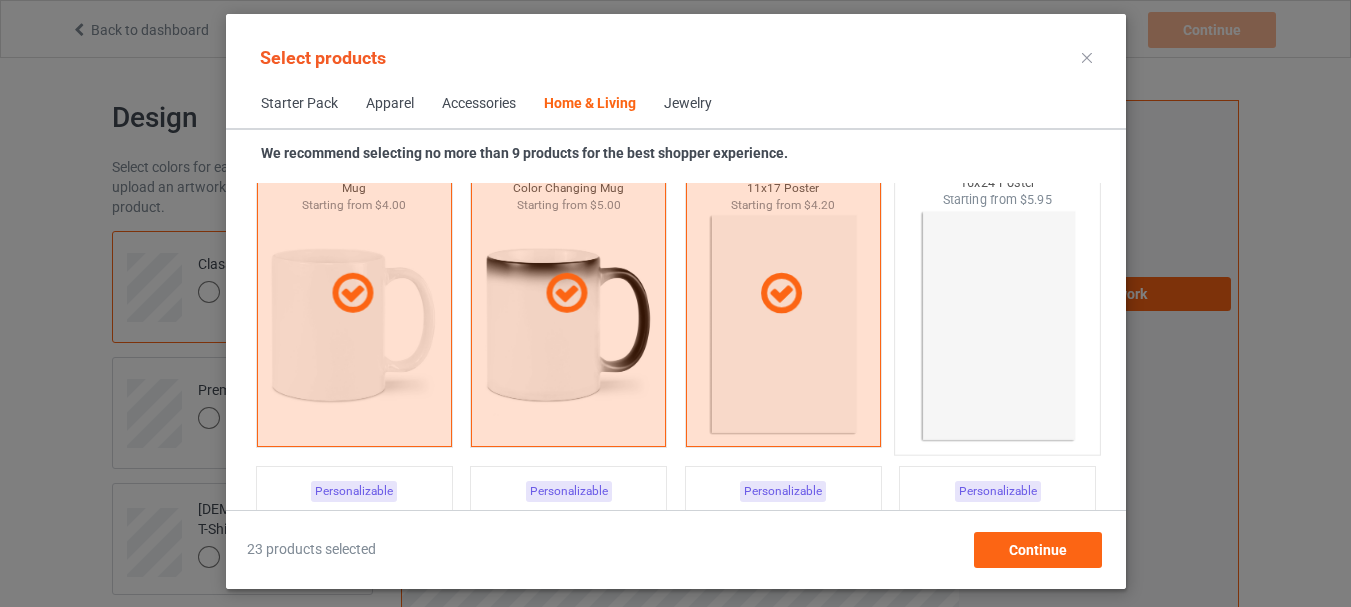 click at bounding box center [997, 326] 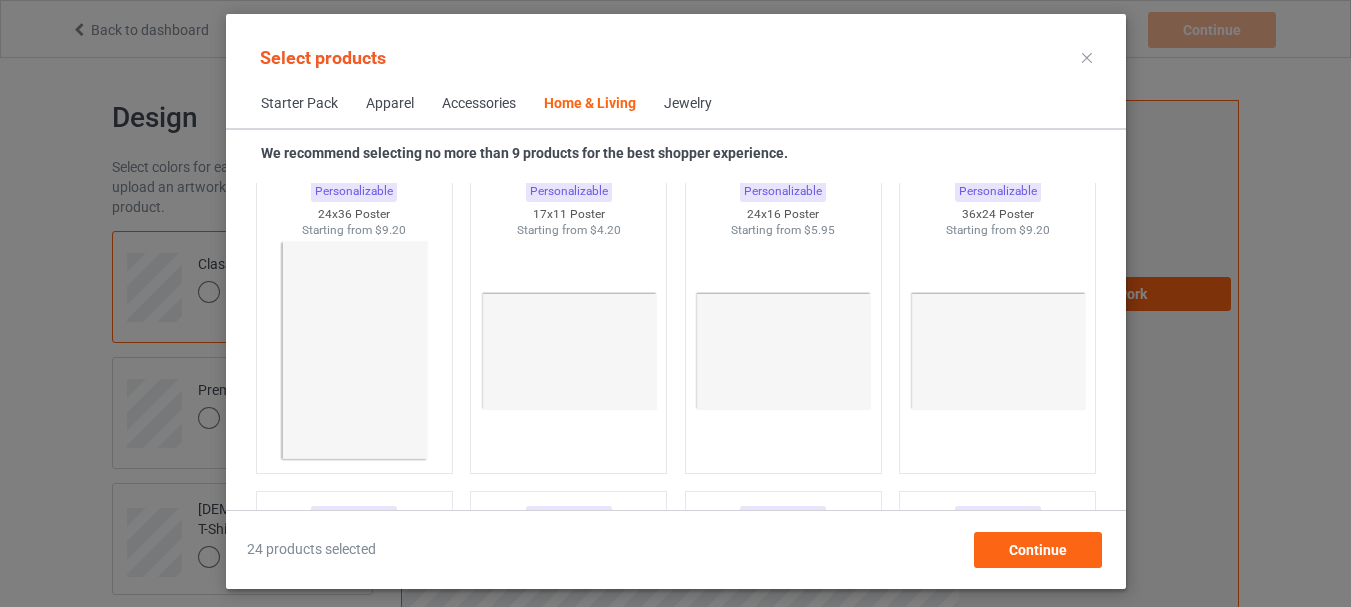 scroll, scrollTop: 9506, scrollLeft: 0, axis: vertical 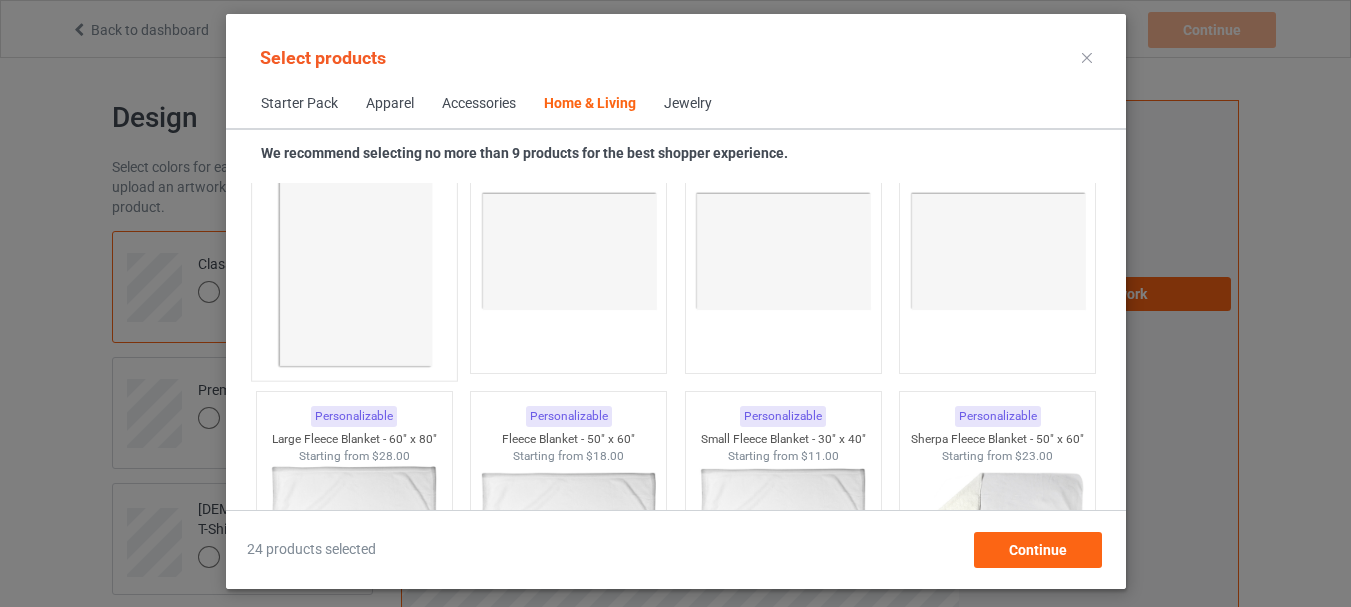 click at bounding box center [354, 252] 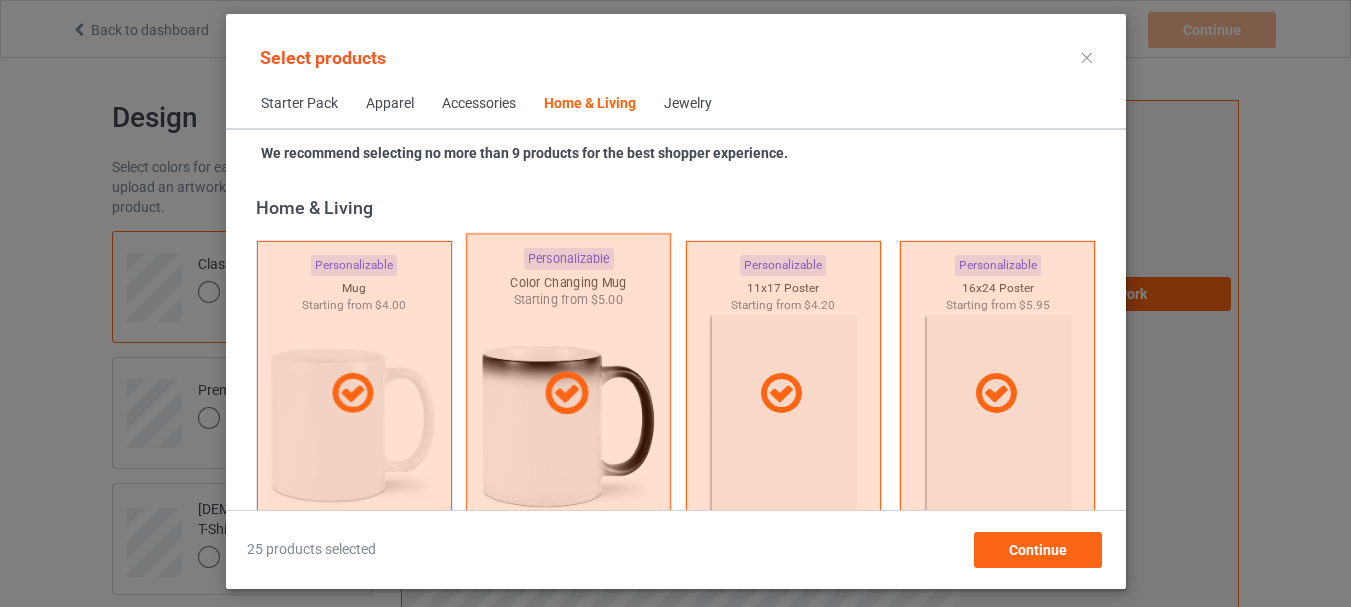 click at bounding box center [568, 394] 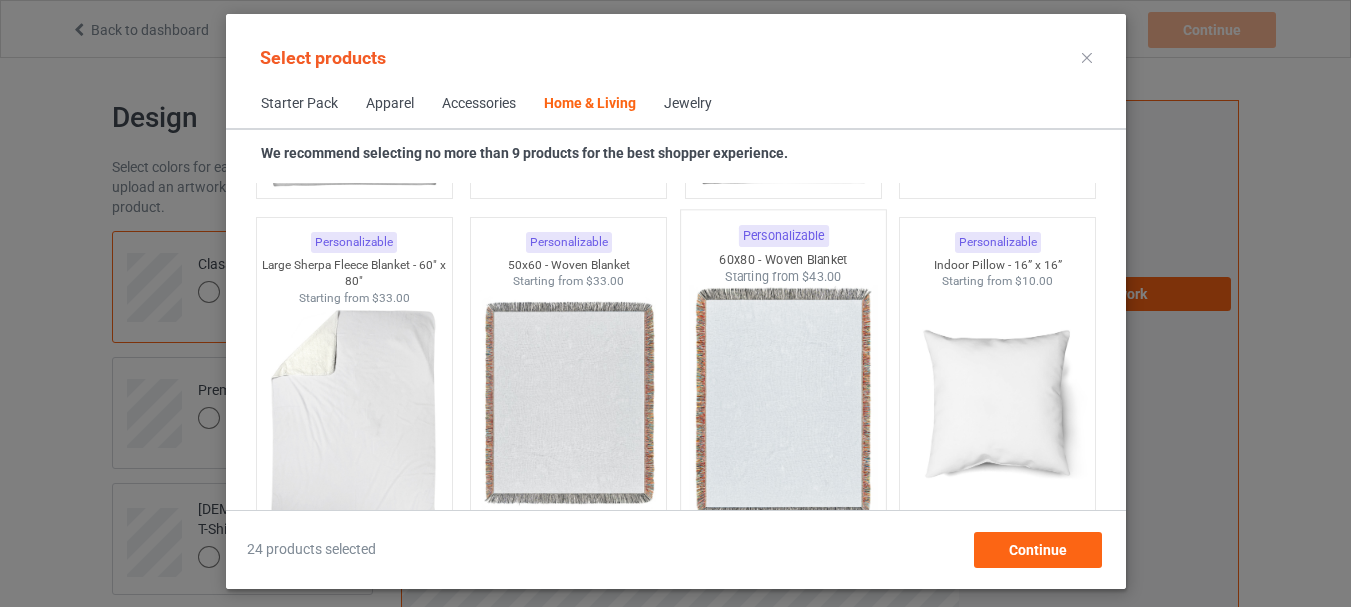 scroll, scrollTop: 10106, scrollLeft: 0, axis: vertical 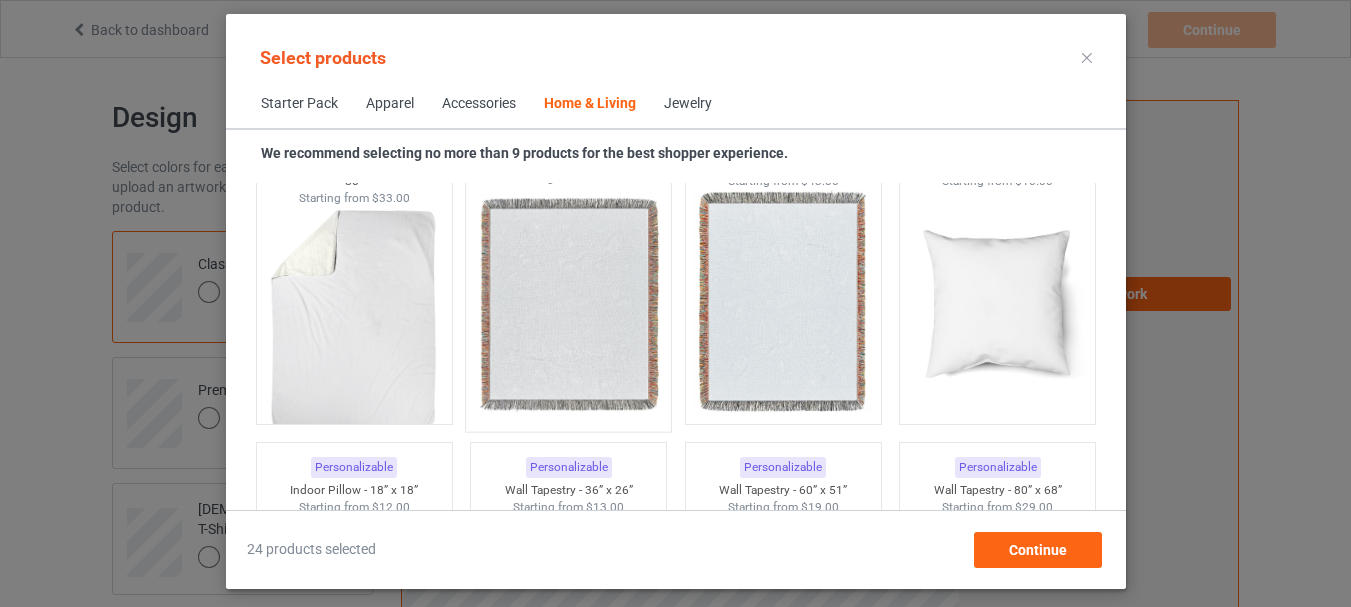click at bounding box center (568, 303) 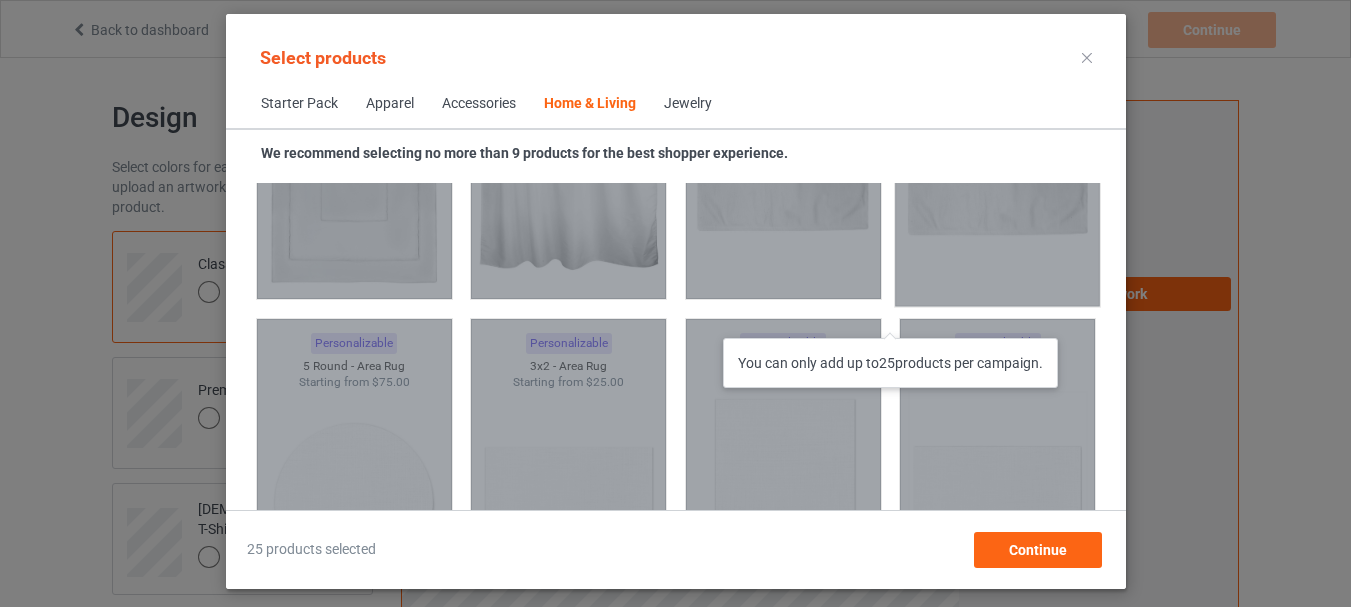 scroll, scrollTop: 11306, scrollLeft: 0, axis: vertical 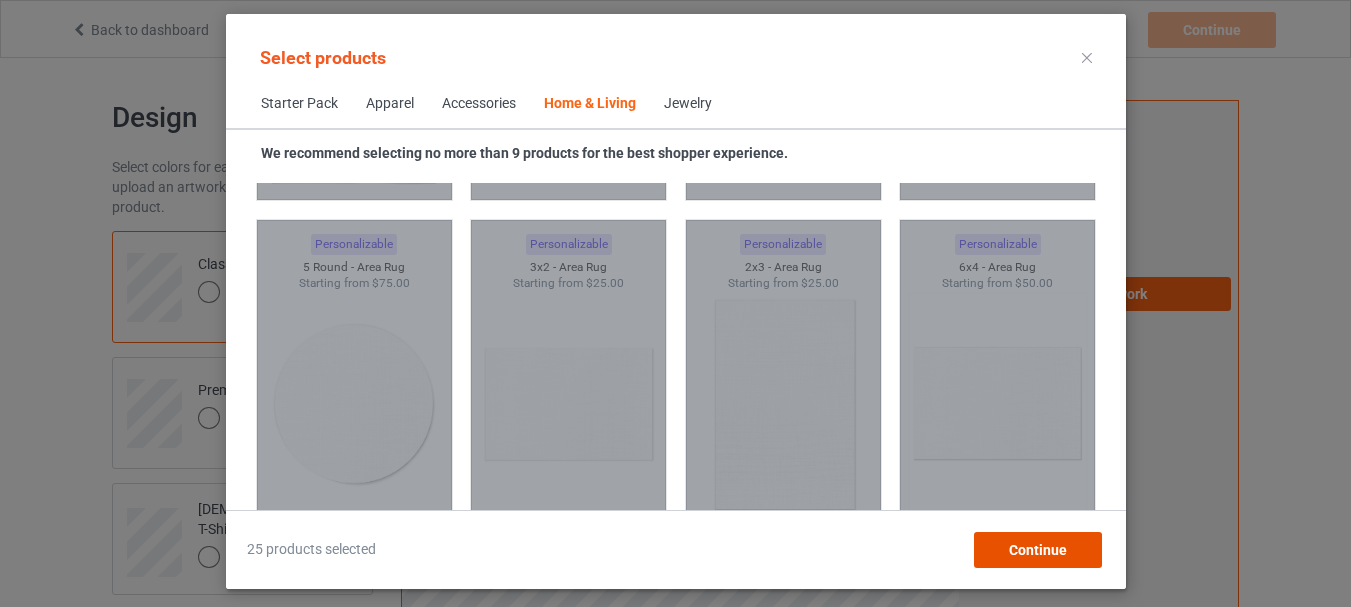 click on "Continue" at bounding box center [1037, 550] 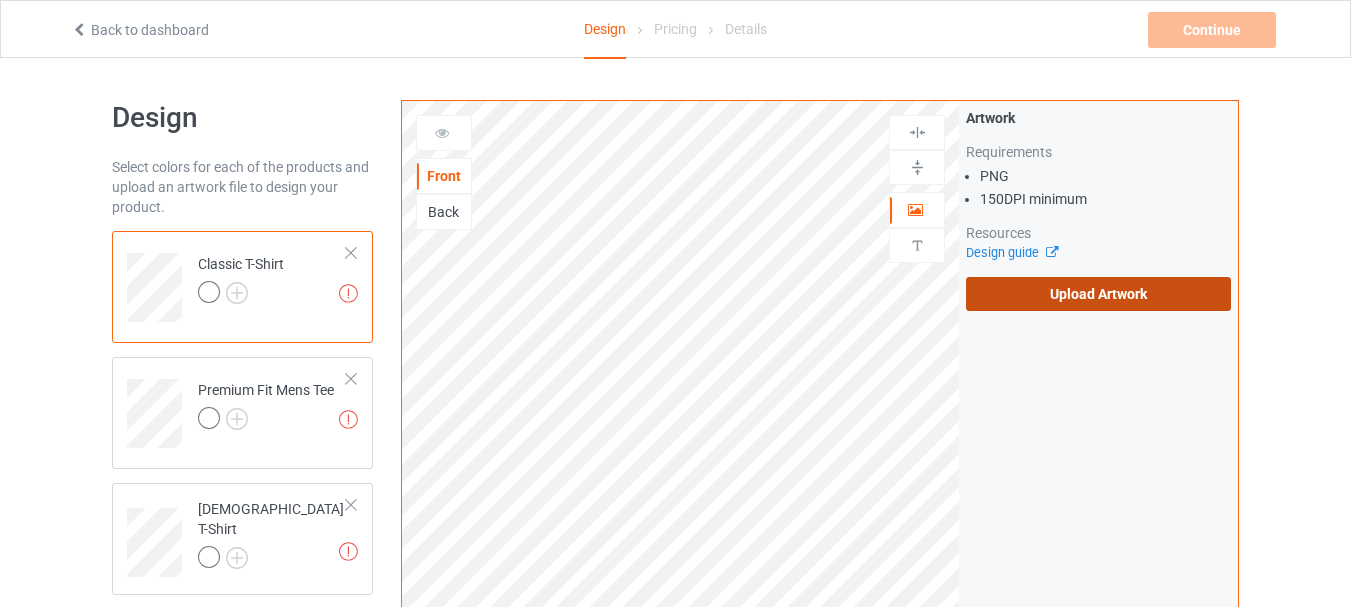 click on "Upload Artwork" at bounding box center (1098, 294) 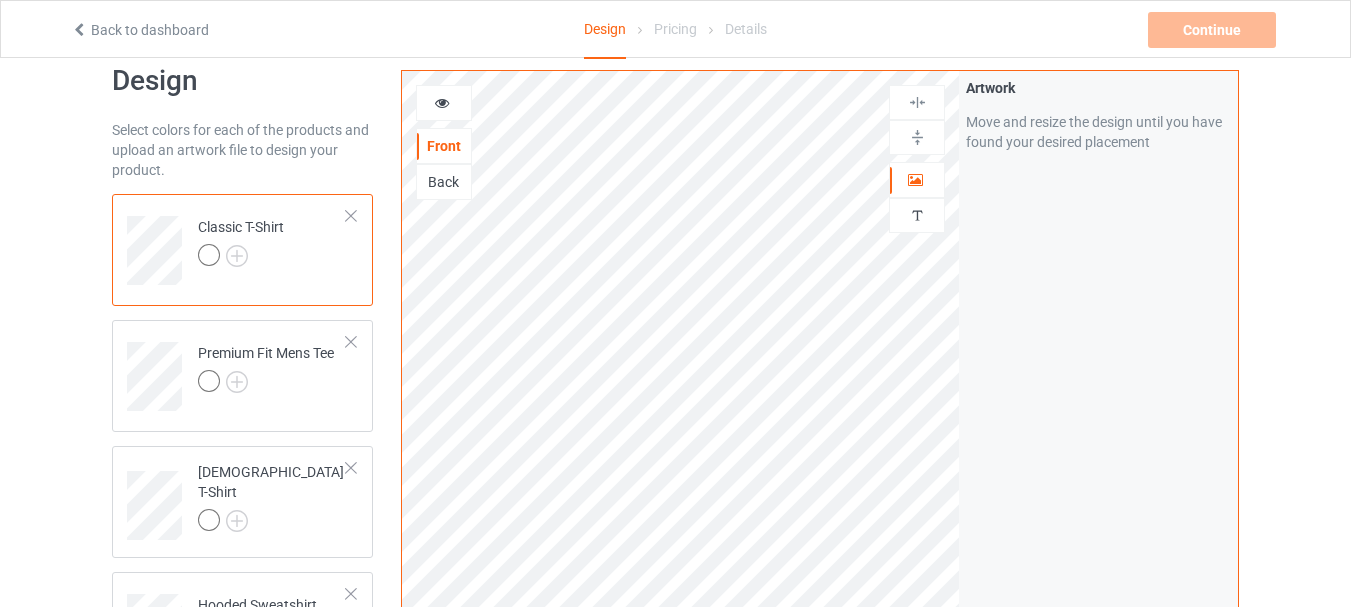scroll, scrollTop: 0, scrollLeft: 0, axis: both 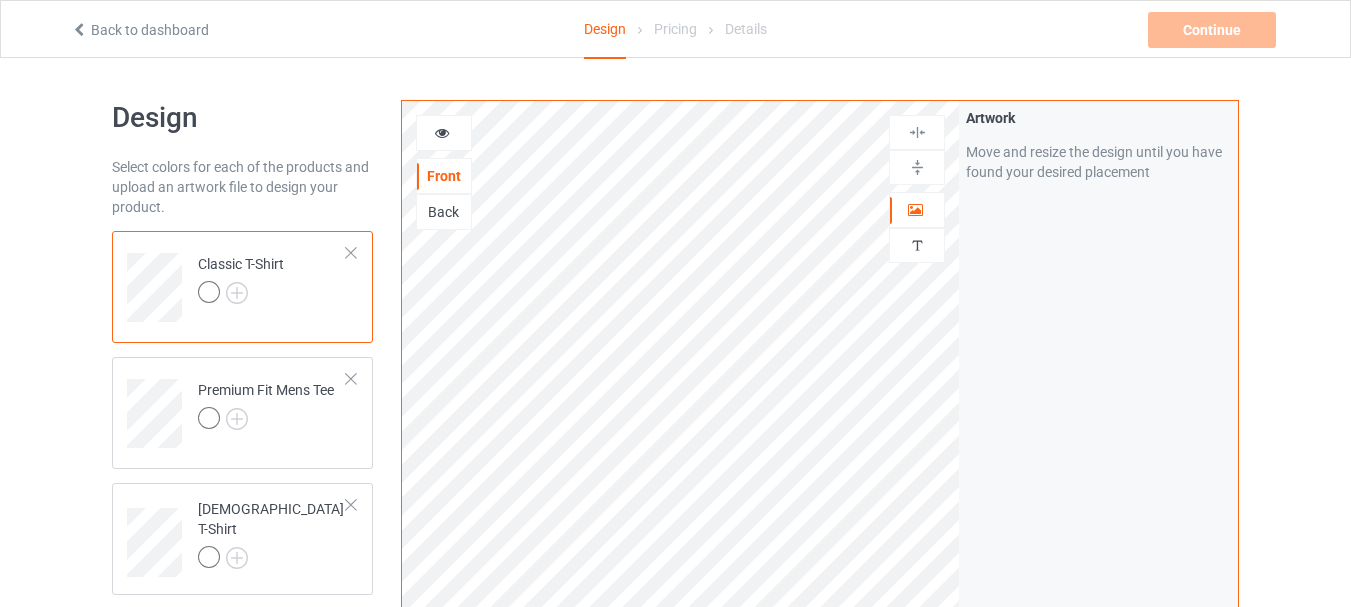 click at bounding box center [209, 292] 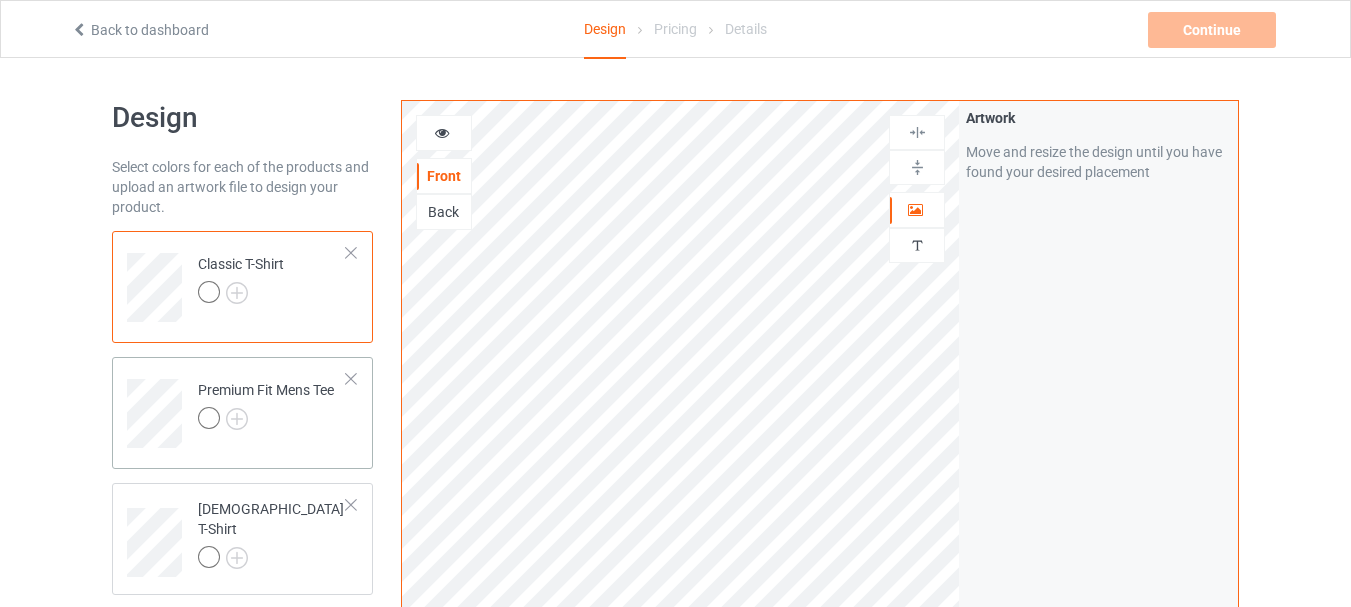 click at bounding box center (212, 421) 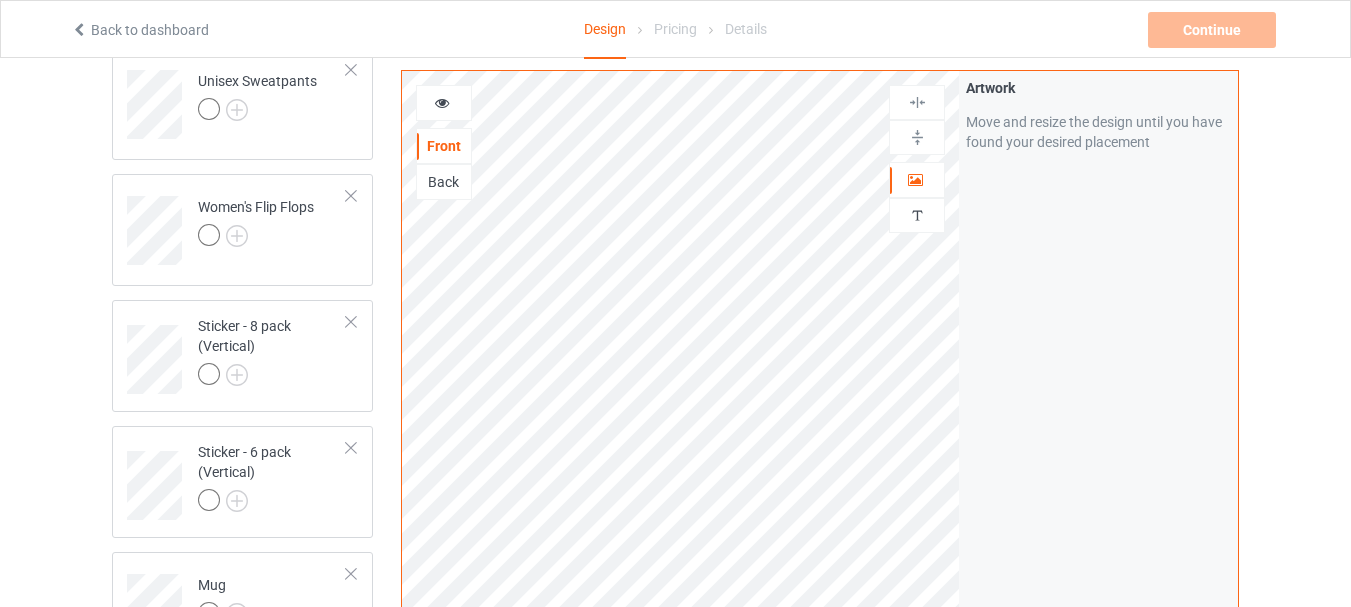 scroll, scrollTop: 2200, scrollLeft: 0, axis: vertical 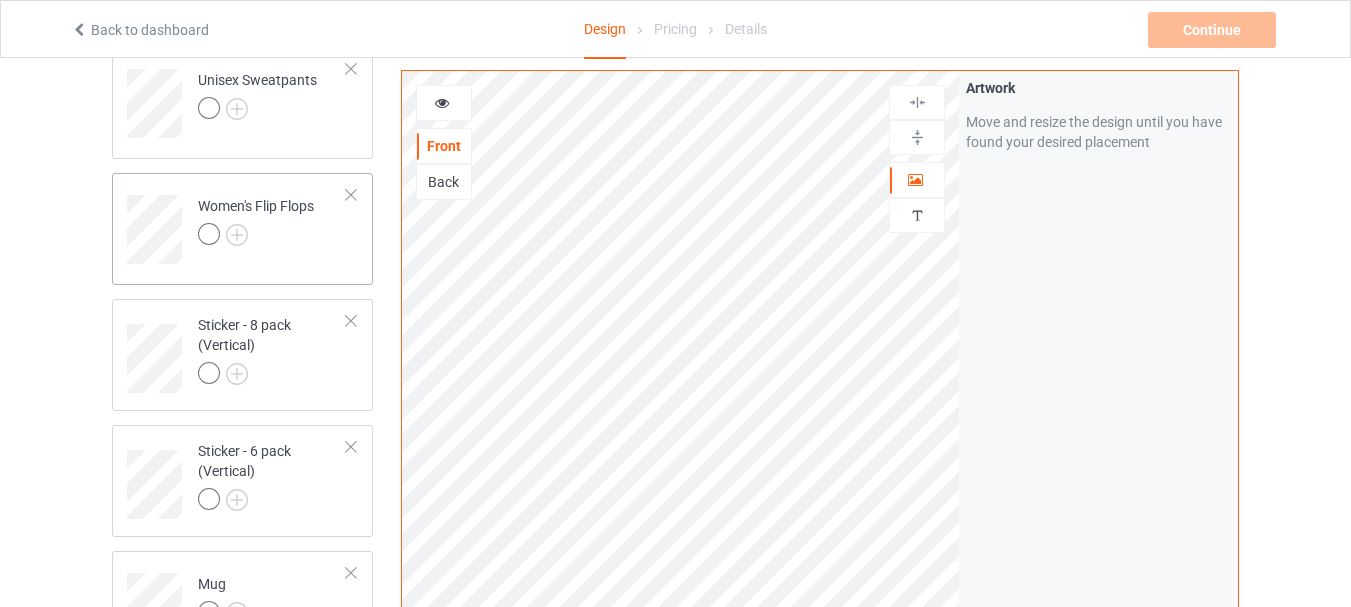 click at bounding box center [351, 195] 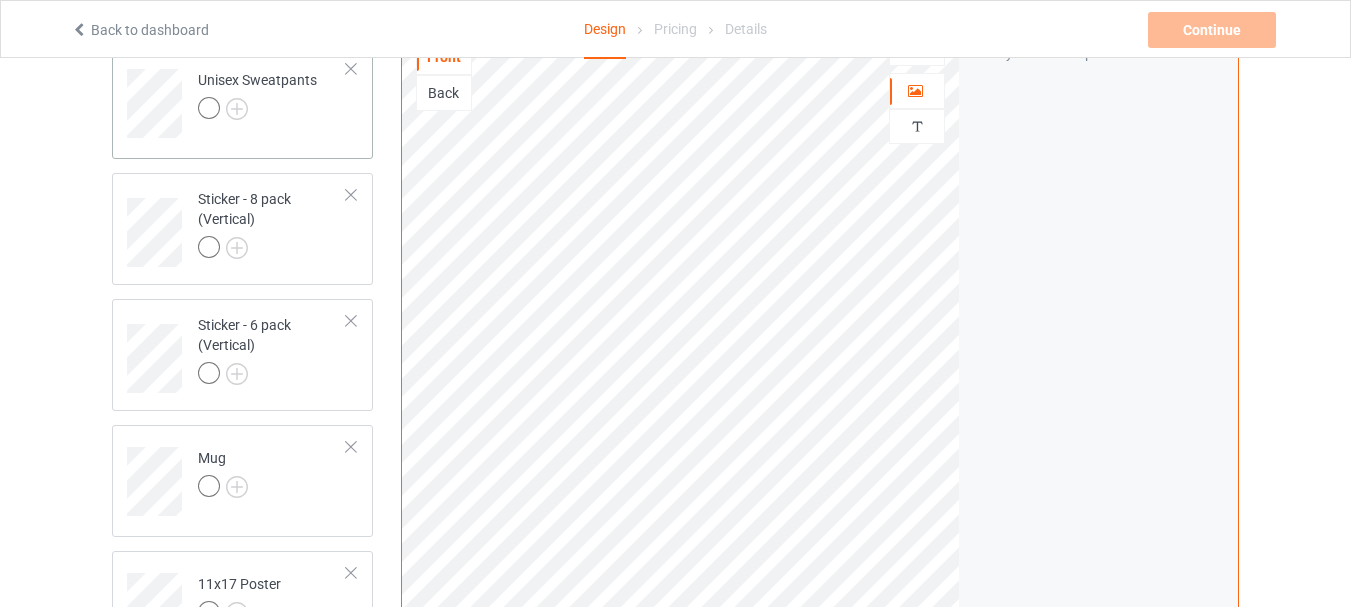 click at bounding box center [351, 69] 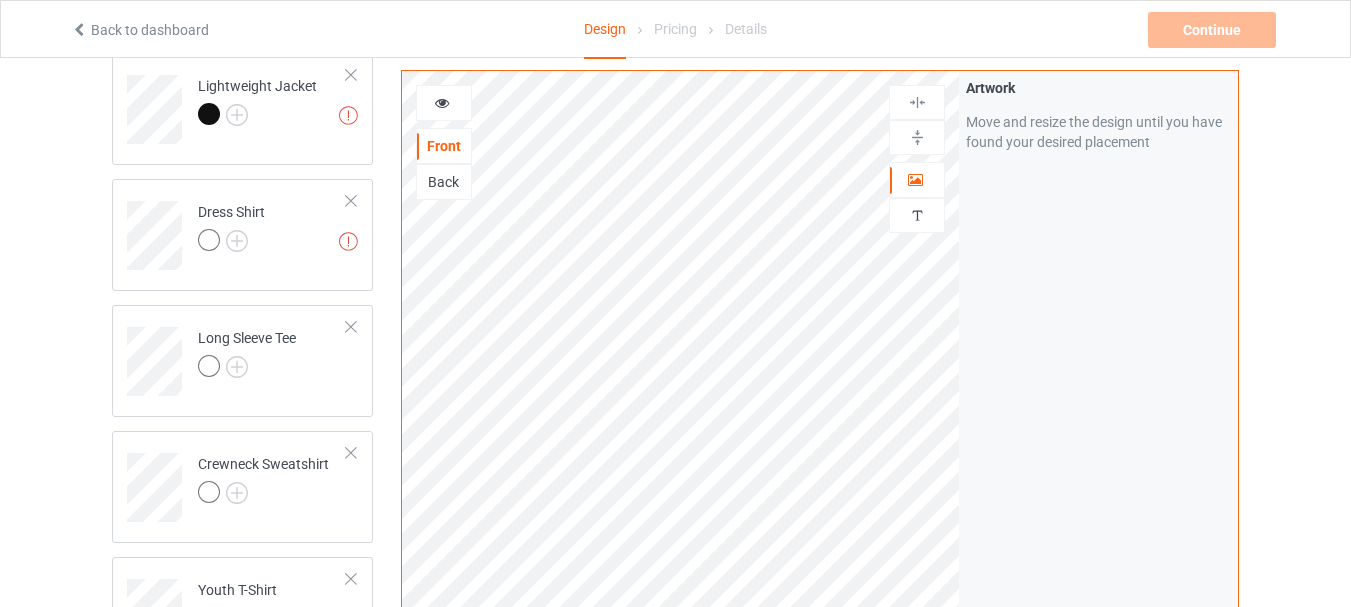 scroll, scrollTop: 944, scrollLeft: 0, axis: vertical 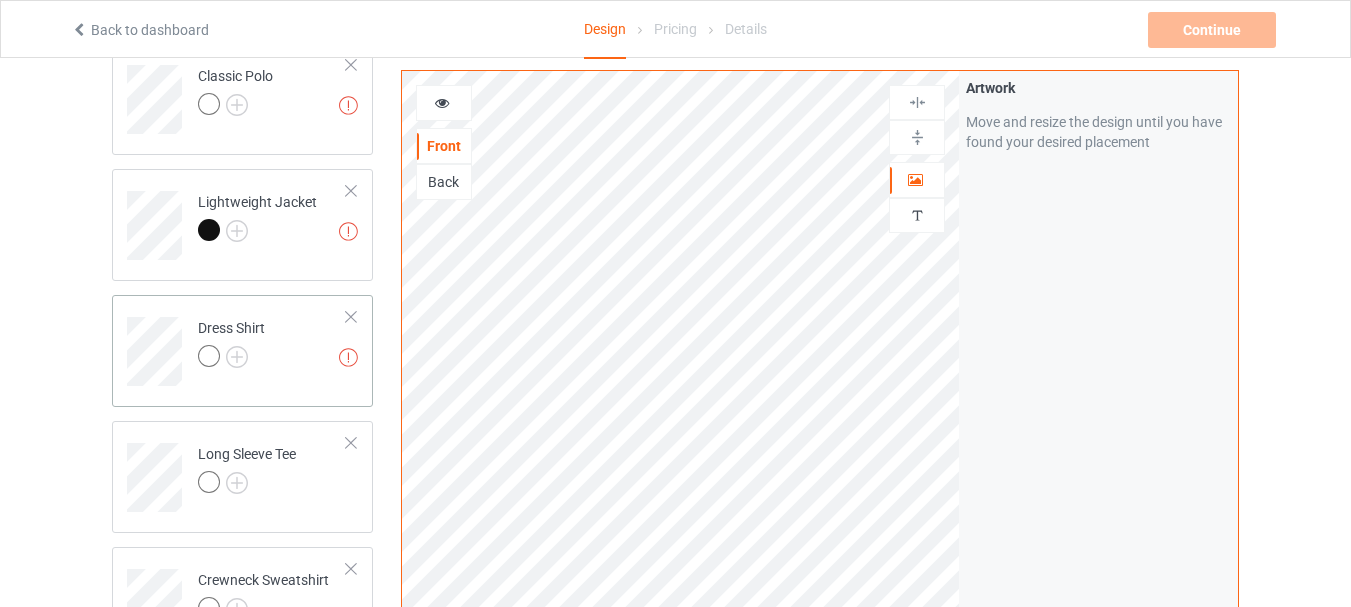 click at bounding box center (351, 317) 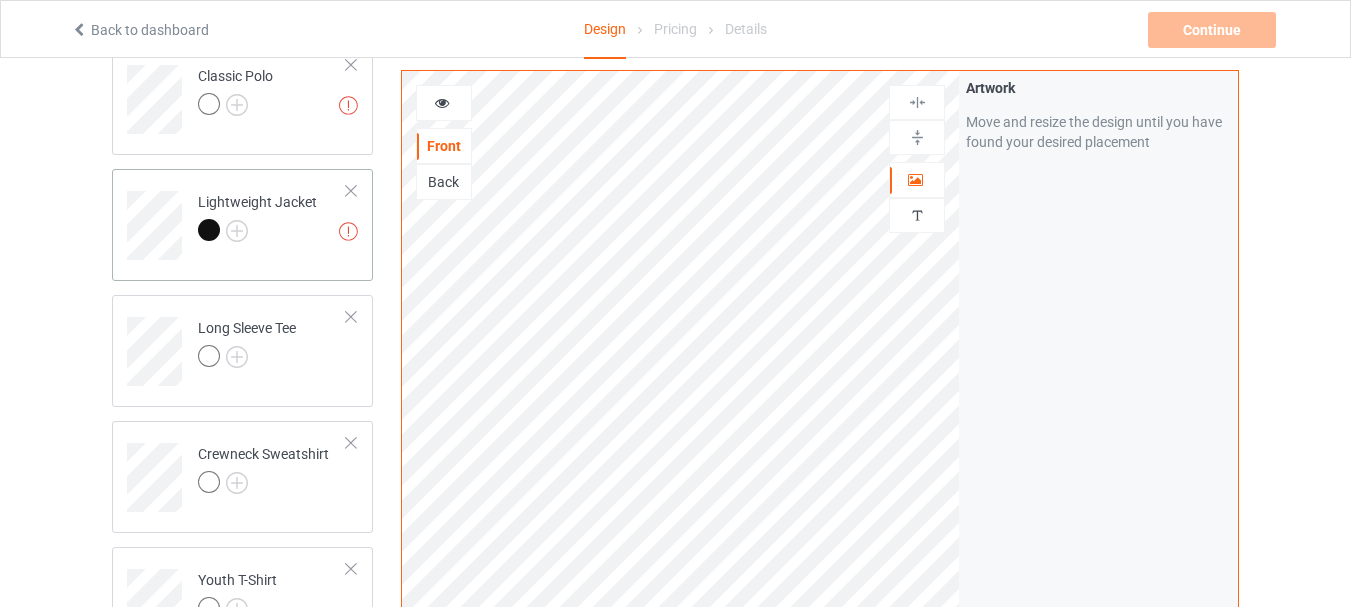 click at bounding box center (351, 191) 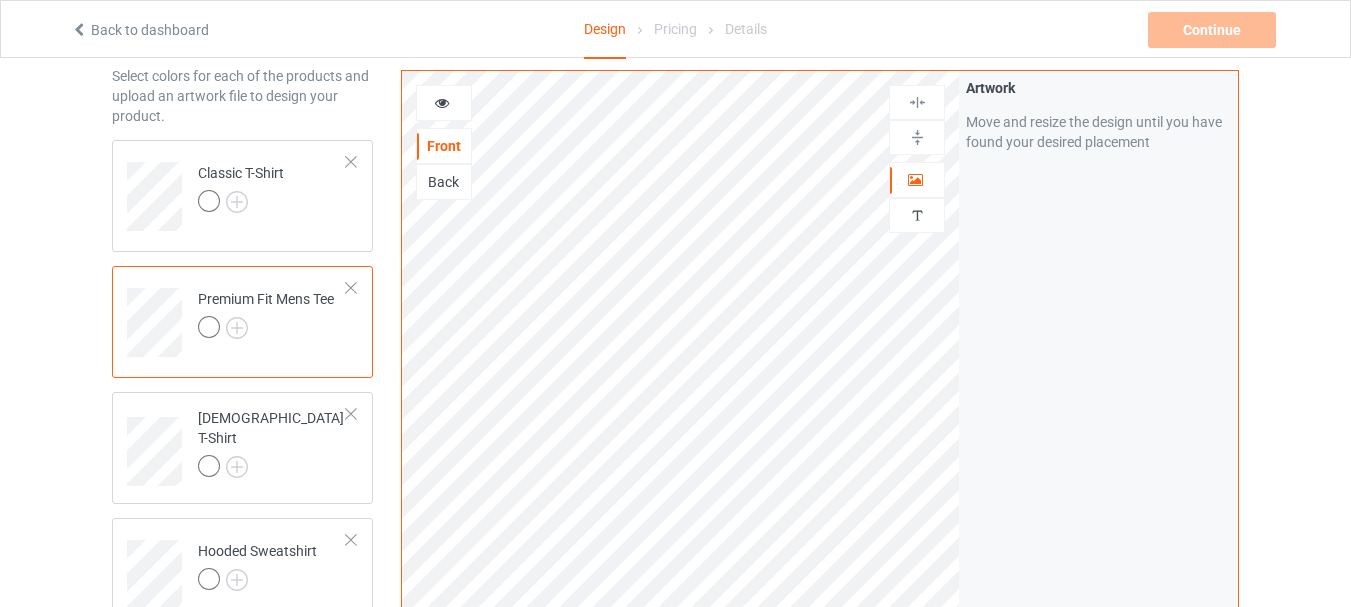 scroll, scrollTop: 0, scrollLeft: 0, axis: both 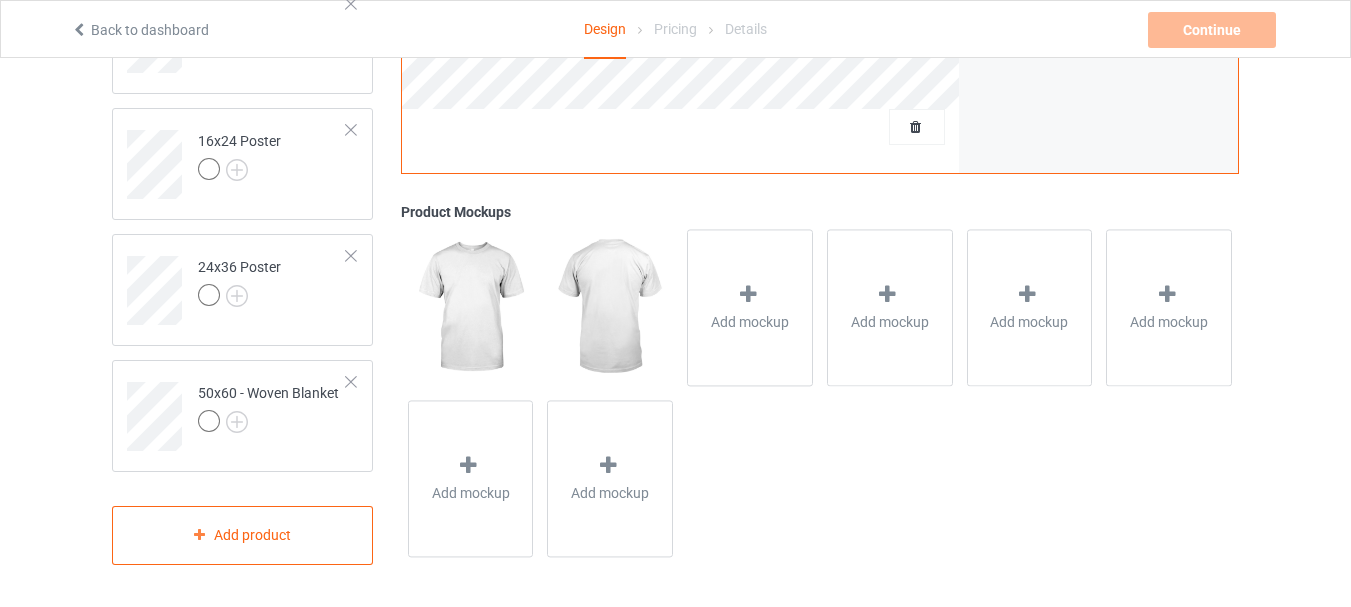 click at bounding box center [470, 308] 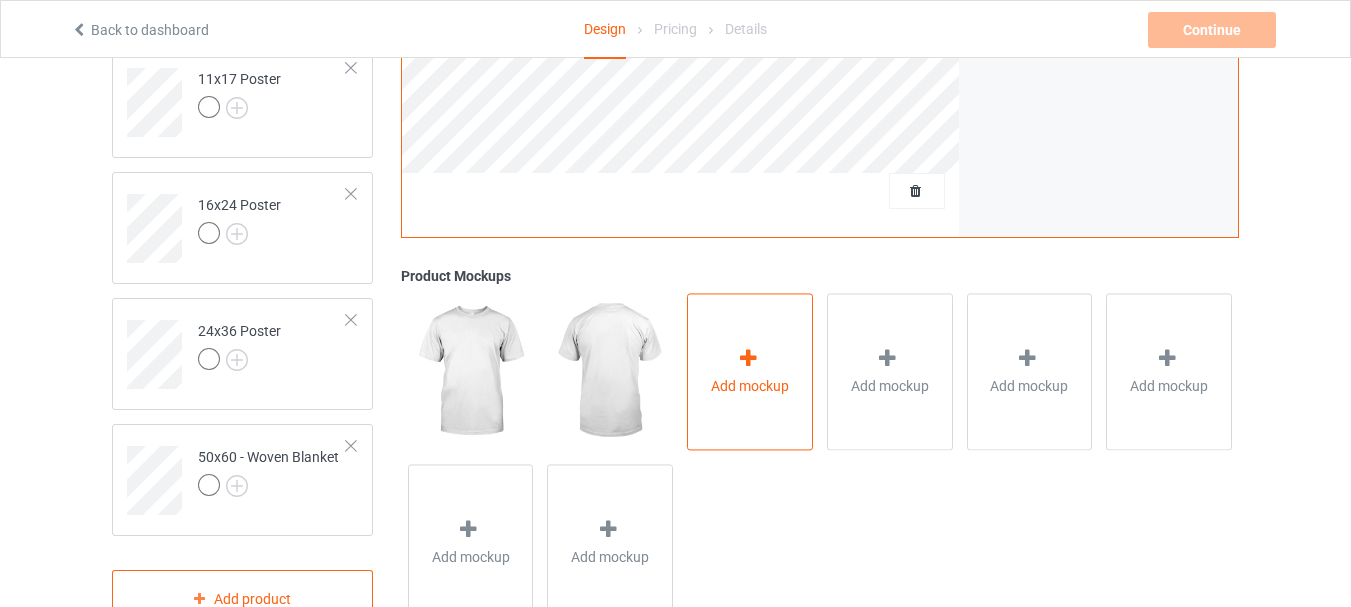 scroll, scrollTop: 2292, scrollLeft: 0, axis: vertical 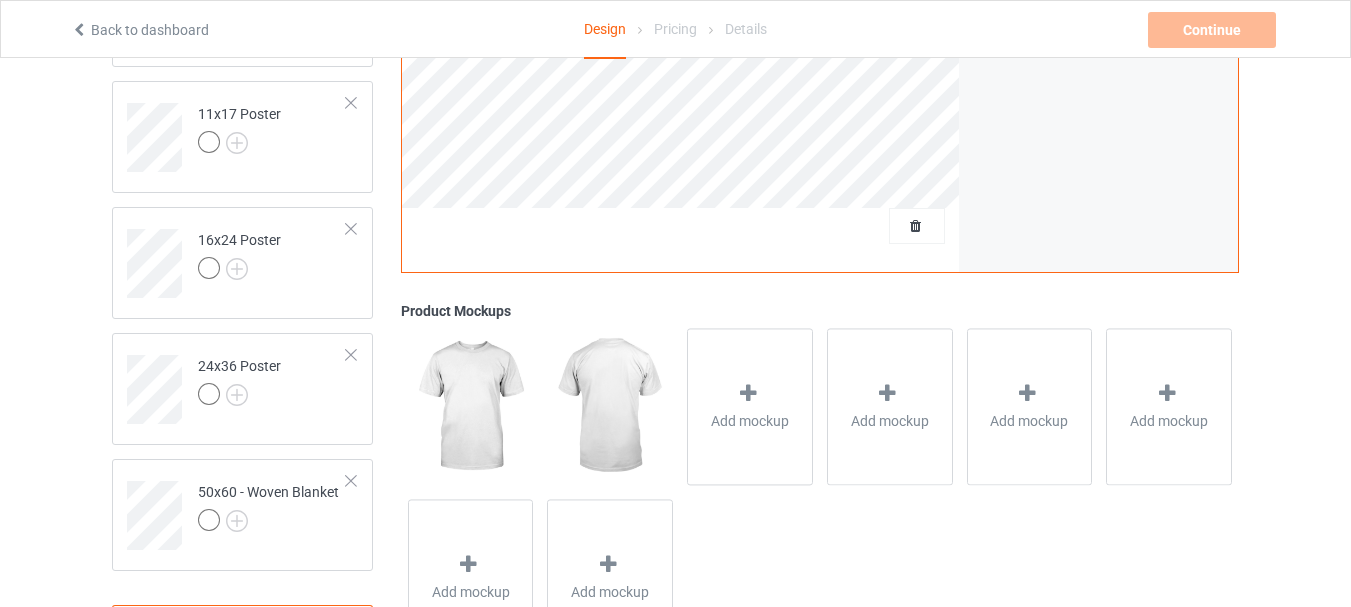 click on "Pricing" at bounding box center [675, 29] 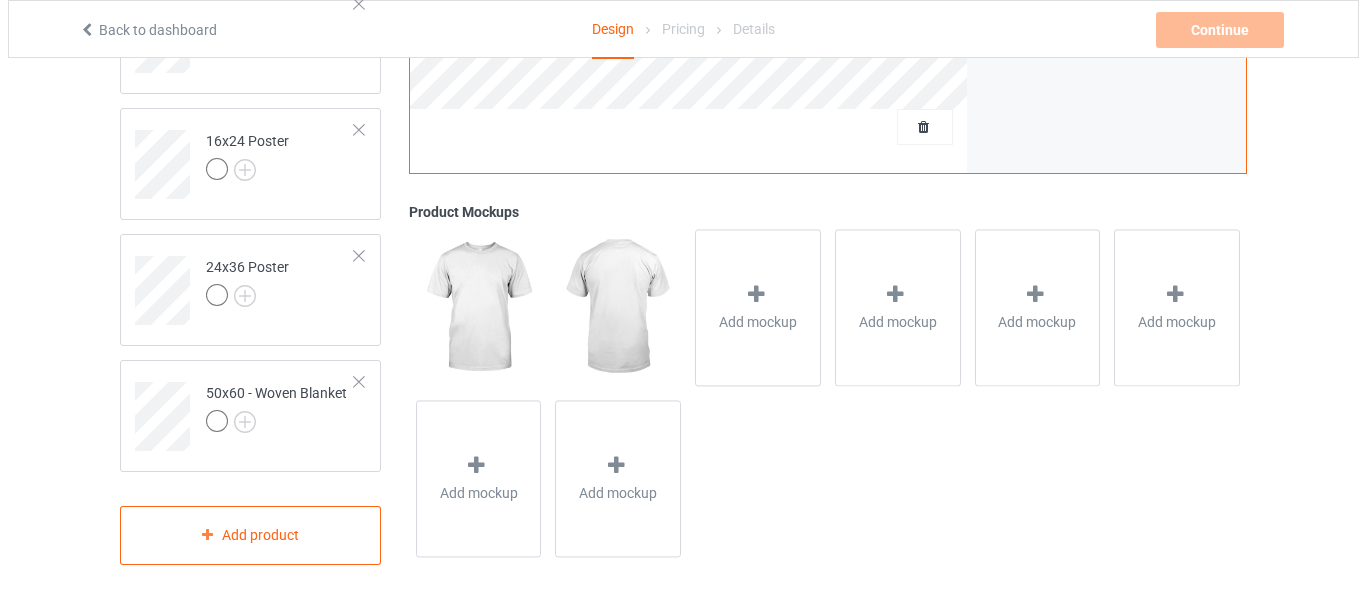 scroll, scrollTop: 2392, scrollLeft: 0, axis: vertical 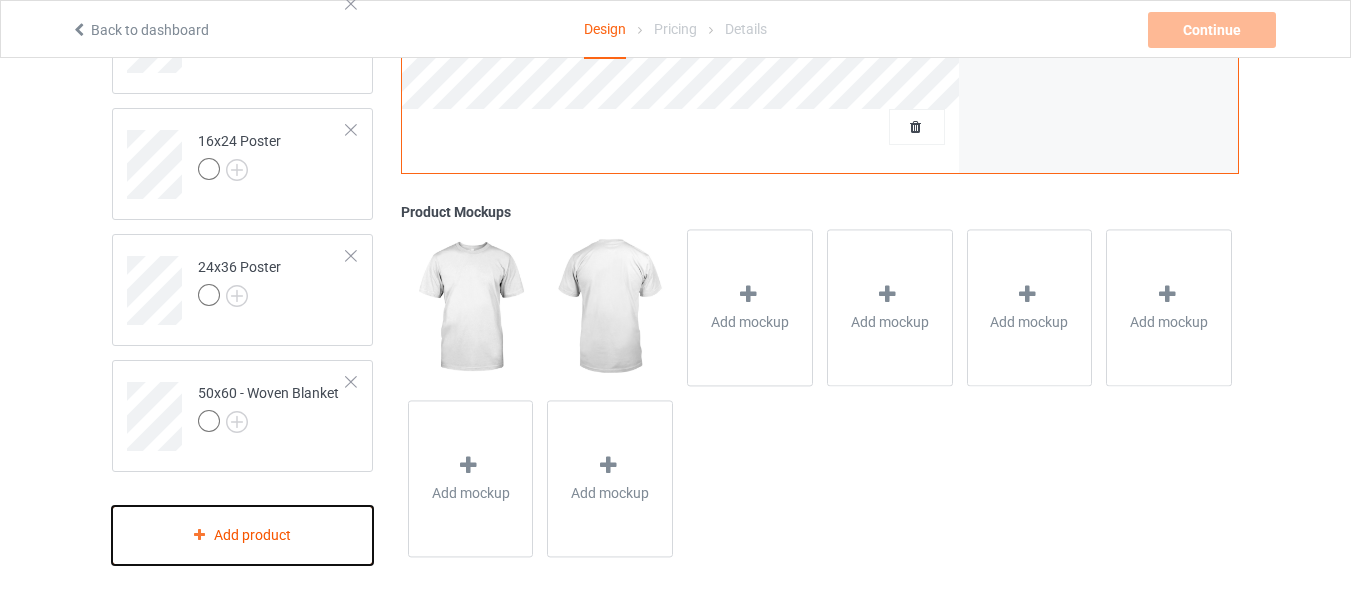 click on "Add product" at bounding box center [242, 535] 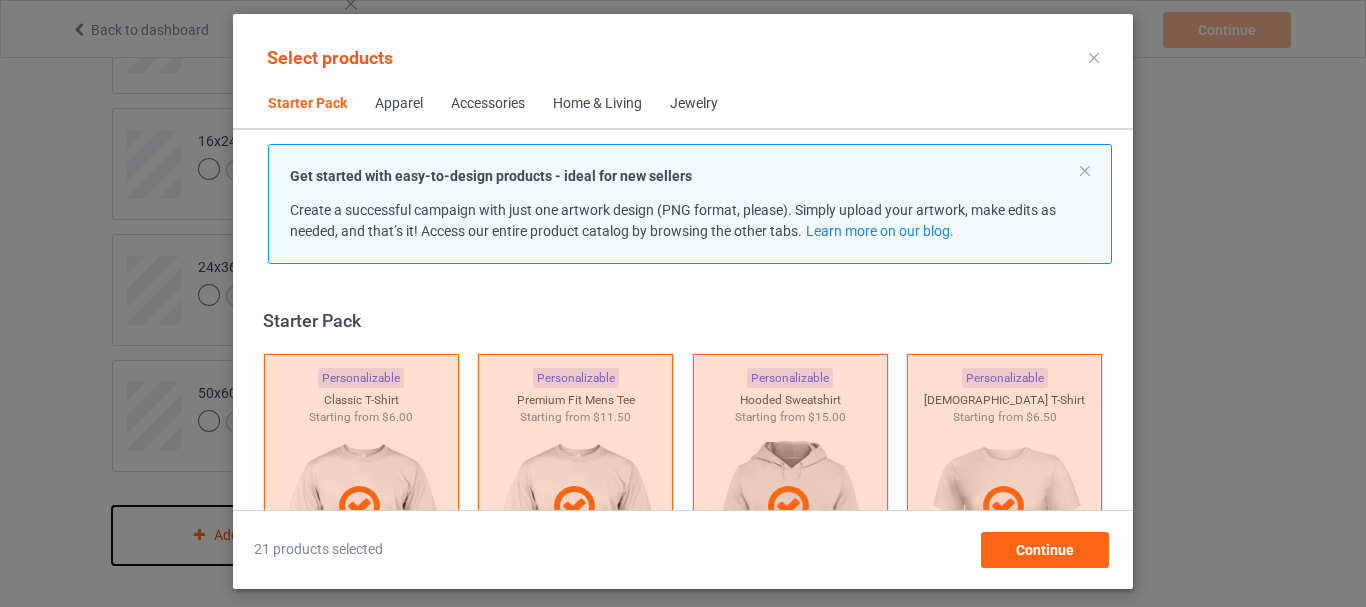 scroll, scrollTop: 26, scrollLeft: 0, axis: vertical 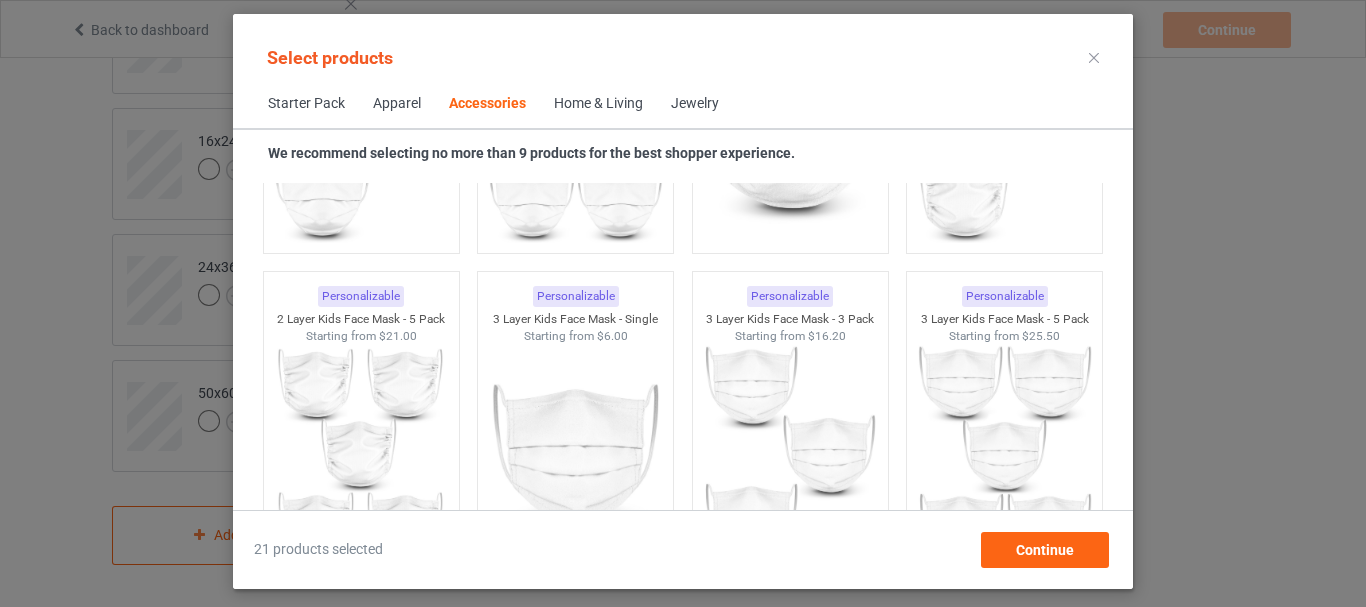 click on "Home & Living" at bounding box center [598, 104] 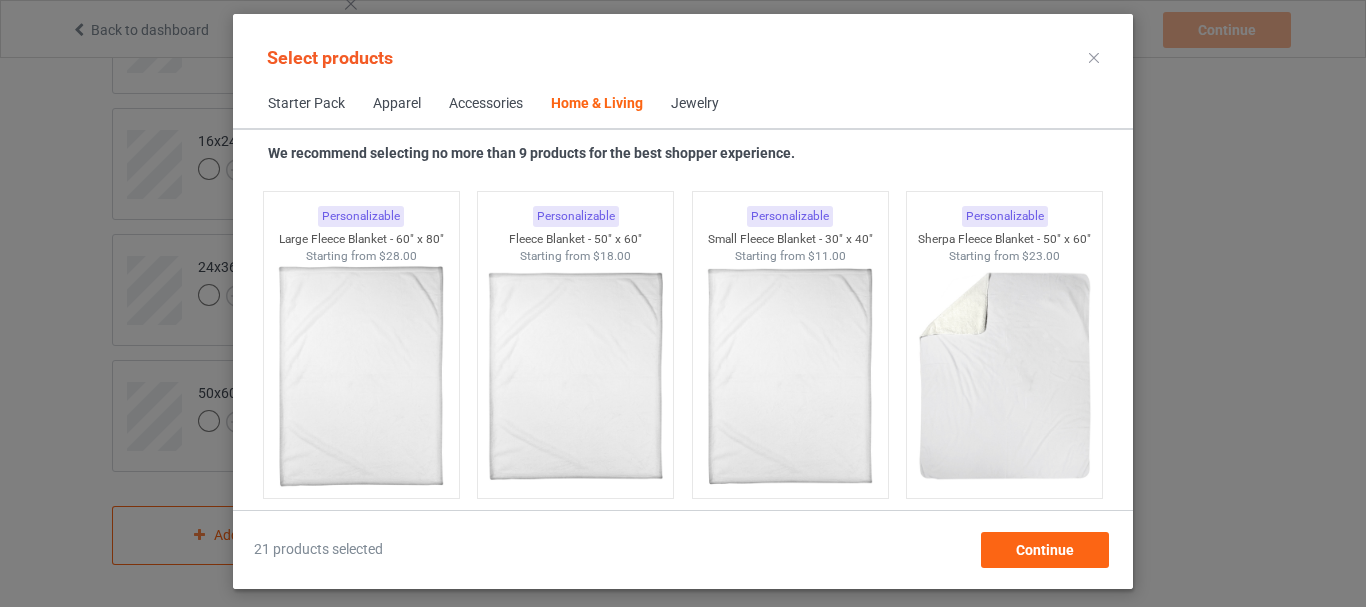 scroll, scrollTop: 9719, scrollLeft: 0, axis: vertical 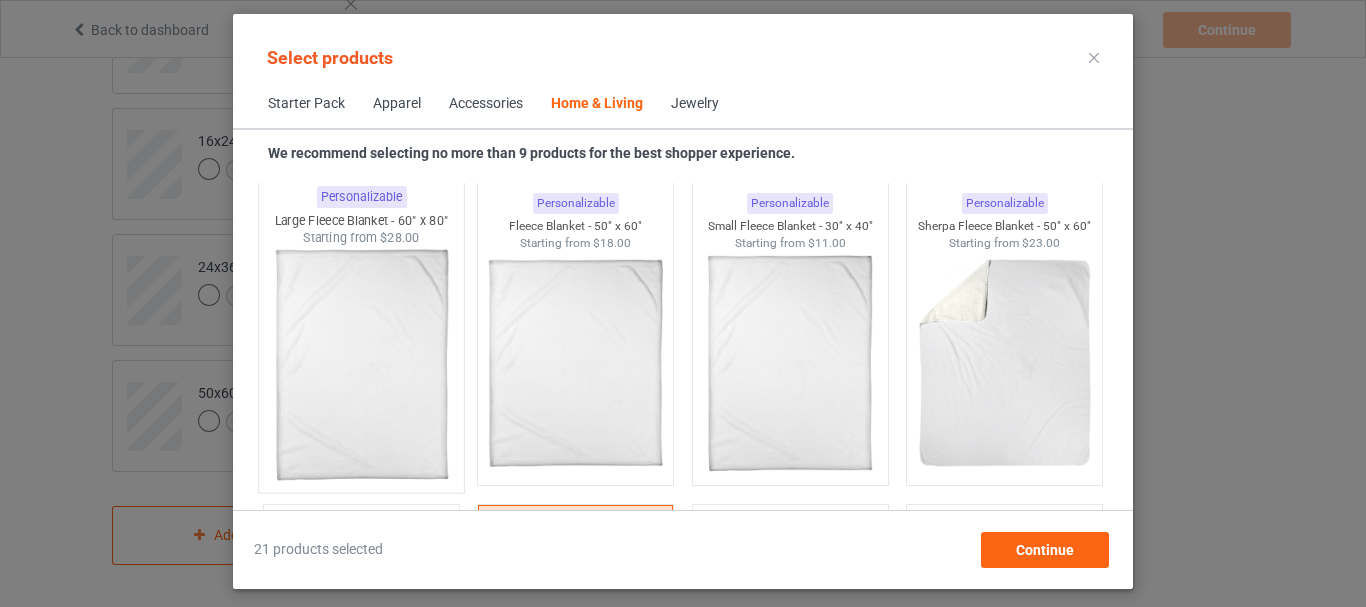 click at bounding box center (361, 364) 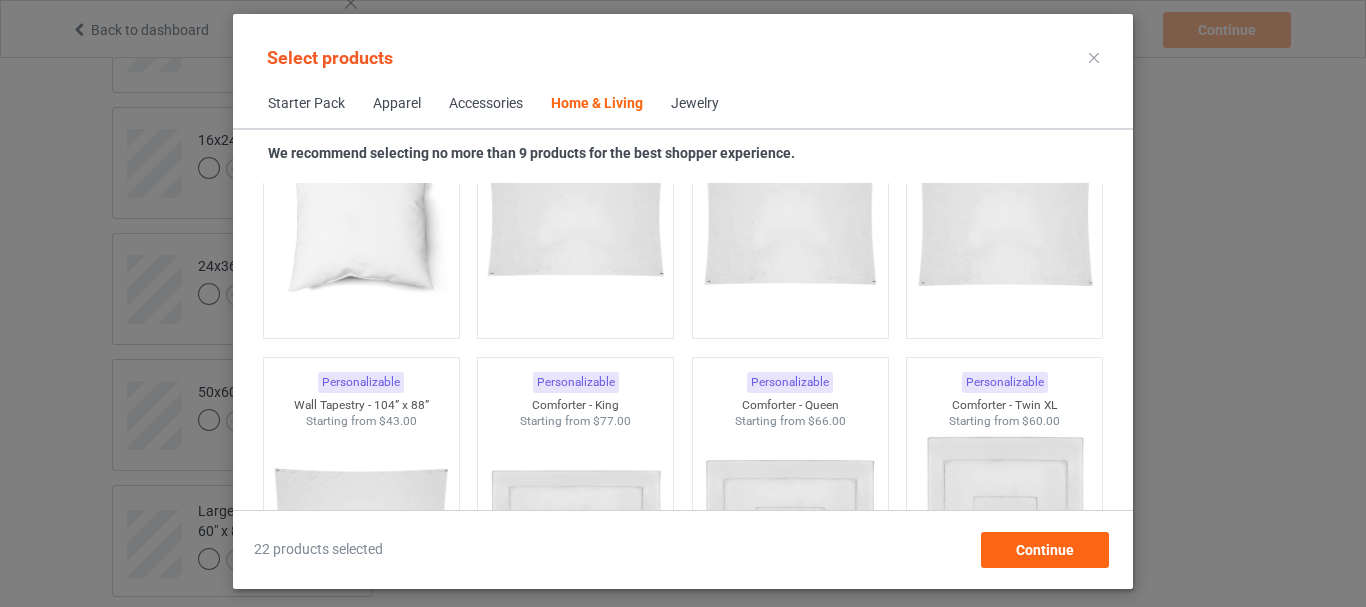 scroll, scrollTop: 10519, scrollLeft: 0, axis: vertical 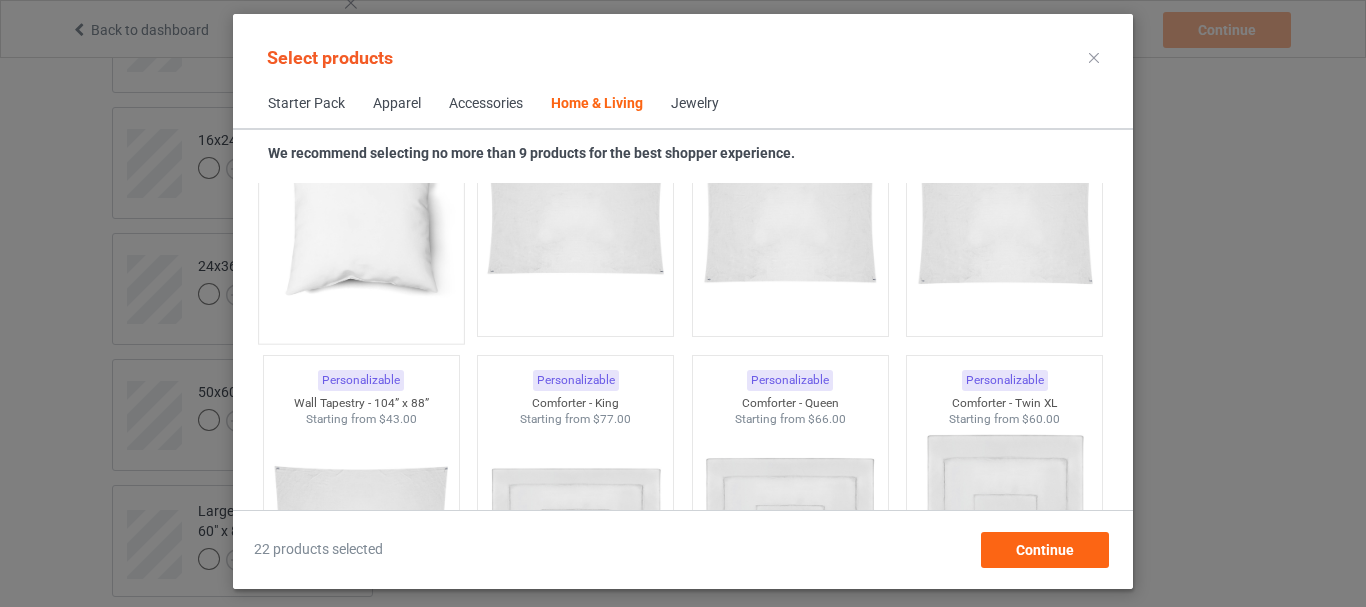 click at bounding box center [361, 215] 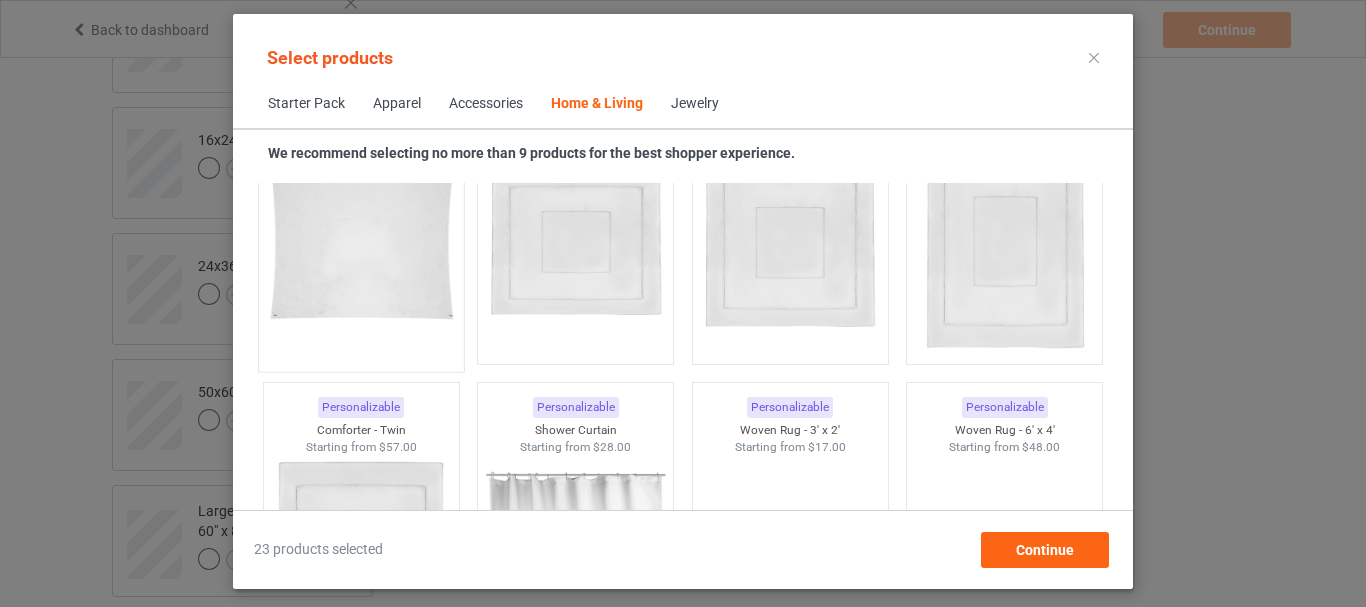 scroll, scrollTop: 10819, scrollLeft: 0, axis: vertical 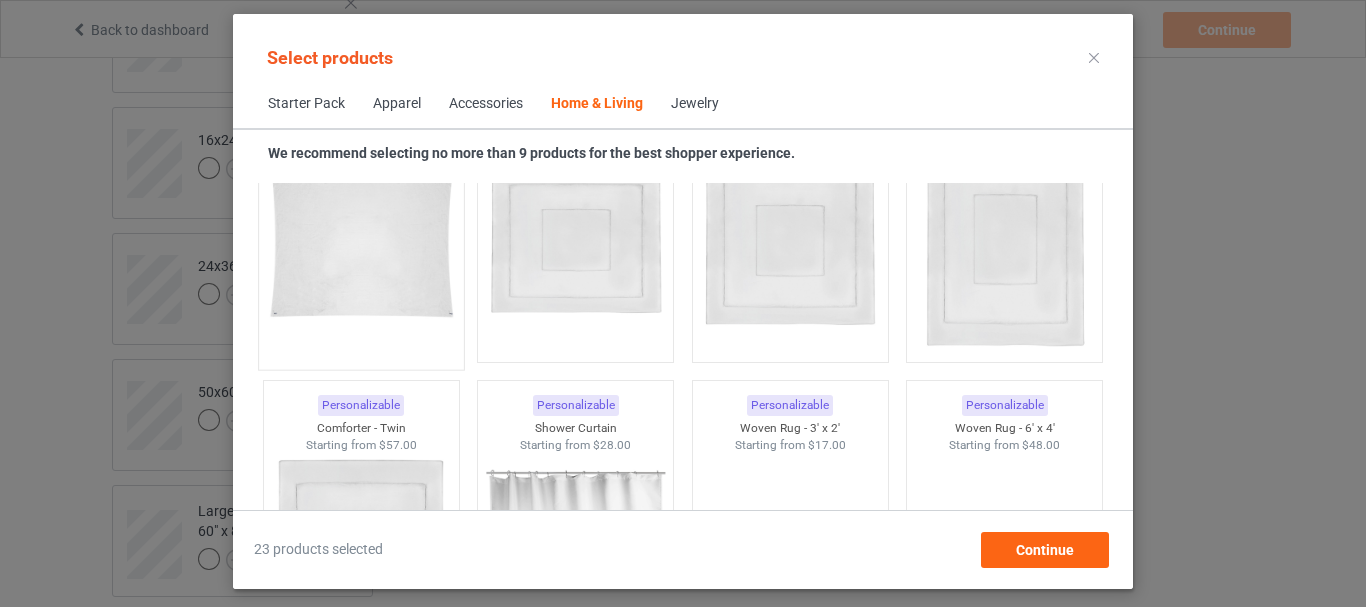 click at bounding box center (361, 241) 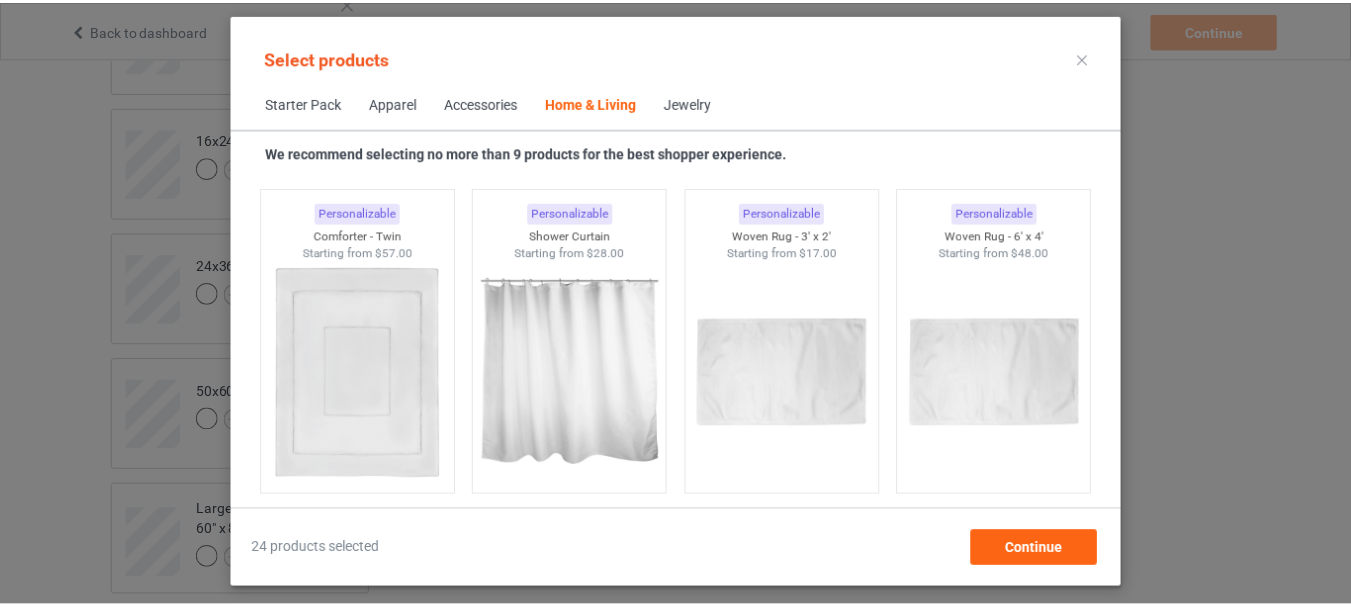 scroll, scrollTop: 11019, scrollLeft: 0, axis: vertical 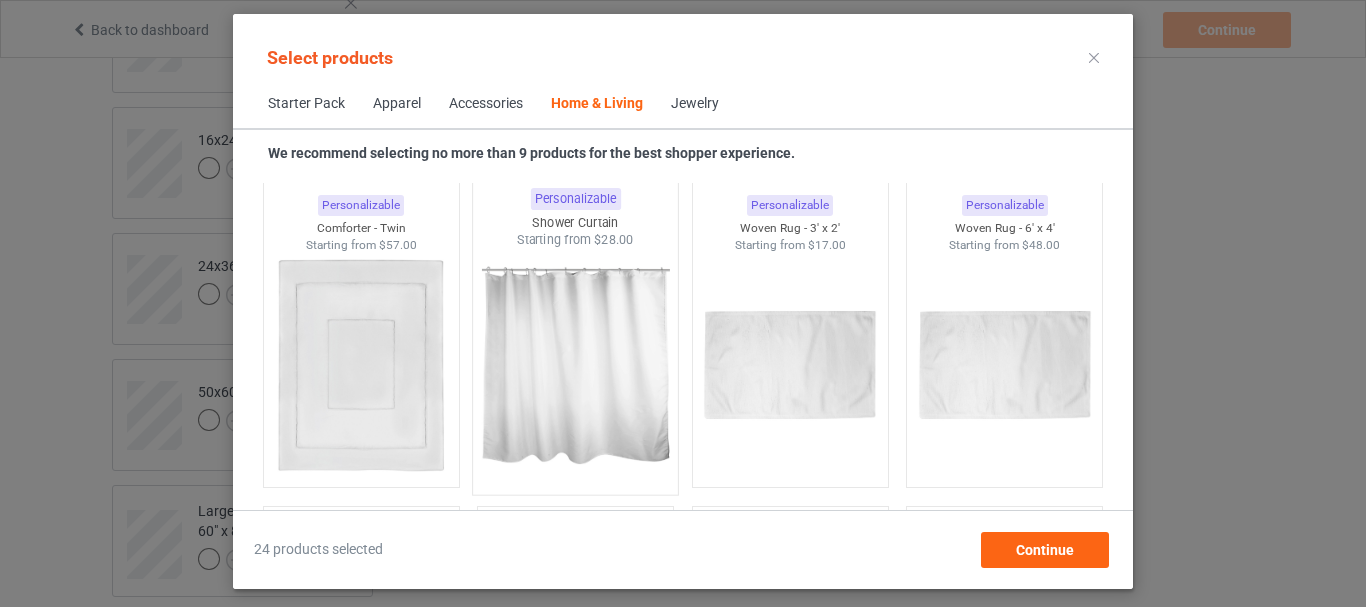 click at bounding box center (576, 366) 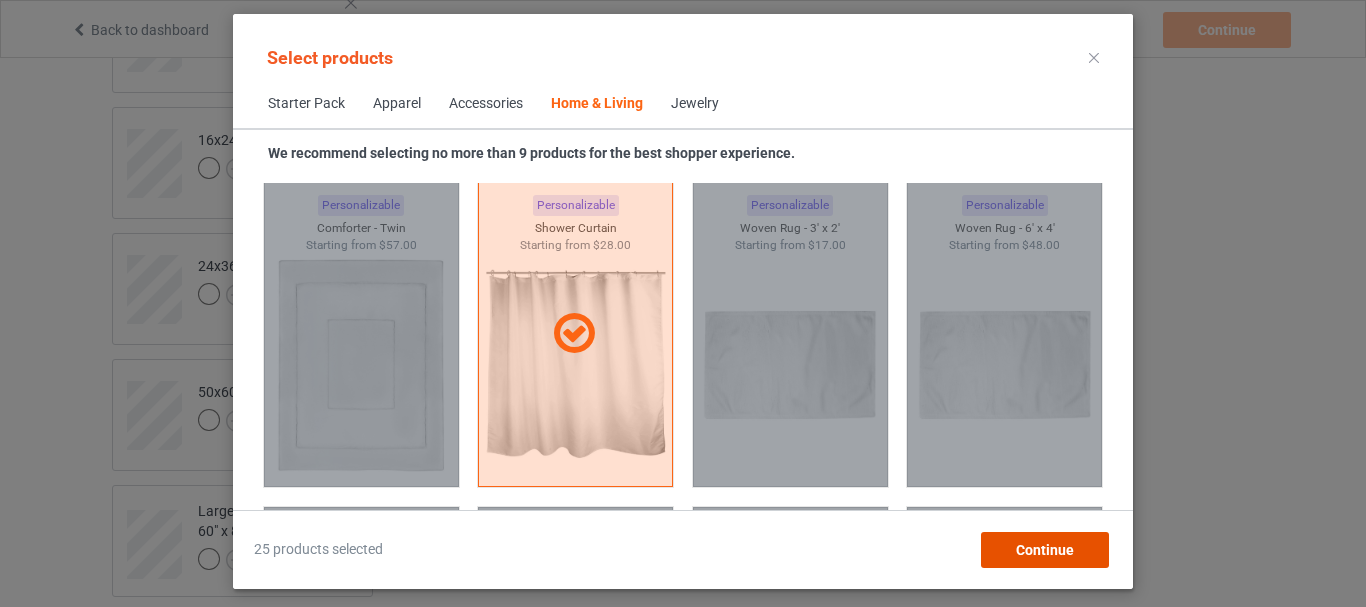 click on "Continue" at bounding box center [1045, 550] 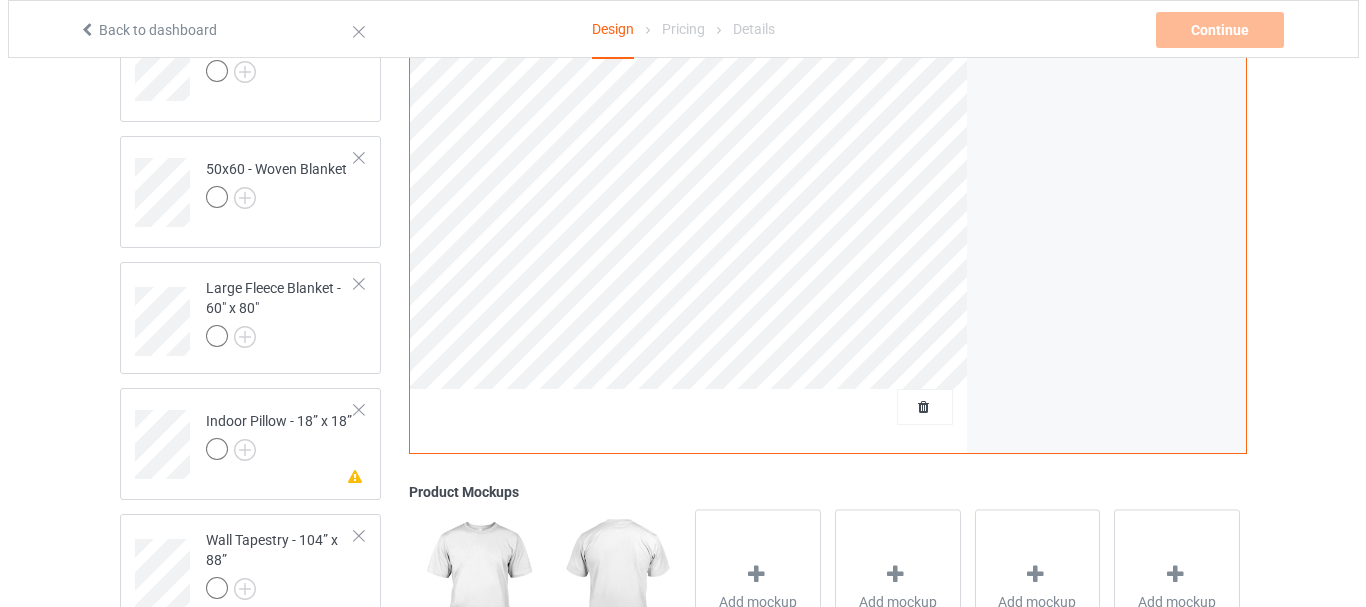scroll, scrollTop: 2892, scrollLeft: 0, axis: vertical 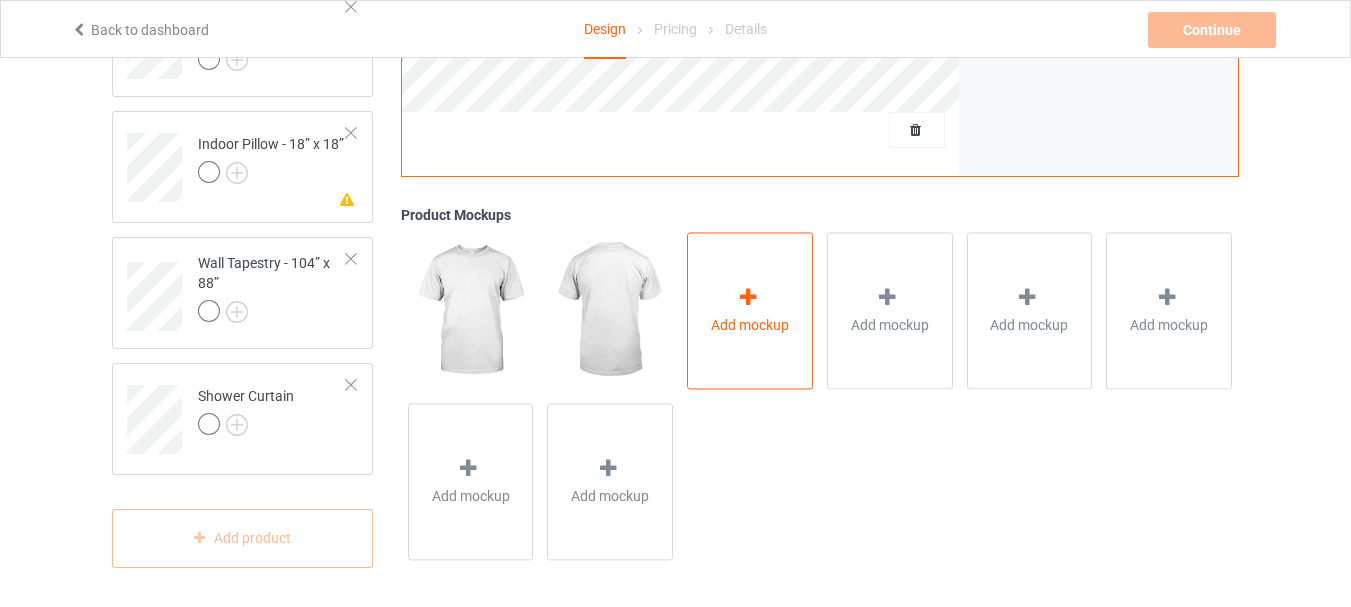 click at bounding box center [748, 297] 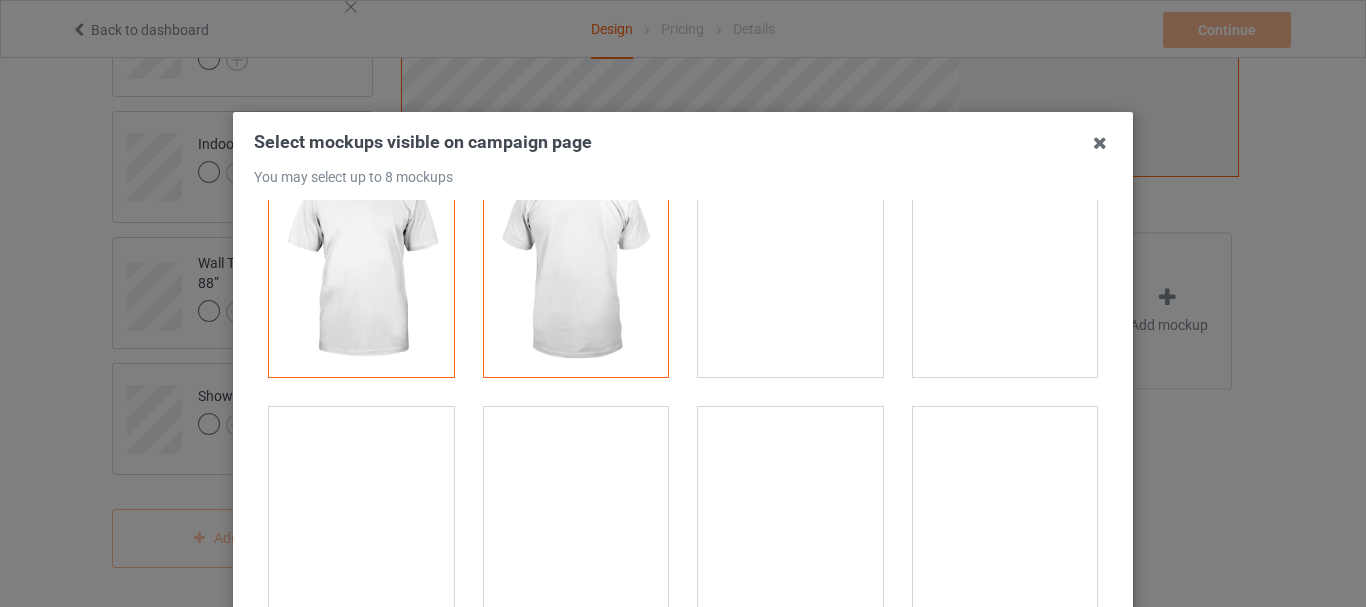 scroll, scrollTop: 0, scrollLeft: 0, axis: both 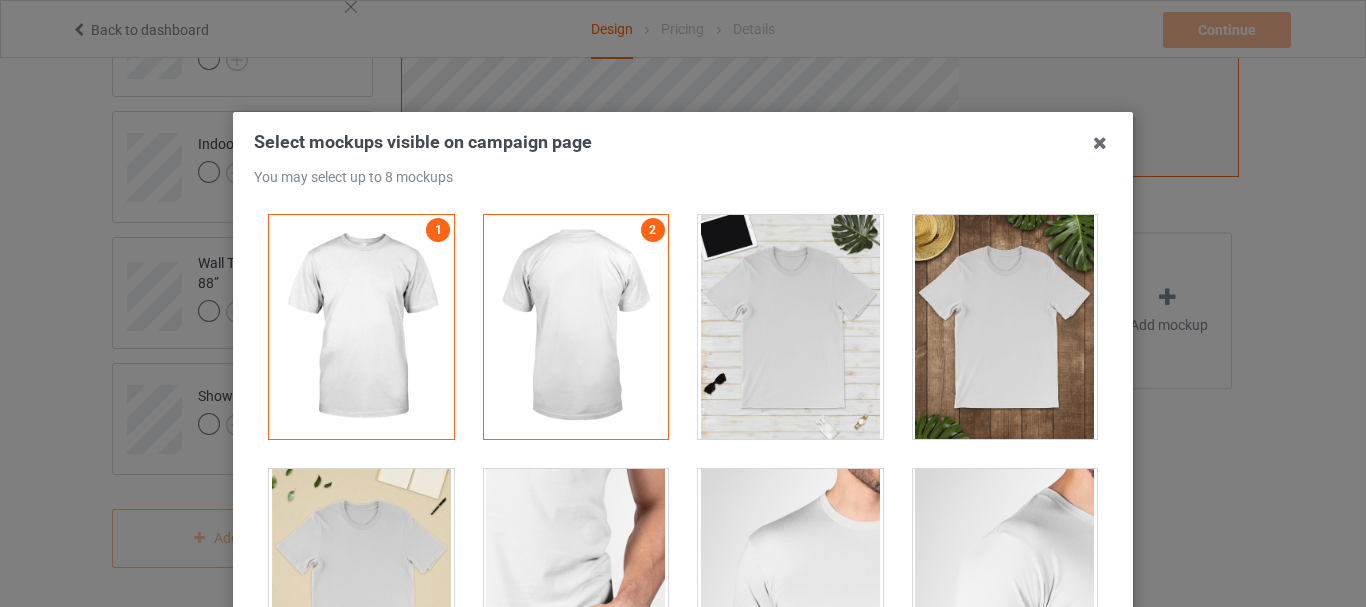 click at bounding box center (576, 327) 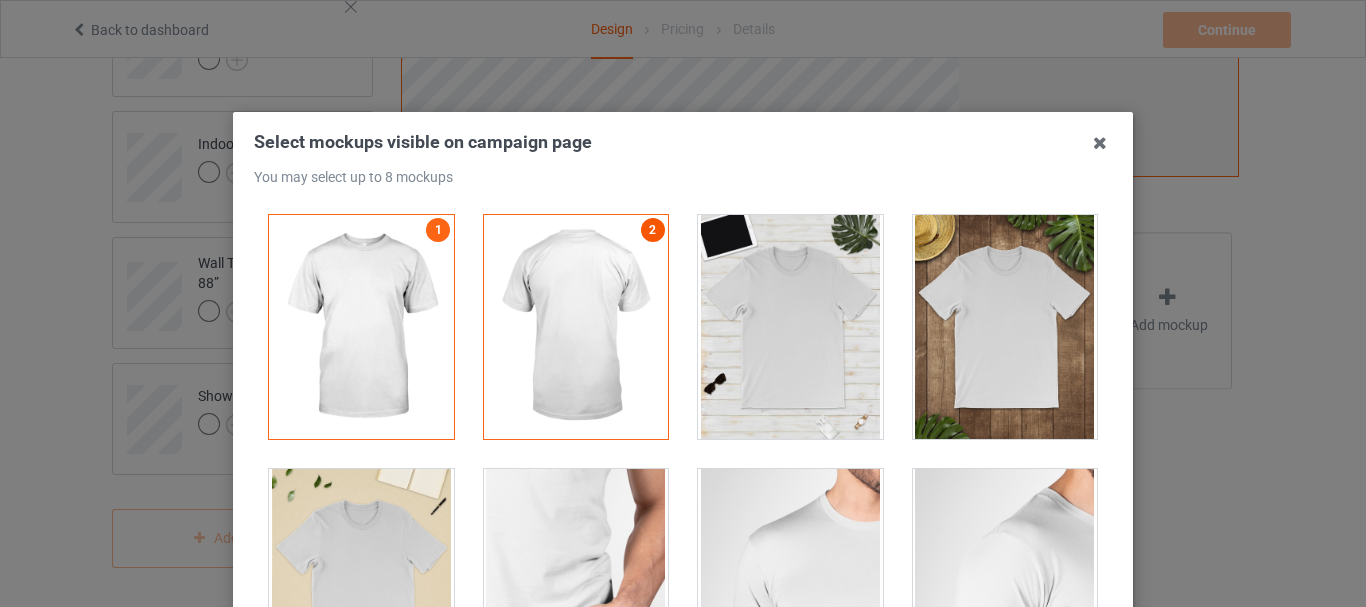 click on "2" at bounding box center [653, 230] 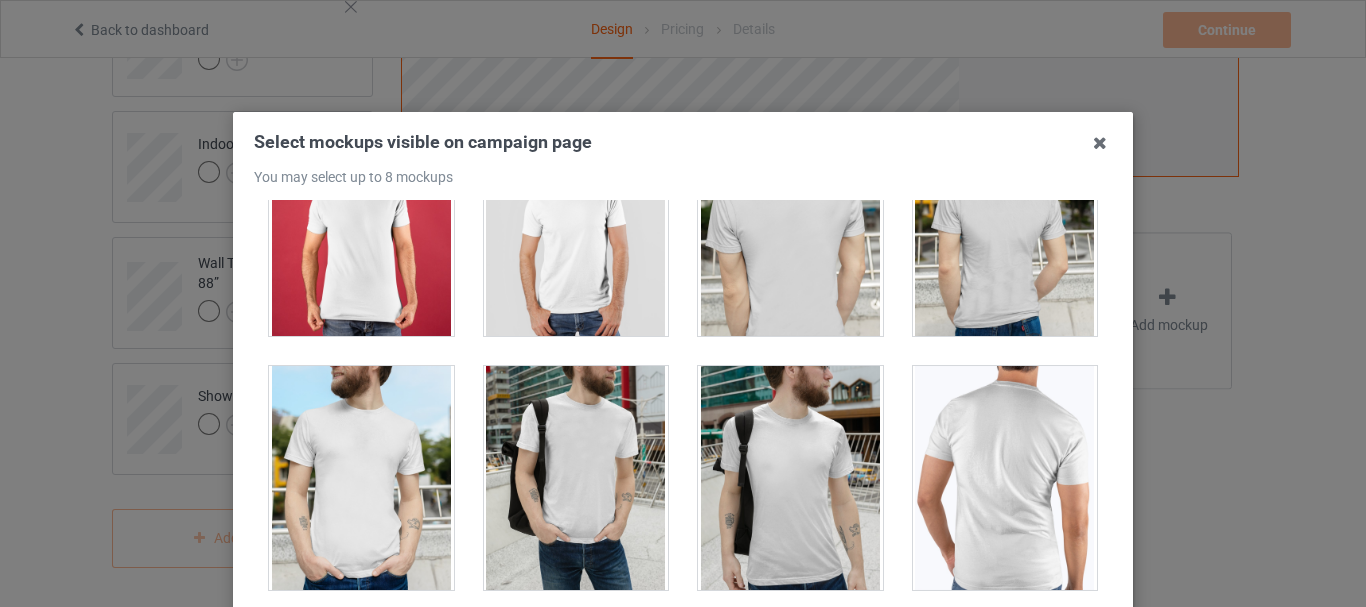 scroll, scrollTop: 900, scrollLeft: 0, axis: vertical 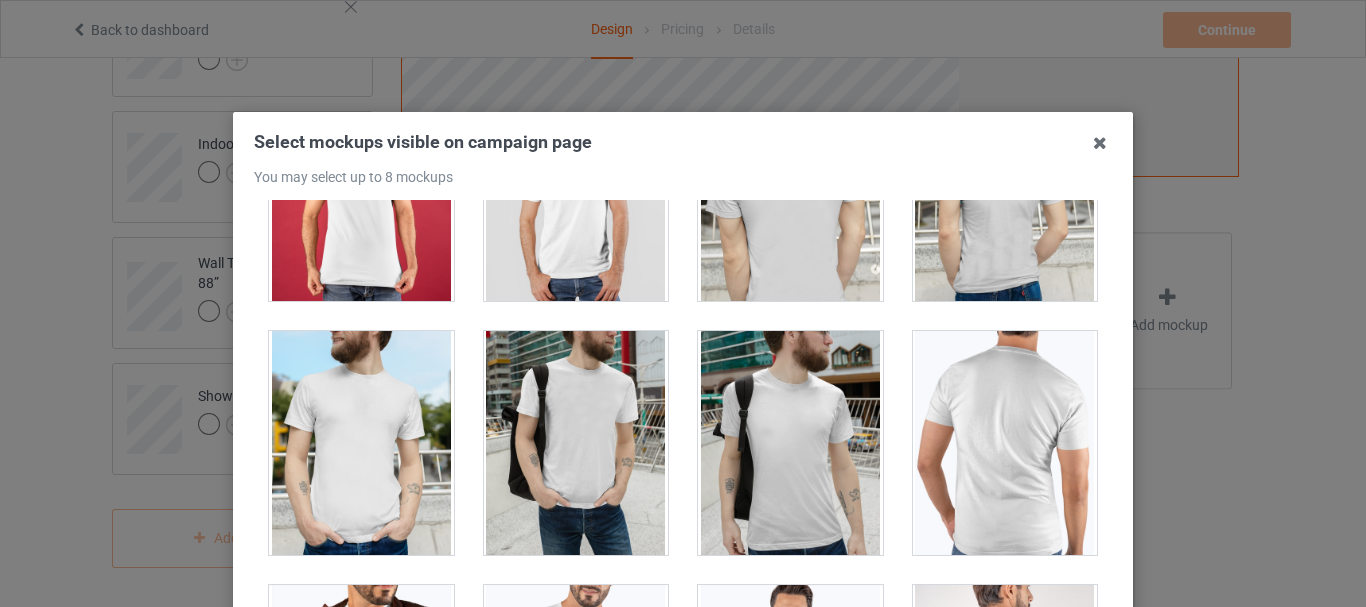 click at bounding box center [361, 443] 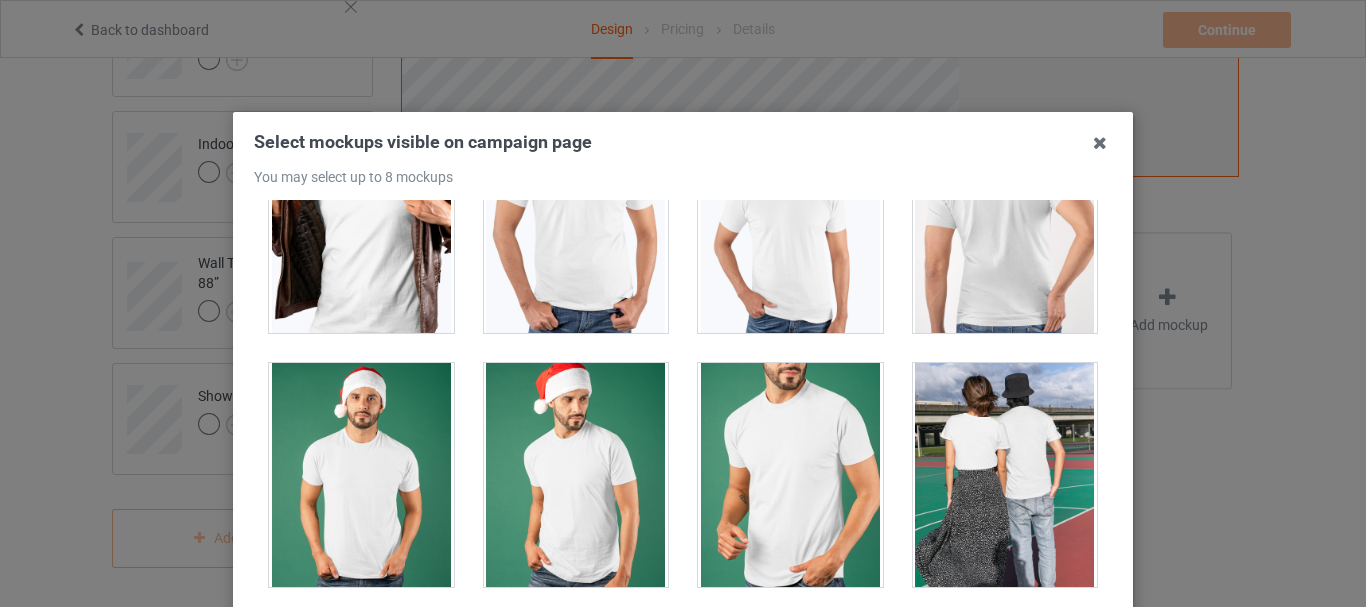 scroll, scrollTop: 1400, scrollLeft: 0, axis: vertical 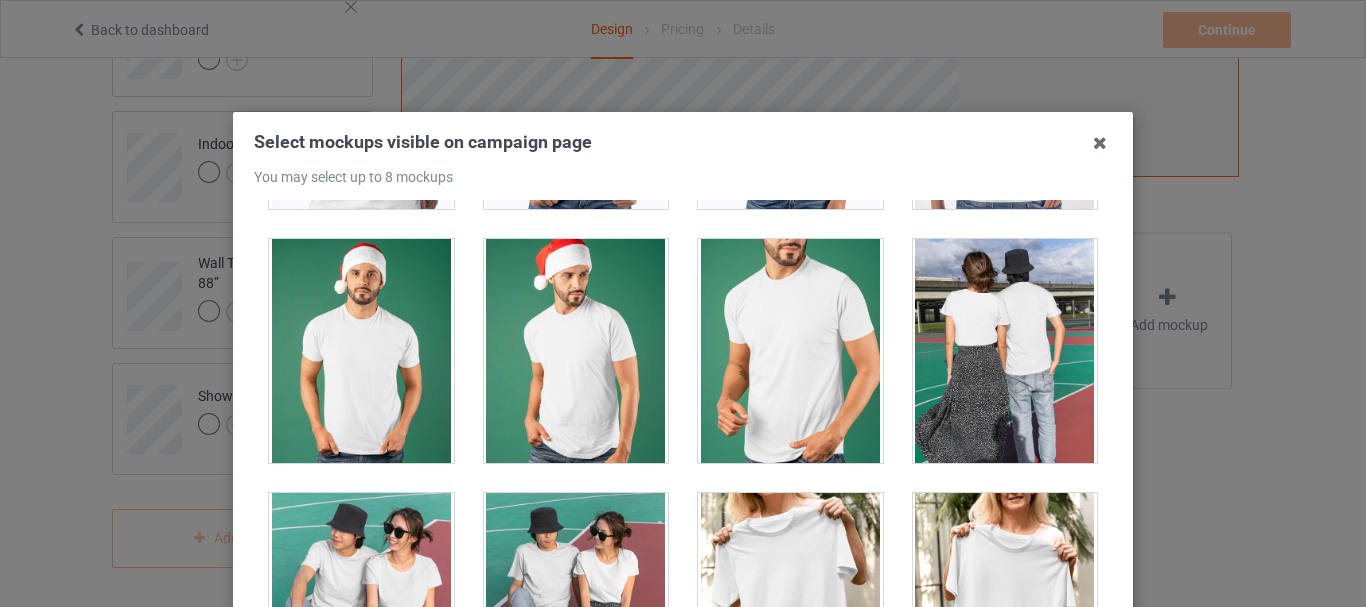 click at bounding box center [790, 351] 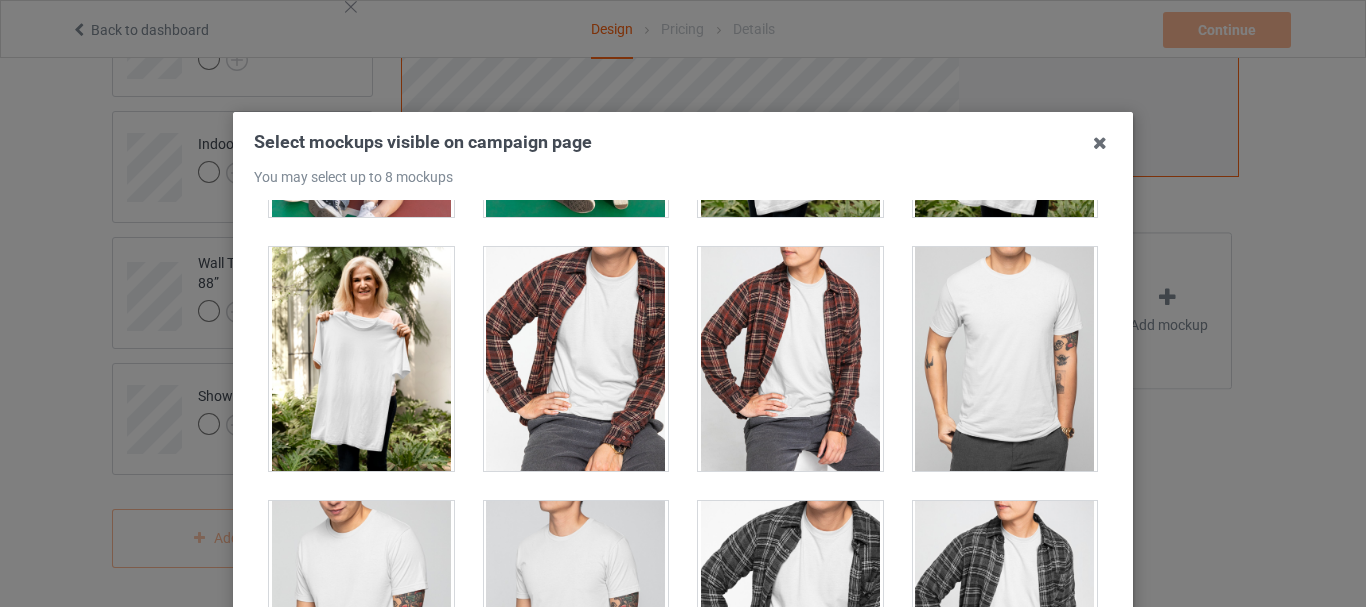 click at bounding box center (576, 359) 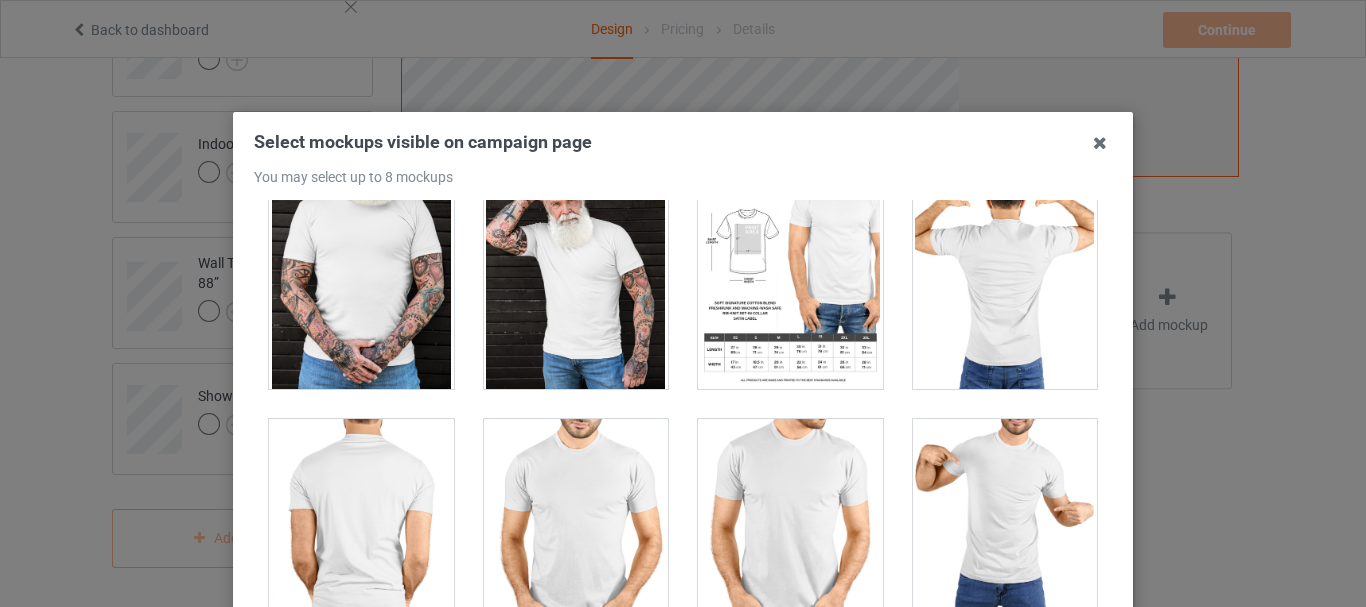 scroll, scrollTop: 4100, scrollLeft: 0, axis: vertical 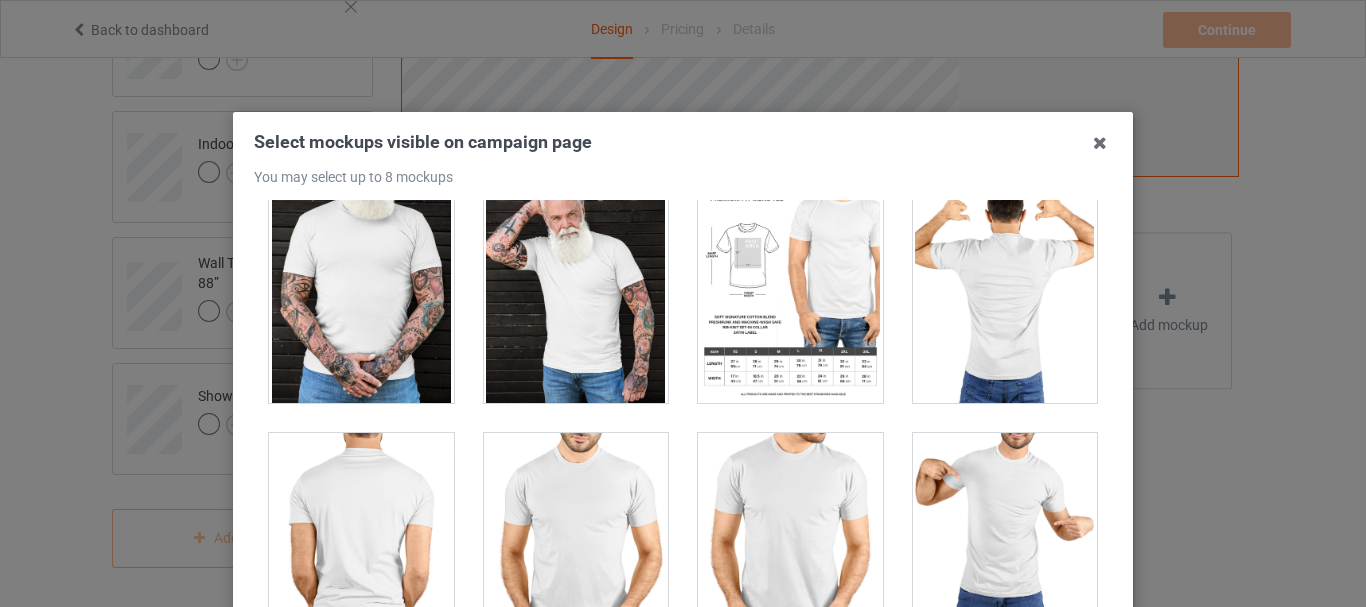 click at bounding box center (790, 291) 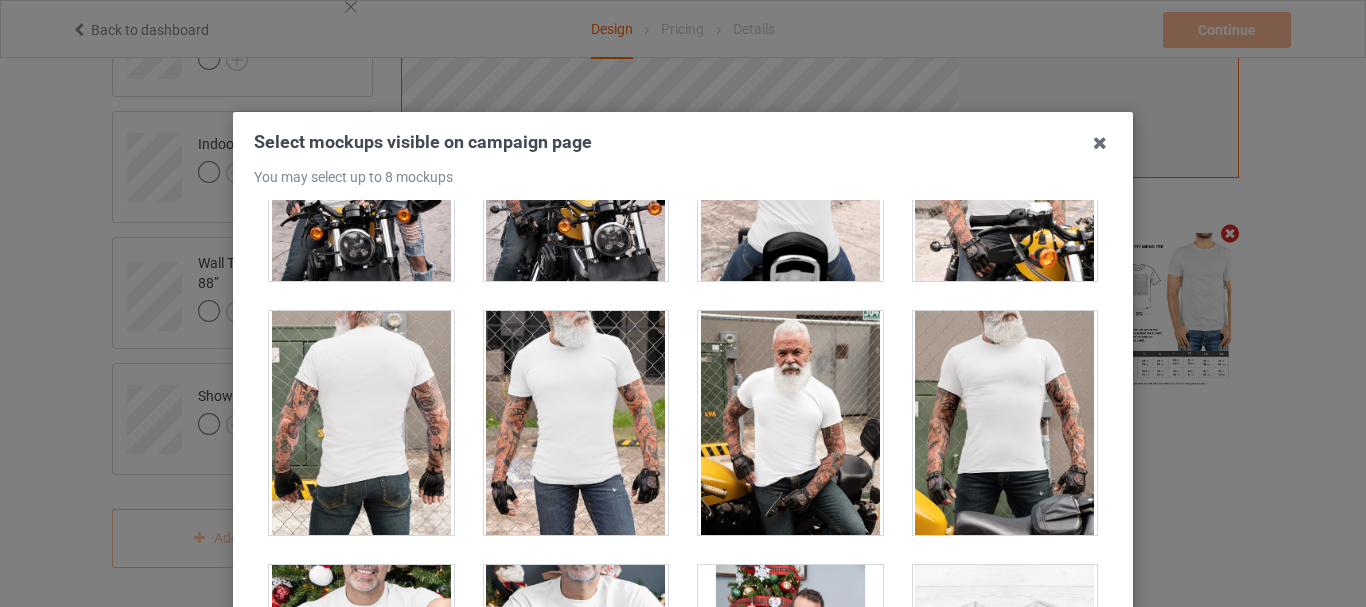 scroll, scrollTop: 6372, scrollLeft: 0, axis: vertical 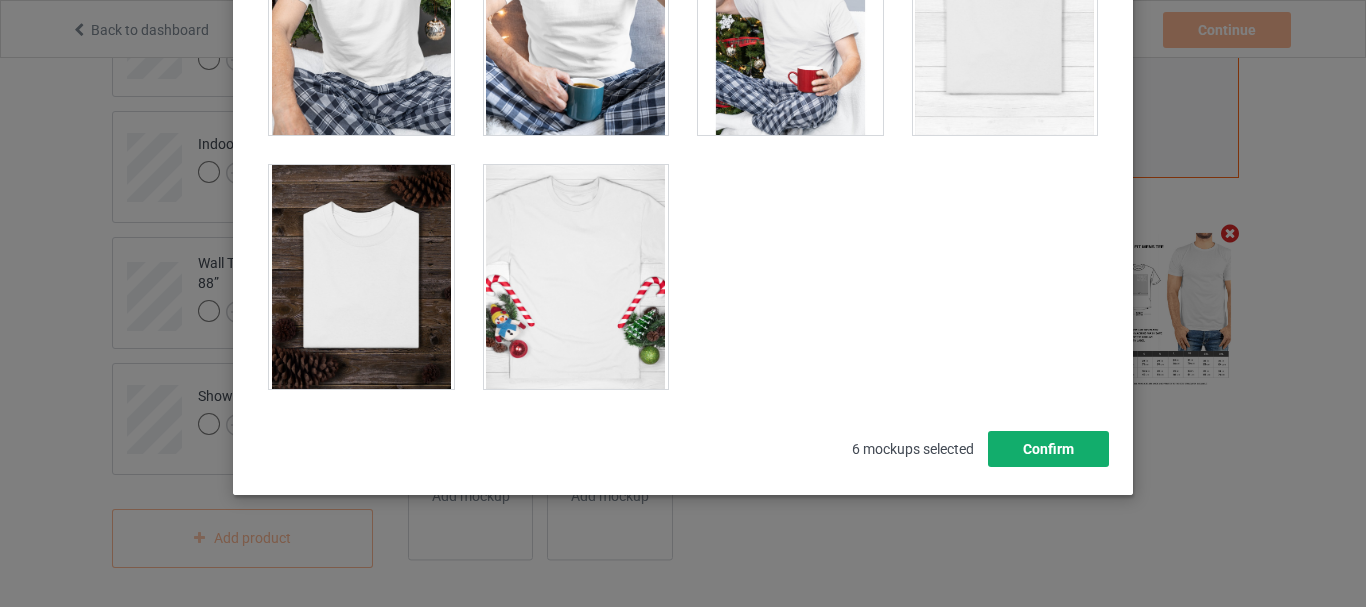 click on "Confirm" at bounding box center (1048, 449) 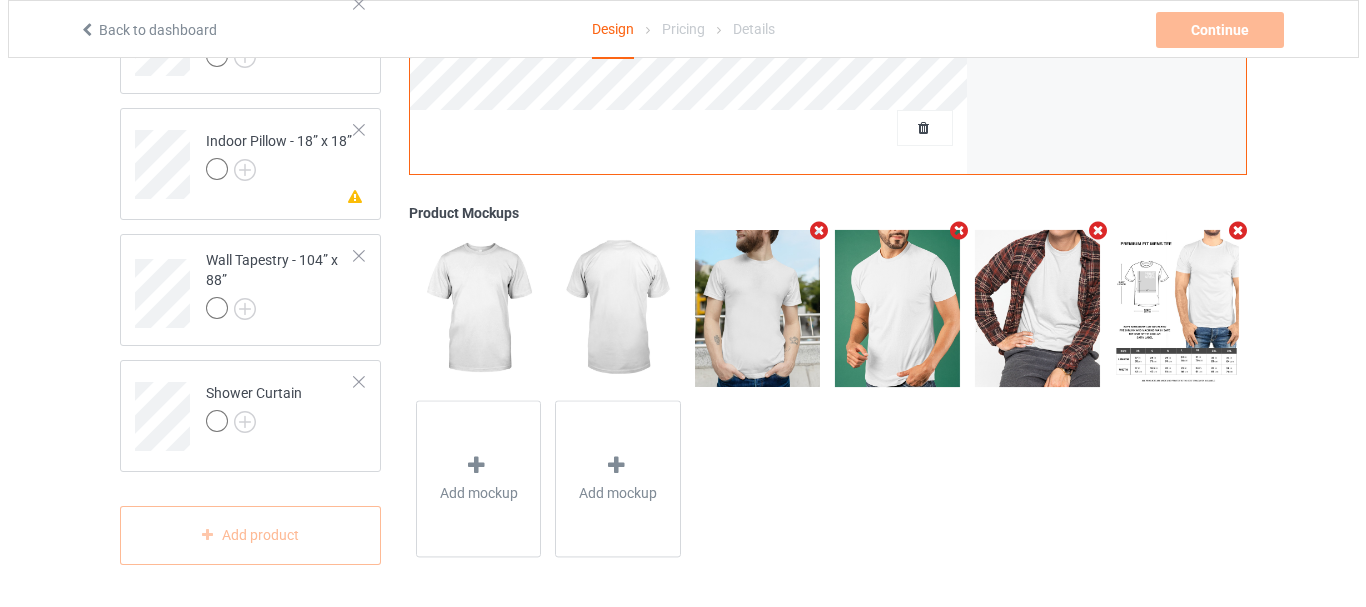 scroll, scrollTop: 2896, scrollLeft: 0, axis: vertical 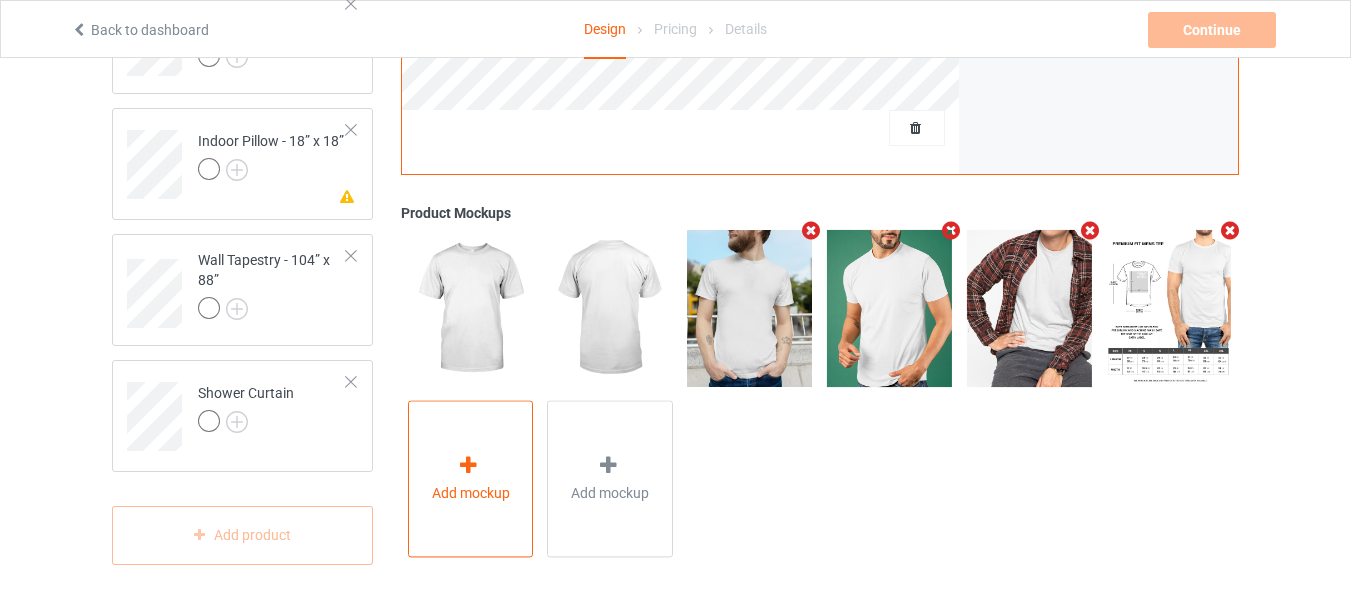 click on "Add mockup" at bounding box center [471, 479] 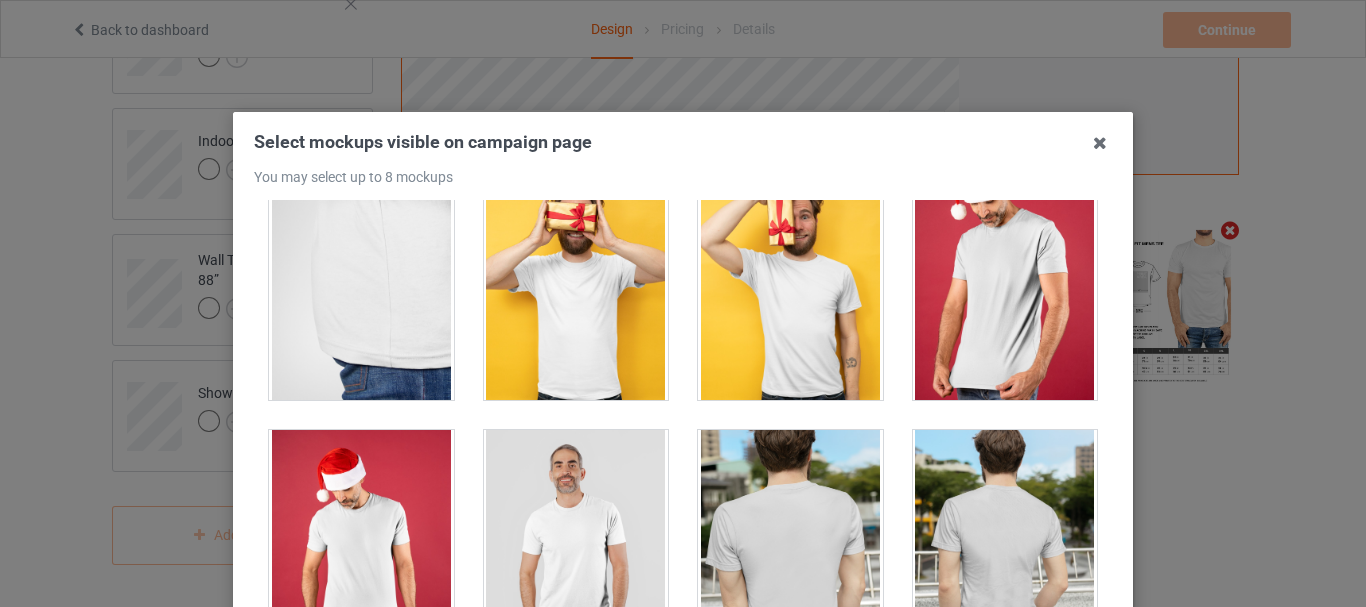 scroll, scrollTop: 800, scrollLeft: 0, axis: vertical 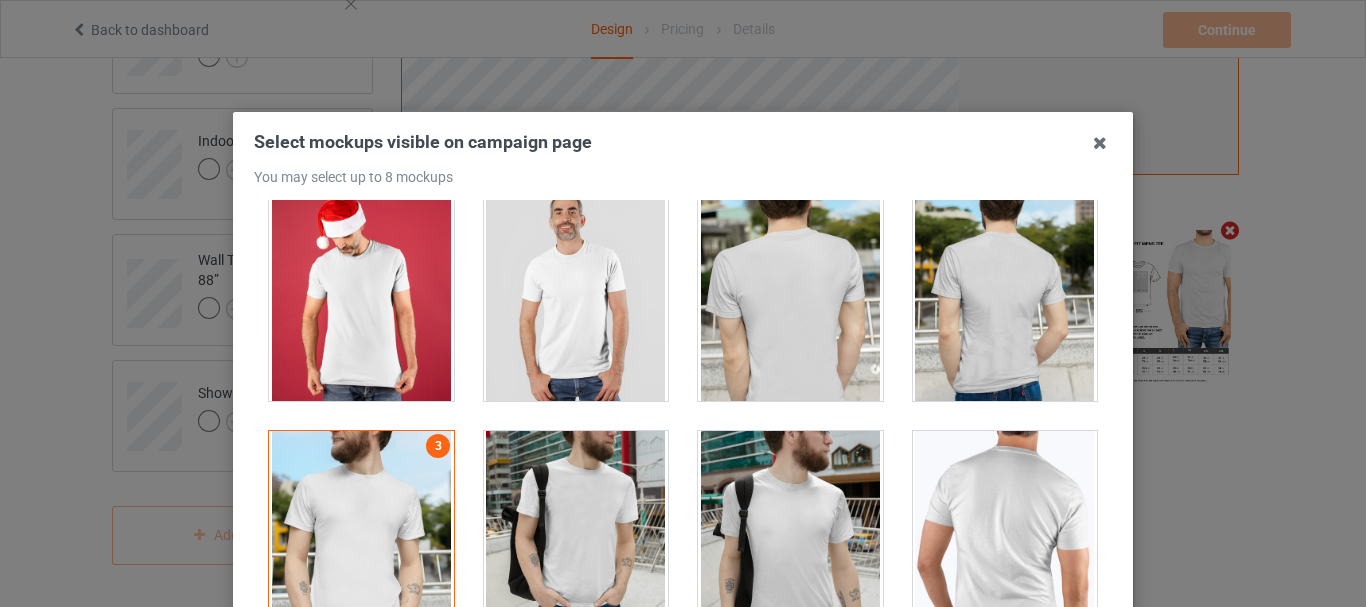 click at bounding box center [576, 289] 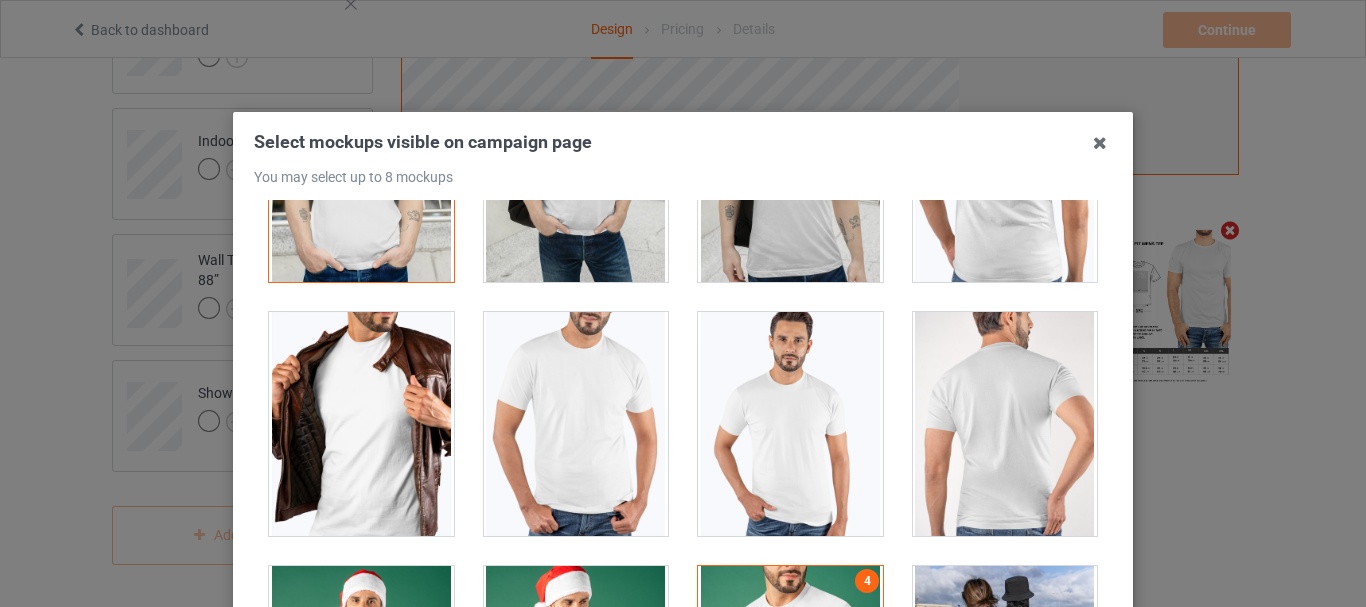 scroll, scrollTop: 1300, scrollLeft: 0, axis: vertical 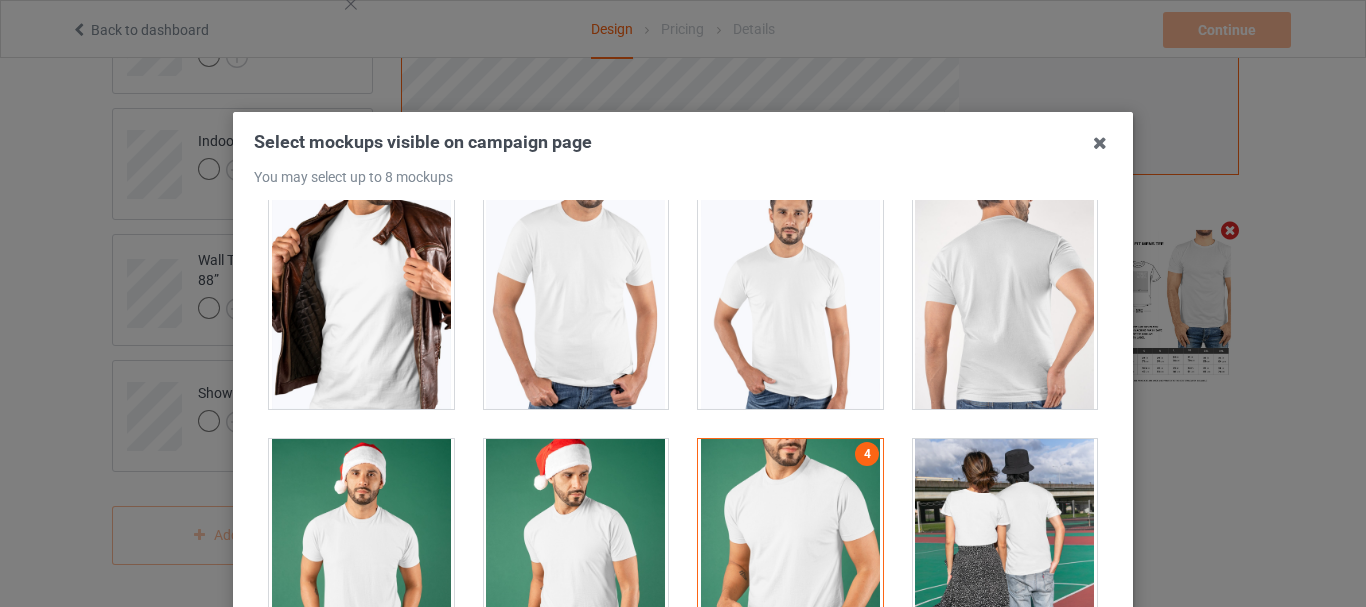 click at bounding box center [790, 297] 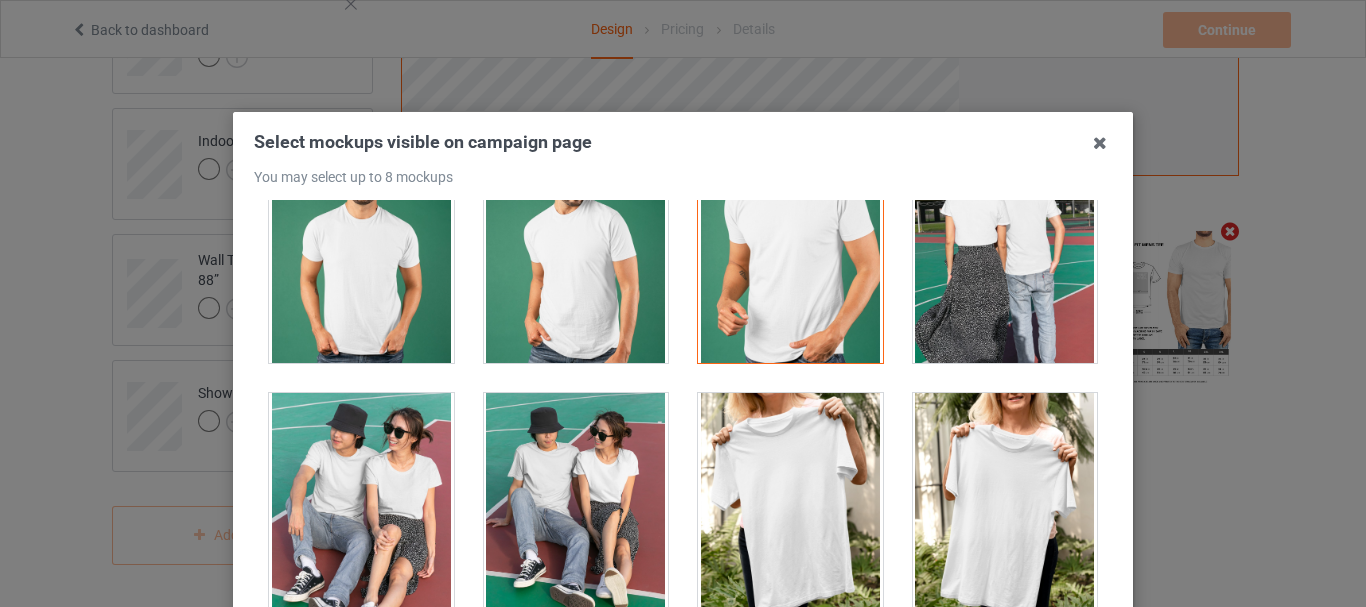 scroll, scrollTop: 1800, scrollLeft: 0, axis: vertical 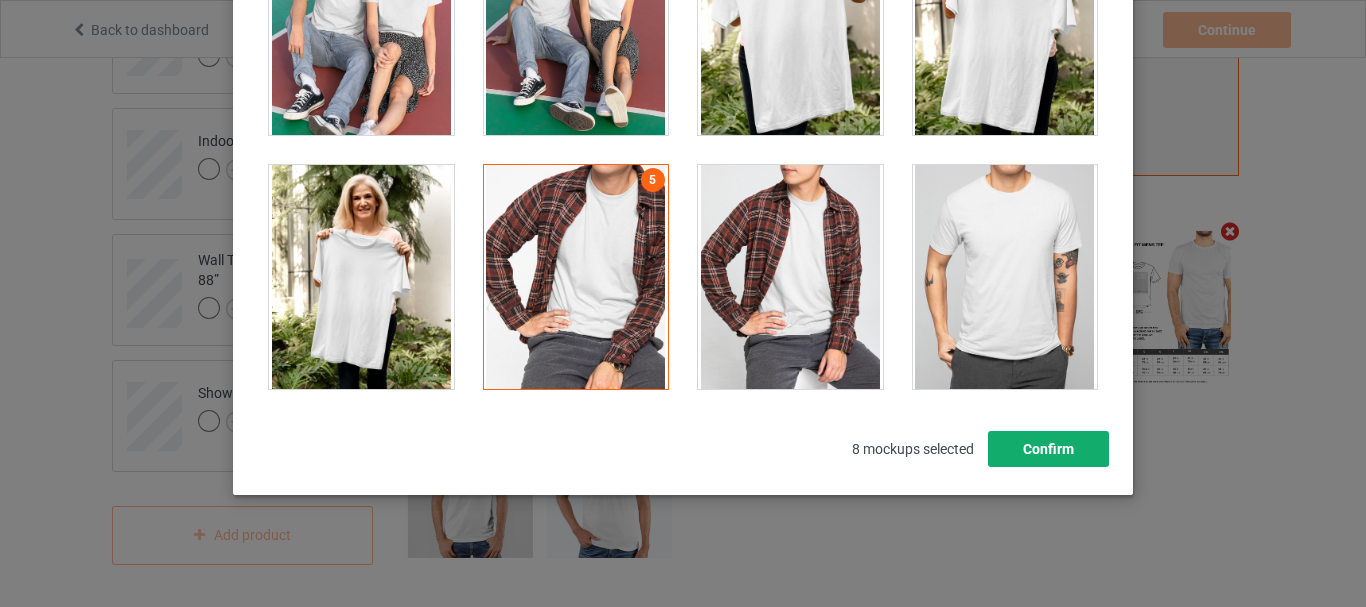 click on "Confirm" at bounding box center (1048, 449) 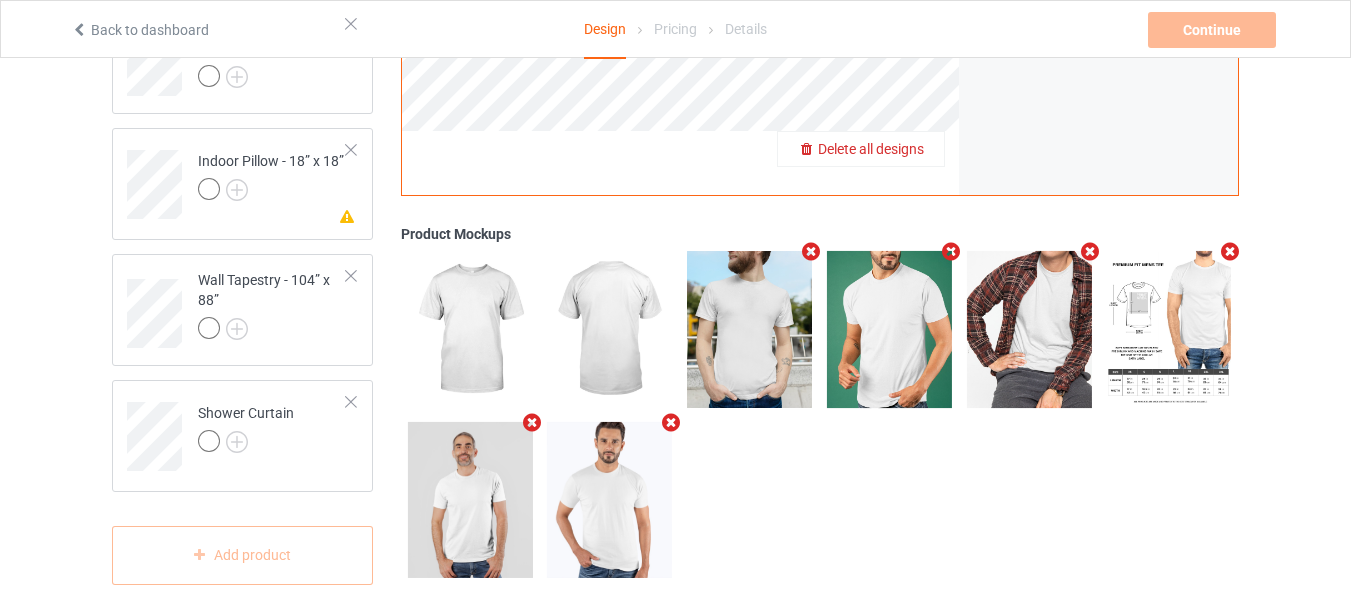 scroll, scrollTop: 2896, scrollLeft: 0, axis: vertical 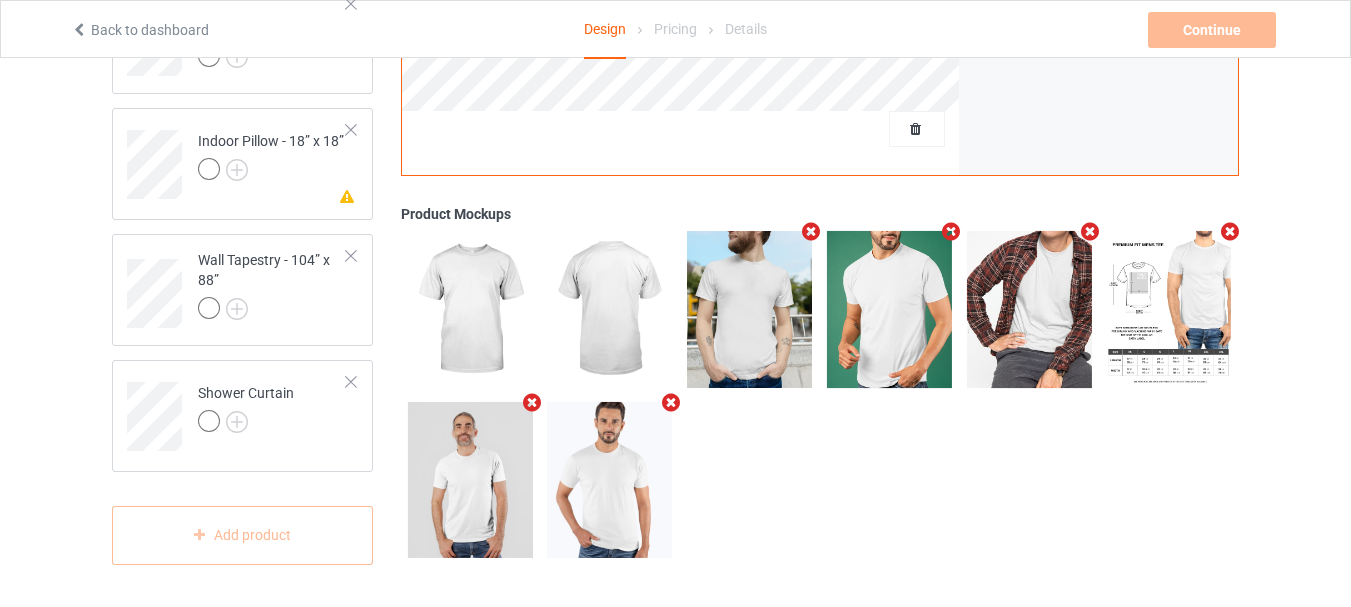 click on "Classic T-Shirt Premium Fit Mens Tee [DEMOGRAPHIC_DATA] T-Shirt Hooded Sweatshirt V-Neck T-Shirt Unisex Tank Missing artworks Classic Polo Long Sleeve Tee Crewneck Sweatshirt Youth T-Shirt Missing artwork on 5 side(s) Women's All Over Print Hoodie Missing artwork on 5 side(s) Men's All Over Print Full Zip Hoodie Baseball Tee Missing artwork on 5 side(s) Men's All Over Print Hoodie Sticker - 8 pack (Vertical) Sticker - 6 pack (Vertical) Mug 11x17 Poster 16x24 Poster 24x36 Poster 50x60 - Woven Blanket Large Fleece Blanket - 60" x 80" Missing artwork on 1 side(s) Indoor Pillow - 18” x 18” Wall Tapestry - 104” x 88” Shower Curtain You can only add up to 25 products per
campaign. Add product" at bounding box center (242, -1050) 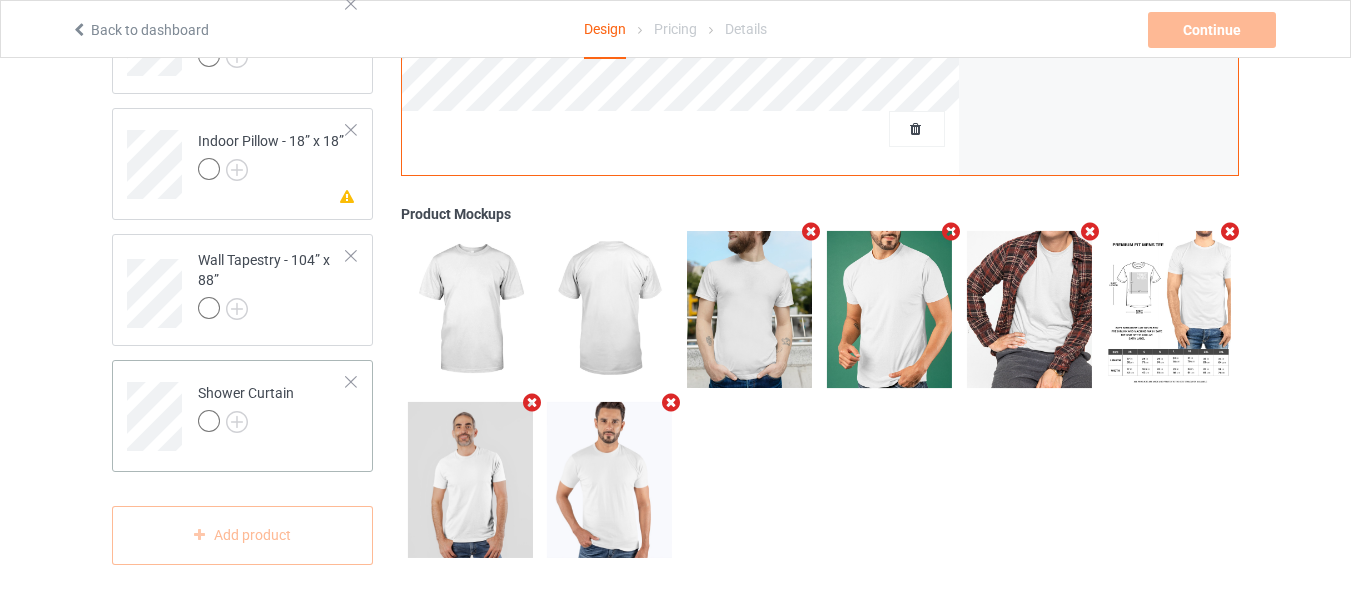 click at bounding box center [209, 421] 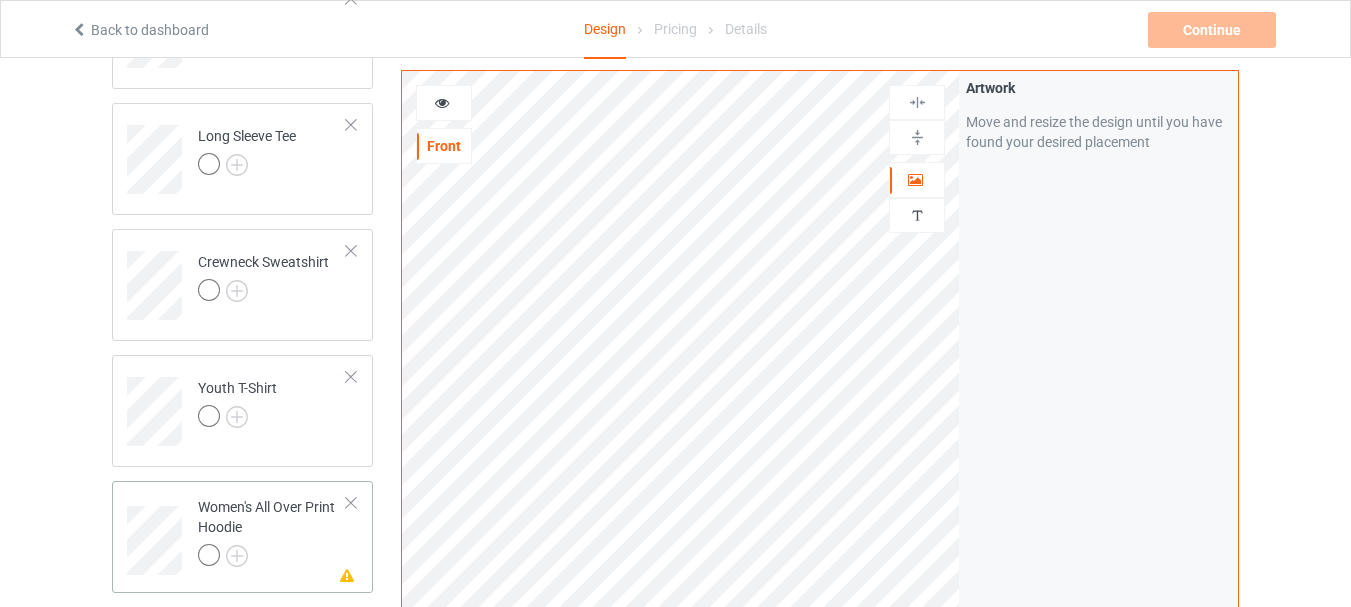 scroll, scrollTop: 900, scrollLeft: 0, axis: vertical 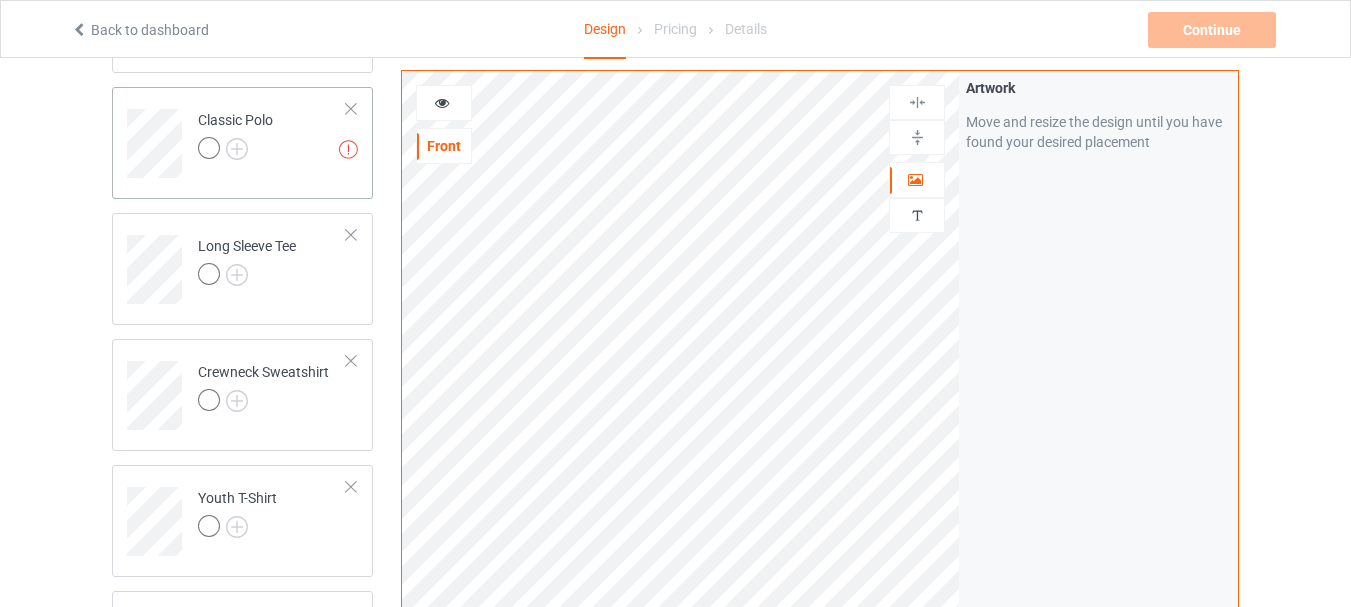 click on "Classic Polo" at bounding box center (235, 134) 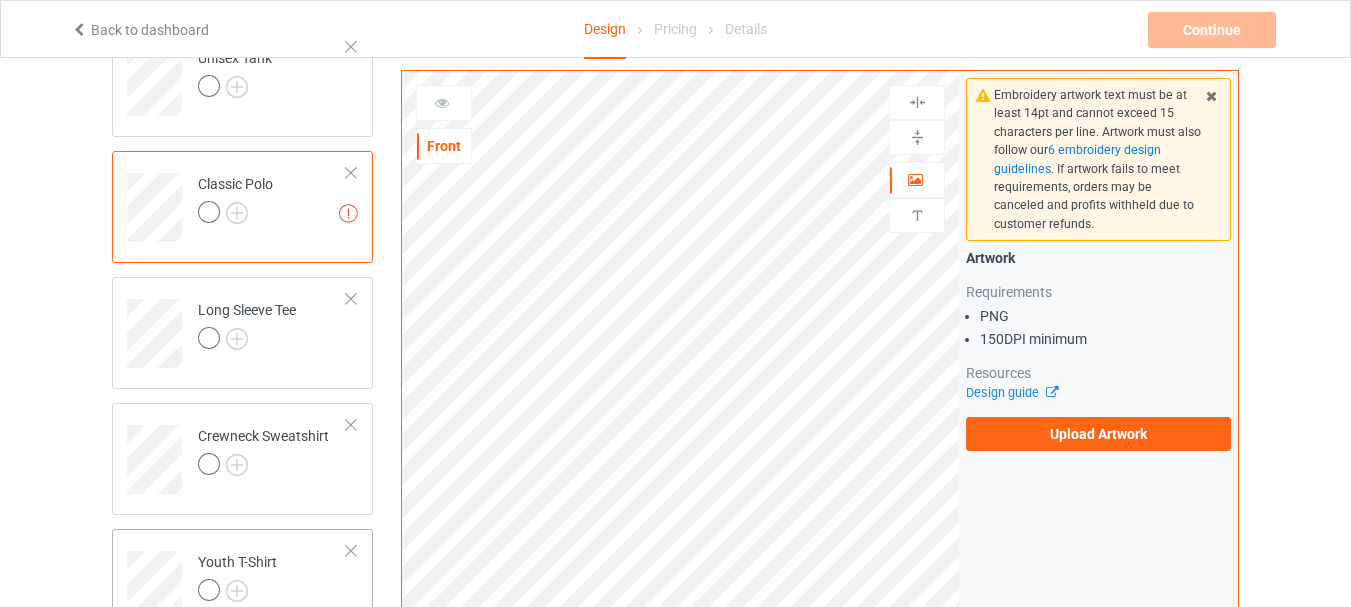 scroll, scrollTop: 800, scrollLeft: 0, axis: vertical 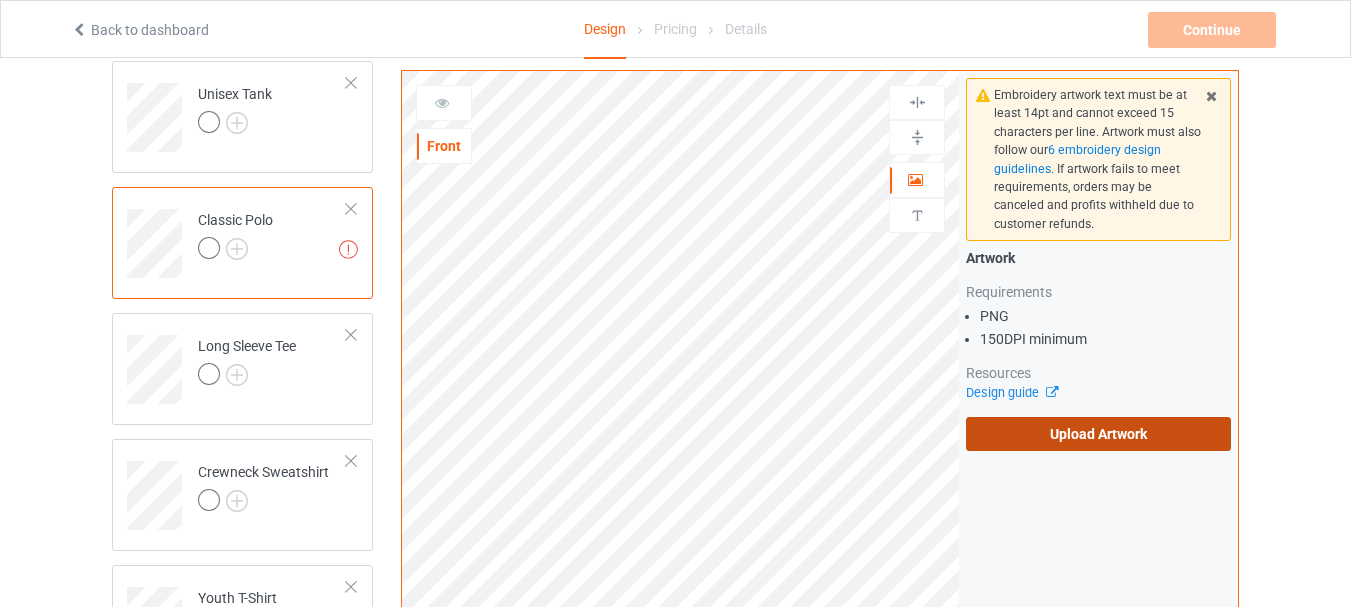 click on "Upload Artwork" at bounding box center [1098, 434] 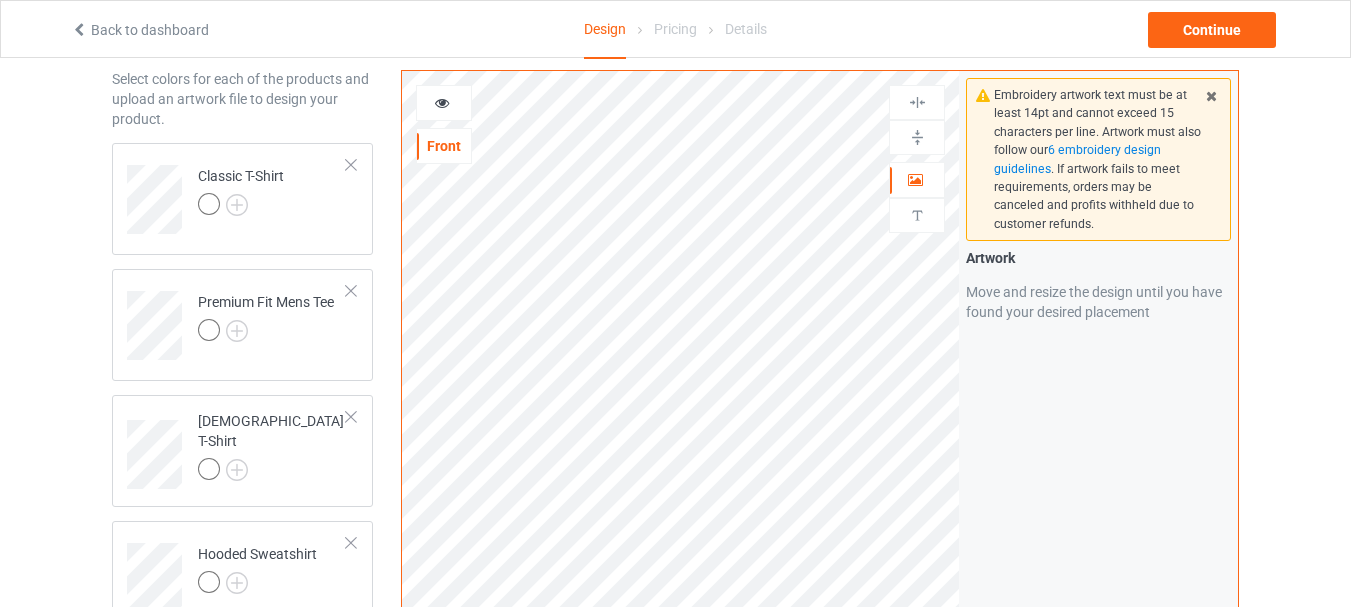 scroll, scrollTop: 0, scrollLeft: 0, axis: both 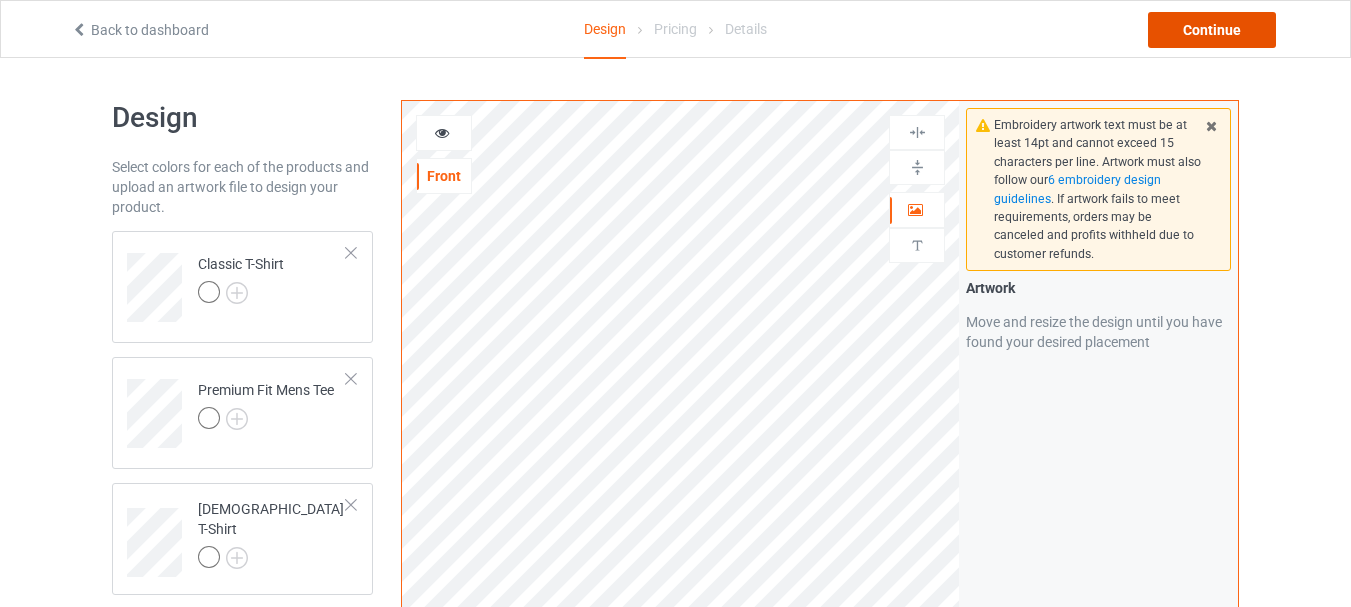 click on "Continue" at bounding box center (1212, 30) 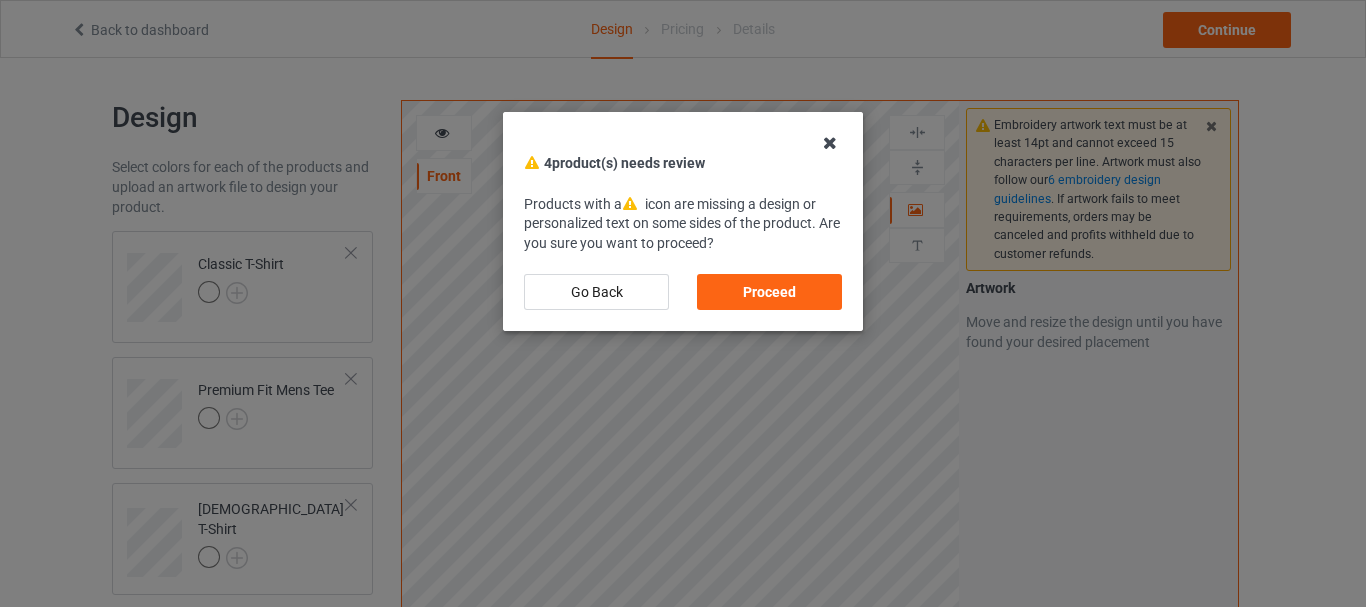 click at bounding box center (830, 143) 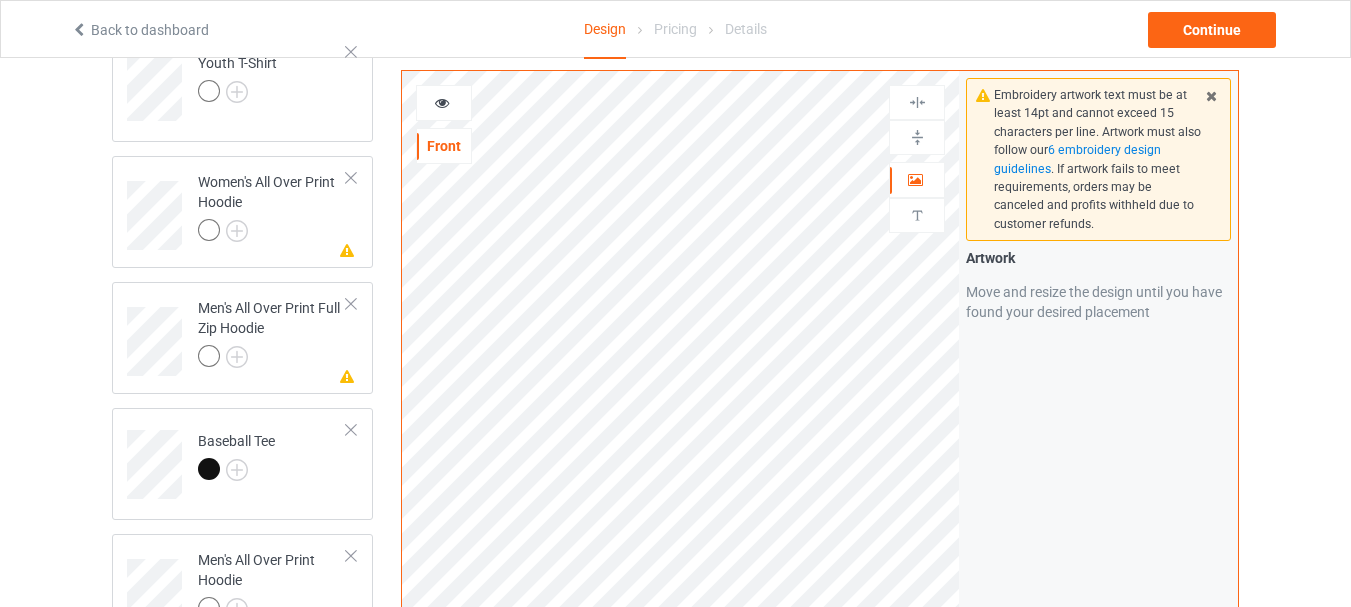 scroll, scrollTop: 1300, scrollLeft: 0, axis: vertical 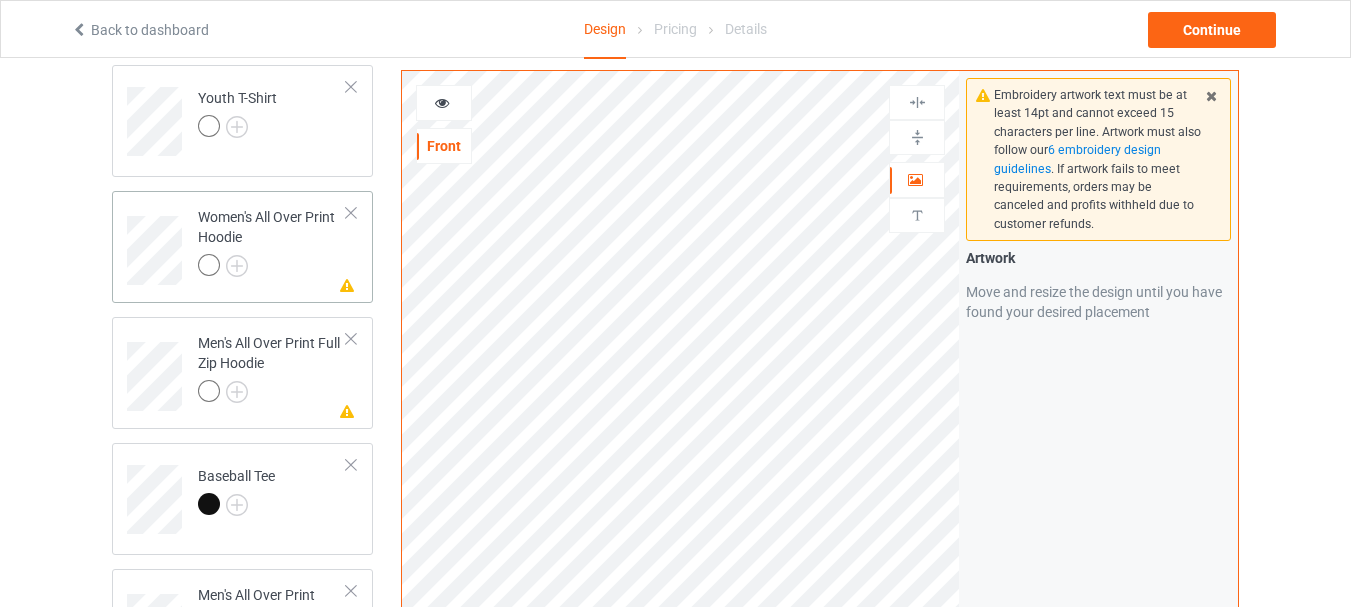 click on "Women's All Over Print Hoodie" at bounding box center [272, 241] 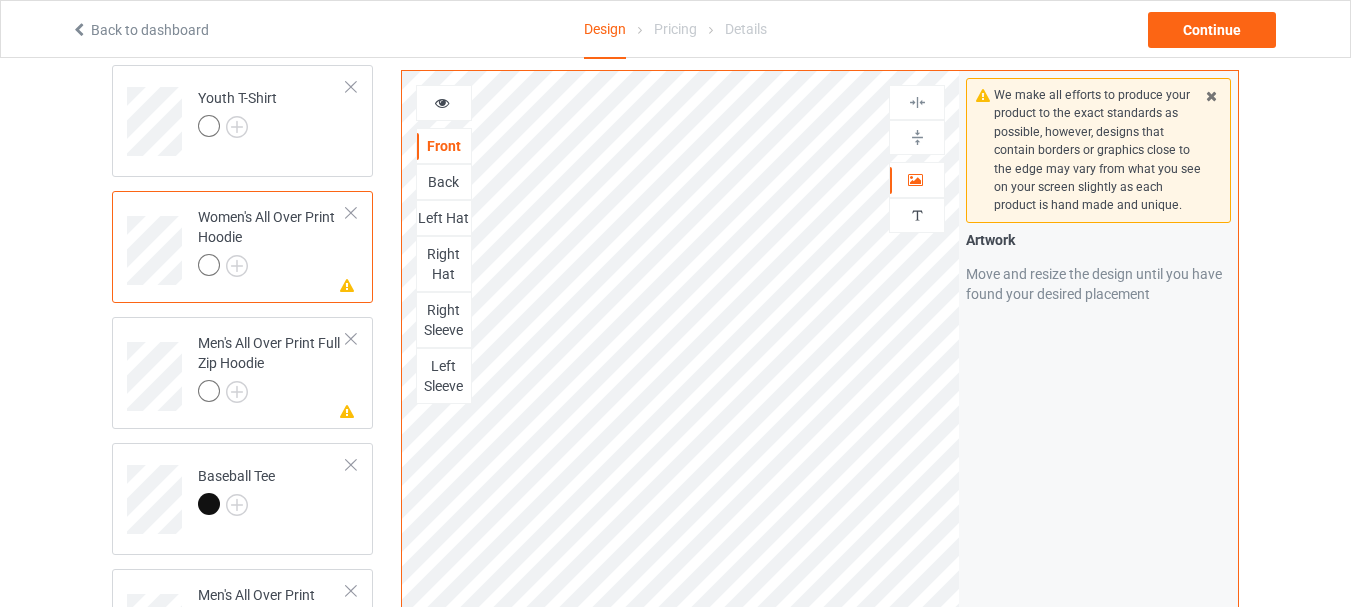 click at bounding box center [209, 265] 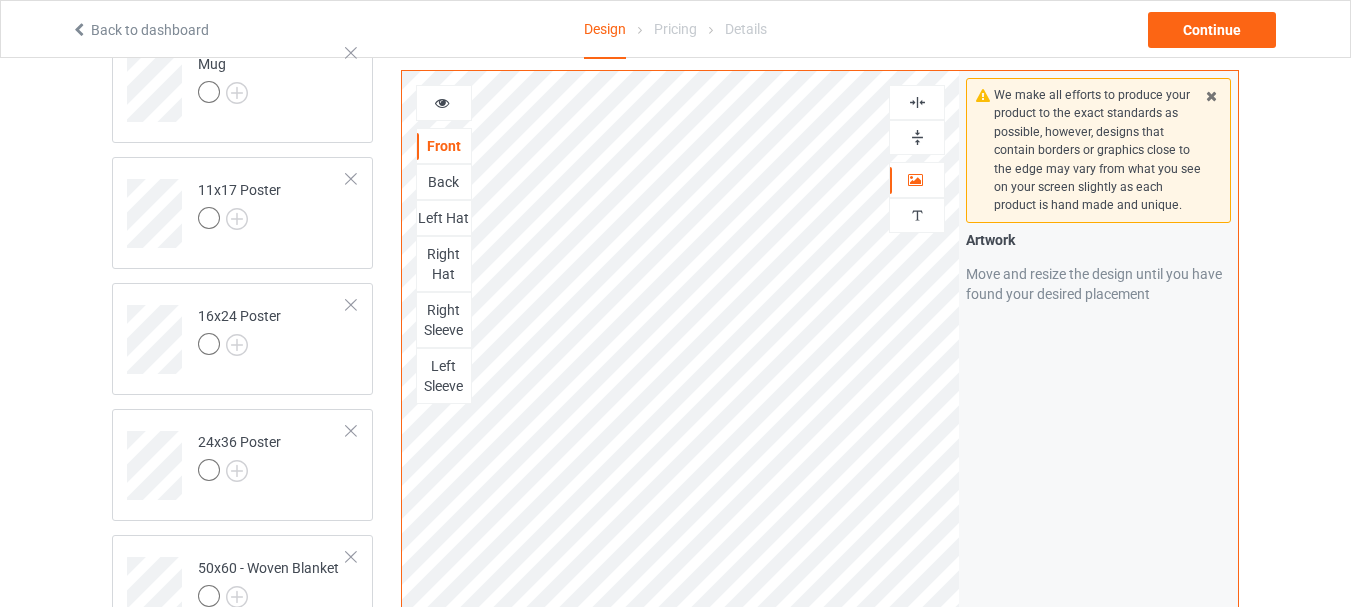 scroll, scrollTop: 2200, scrollLeft: 0, axis: vertical 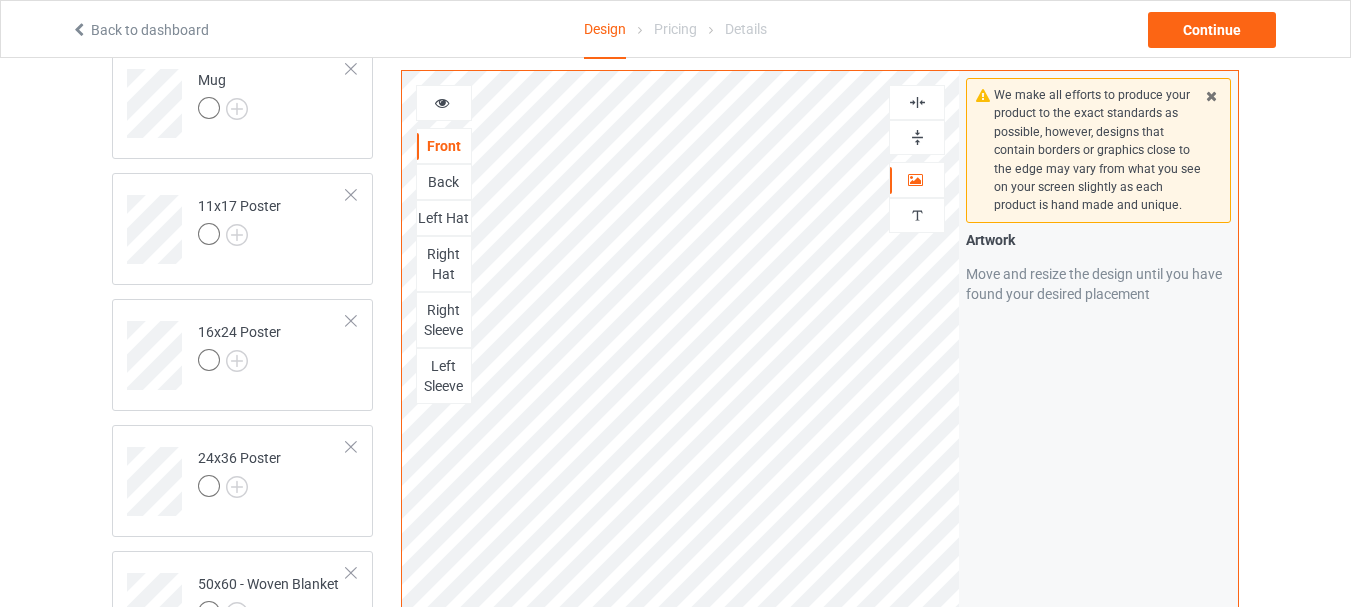 click at bounding box center [917, 102] 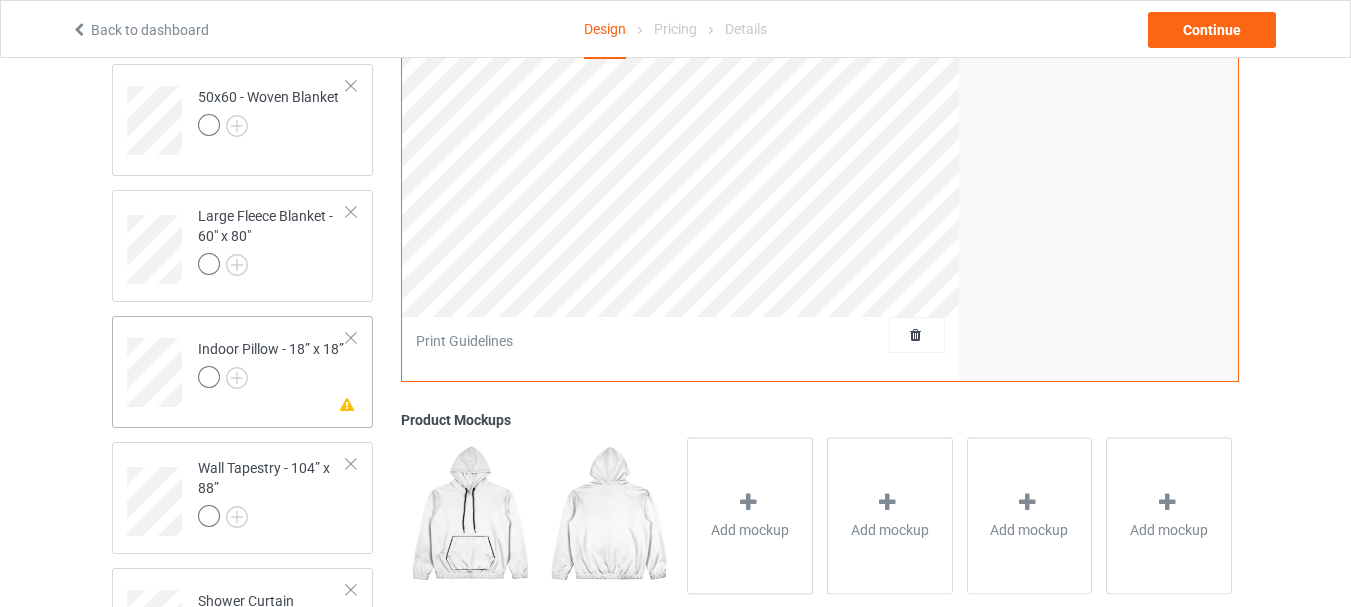 scroll, scrollTop: 2800, scrollLeft: 0, axis: vertical 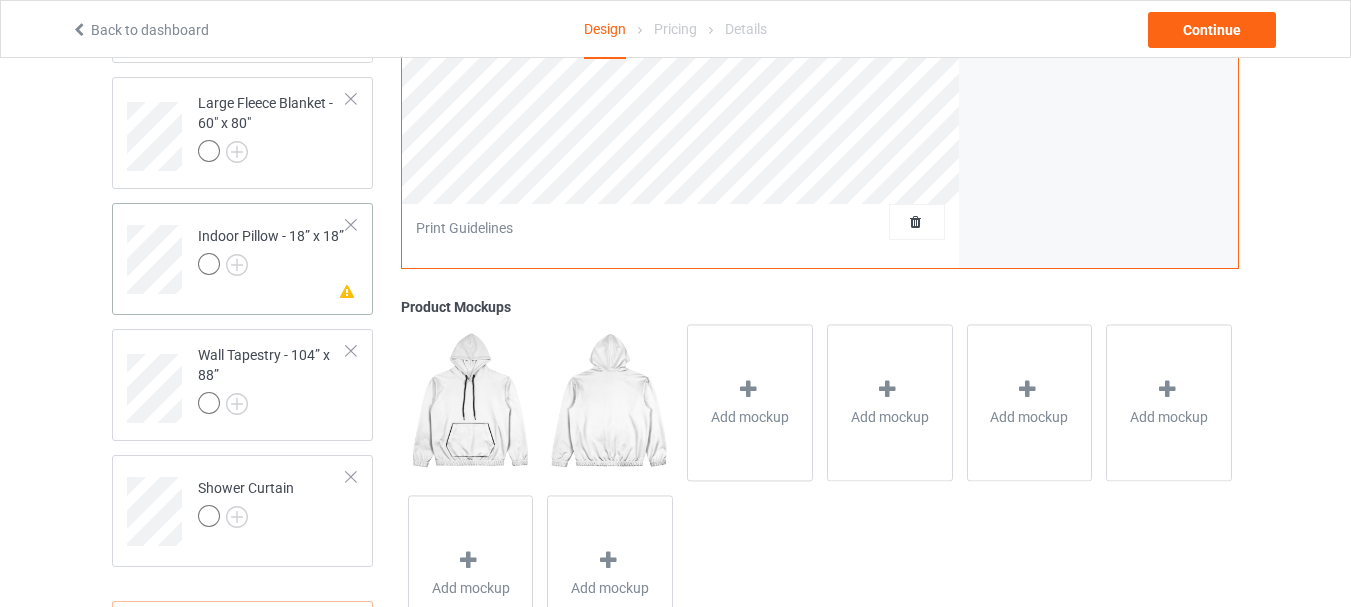 click on "Indoor Pillow - 18” x 18”" at bounding box center [271, 250] 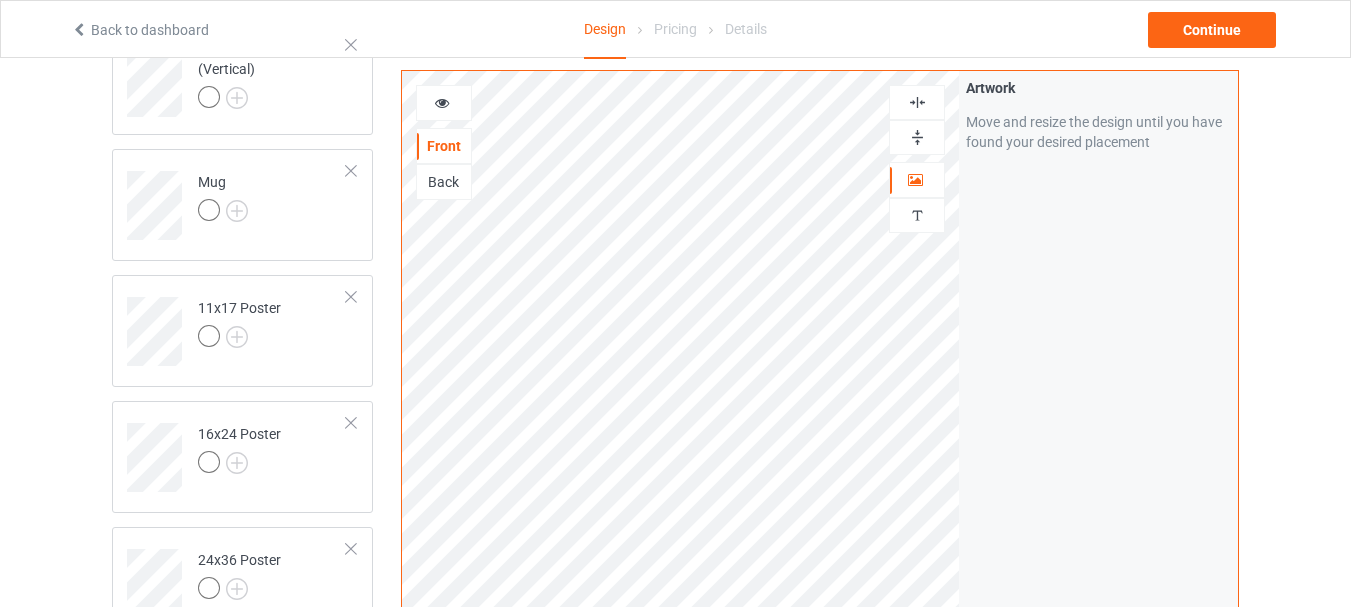 scroll, scrollTop: 2096, scrollLeft: 0, axis: vertical 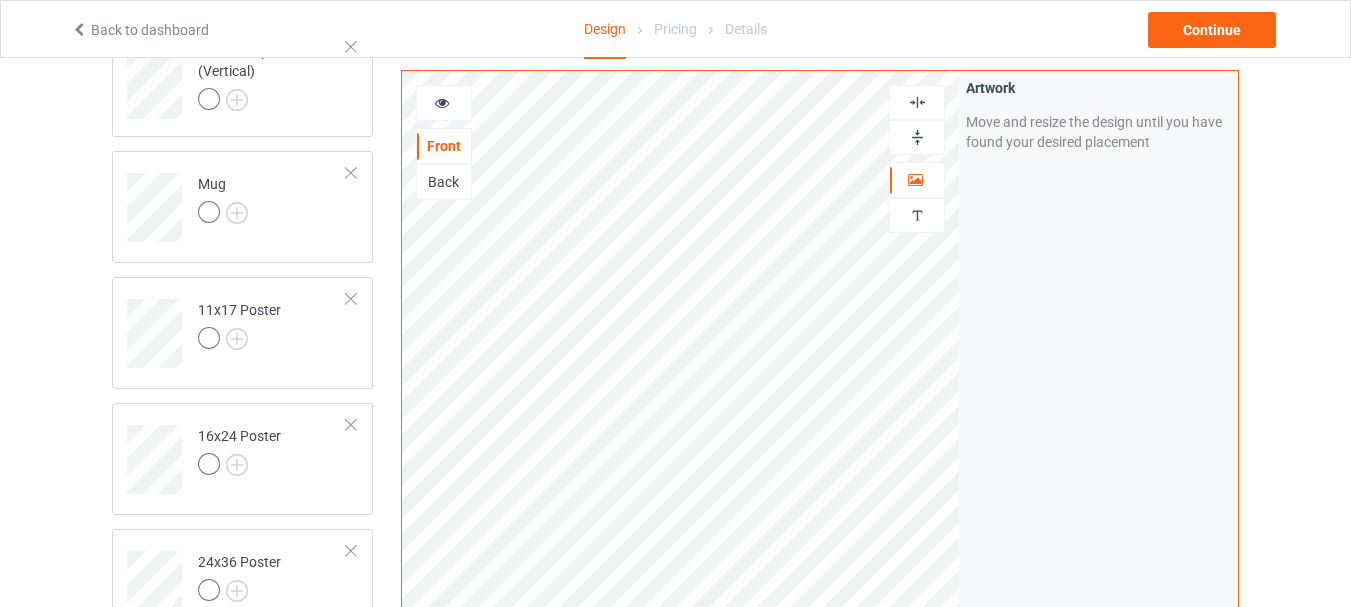 click at bounding box center (917, 102) 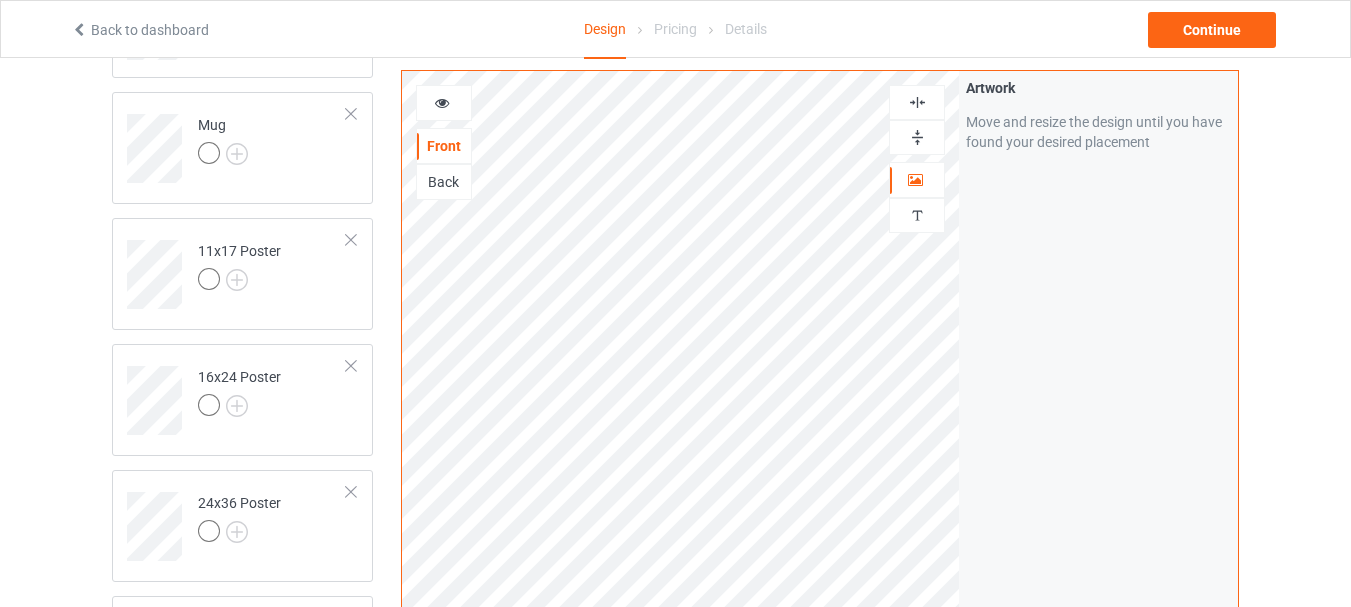 scroll, scrollTop: 1996, scrollLeft: 0, axis: vertical 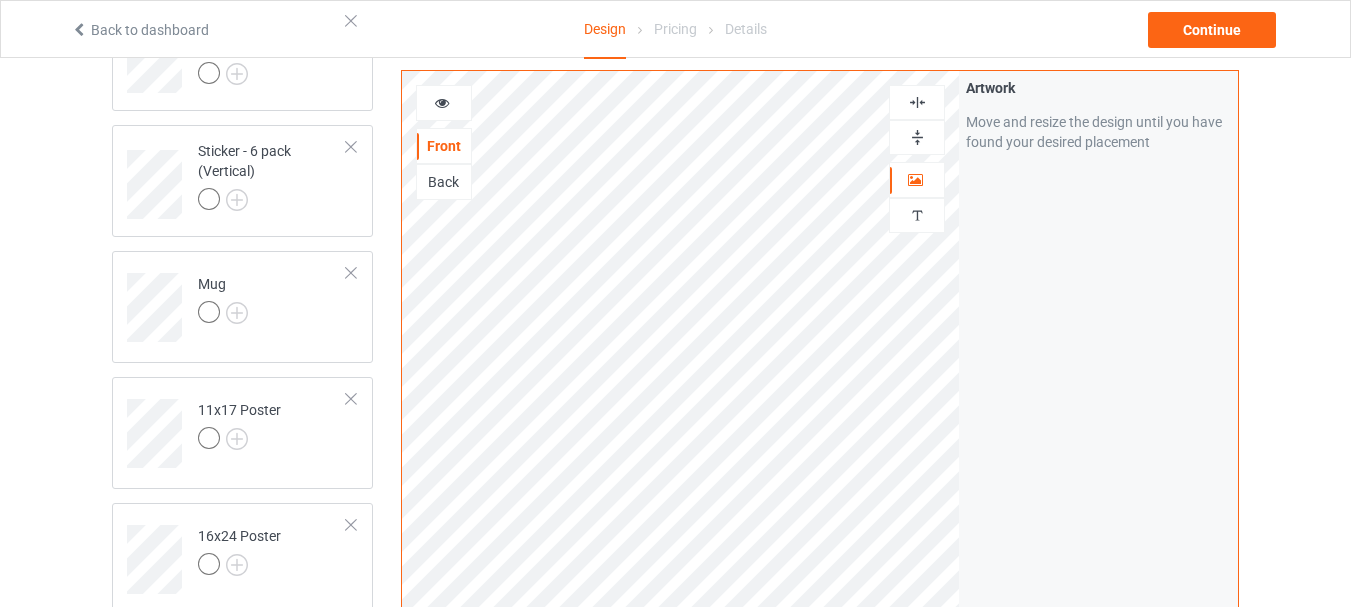 click at bounding box center [917, 102] 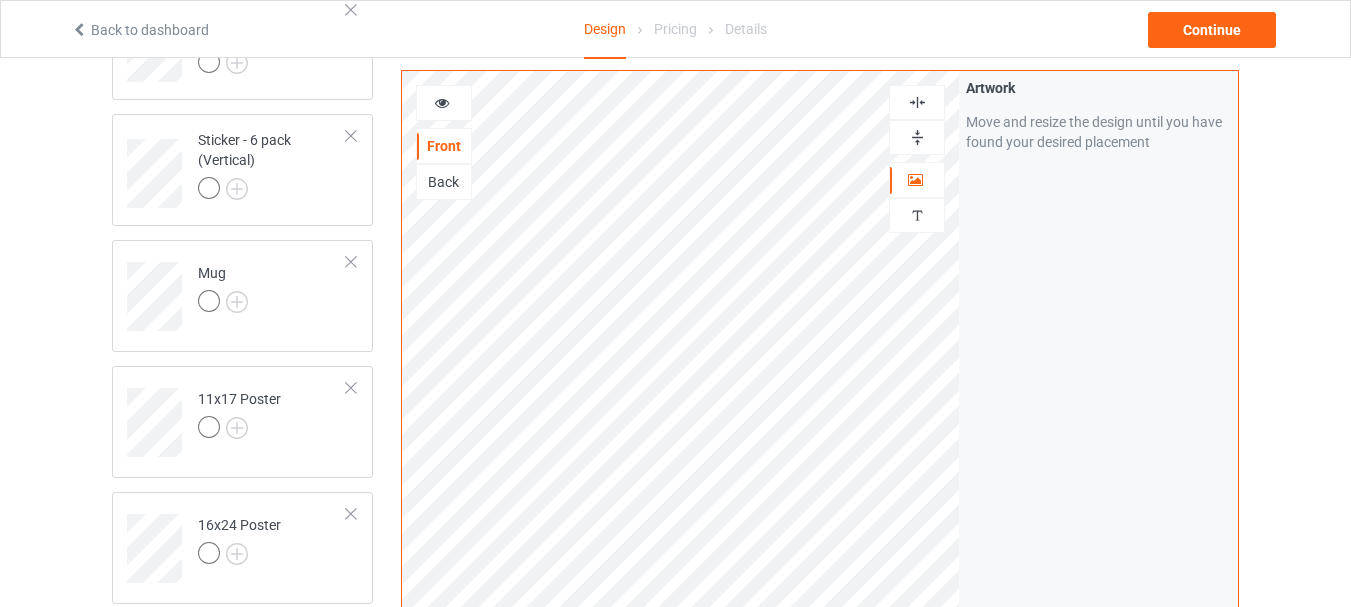 scroll, scrollTop: 1996, scrollLeft: 0, axis: vertical 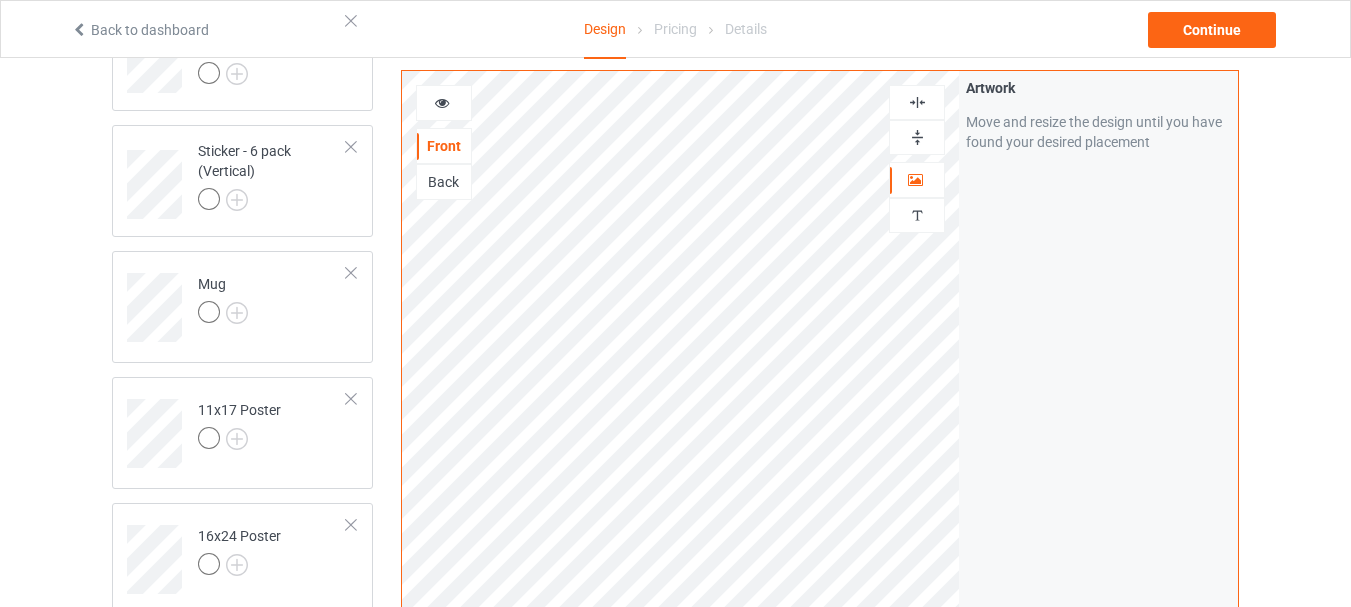 click at bounding box center (917, 102) 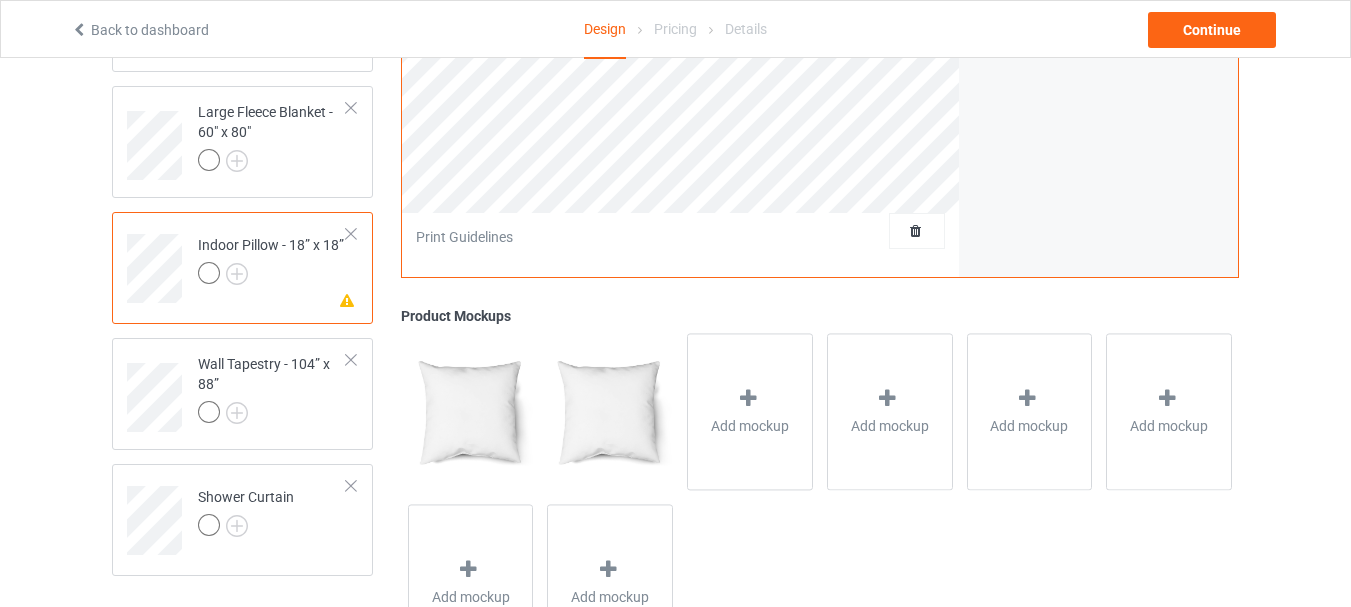 scroll, scrollTop: 2796, scrollLeft: 0, axis: vertical 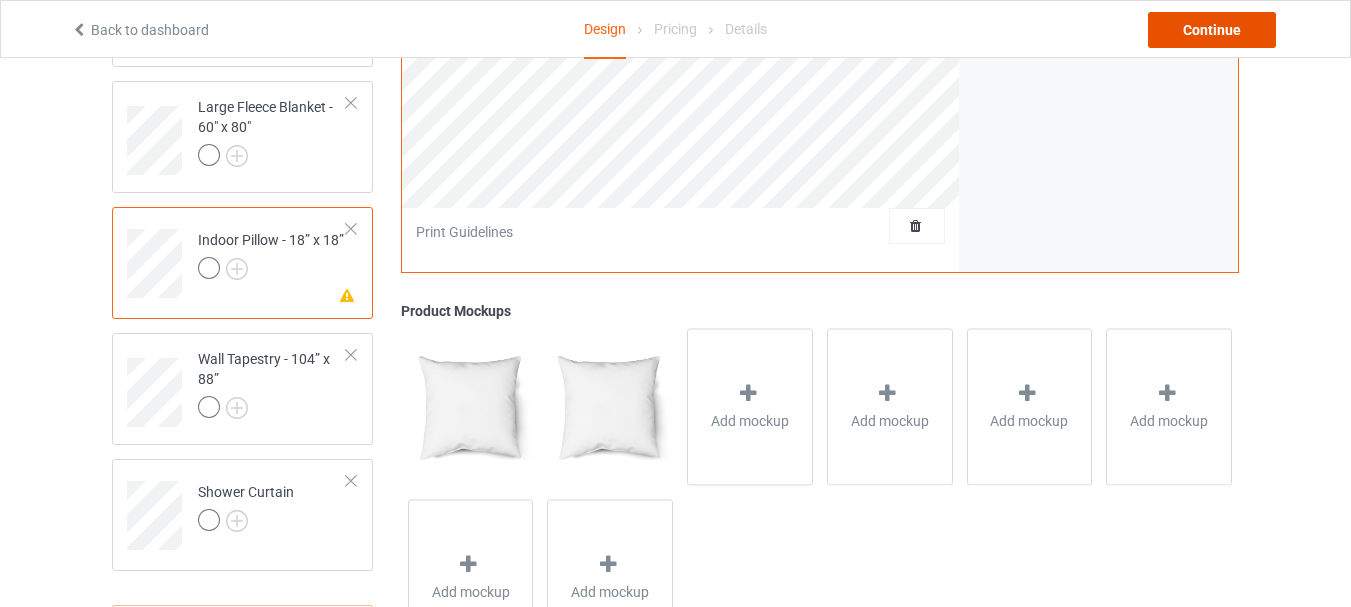 click on "Continue" at bounding box center [1212, 30] 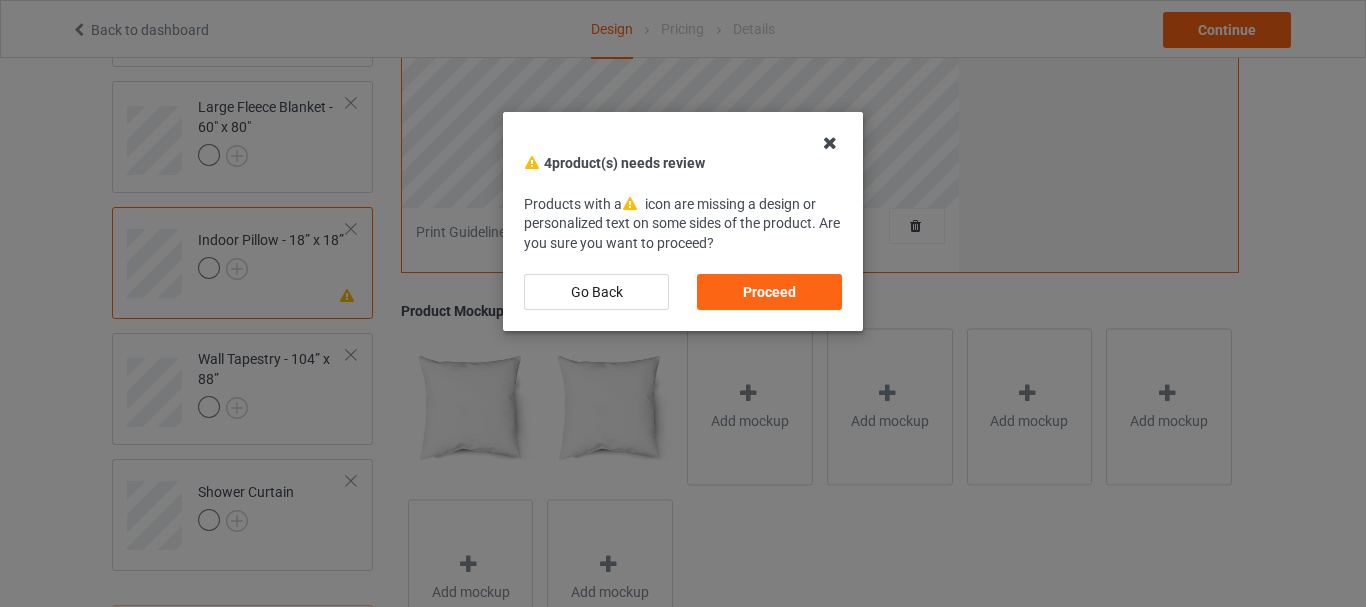 click at bounding box center (830, 143) 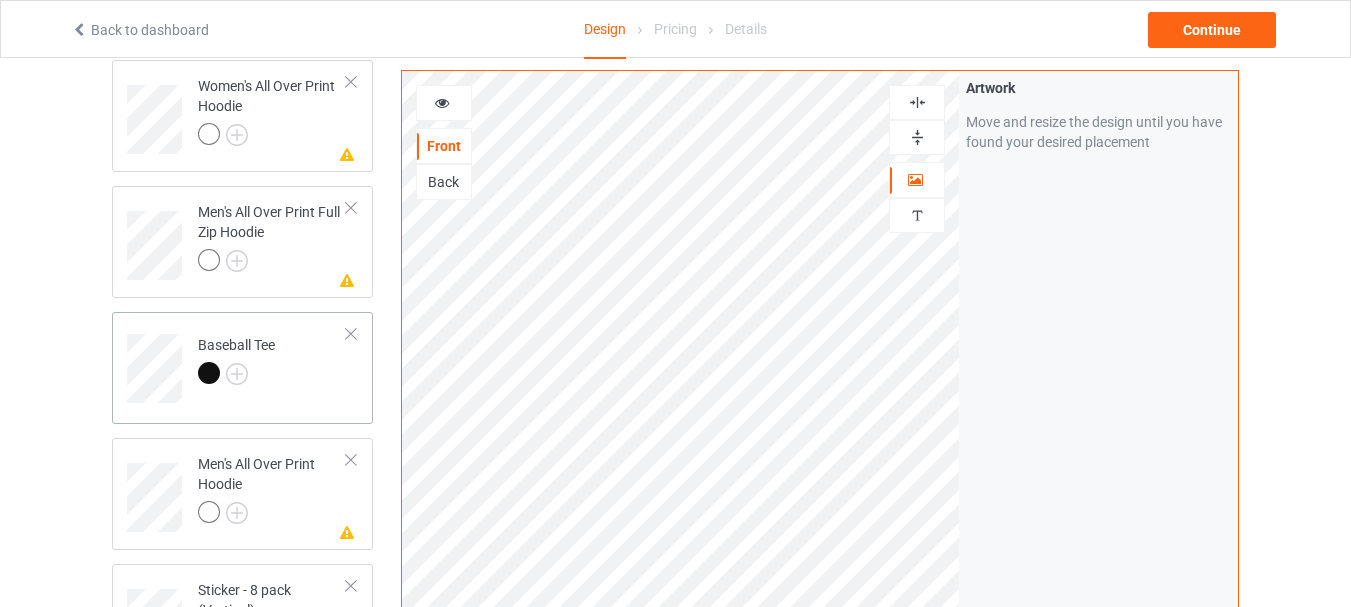 scroll, scrollTop: 1396, scrollLeft: 0, axis: vertical 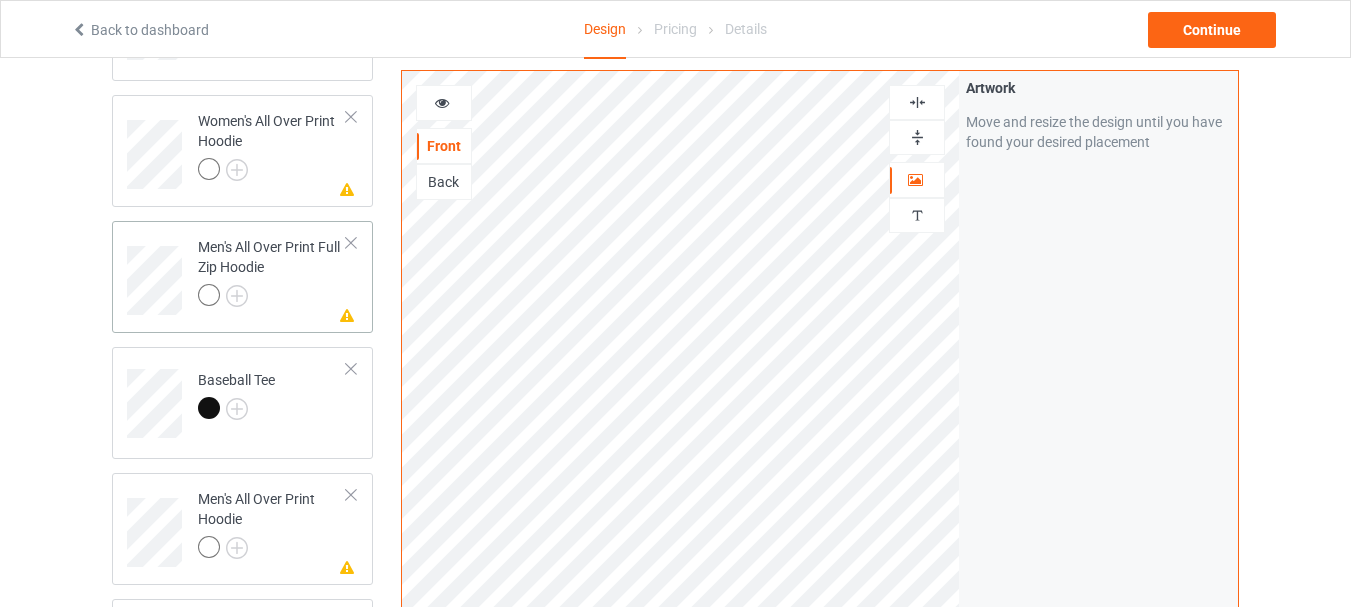 click at bounding box center [351, 243] 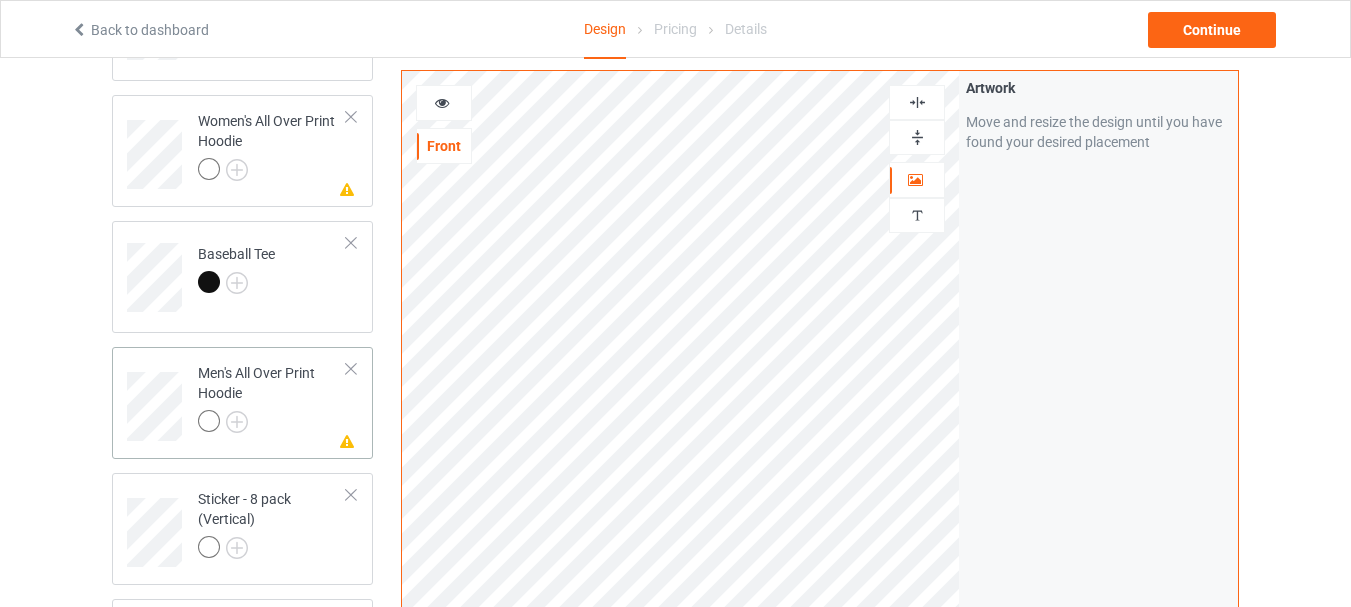 click at bounding box center [351, 369] 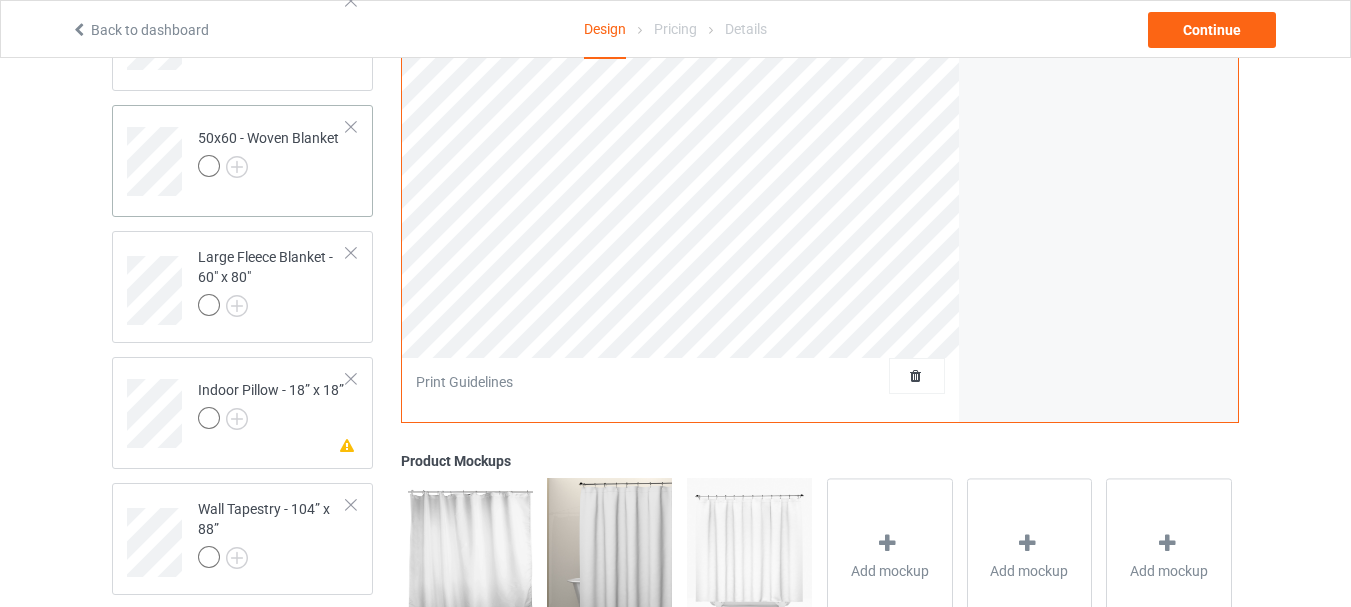 scroll, scrollTop: 2396, scrollLeft: 0, axis: vertical 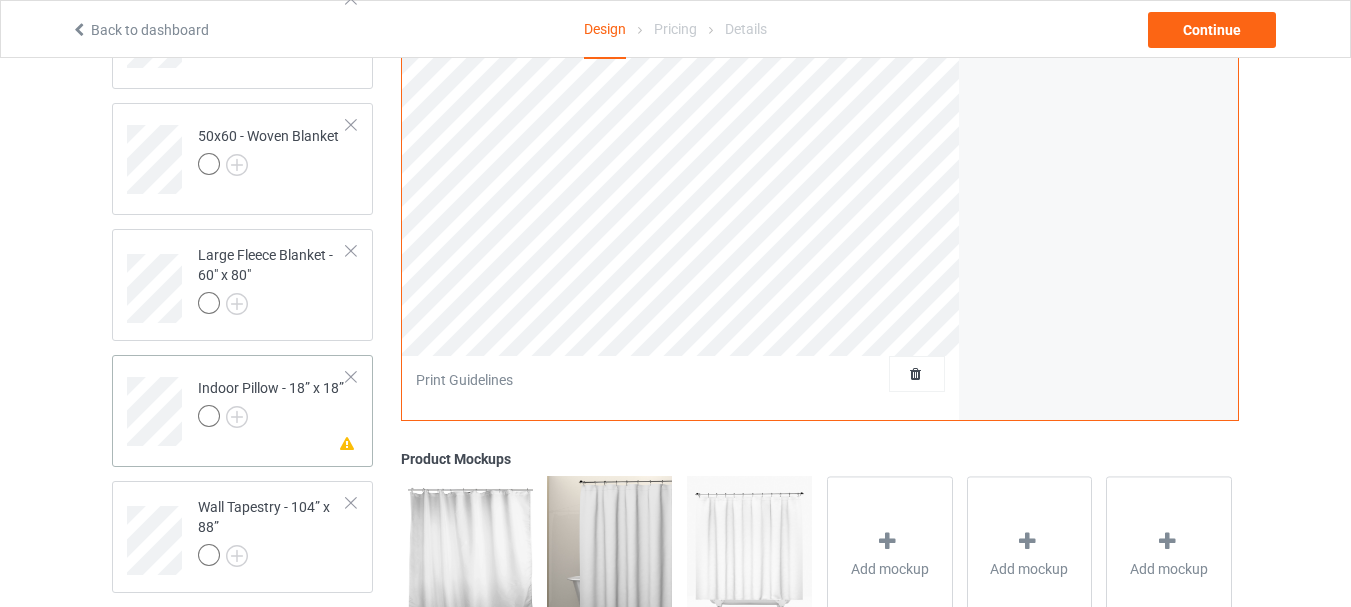 click on "Missing artwork on 1 side(s) Indoor Pillow - 18” x 18”" at bounding box center (272, 404) 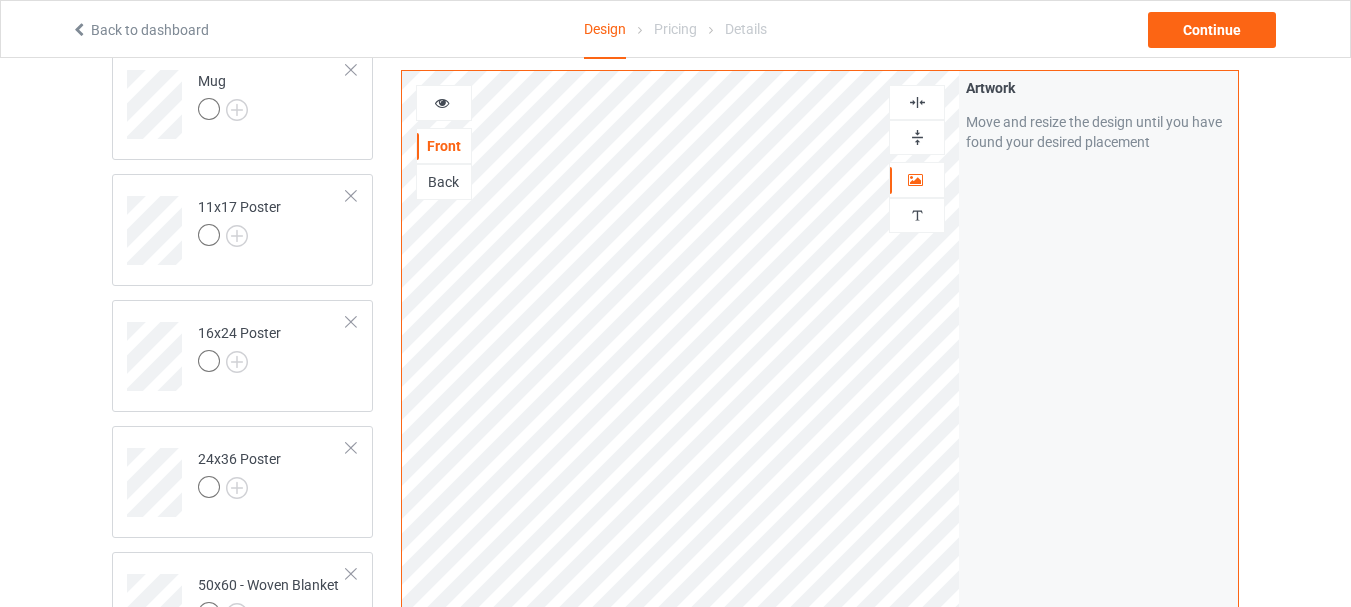 scroll, scrollTop: 1996, scrollLeft: 0, axis: vertical 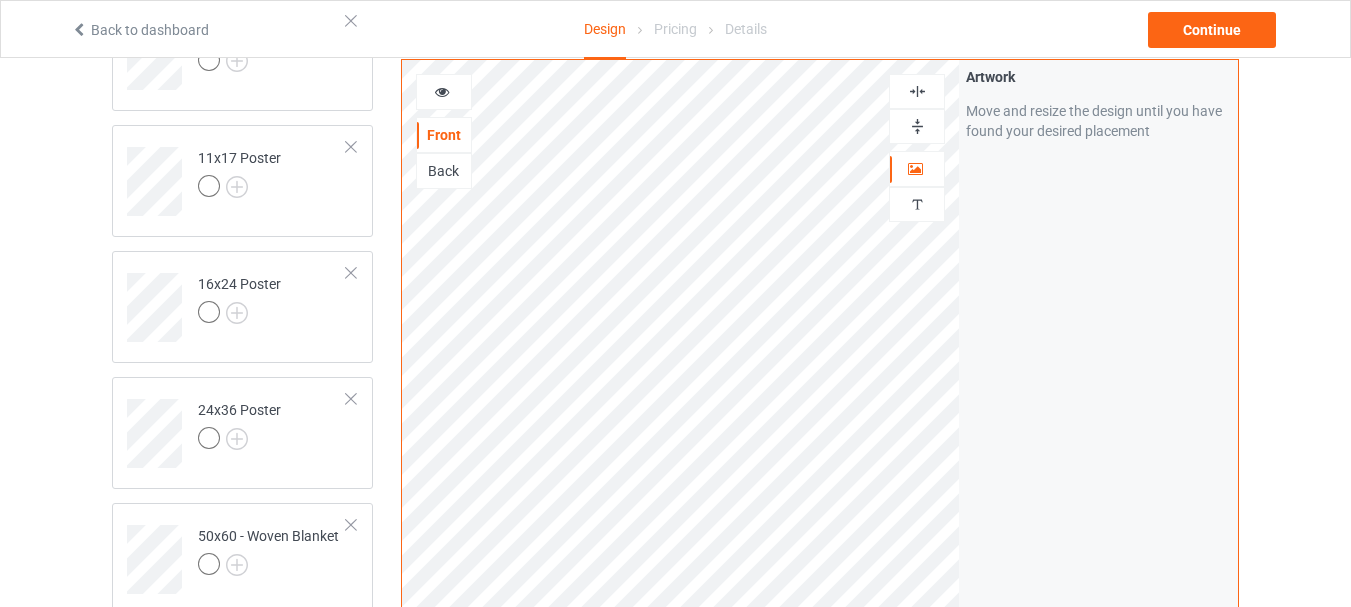 click at bounding box center [917, 91] 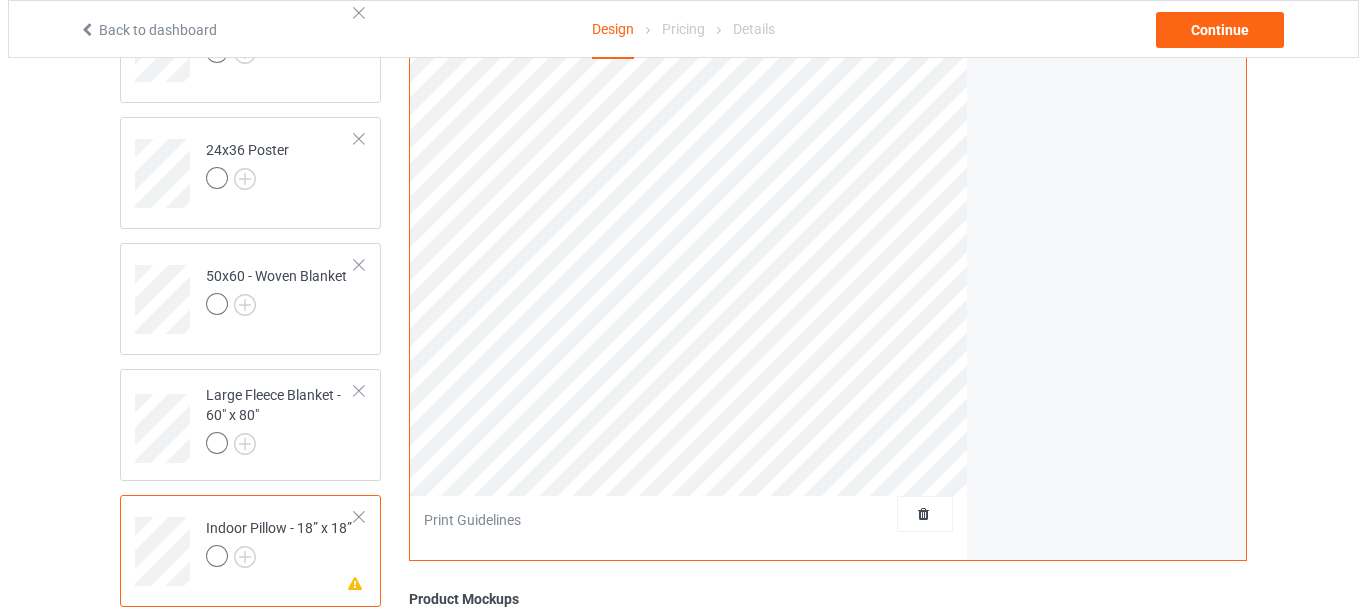 scroll, scrollTop: 2296, scrollLeft: 0, axis: vertical 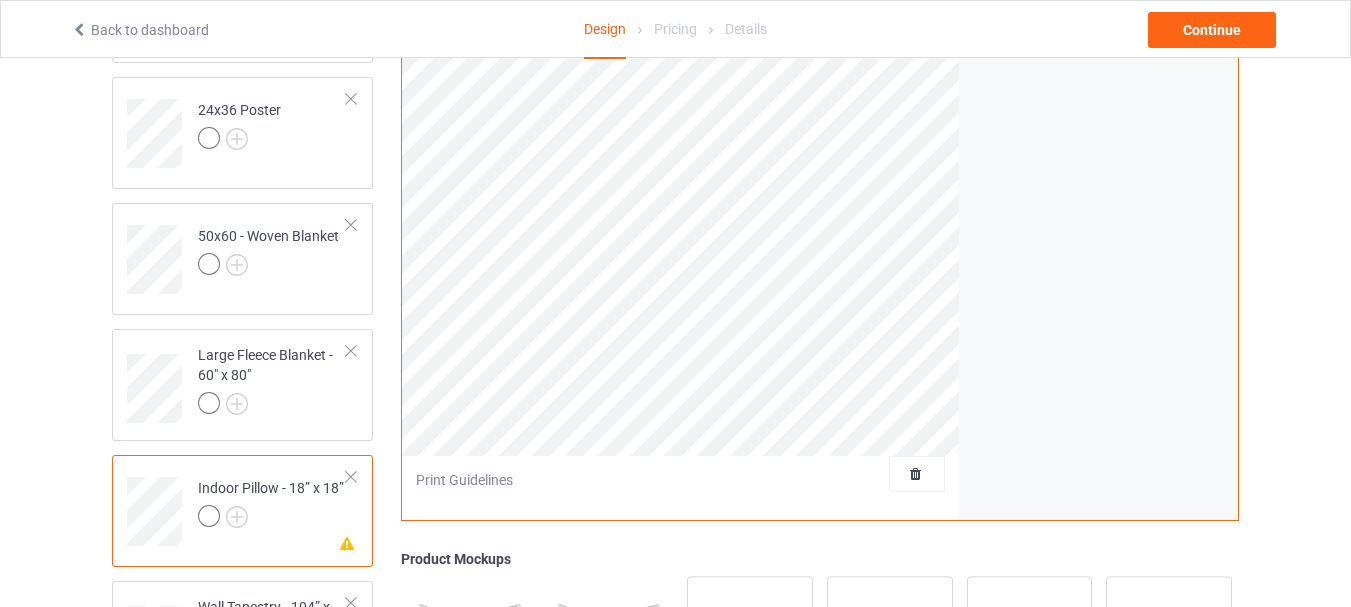 click at bounding box center [209, 516] 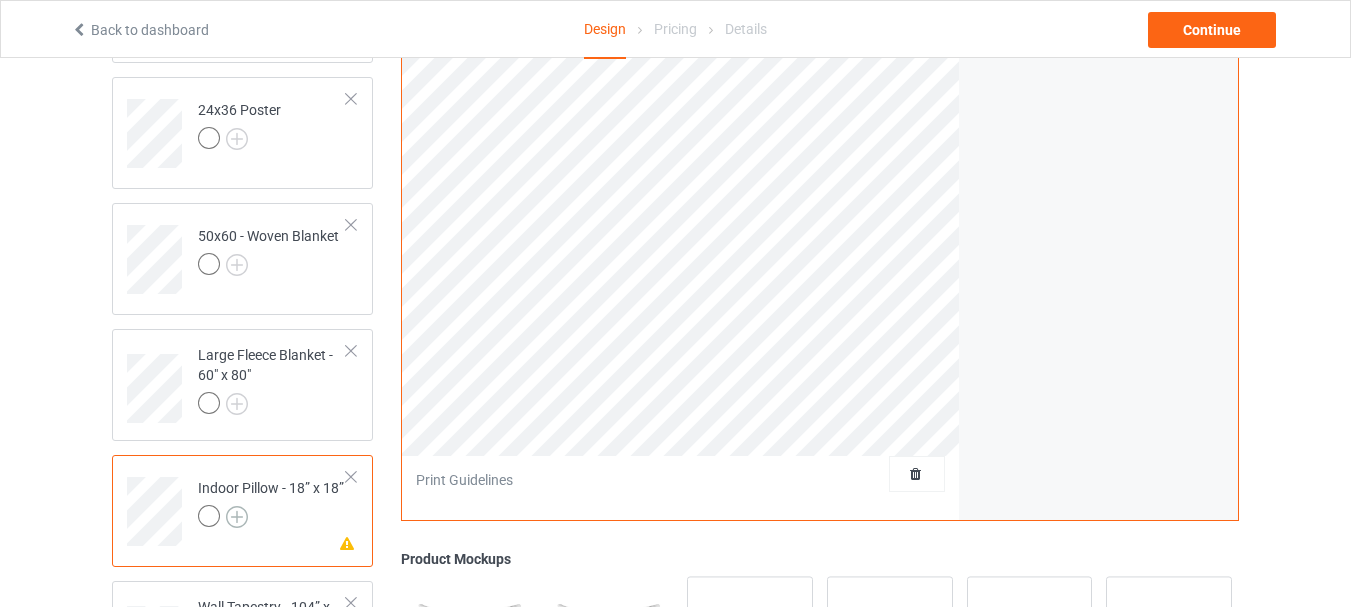 click at bounding box center (237, 517) 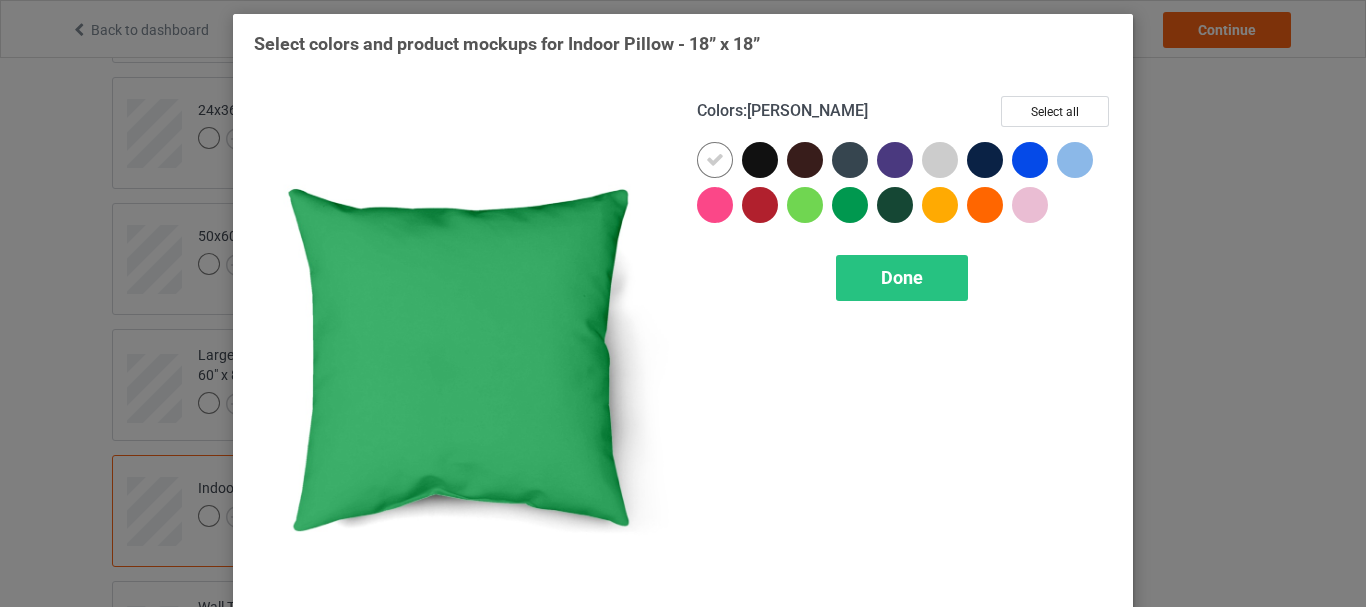 click at bounding box center (850, 205) 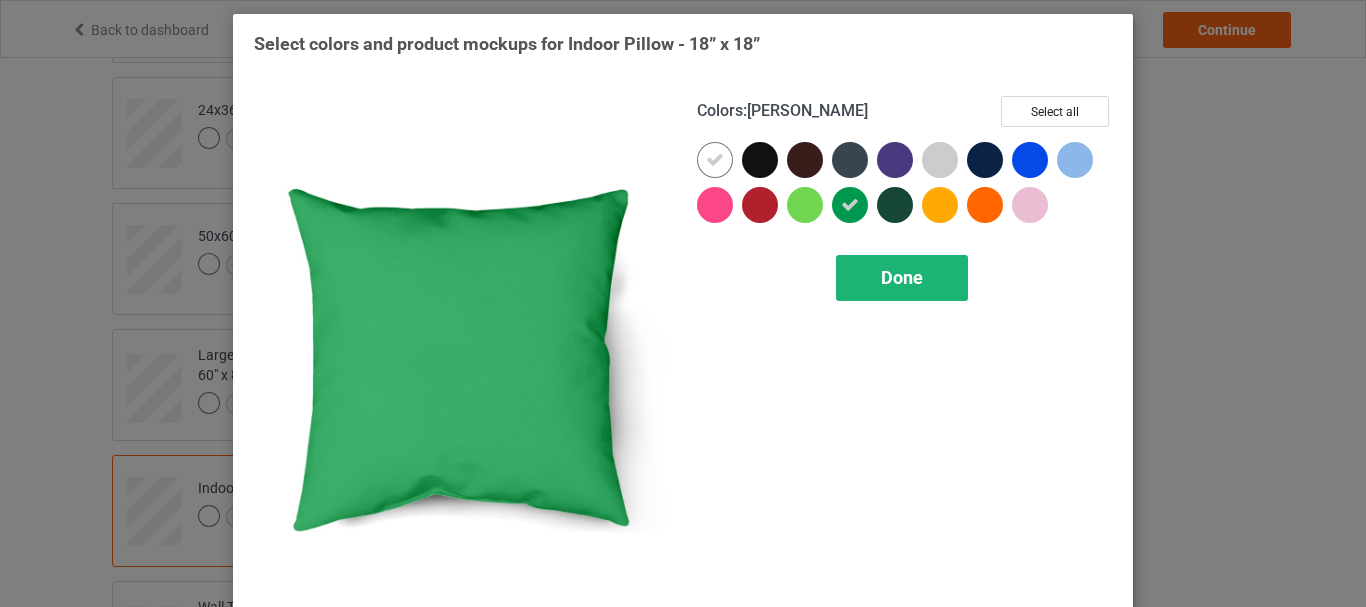 click on "Done" at bounding box center [902, 277] 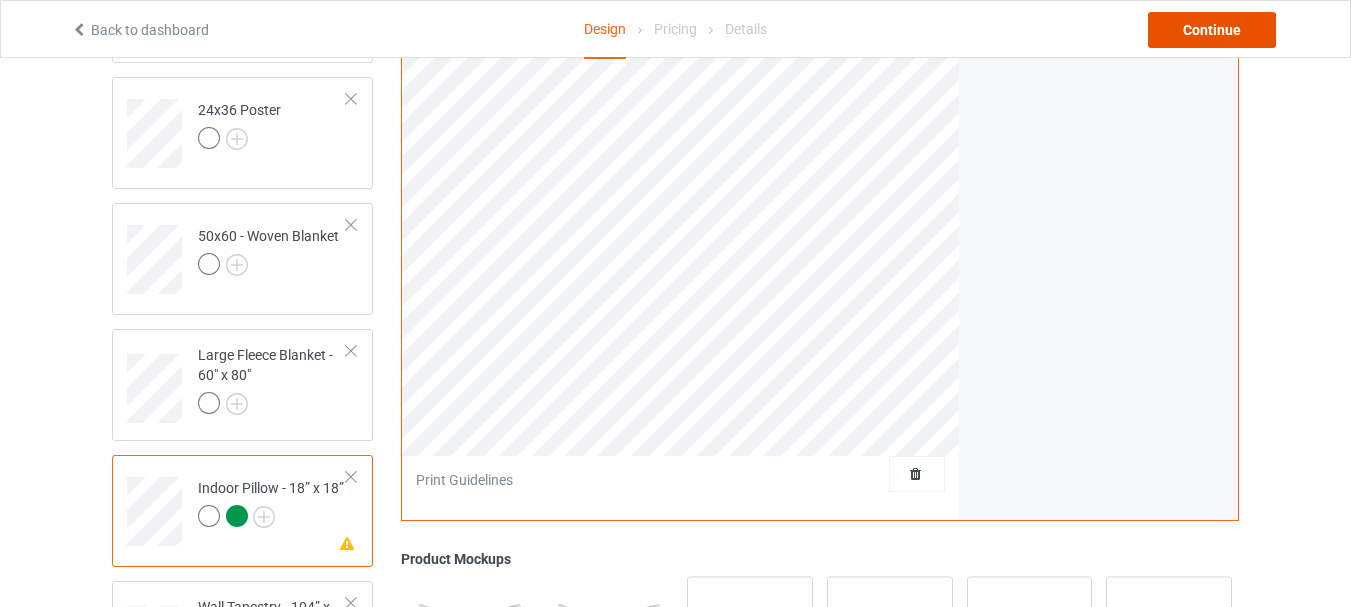 click on "Continue" at bounding box center [1212, 30] 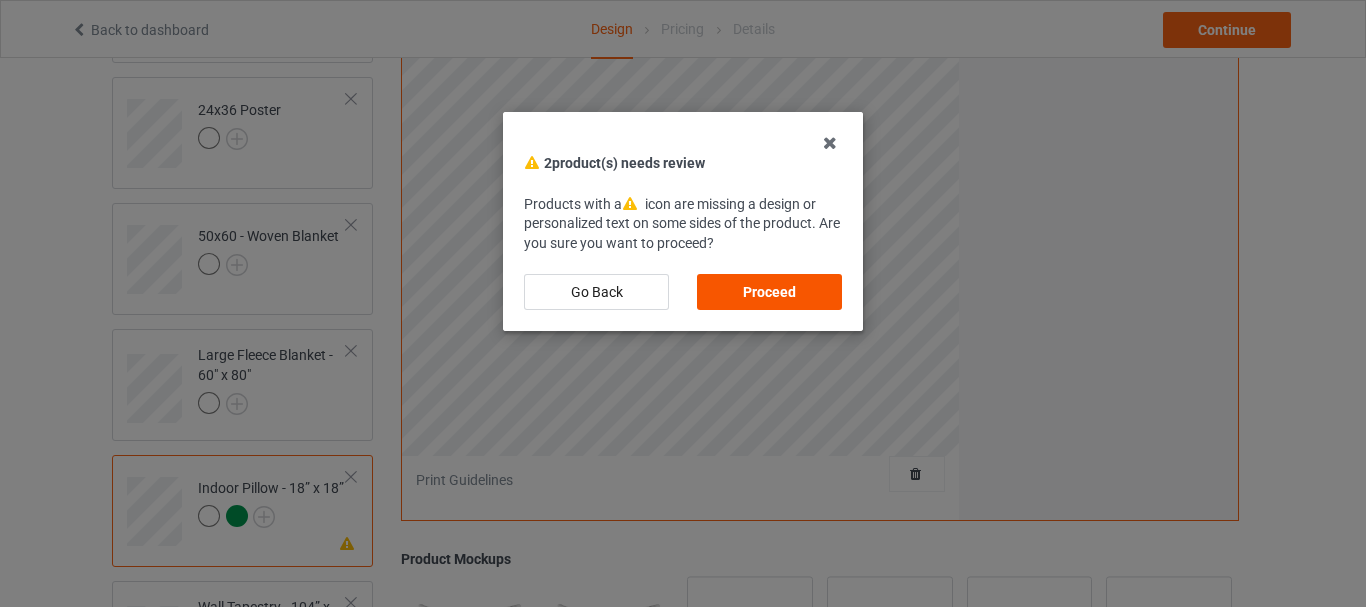 click on "Proceed" at bounding box center (769, 292) 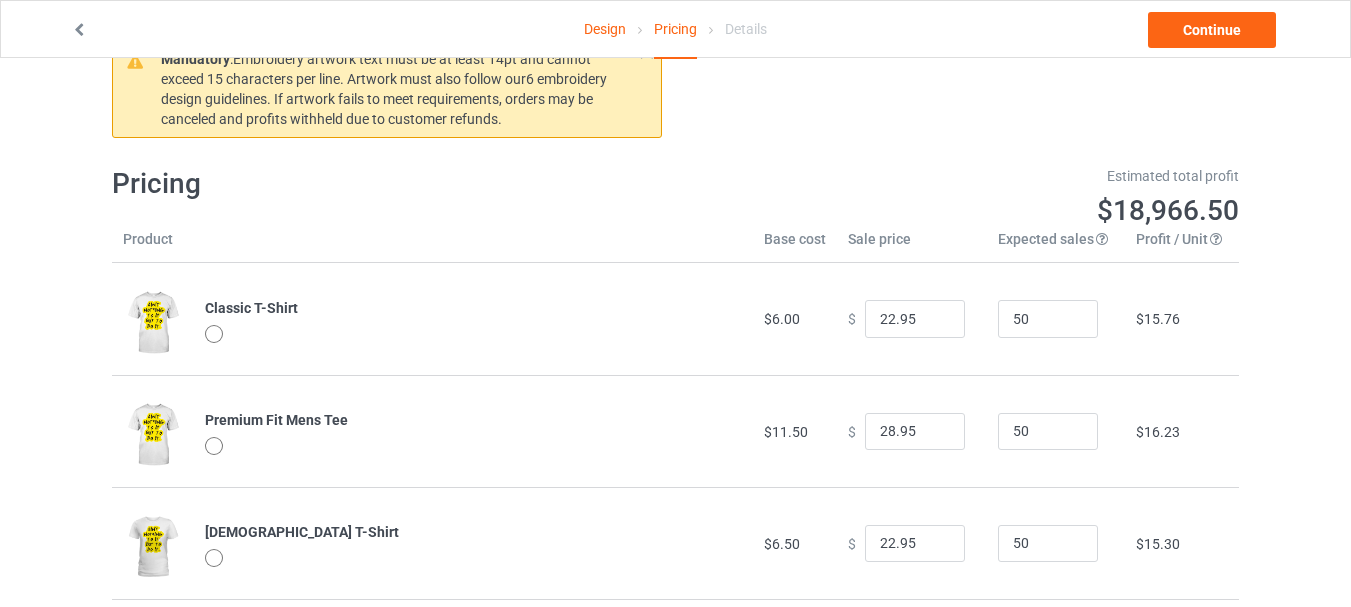 scroll, scrollTop: 100, scrollLeft: 0, axis: vertical 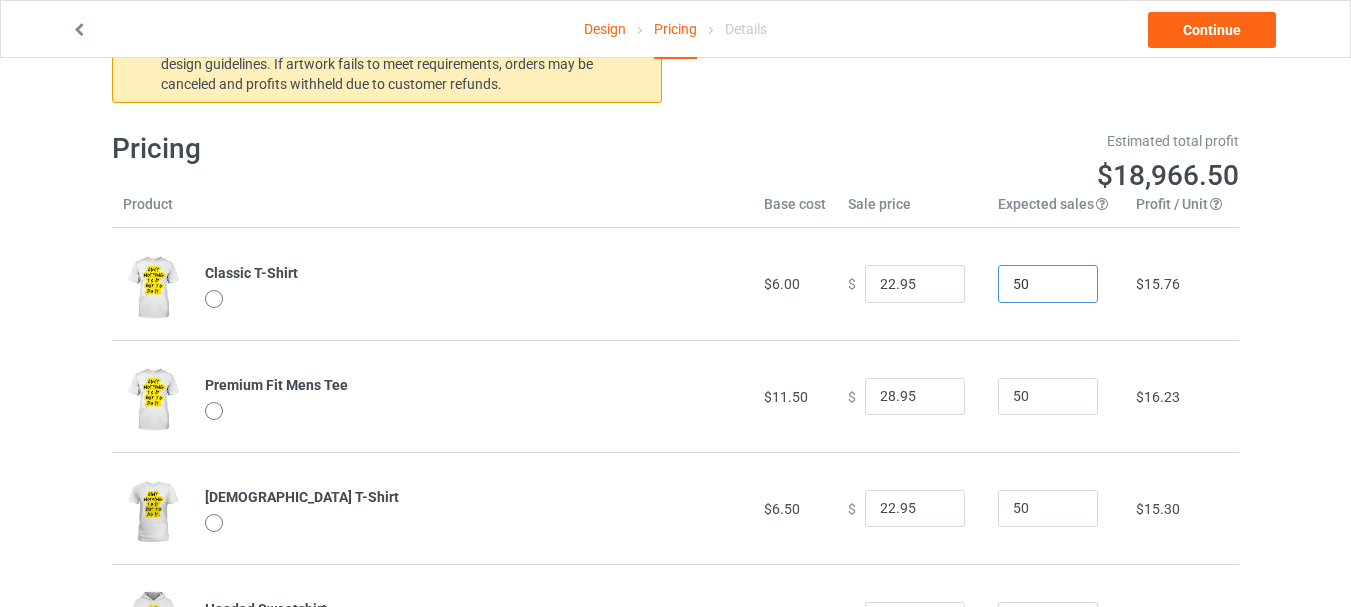 drag, startPoint x: 1046, startPoint y: 290, endPoint x: 954, endPoint y: 287, distance: 92.0489 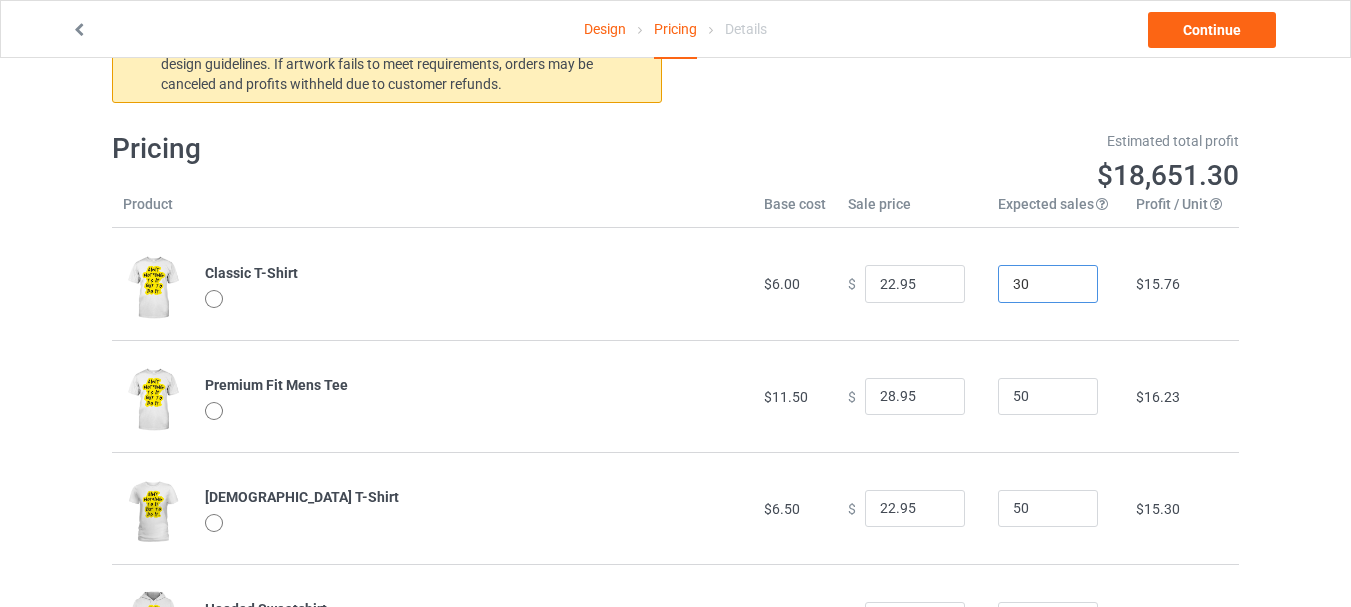 type on "30" 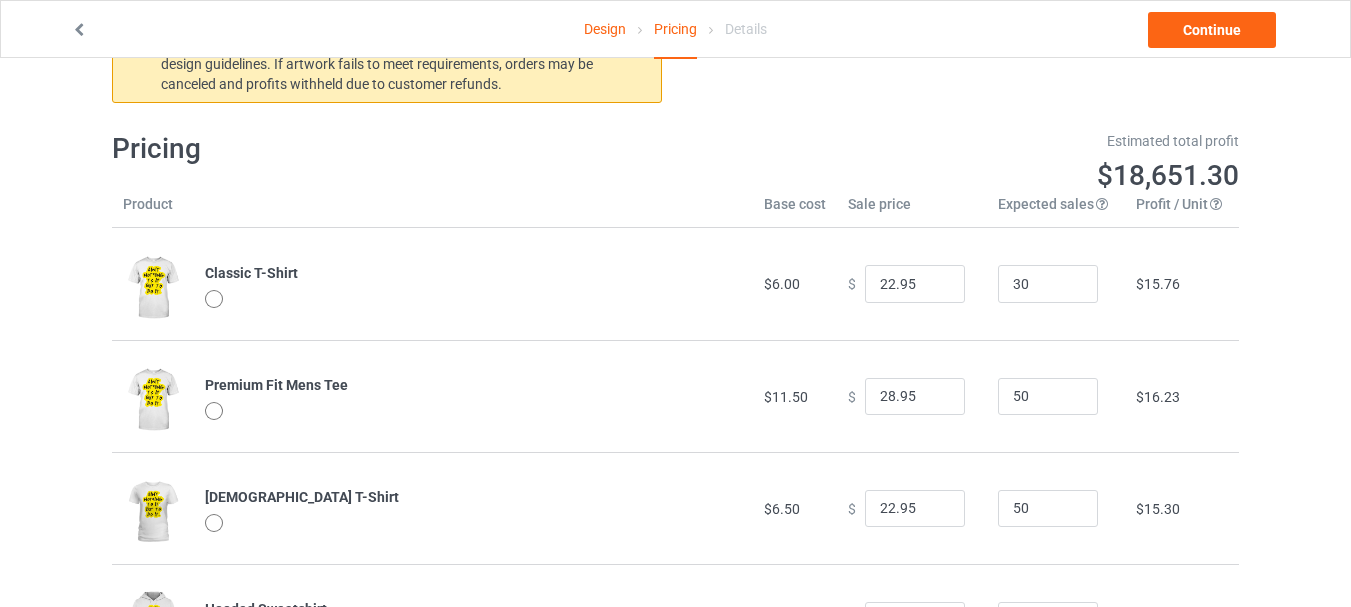 click on "Design Pricing Details Continue Mandatory :  Embroidery artwork text must be at least 14pt and cannot exceed 15 characters per line. Artwork must also follow our  6 embroidery design guidelines . If artwork fails to meet requirements, orders may be canceled and profits withheld due to customer refunds. Pricing Estimated total profit $18,651.30 Product Base cost Sale price Expected sales   Your expected sales will change your profit estimate (on the right), but will not affect the actual amount of profit you earn. Profit / Unit   Your profit is your sale price minus your base cost and processing fee. Classic T-Shirt $6.00 $     22.95 30 $15.76 Premium Fit Mens Tee $11.50 $     28.95 50 $16.23 [DEMOGRAPHIC_DATA] T-Shirt $6.50 $     22.95 50 $15.30 Hooded Sweatshirt $15.00 $     42.95 50 $25.99 V-Neck T-Shirt $9.50 $     26.95 50 $16.23 Unisex Tank $9.50 $     24.95 50 $14.37 Classic Polo $10.00 $     29.95 50 $18.55 Long Sleeve Tee $9.00 $     27.95 50 $17.62 Crewneck Sweatshirt $13.00 $     50" at bounding box center [675, 1402] 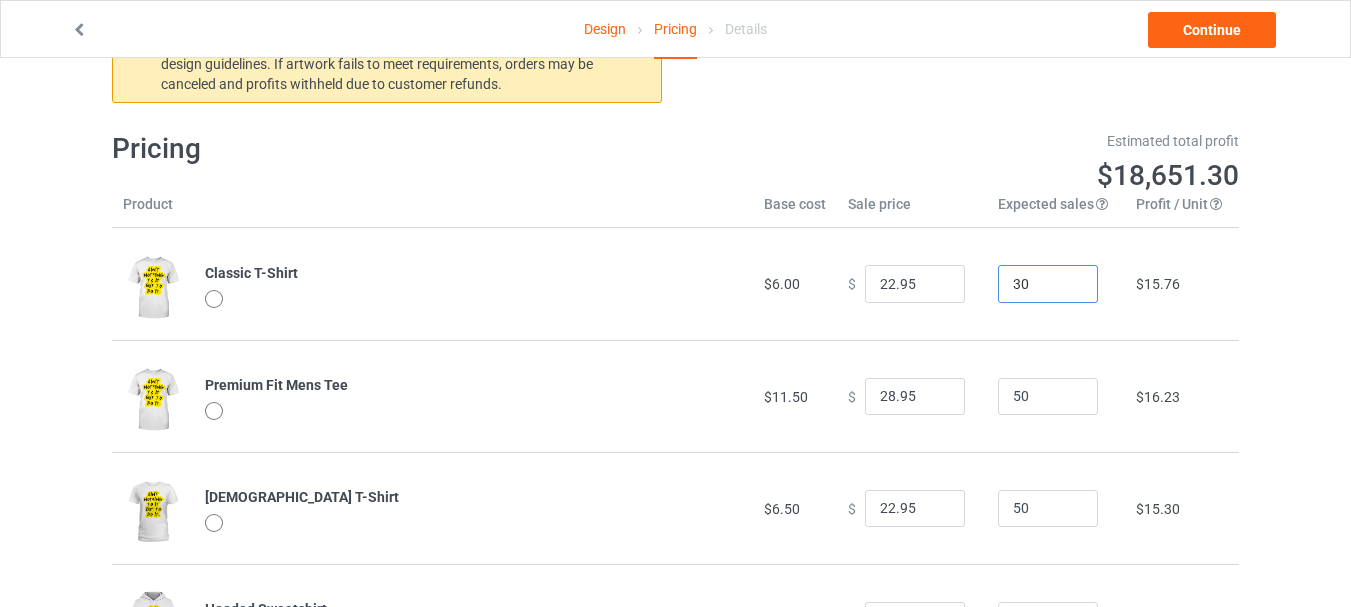 click on "30" at bounding box center [1048, 284] 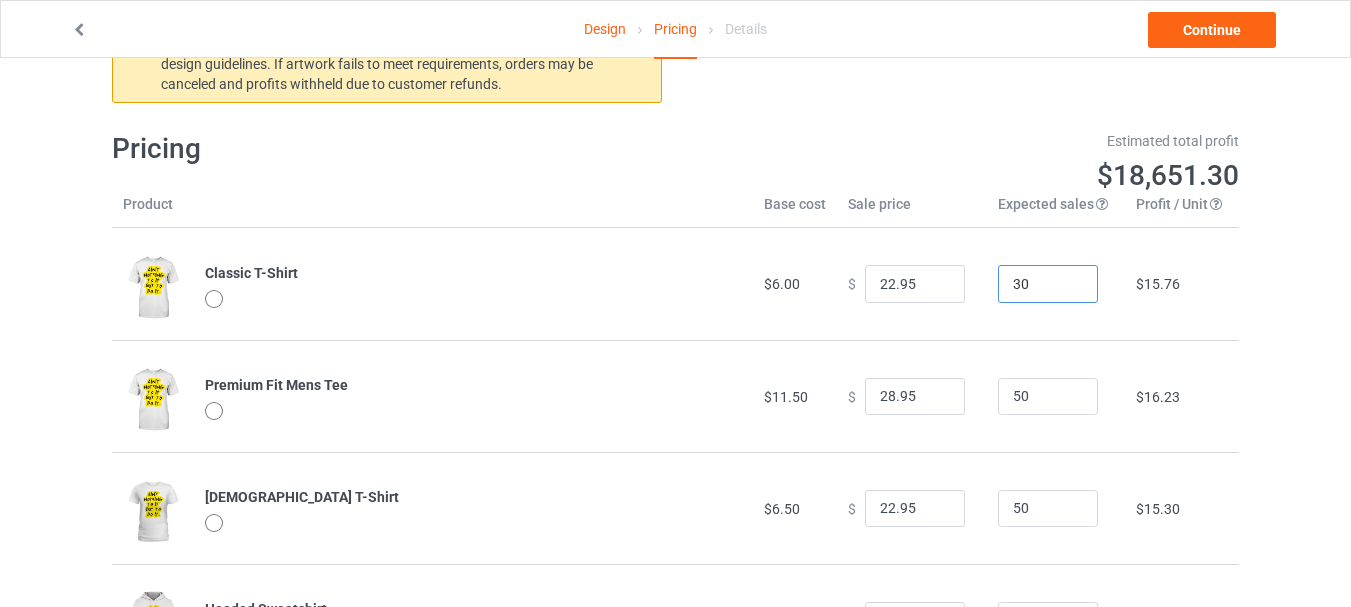 drag, startPoint x: 1040, startPoint y: 285, endPoint x: 968, endPoint y: 287, distance: 72.02777 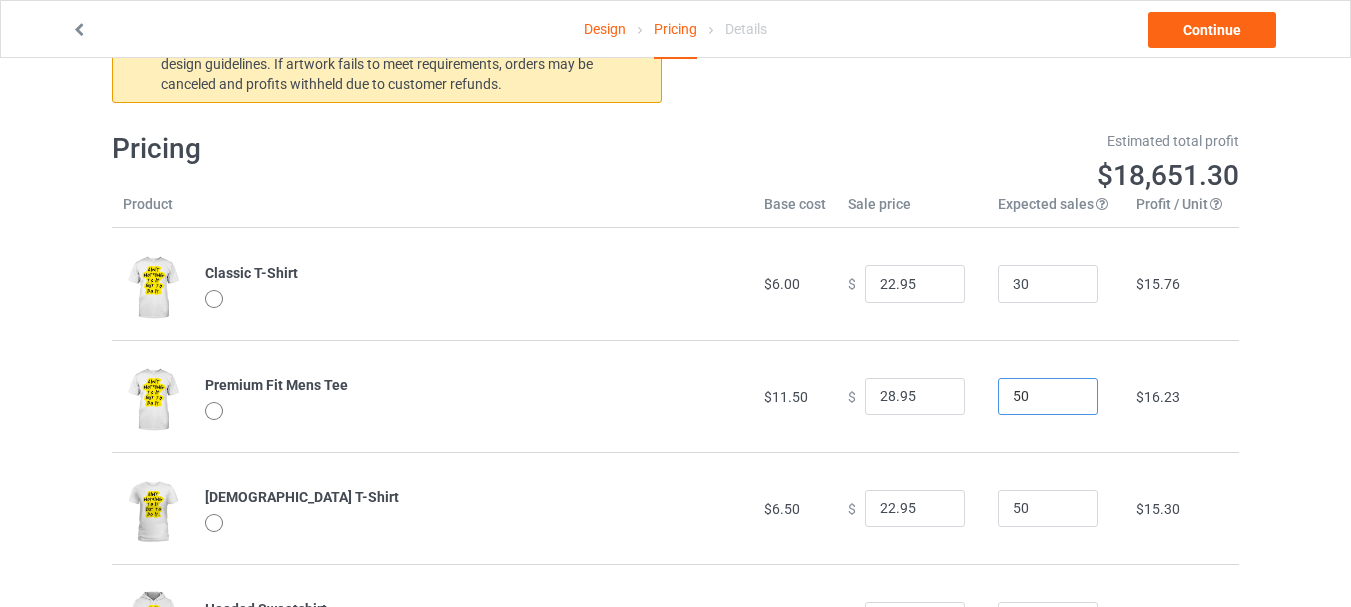 drag, startPoint x: 1031, startPoint y: 398, endPoint x: 945, endPoint y: 397, distance: 86.00581 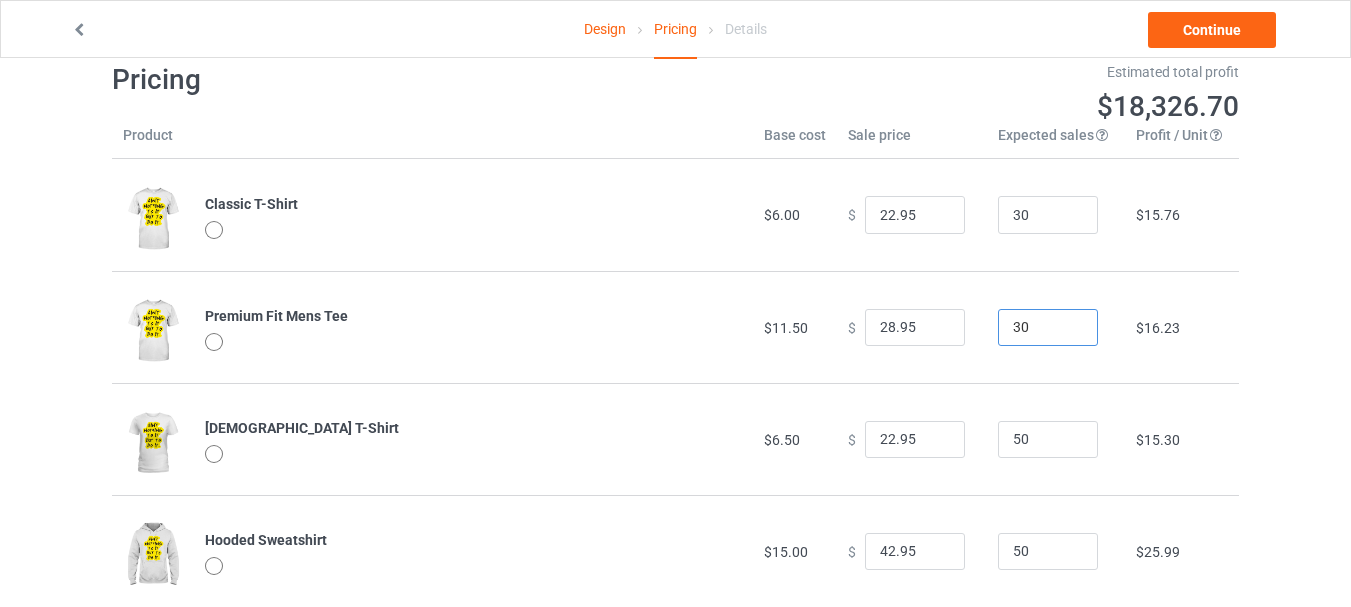 scroll, scrollTop: 200, scrollLeft: 0, axis: vertical 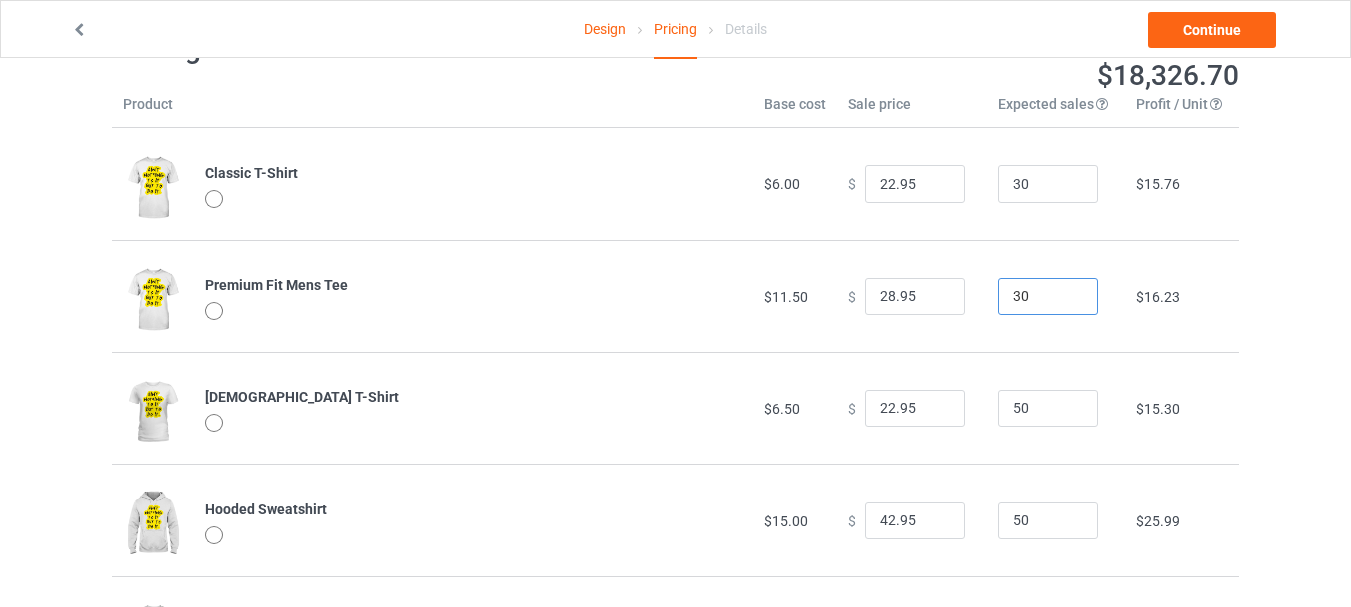 type on "30" 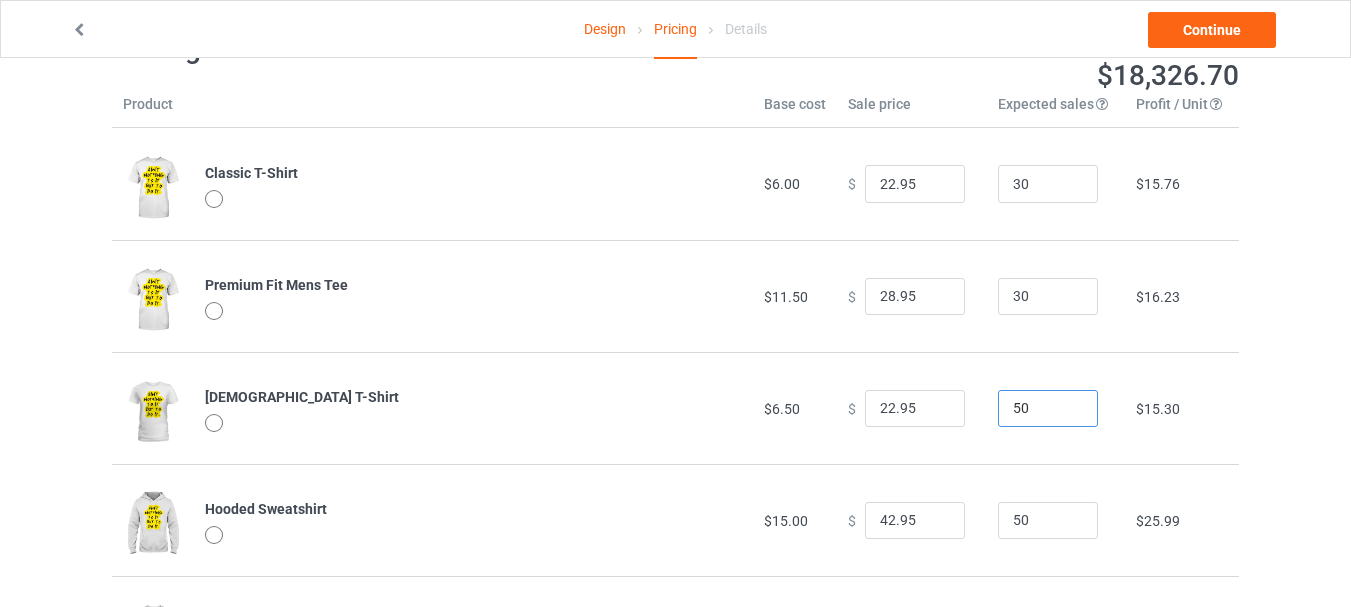 drag, startPoint x: 1026, startPoint y: 412, endPoint x: 936, endPoint y: 411, distance: 90.005554 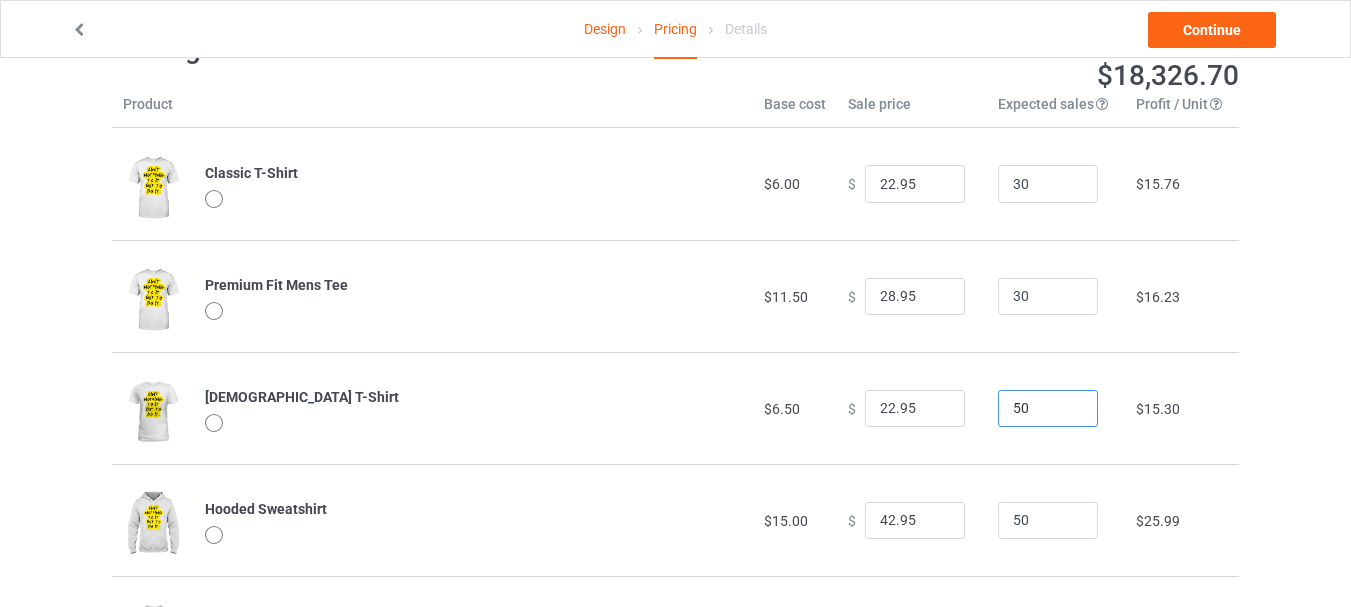 paste on "3" 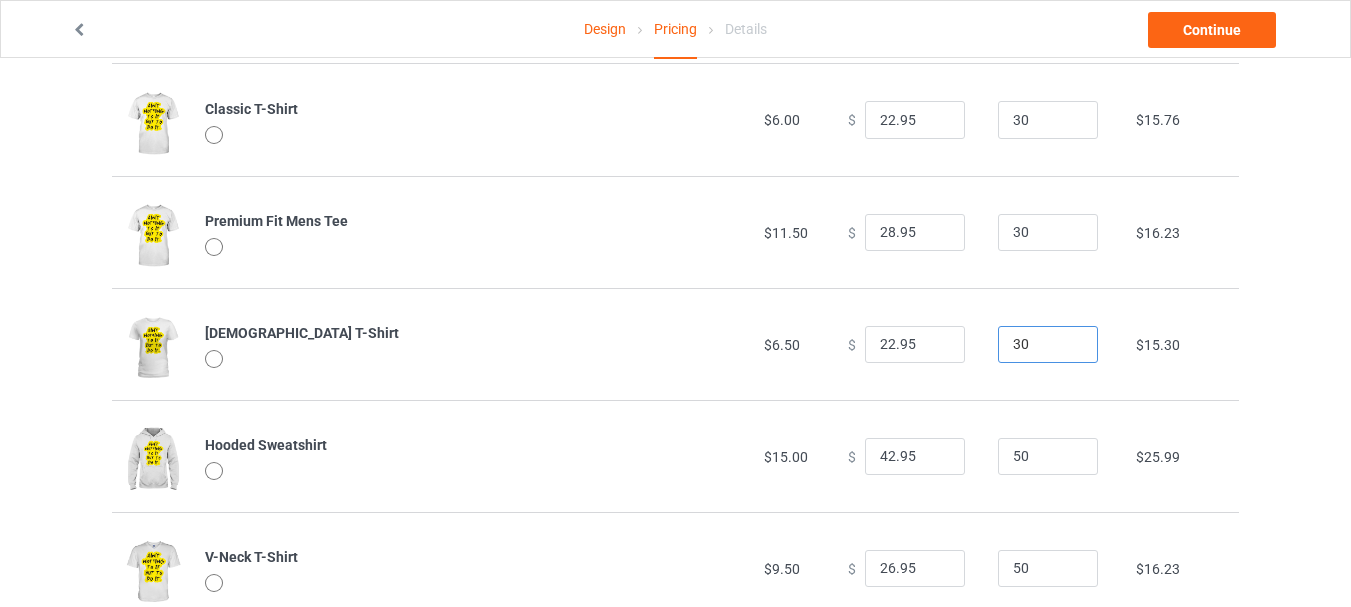scroll, scrollTop: 300, scrollLeft: 0, axis: vertical 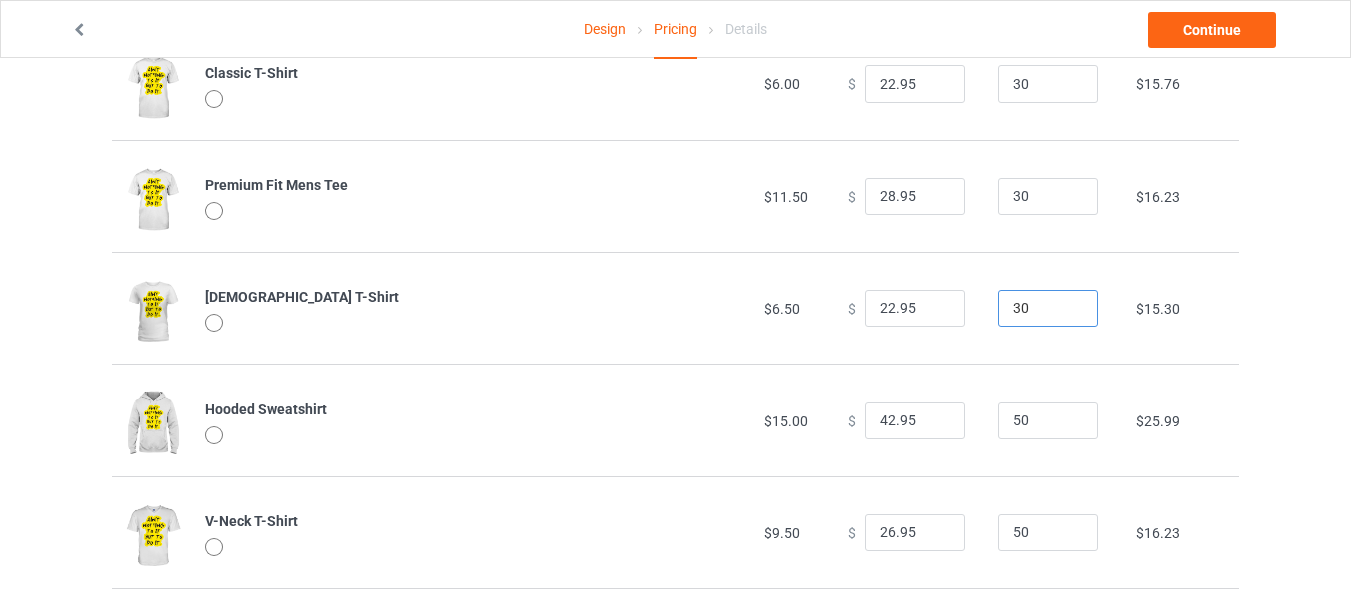 type on "30" 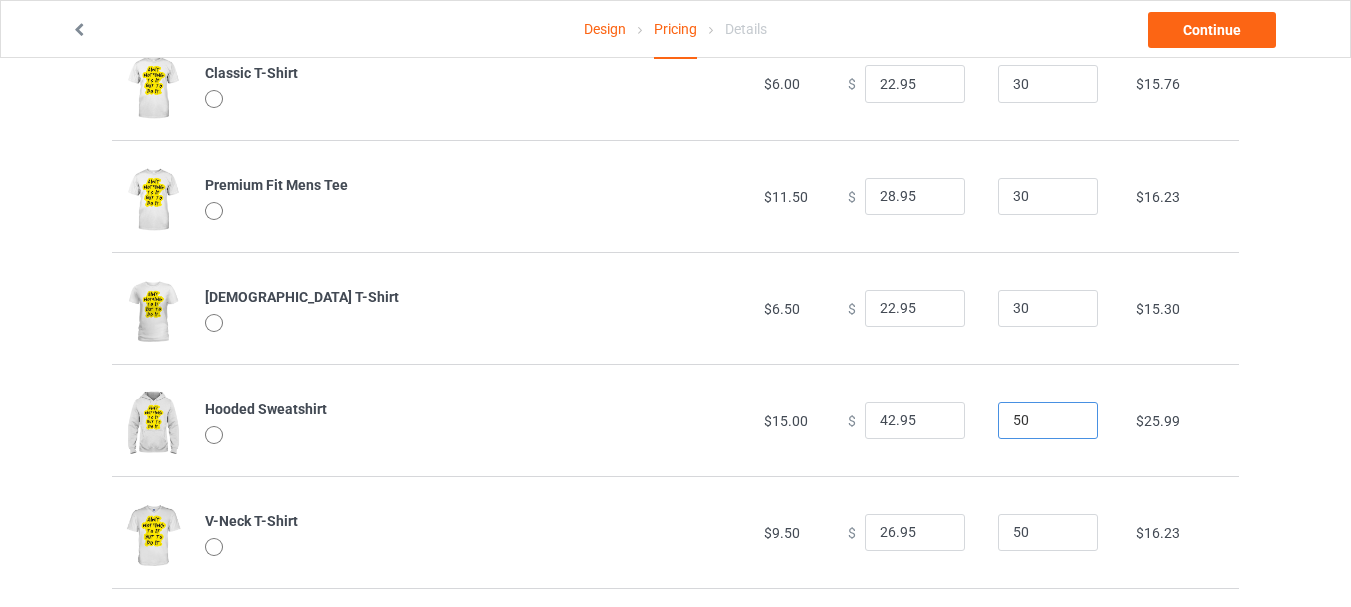 drag, startPoint x: 1038, startPoint y: 419, endPoint x: 969, endPoint y: 423, distance: 69.115845 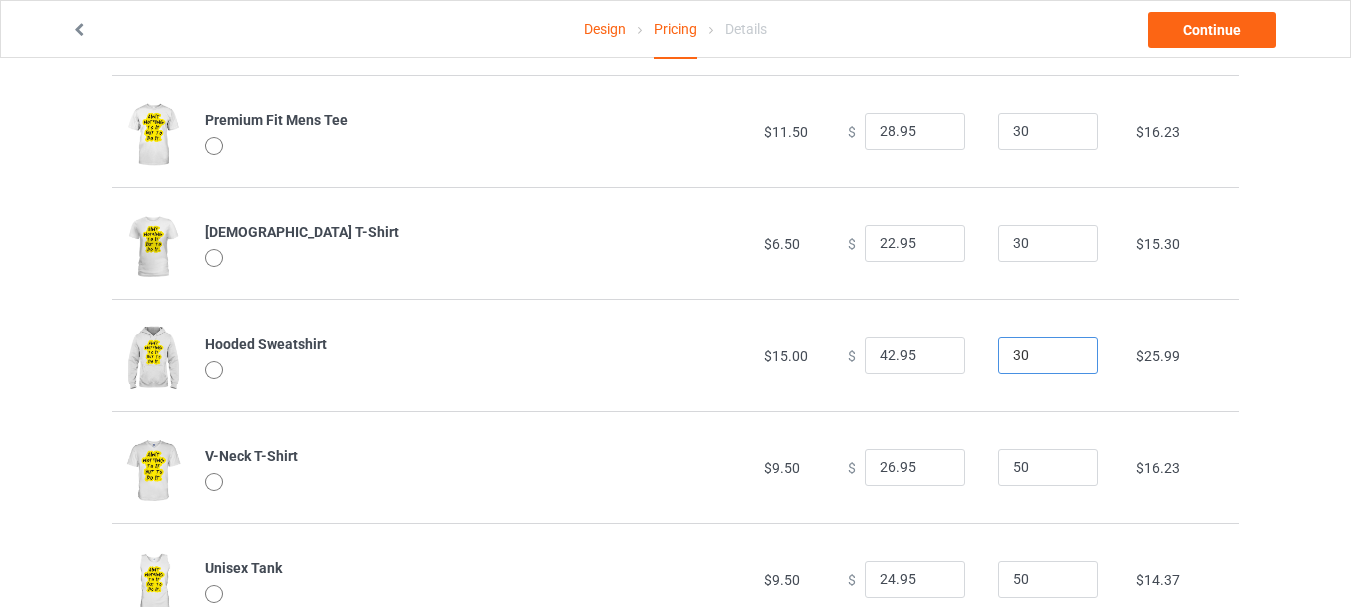scroll, scrollTop: 400, scrollLeft: 0, axis: vertical 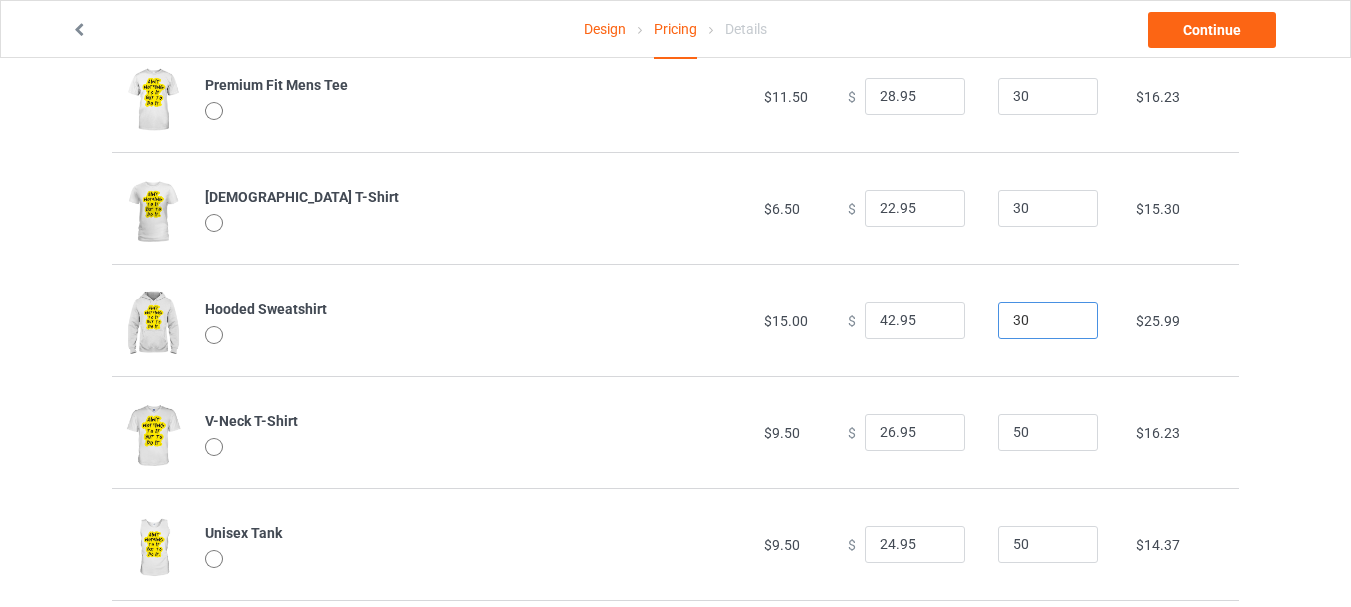 type on "30" 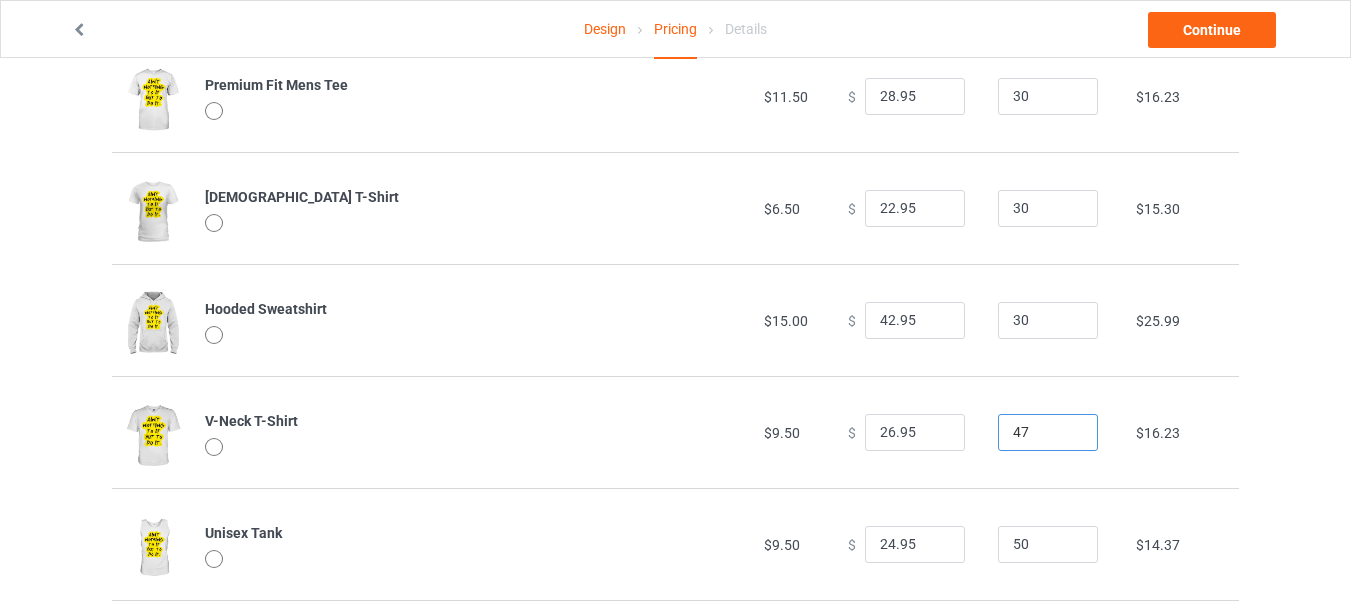 drag, startPoint x: 1057, startPoint y: 440, endPoint x: 983, endPoint y: 438, distance: 74.02702 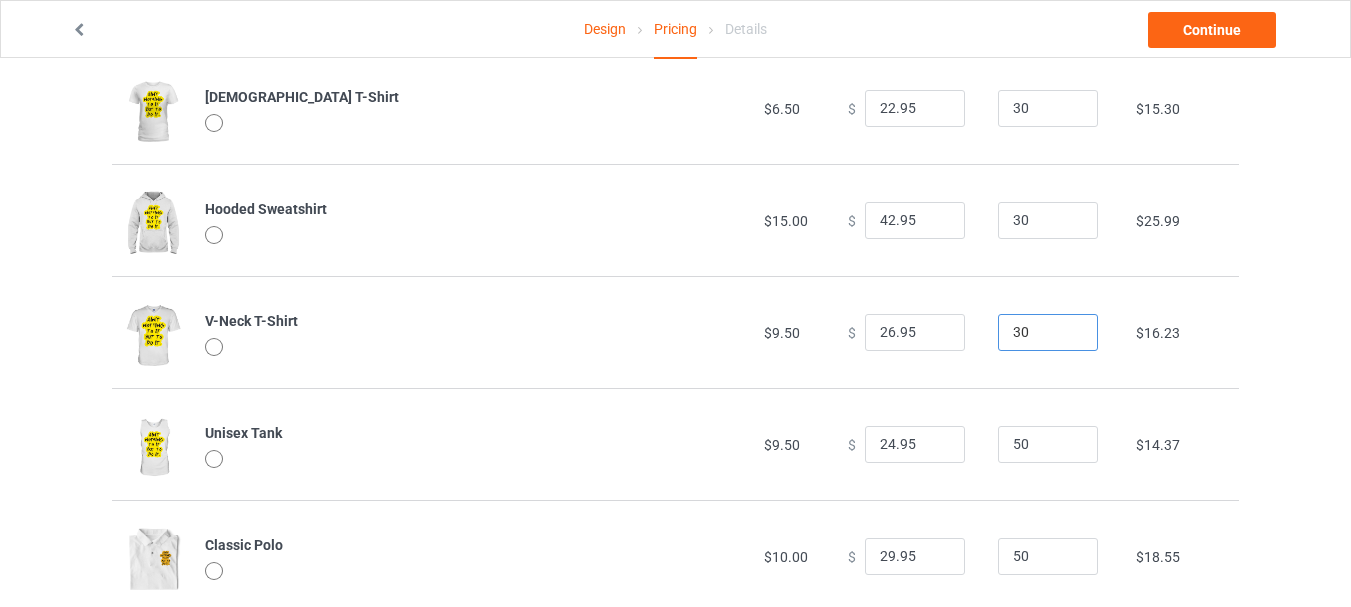 scroll, scrollTop: 600, scrollLeft: 0, axis: vertical 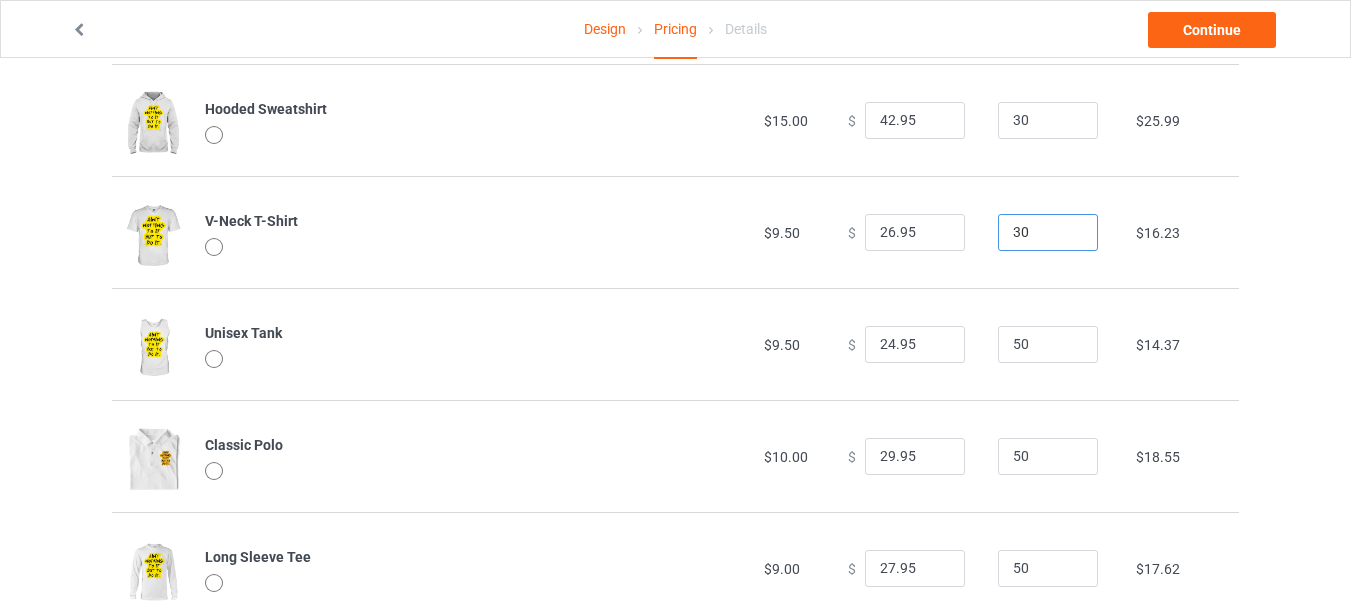 type on "30" 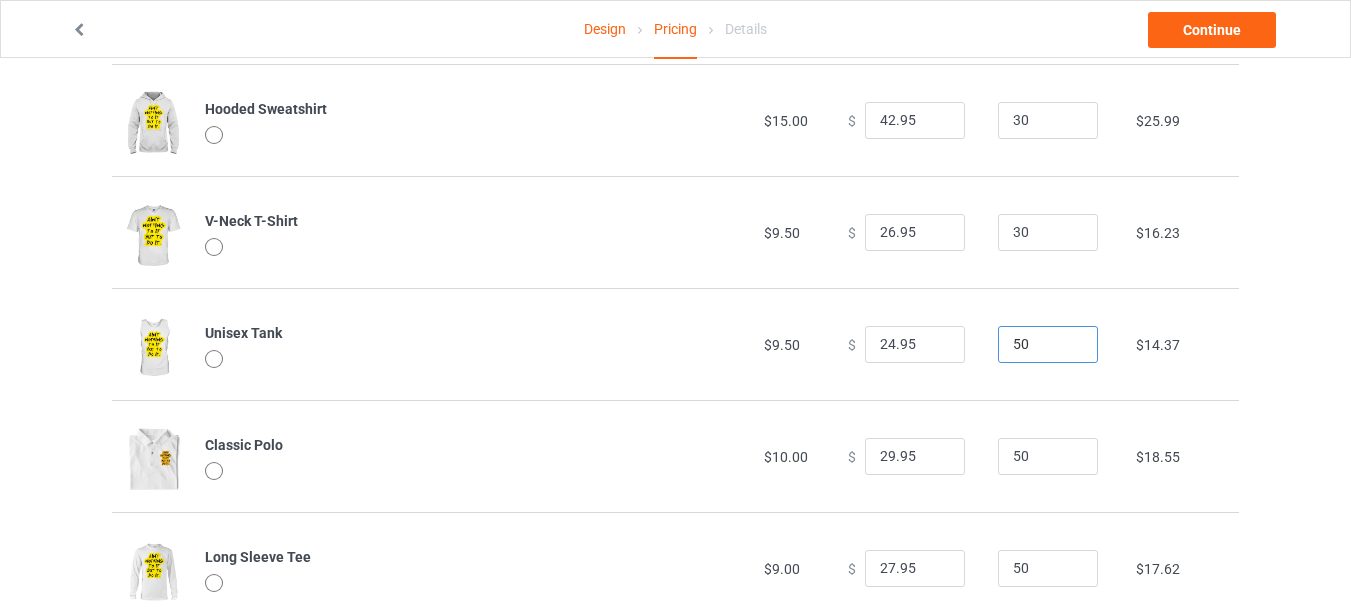 drag, startPoint x: 1041, startPoint y: 356, endPoint x: 964, endPoint y: 348, distance: 77.41447 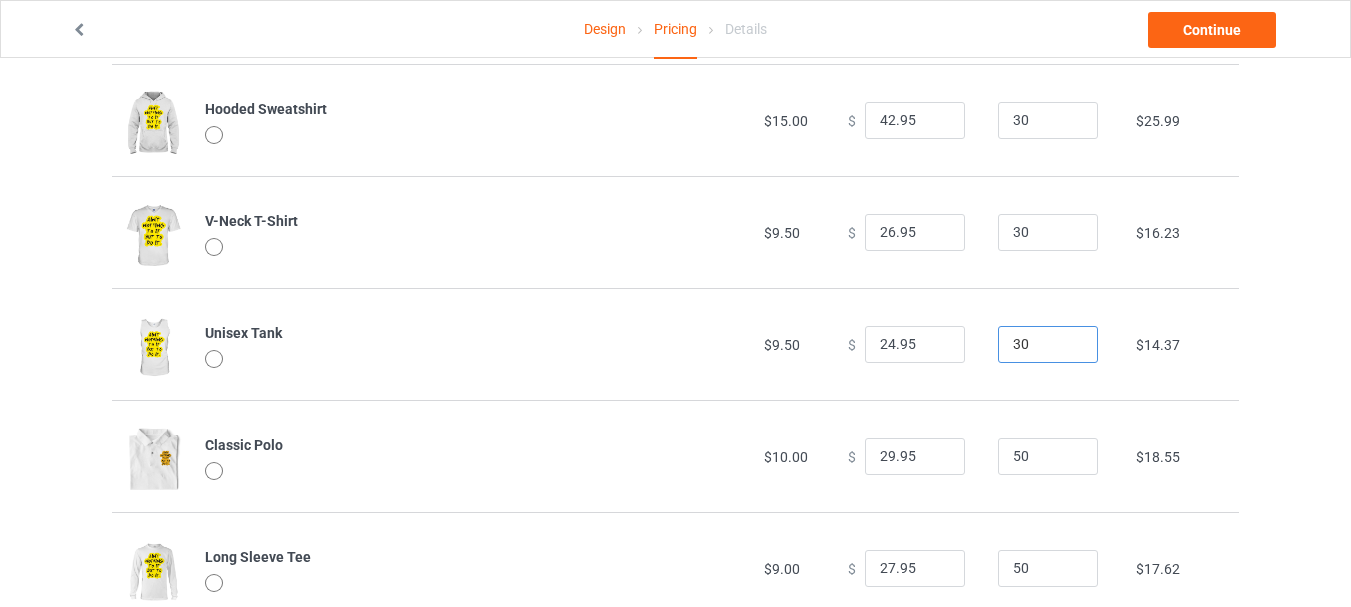 scroll, scrollTop: 700, scrollLeft: 0, axis: vertical 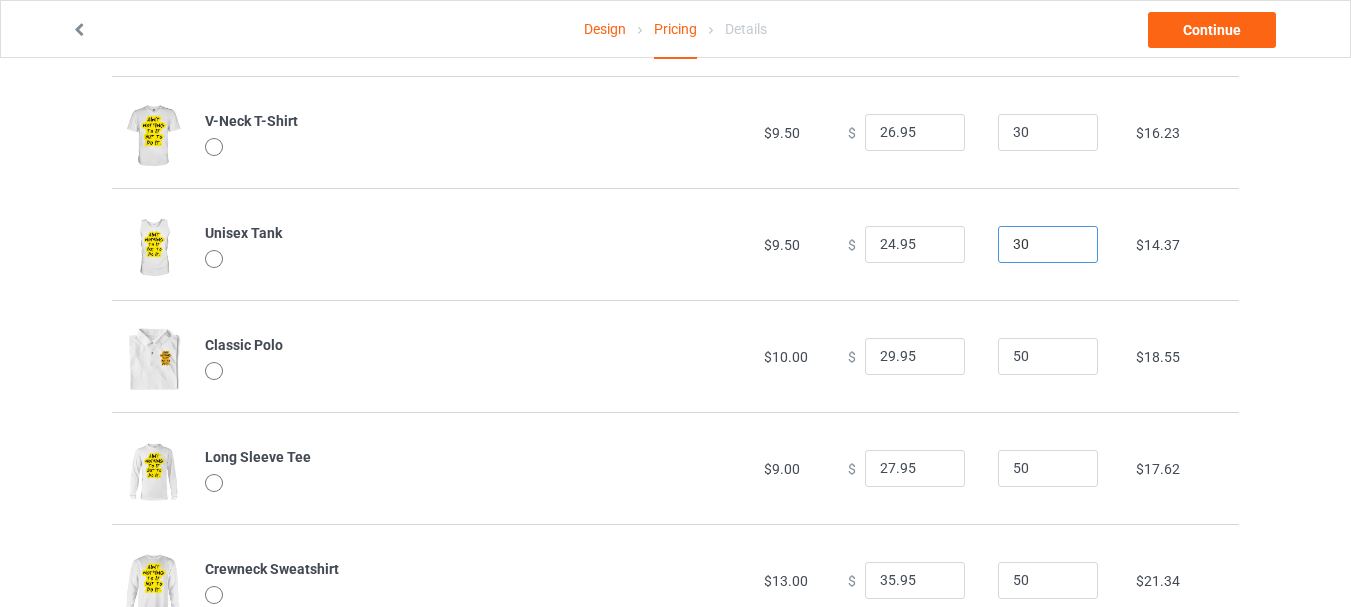 type on "30" 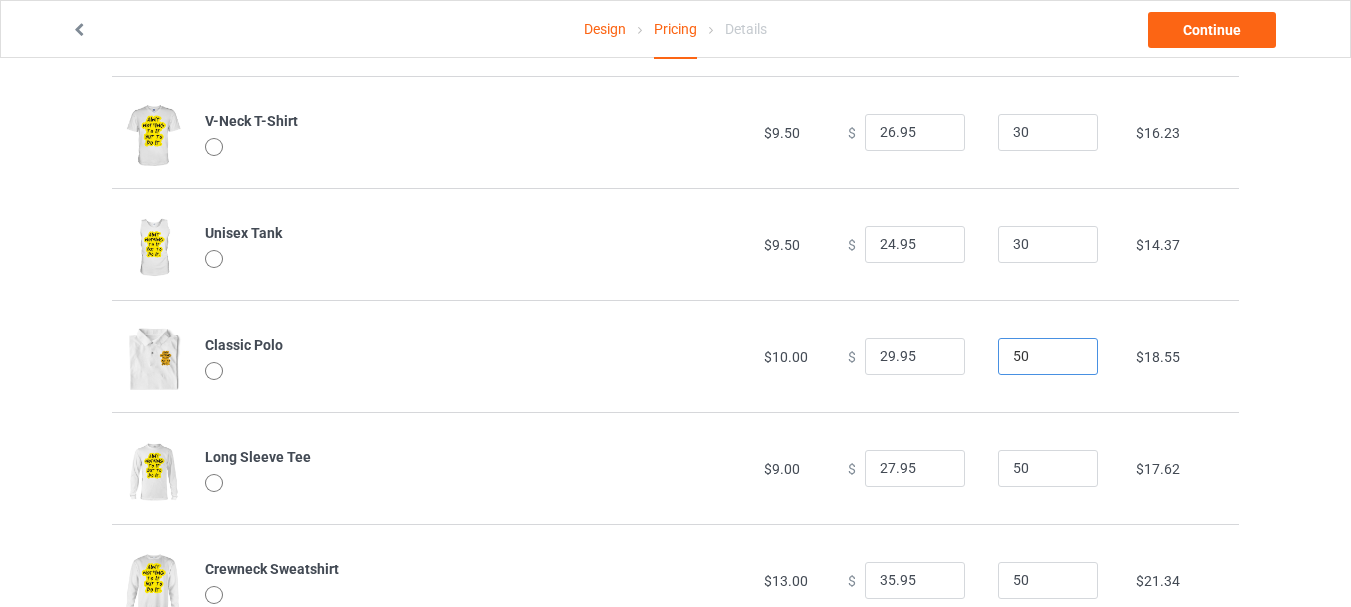 drag, startPoint x: 1033, startPoint y: 363, endPoint x: 966, endPoint y: 361, distance: 67.02985 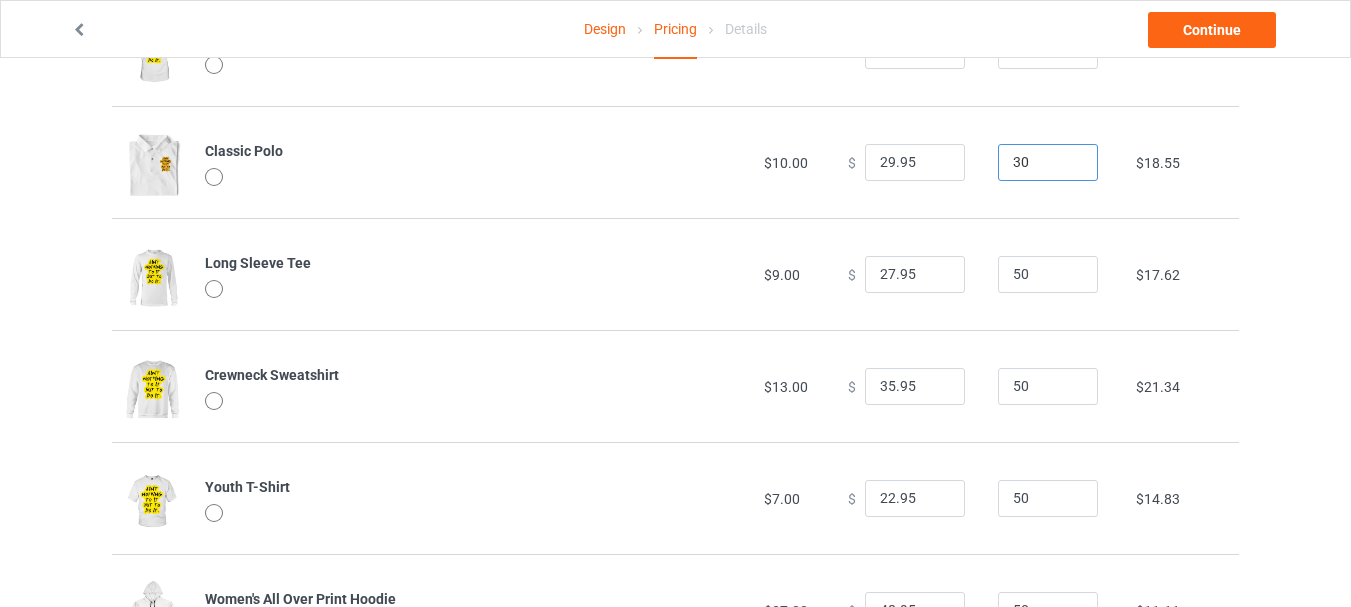 scroll, scrollTop: 900, scrollLeft: 0, axis: vertical 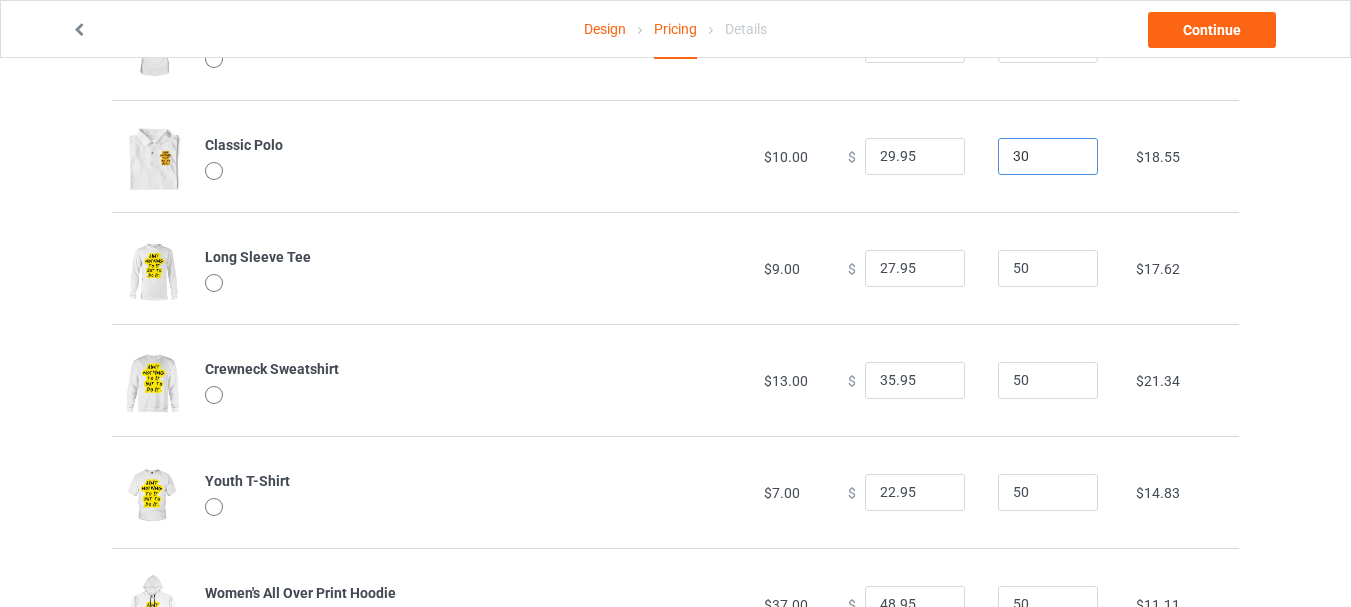 type on "30" 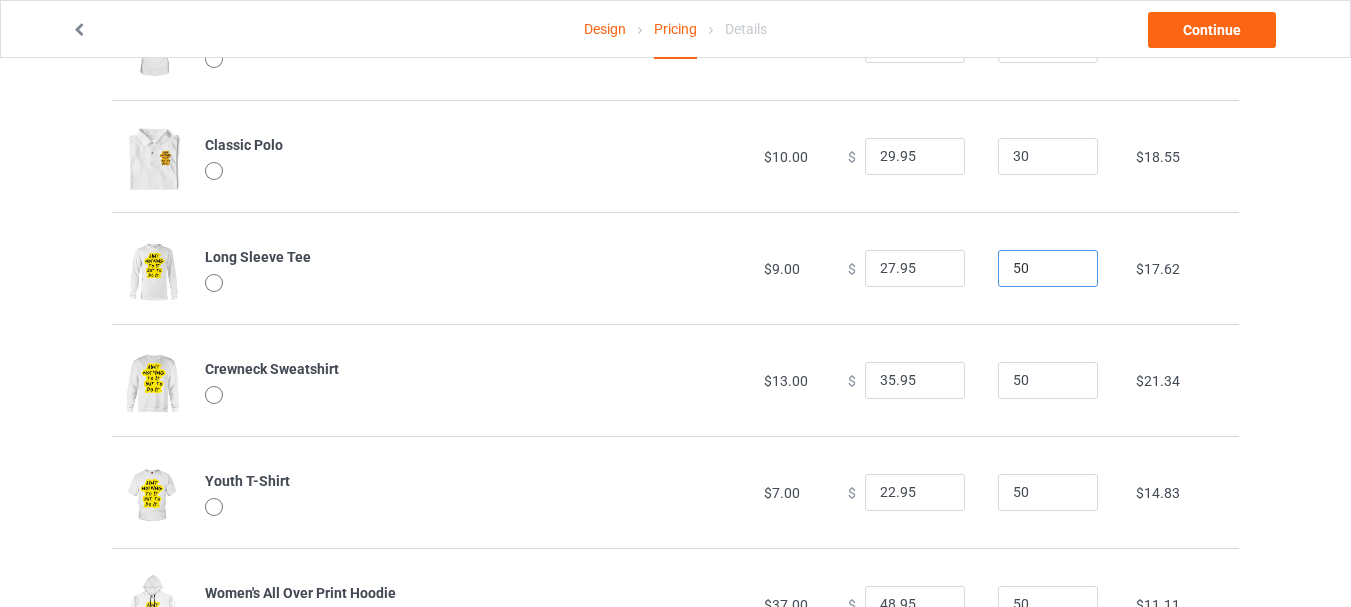 drag, startPoint x: 1027, startPoint y: 276, endPoint x: 960, endPoint y: 269, distance: 67.36468 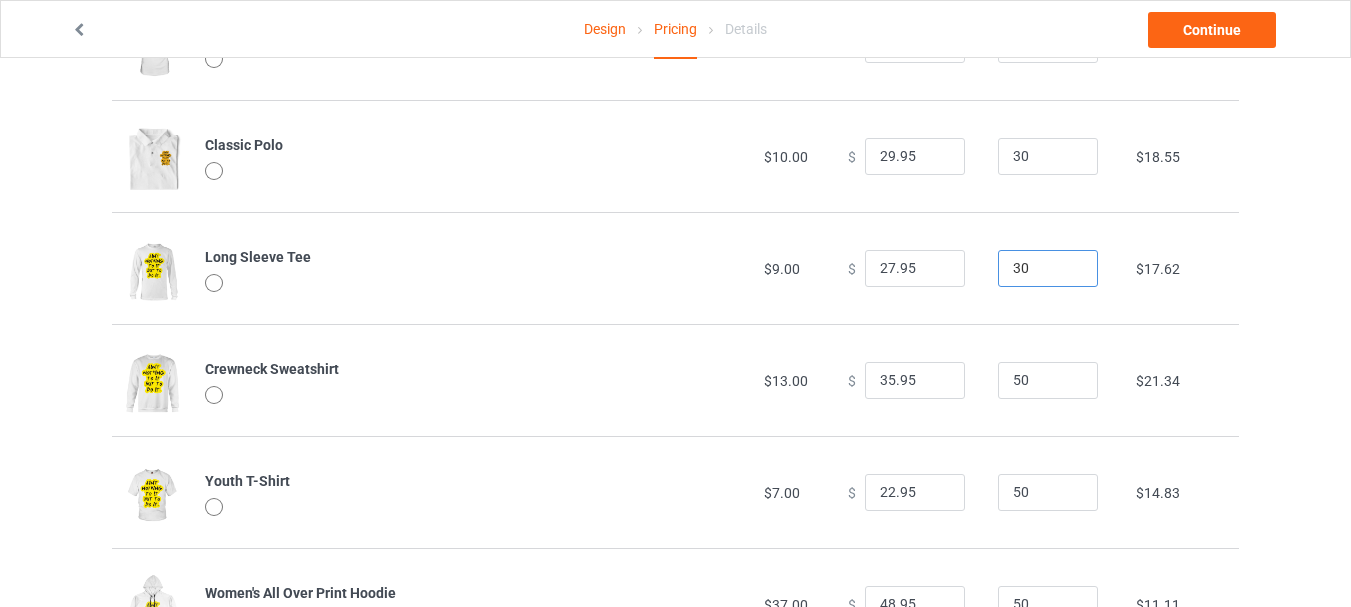 type on "30" 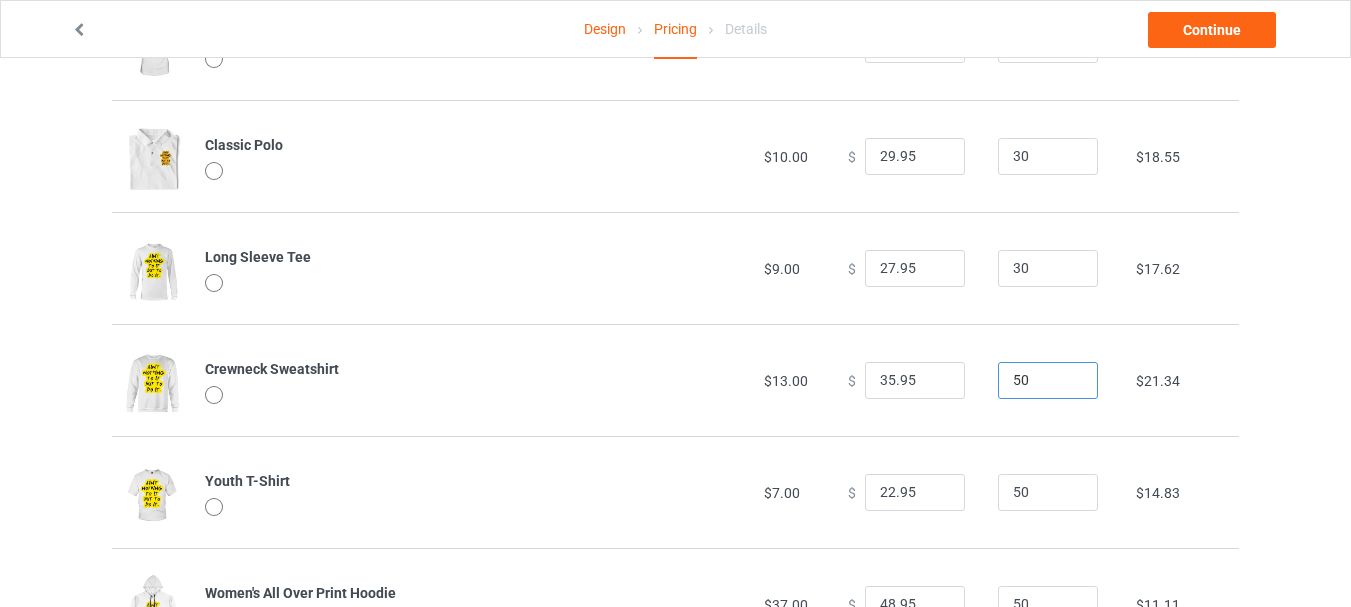 drag, startPoint x: 1043, startPoint y: 374, endPoint x: 983, endPoint y: 367, distance: 60.40695 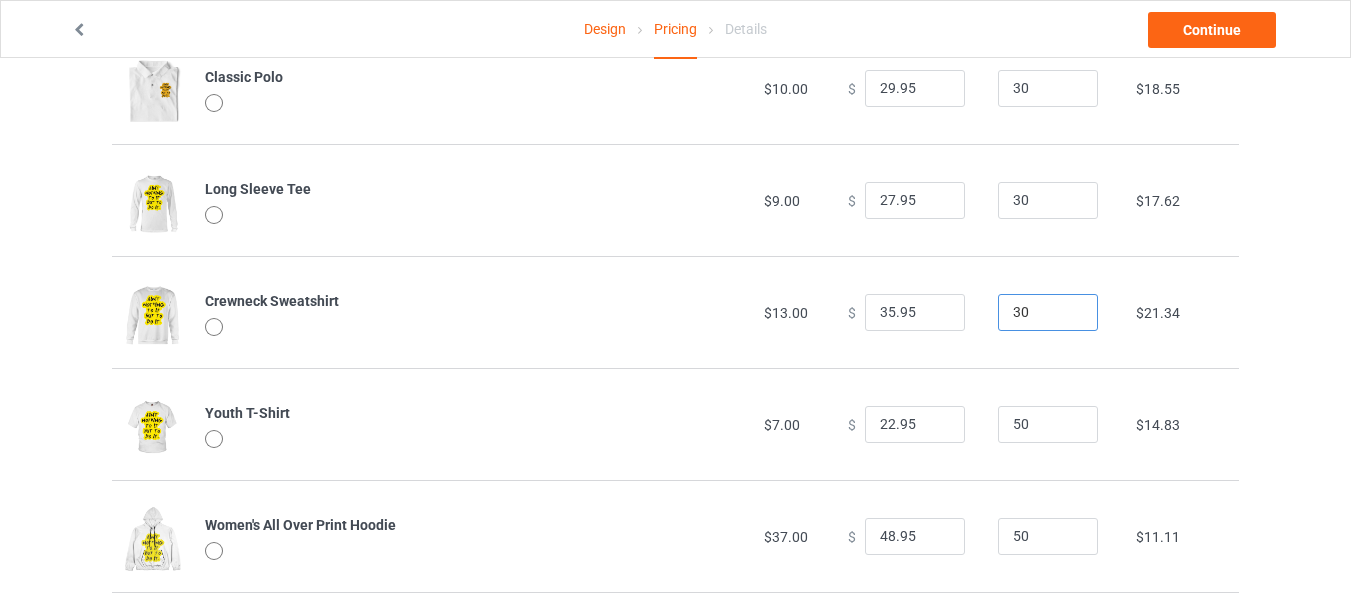 scroll, scrollTop: 1000, scrollLeft: 0, axis: vertical 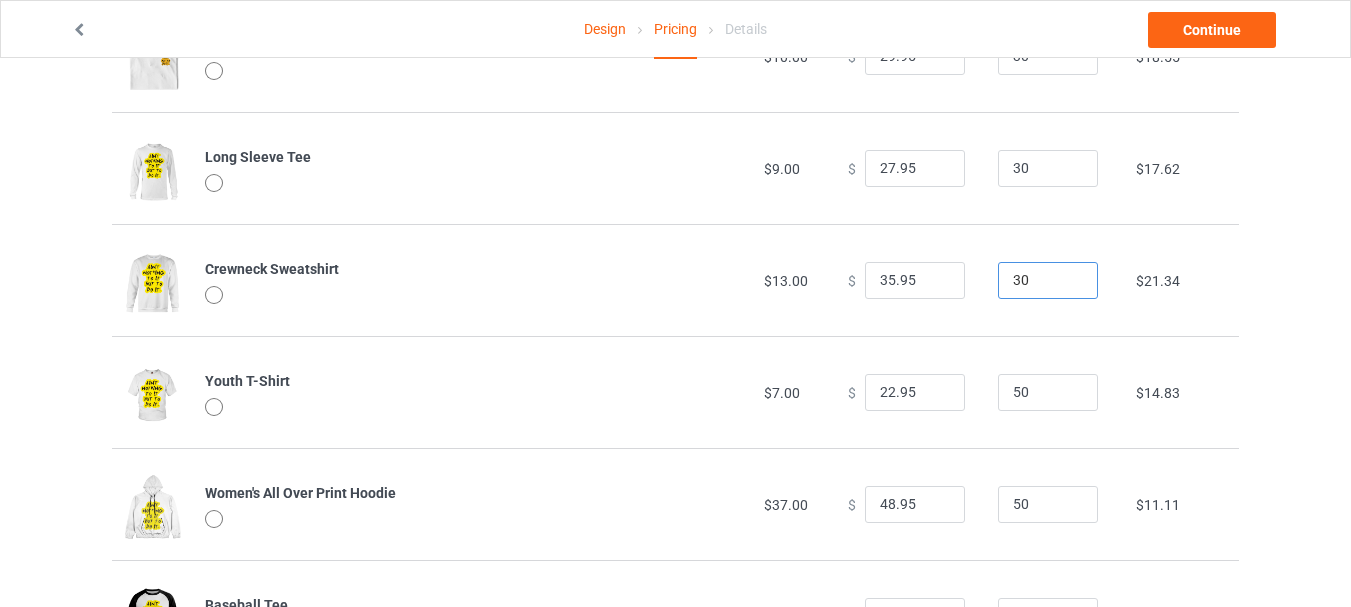 type on "30" 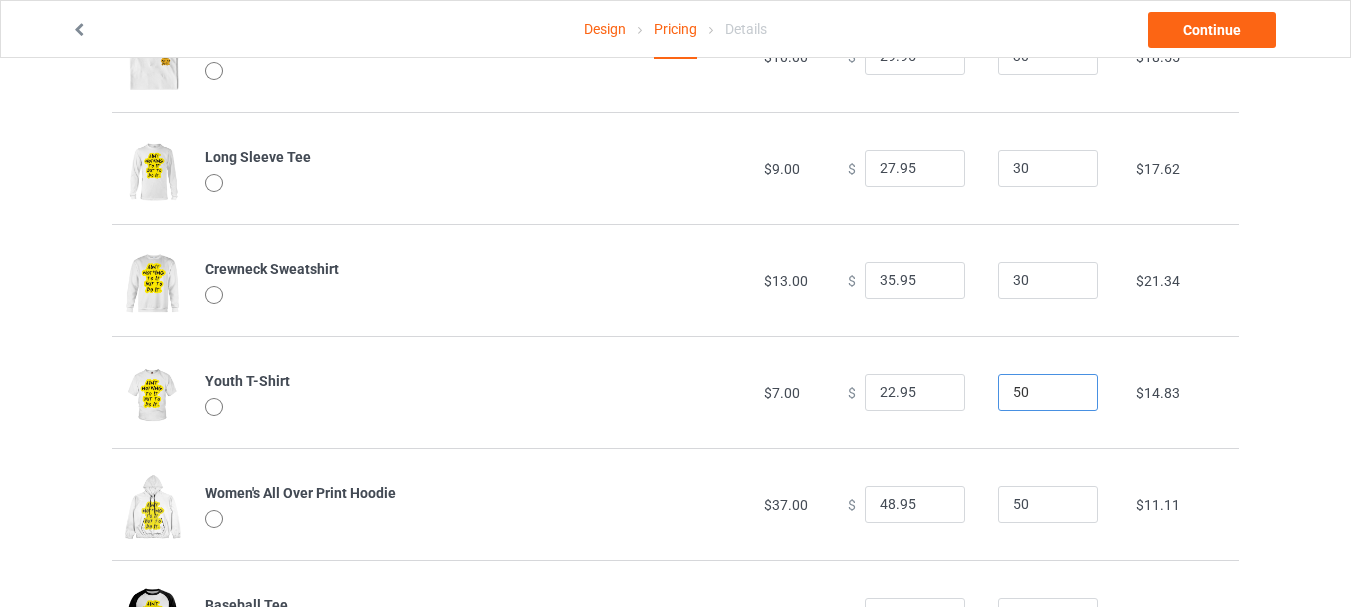 drag, startPoint x: 972, startPoint y: 384, endPoint x: 961, endPoint y: 383, distance: 11.045361 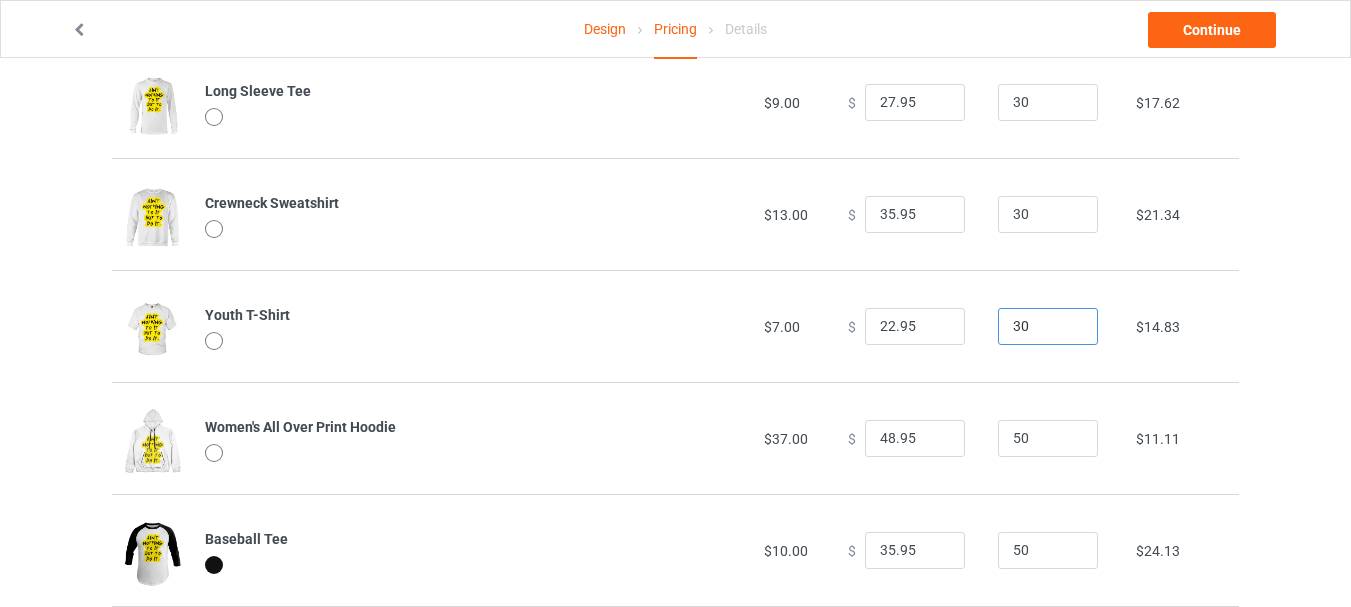 scroll, scrollTop: 1100, scrollLeft: 0, axis: vertical 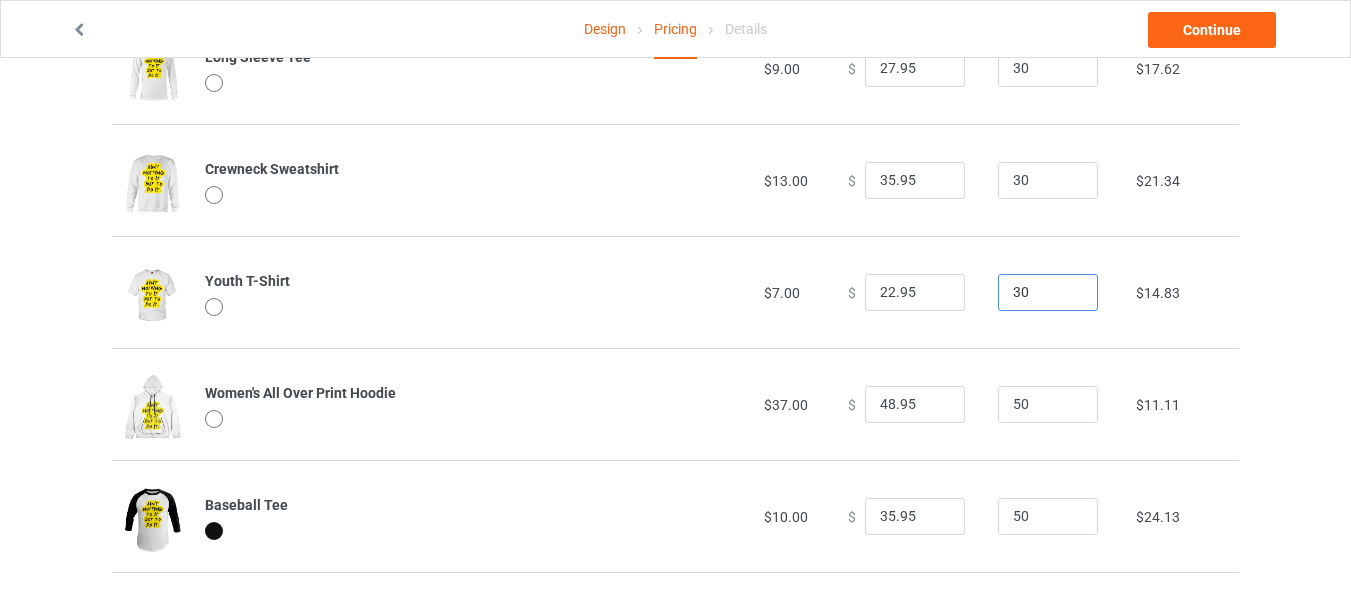 type on "30" 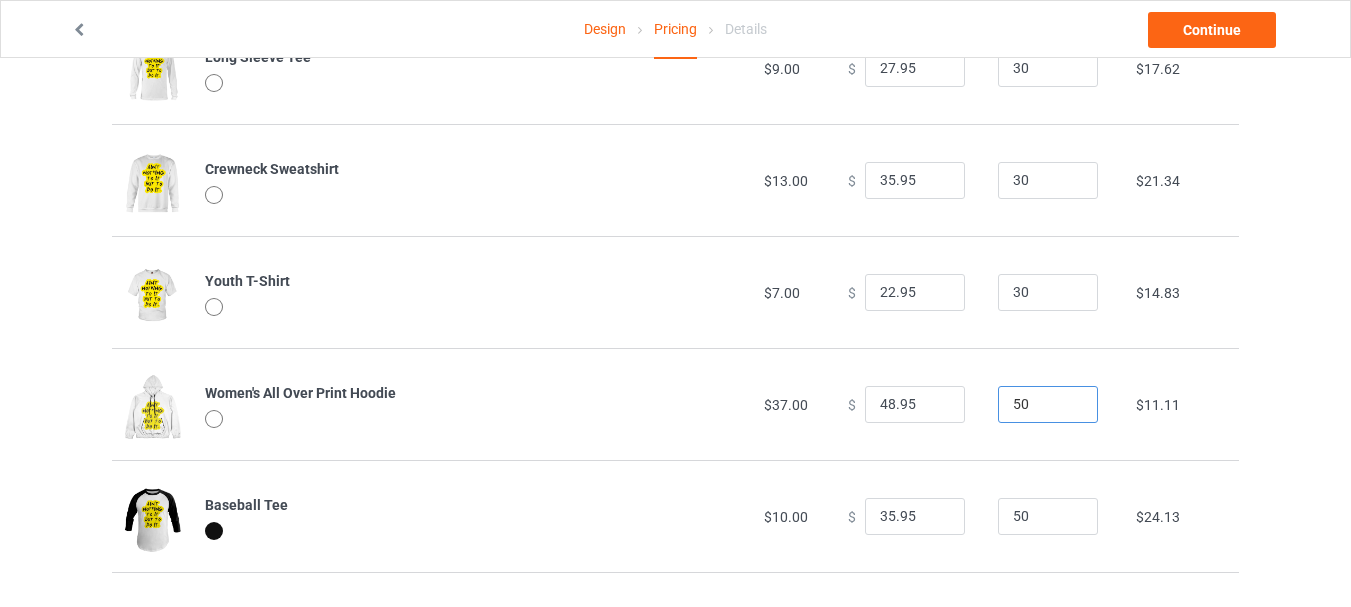 drag, startPoint x: 1042, startPoint y: 417, endPoint x: 978, endPoint y: 408, distance: 64.629715 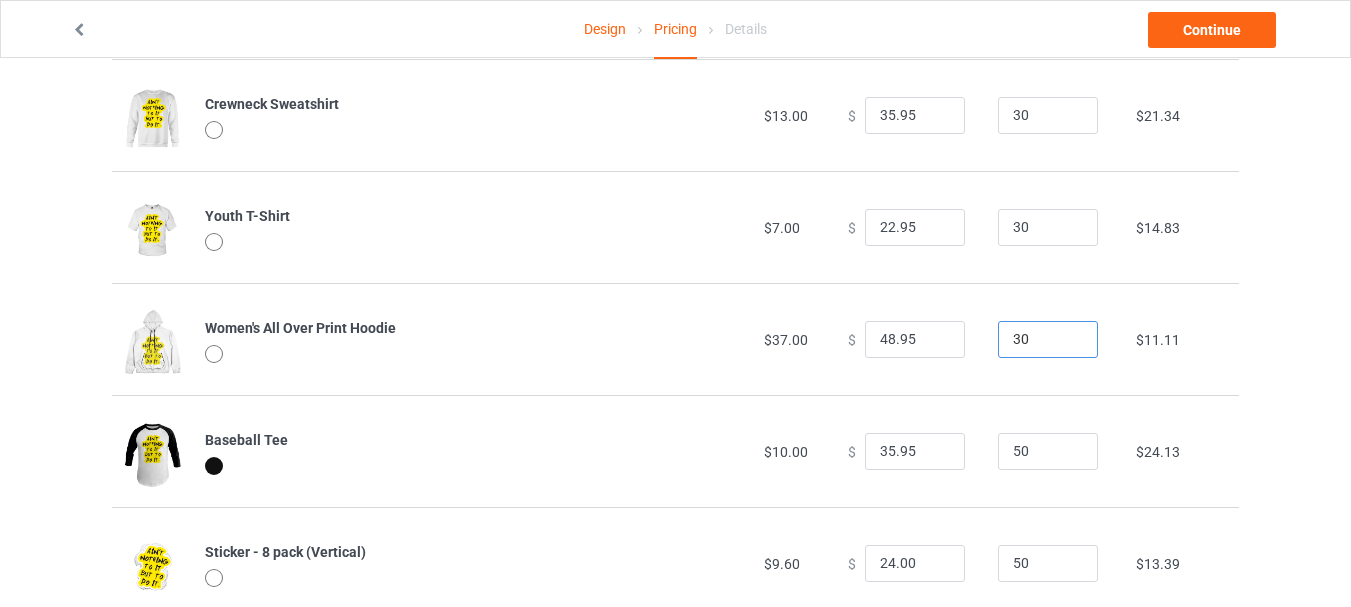 scroll, scrollTop: 1200, scrollLeft: 0, axis: vertical 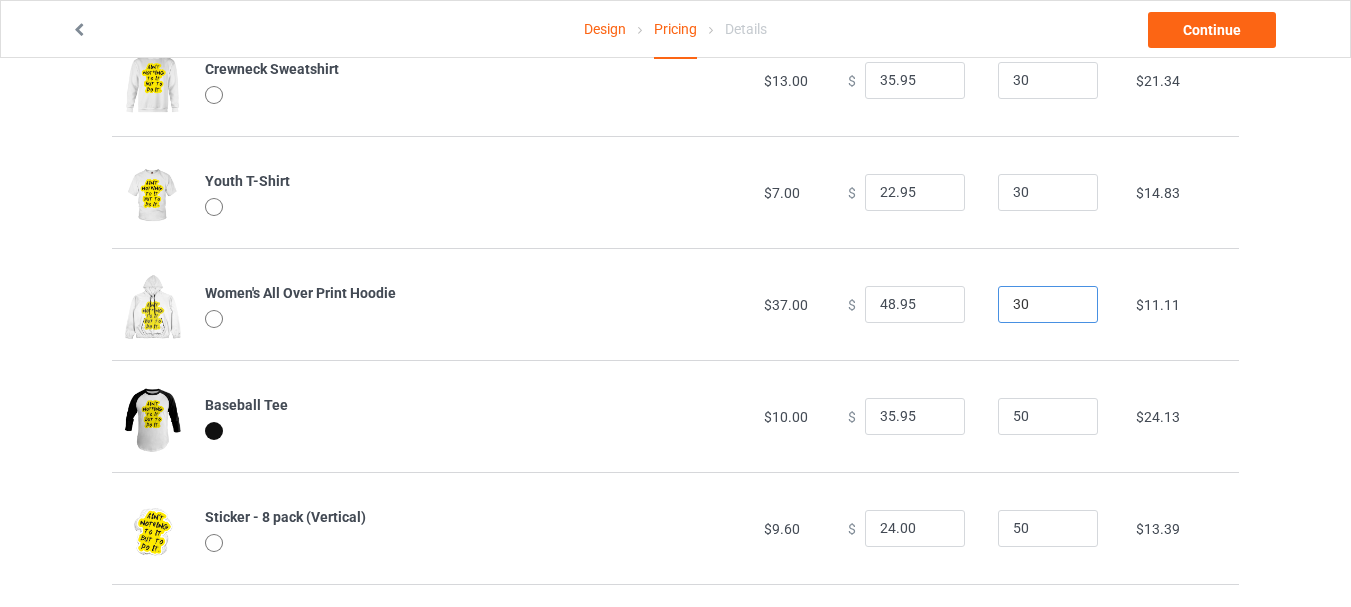 type on "30" 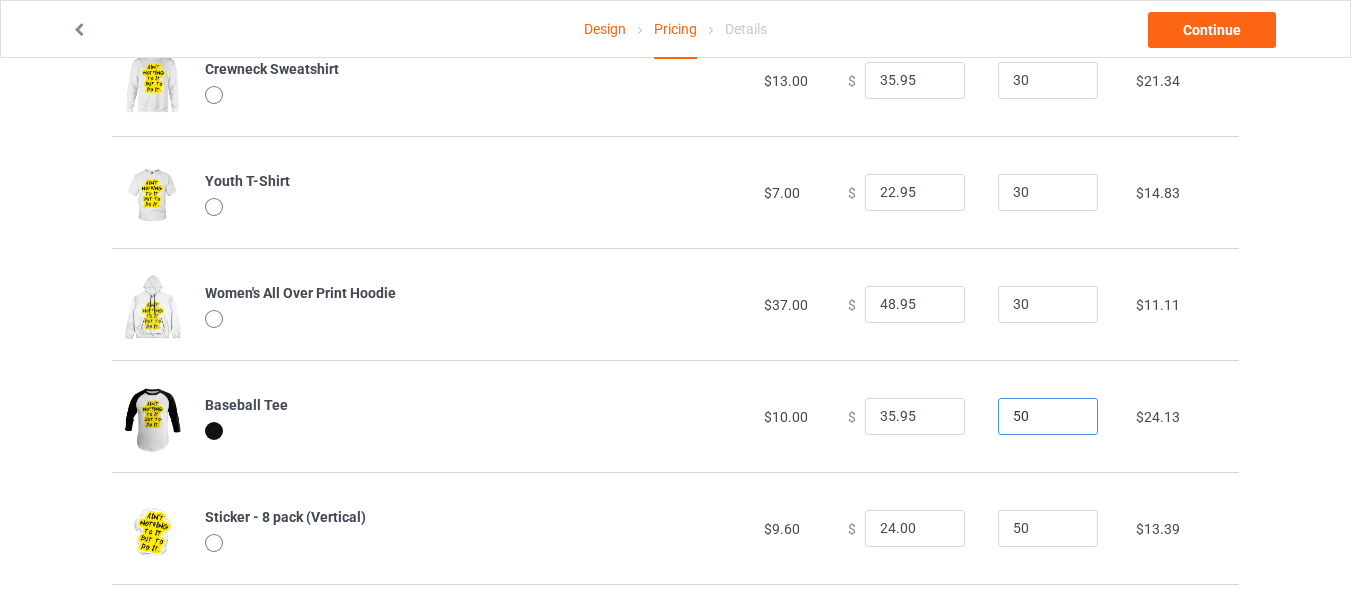 drag, startPoint x: 1028, startPoint y: 418, endPoint x: 941, endPoint y: 410, distance: 87.36704 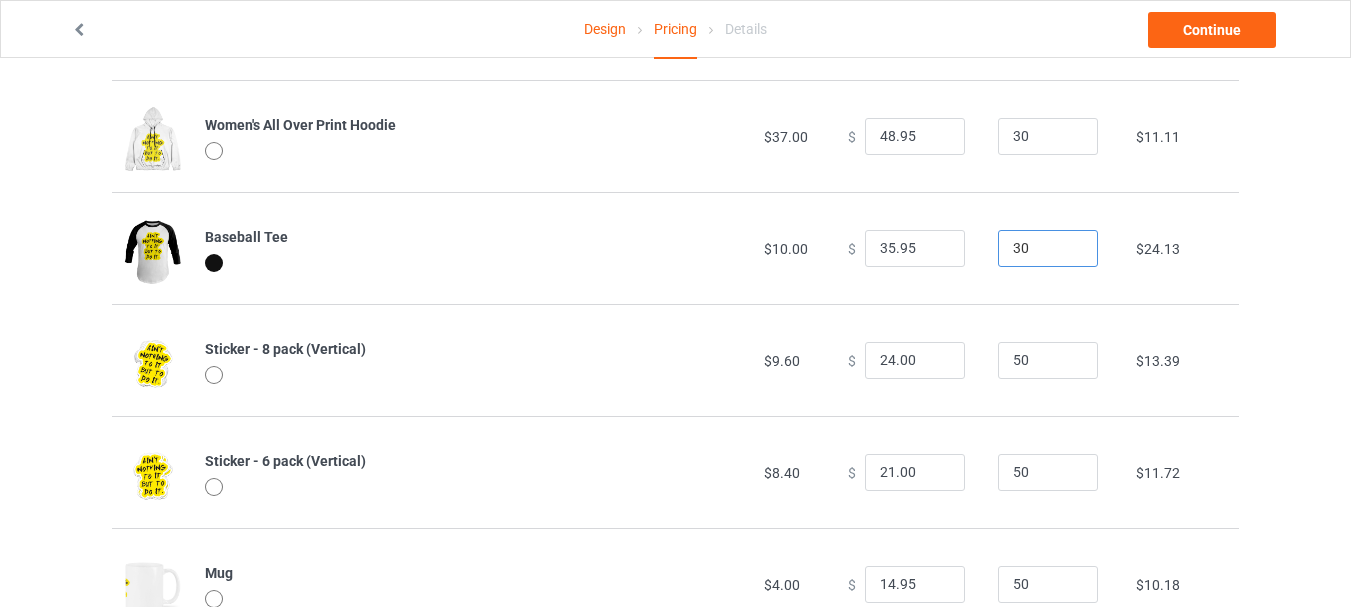scroll, scrollTop: 1400, scrollLeft: 0, axis: vertical 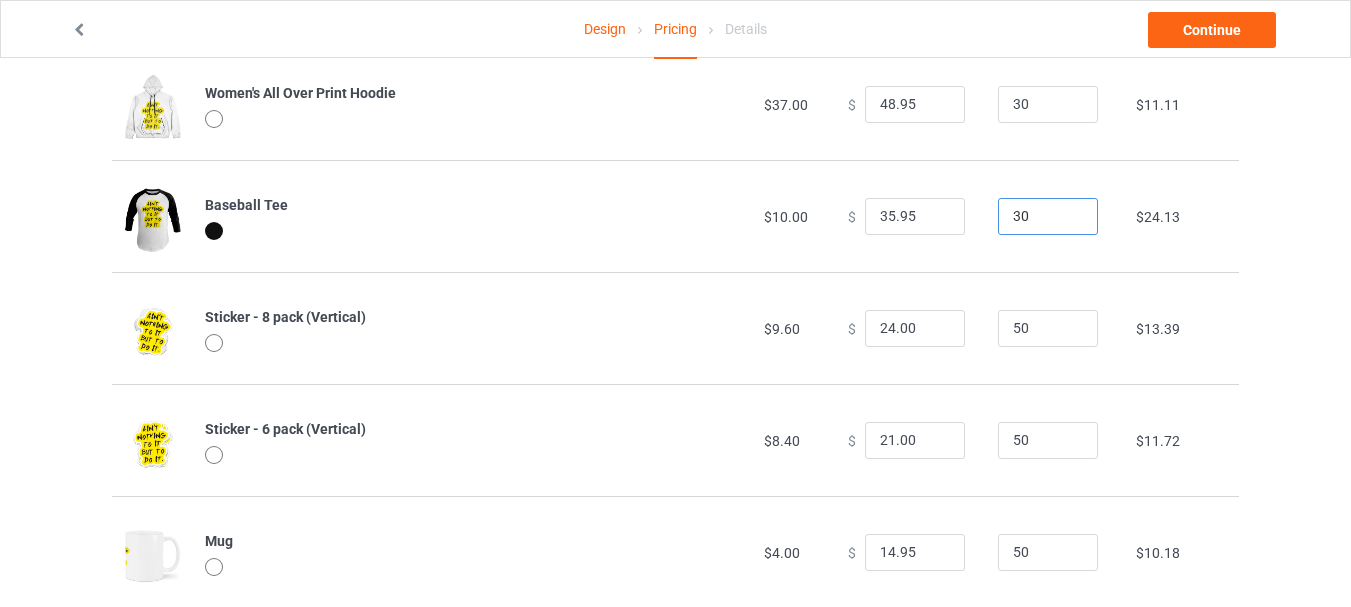 type on "30" 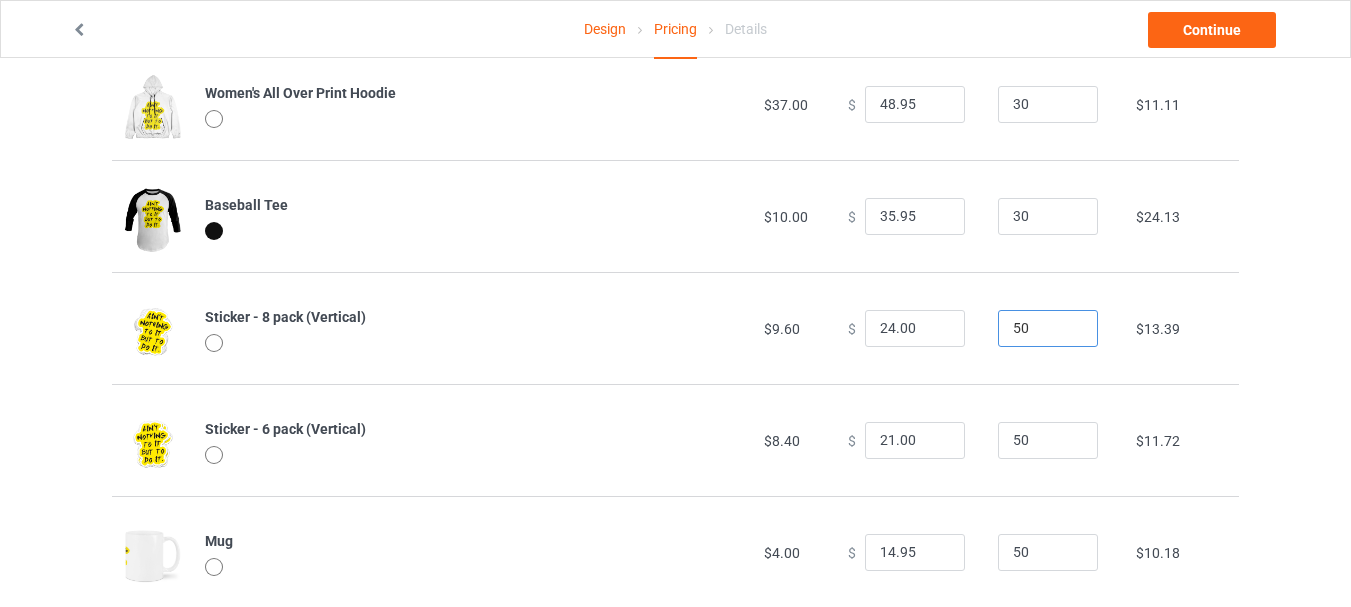 drag, startPoint x: 1027, startPoint y: 331, endPoint x: 947, endPoint y: 320, distance: 80.75271 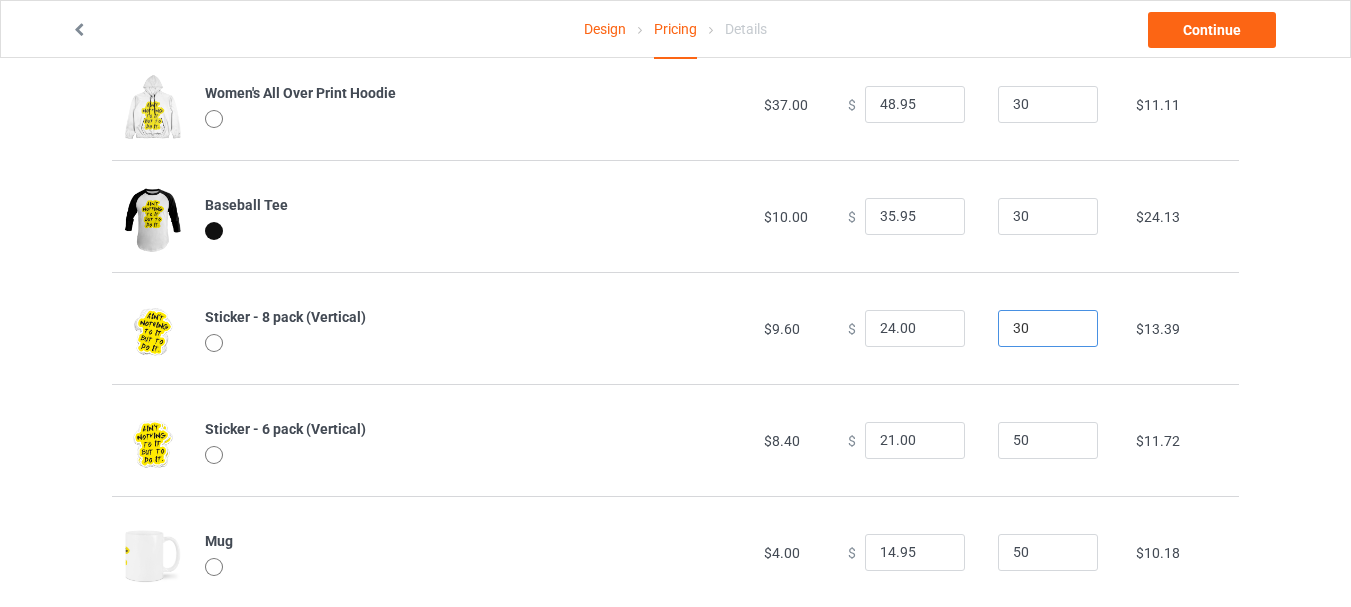 type on "30" 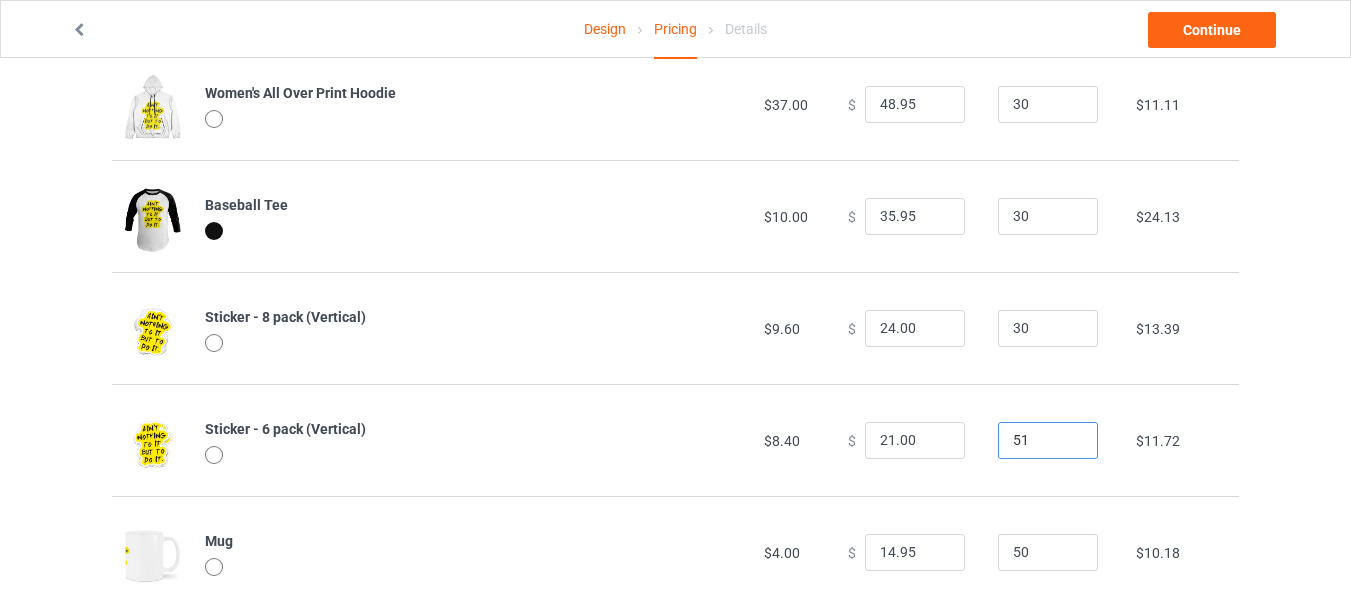 drag, startPoint x: 1055, startPoint y: 441, endPoint x: 986, endPoint y: 435, distance: 69.260376 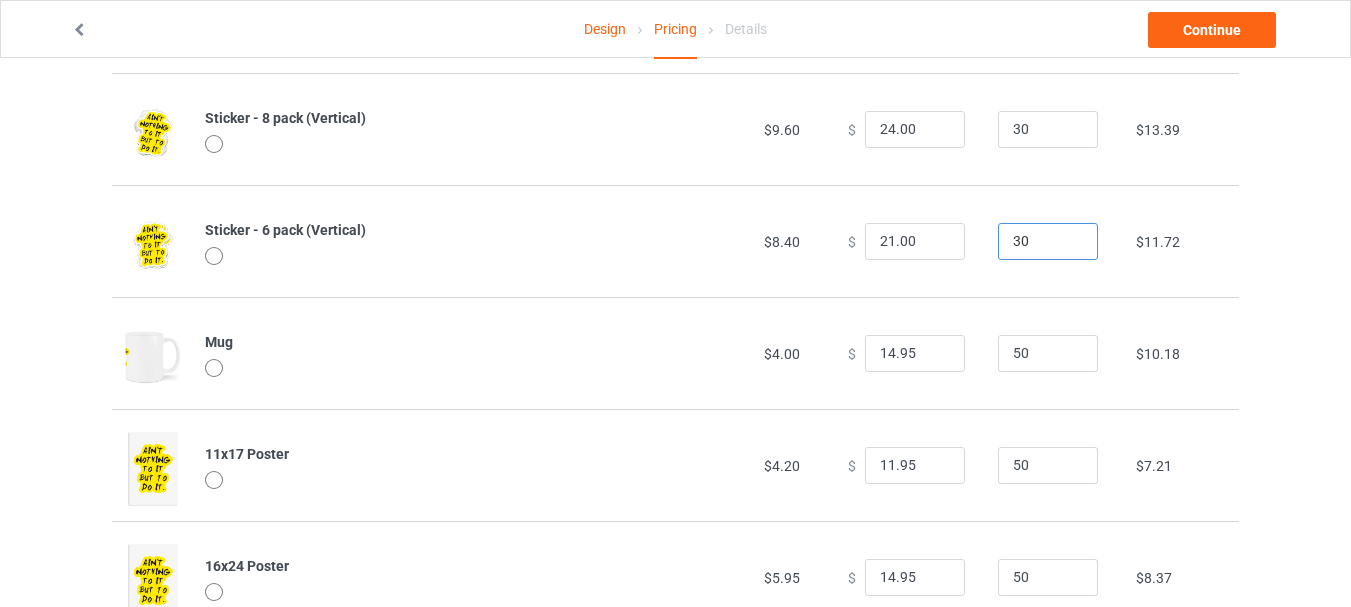 scroll, scrollTop: 1600, scrollLeft: 0, axis: vertical 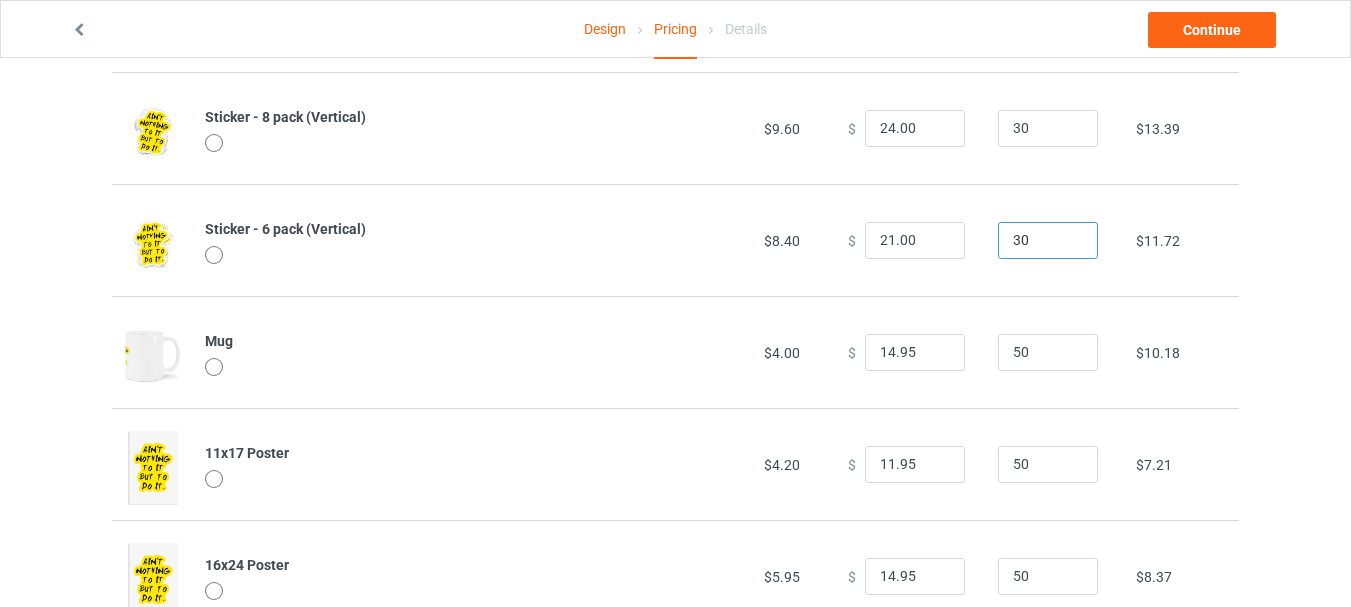 type on "30" 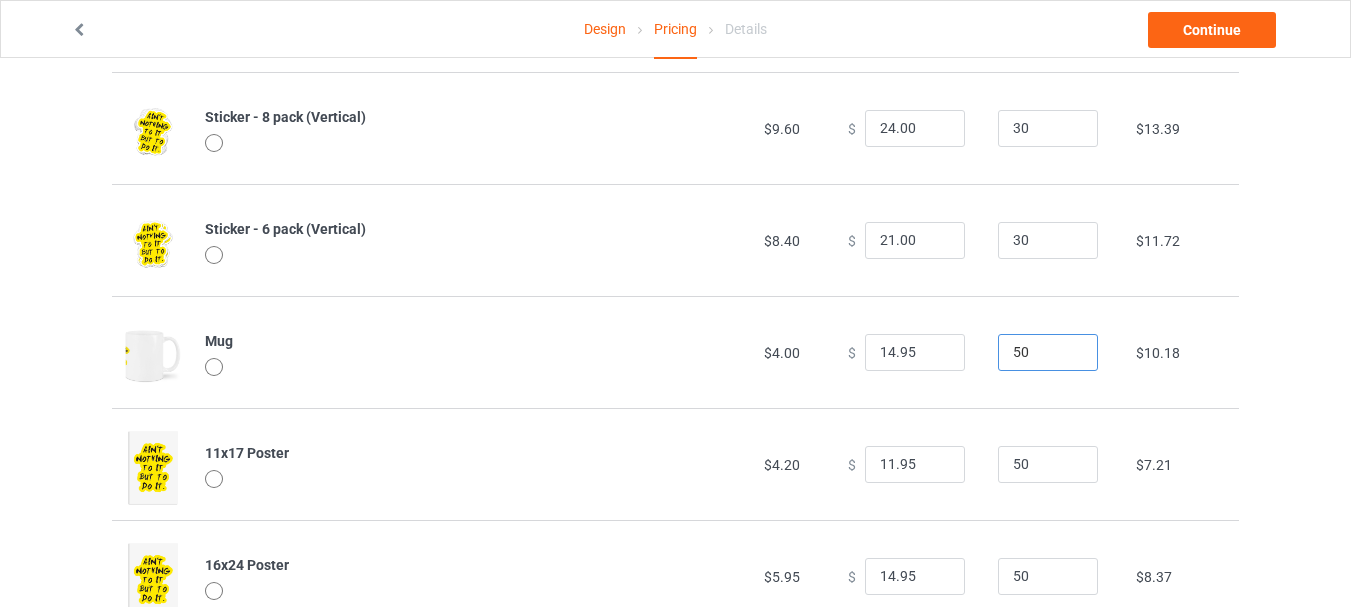drag, startPoint x: 1029, startPoint y: 352, endPoint x: 973, endPoint y: 349, distance: 56.0803 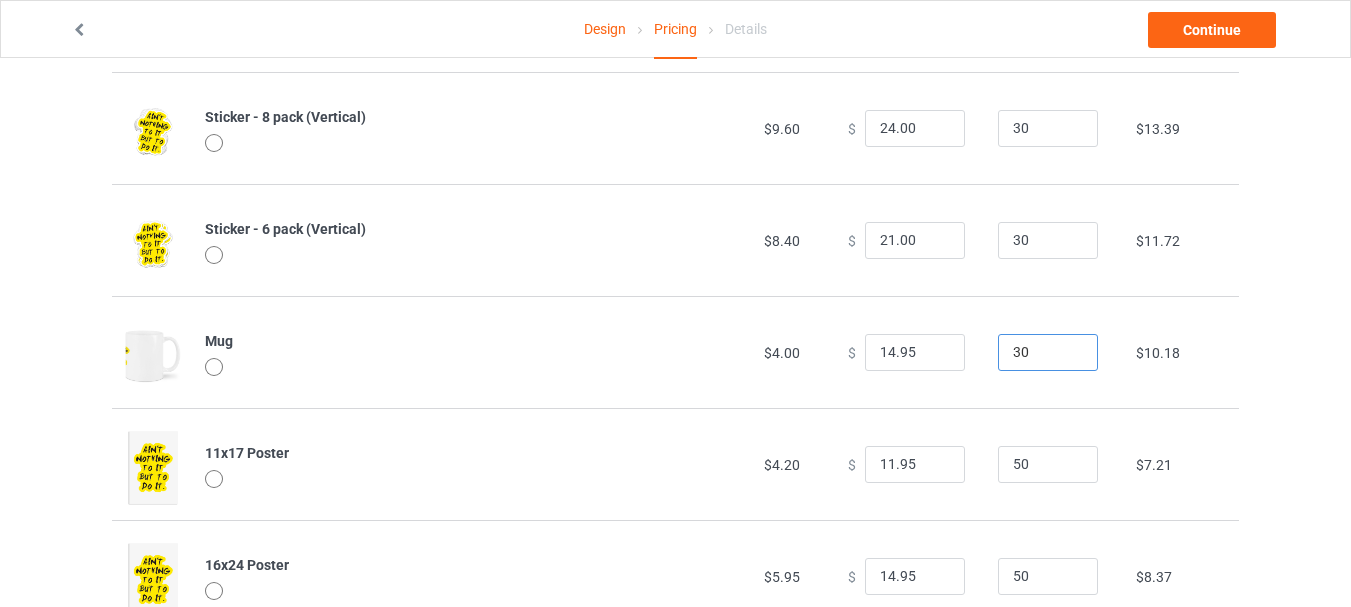 type on "30" 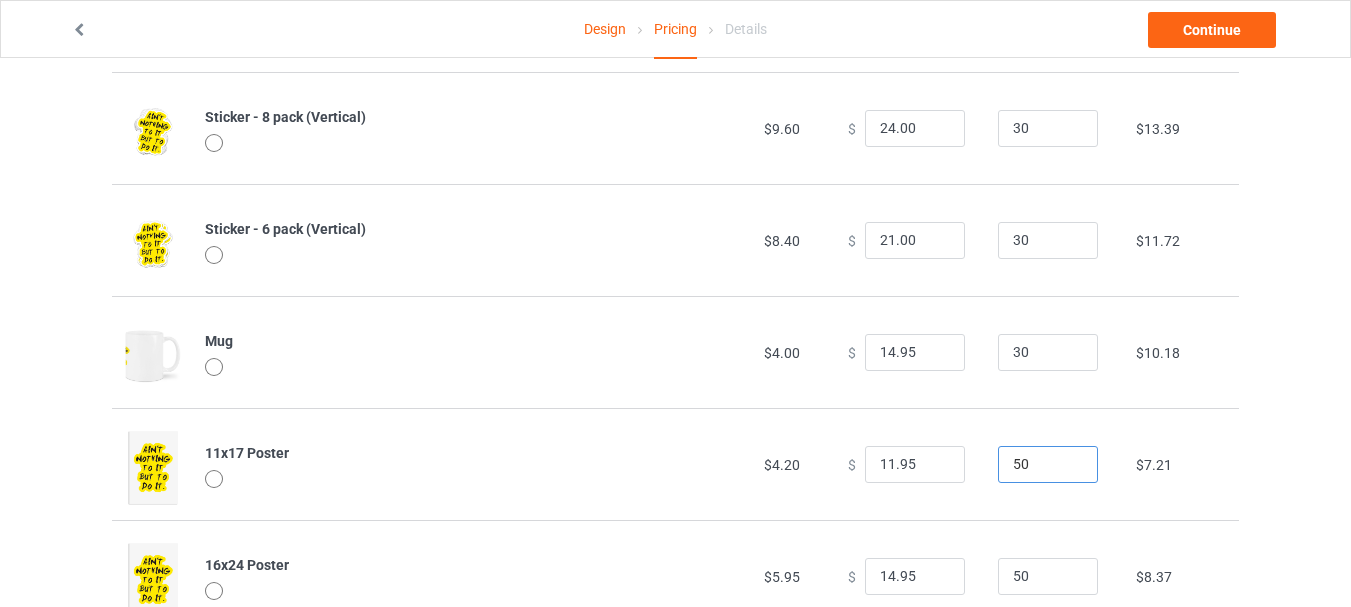 drag, startPoint x: 1035, startPoint y: 476, endPoint x: 945, endPoint y: 459, distance: 91.591484 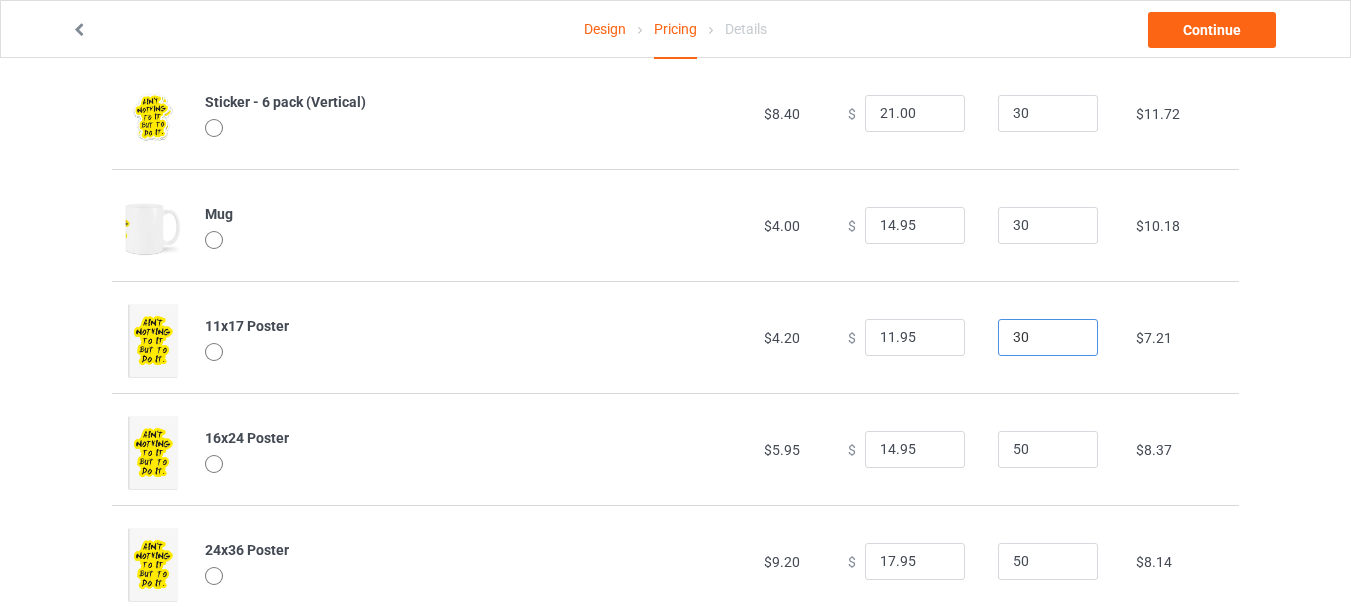 scroll, scrollTop: 1800, scrollLeft: 0, axis: vertical 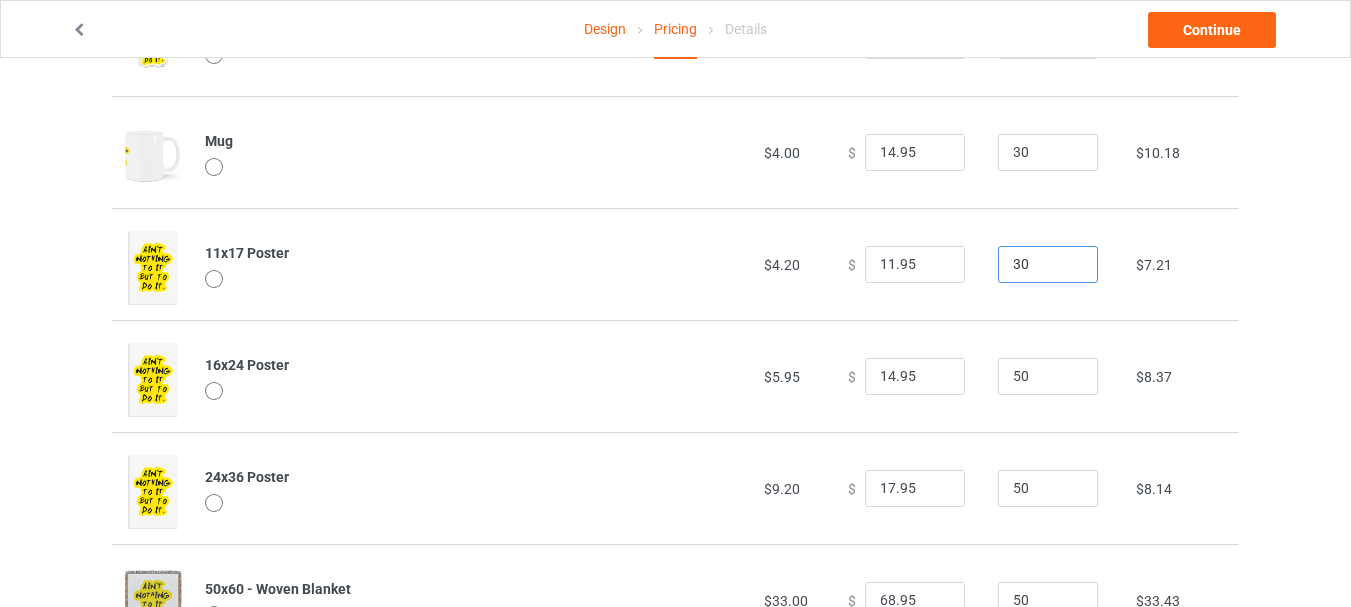 type on "30" 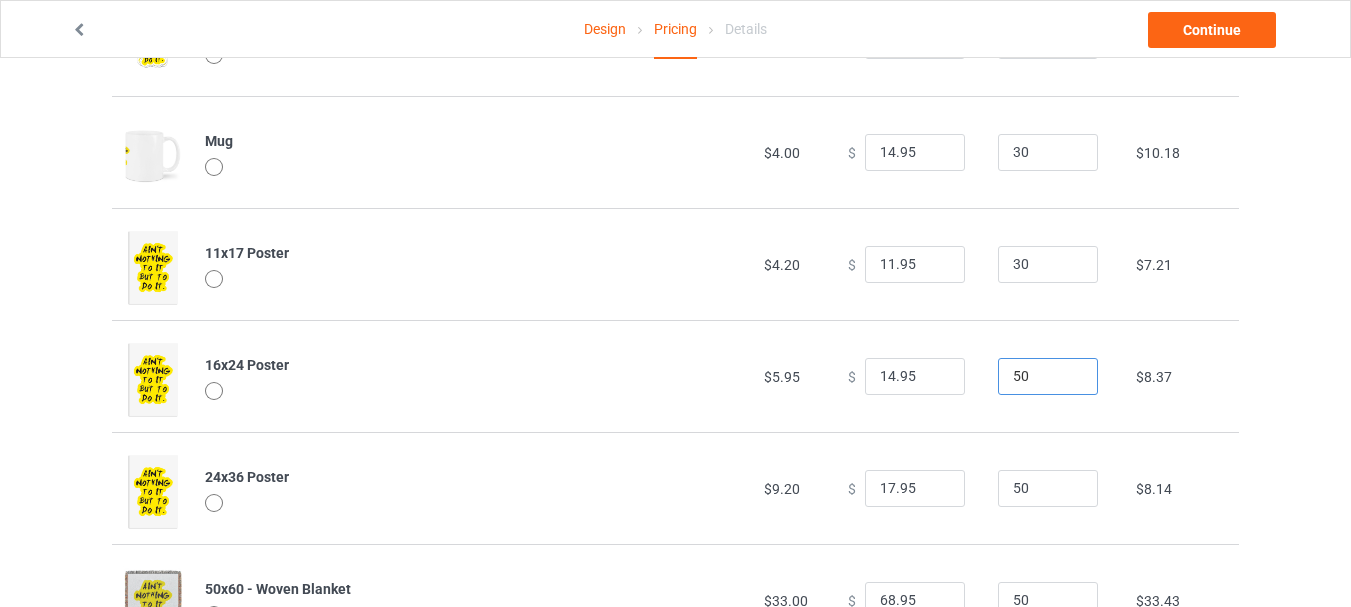 drag, startPoint x: 1036, startPoint y: 377, endPoint x: 953, endPoint y: 376, distance: 83.00603 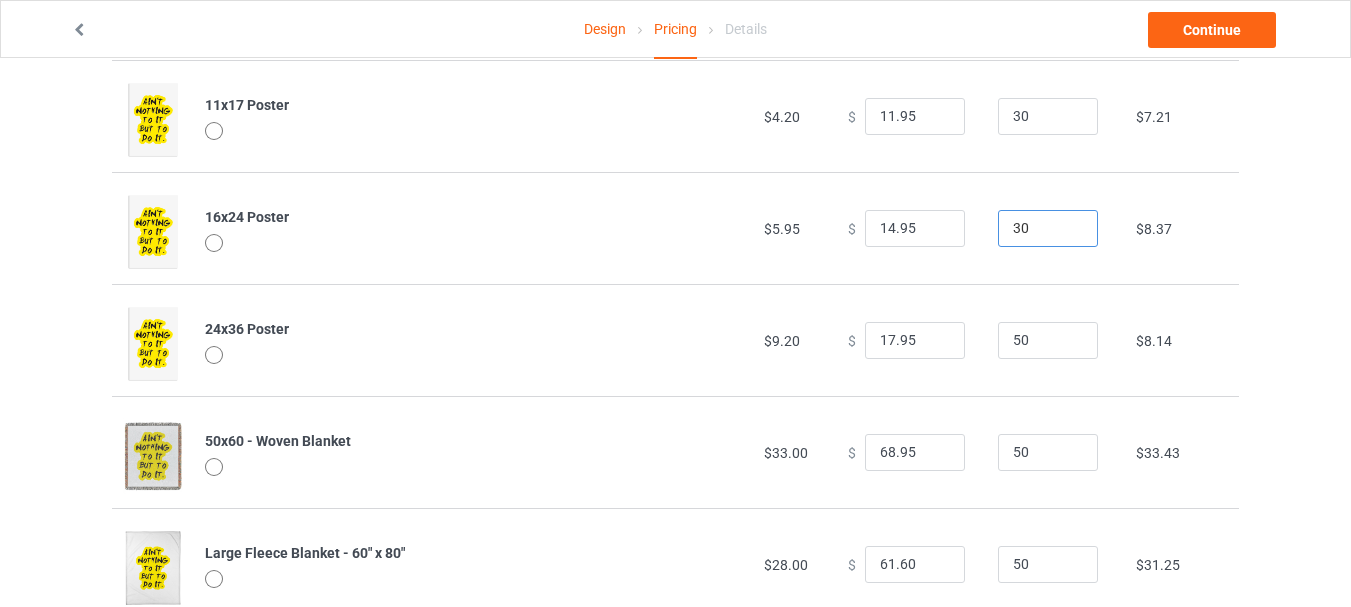 scroll, scrollTop: 2000, scrollLeft: 0, axis: vertical 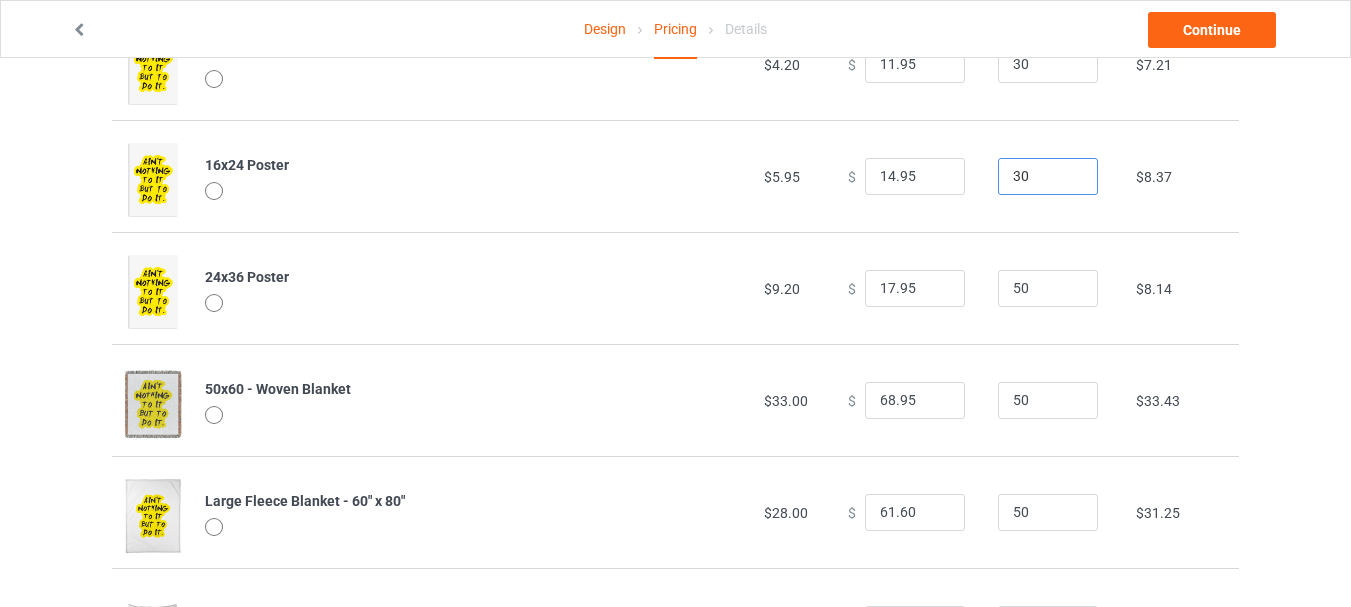 type on "30" 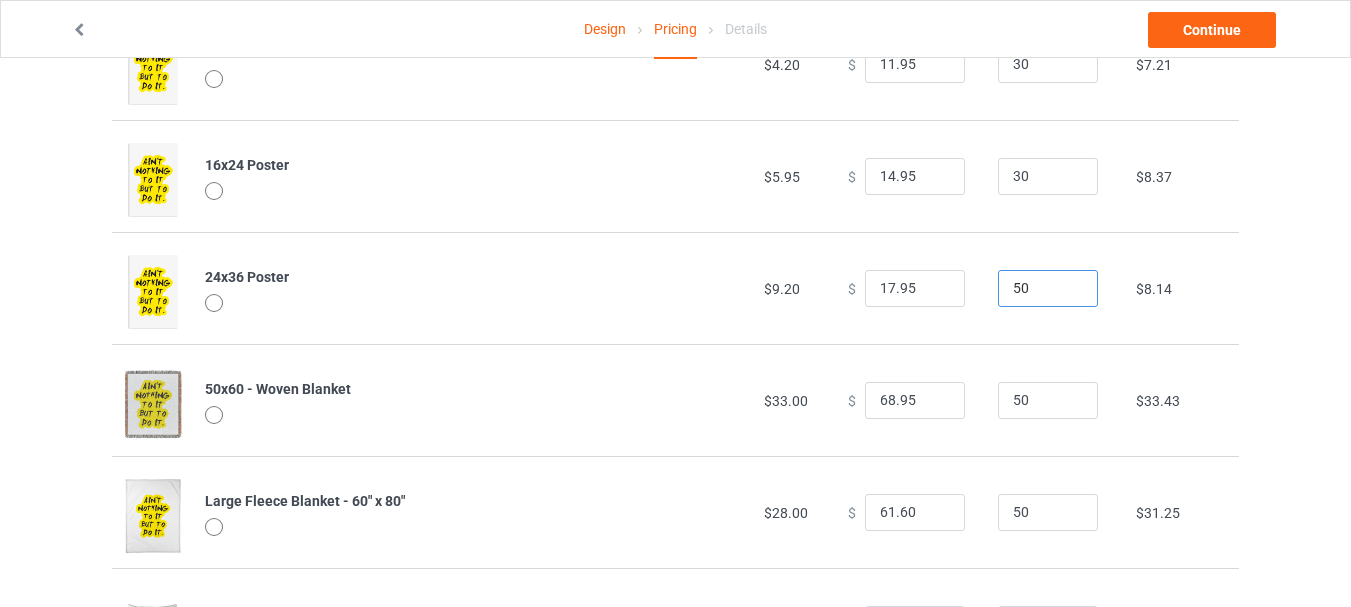 drag, startPoint x: 1028, startPoint y: 299, endPoint x: 952, endPoint y: 297, distance: 76.02631 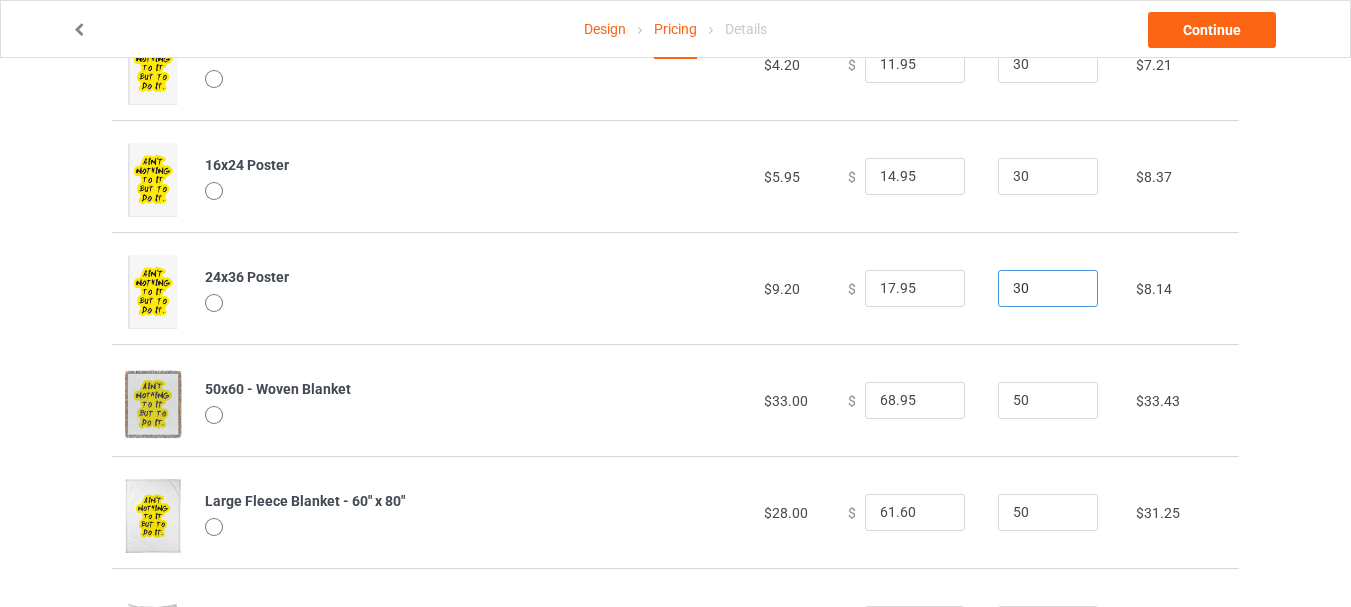 type on "30" 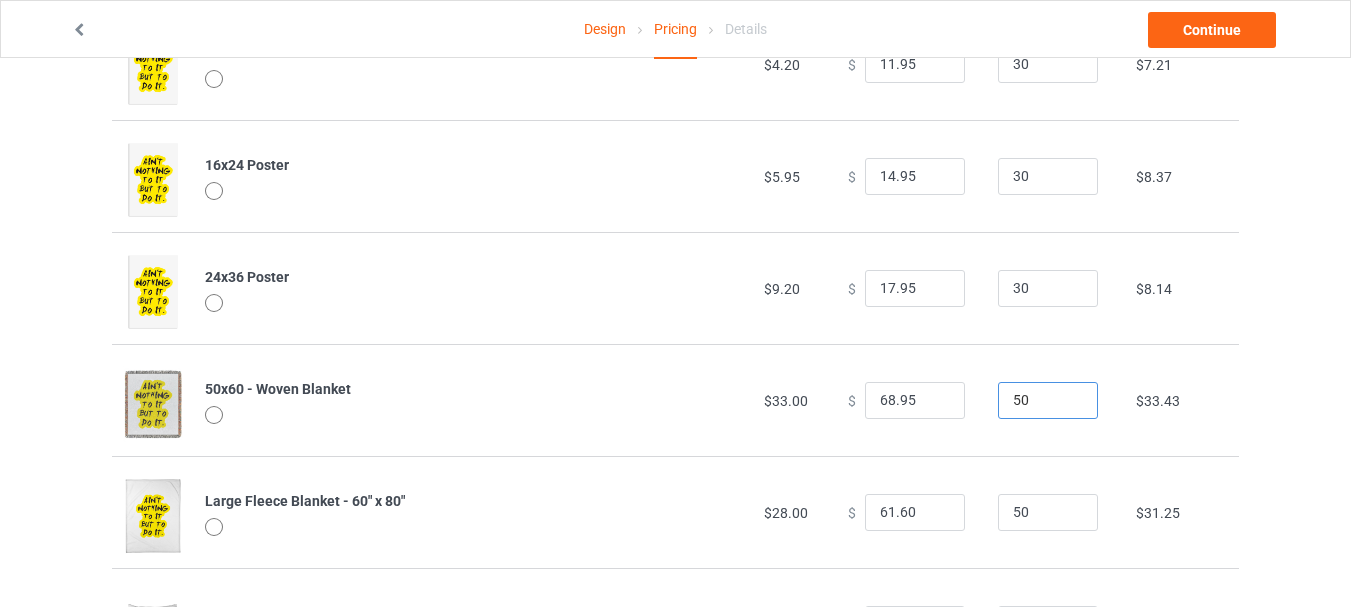 drag, startPoint x: 1035, startPoint y: 404, endPoint x: 919, endPoint y: 403, distance: 116.00431 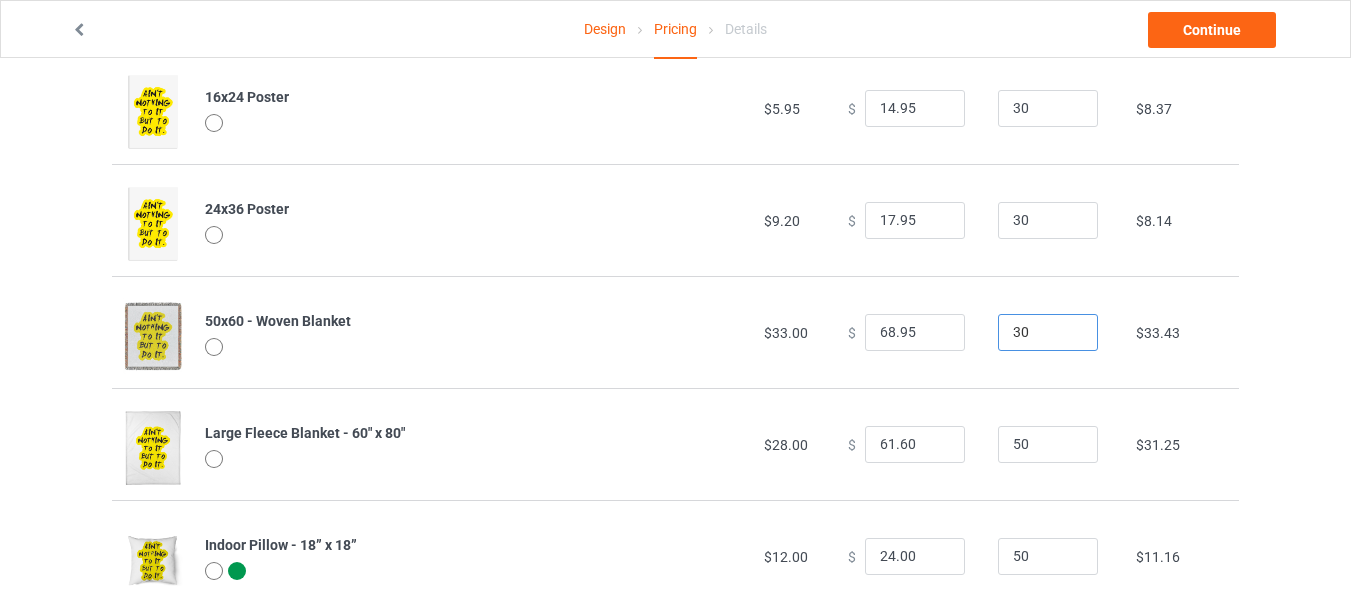 scroll, scrollTop: 2100, scrollLeft: 0, axis: vertical 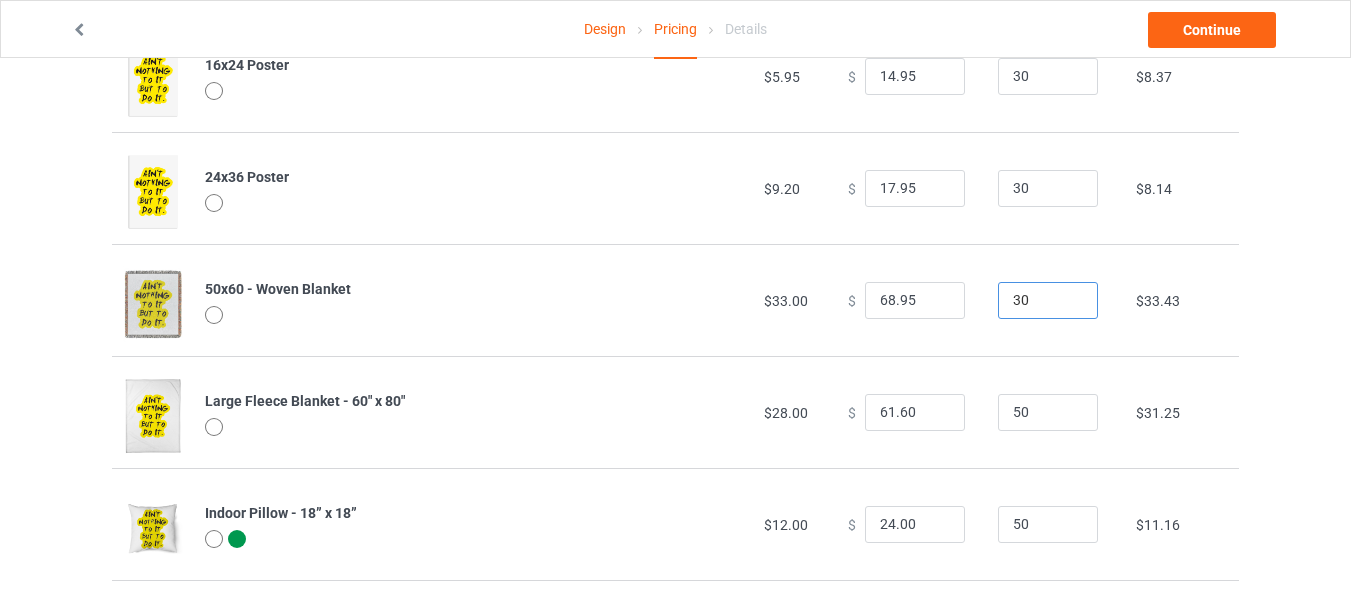 type on "30" 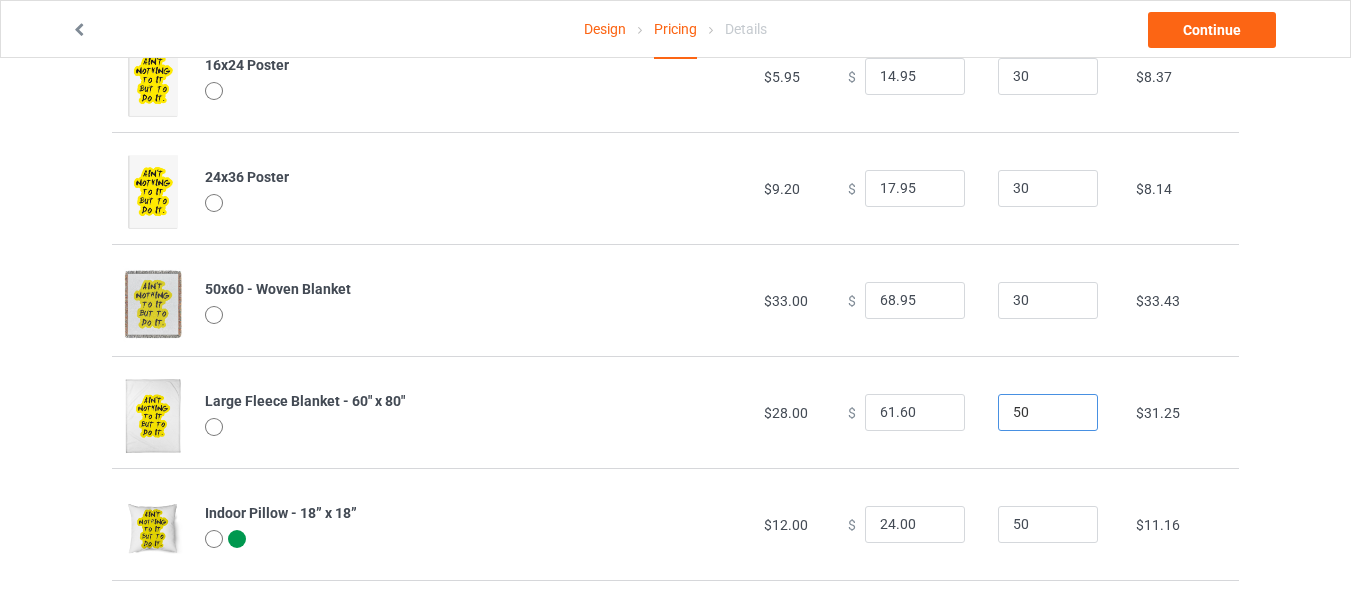 drag, startPoint x: 1035, startPoint y: 414, endPoint x: 960, endPoint y: 419, distance: 75.16648 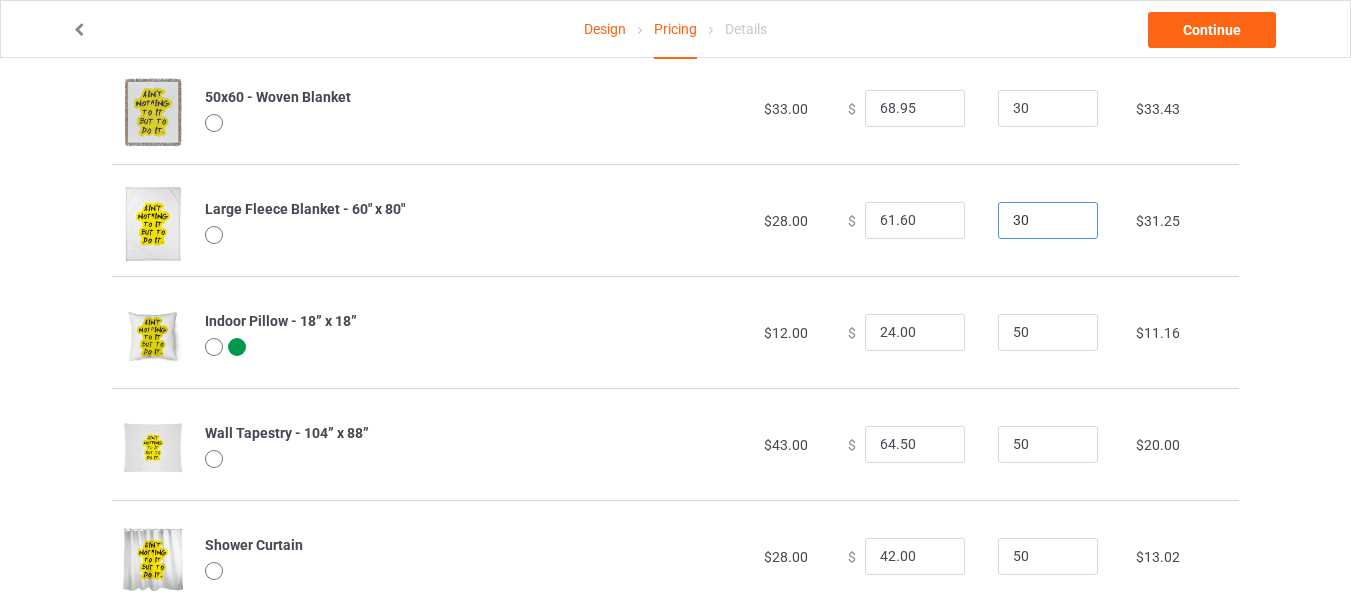 scroll, scrollTop: 2300, scrollLeft: 0, axis: vertical 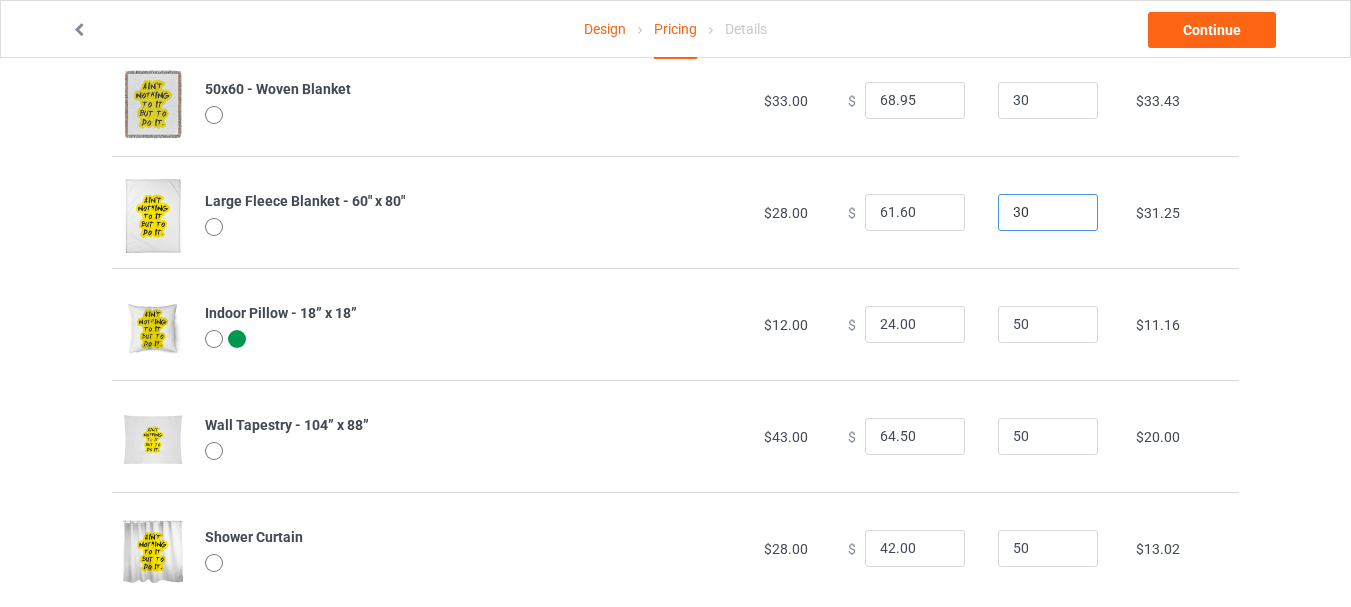 type on "30" 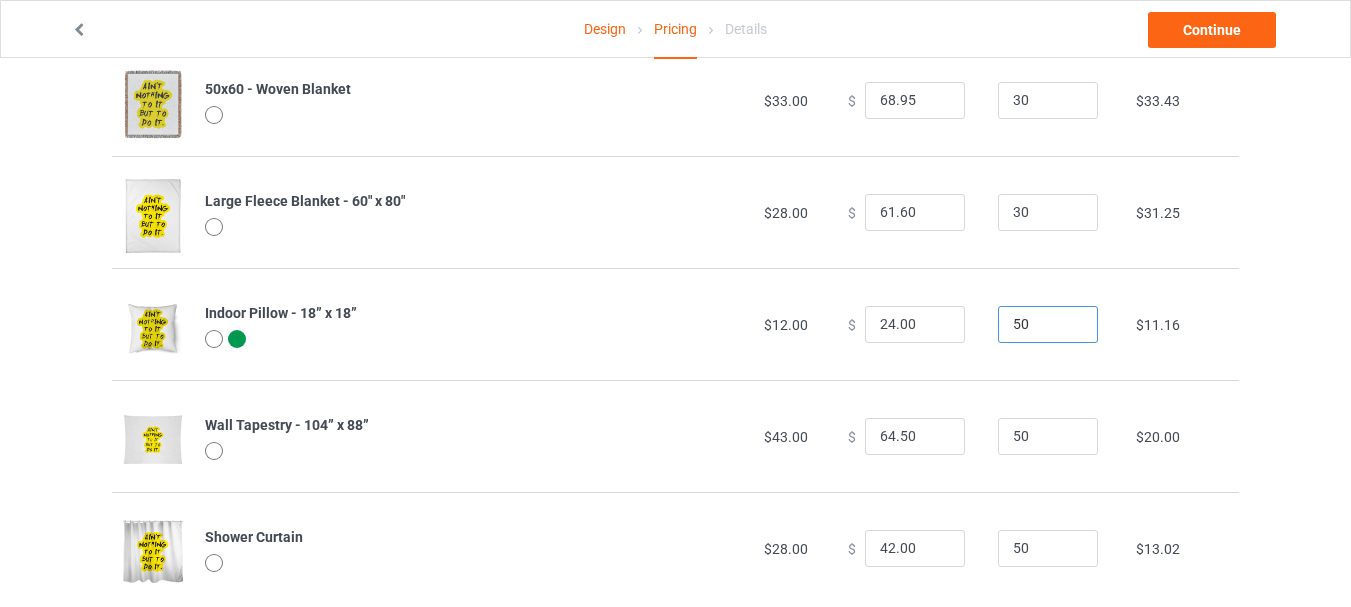drag, startPoint x: 1032, startPoint y: 331, endPoint x: 950, endPoint y: 321, distance: 82.607506 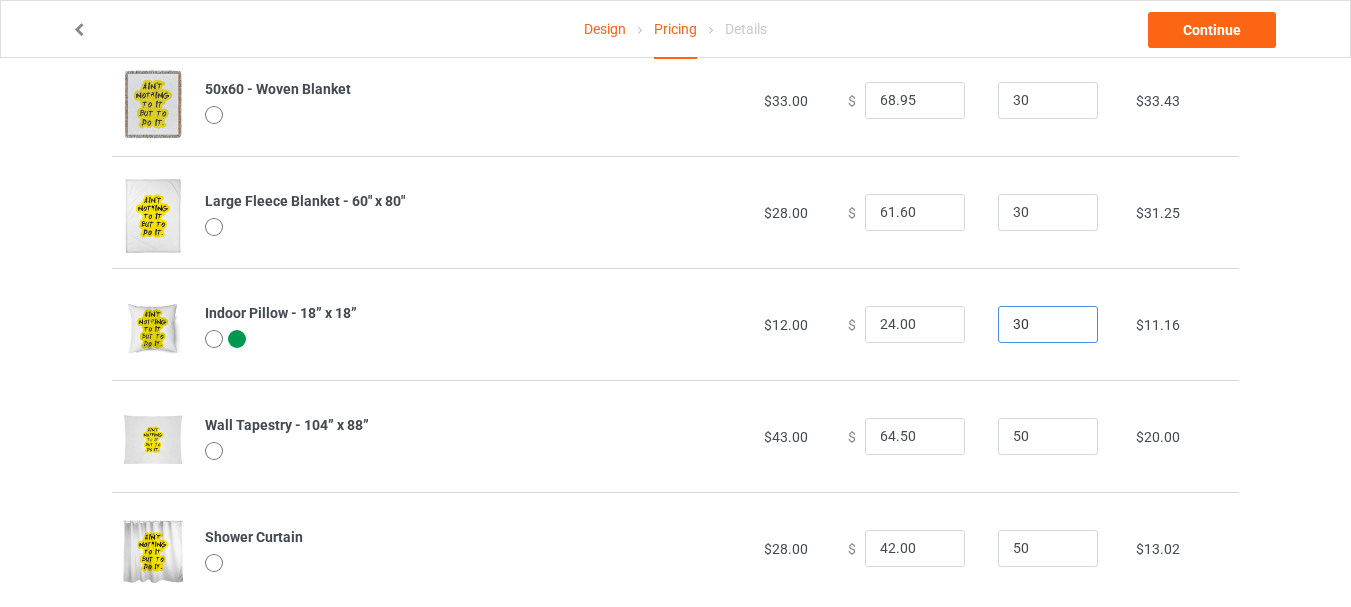 type on "30" 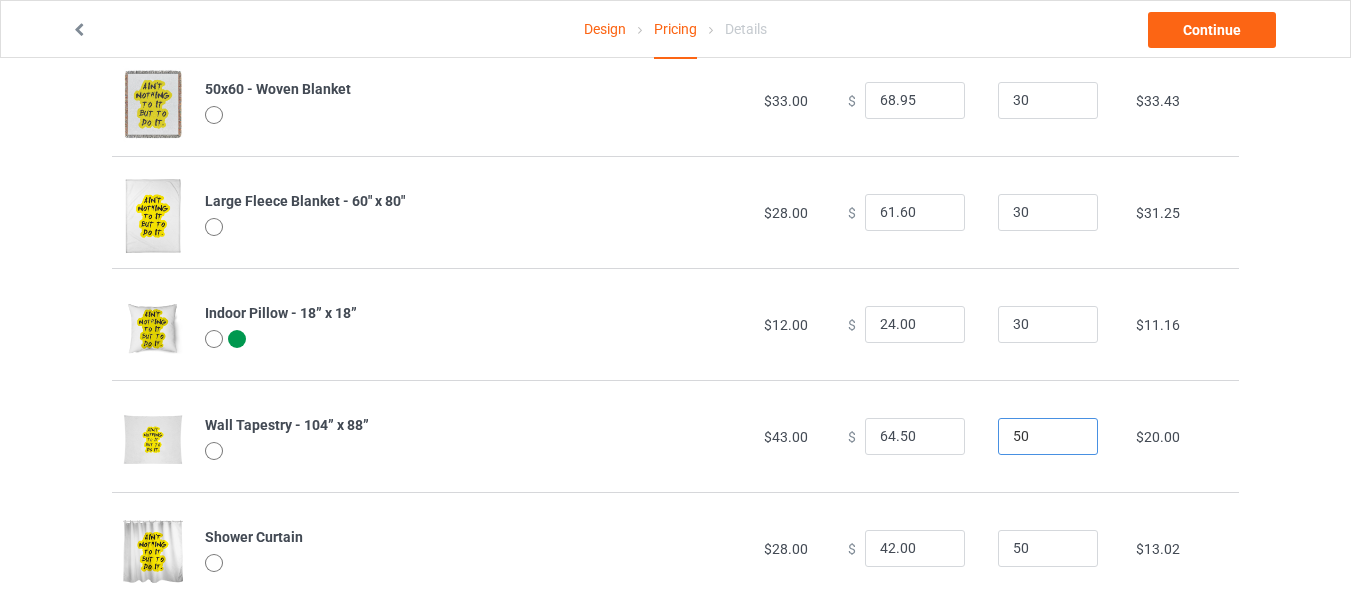 drag, startPoint x: 1032, startPoint y: 433, endPoint x: 947, endPoint y: 431, distance: 85.02353 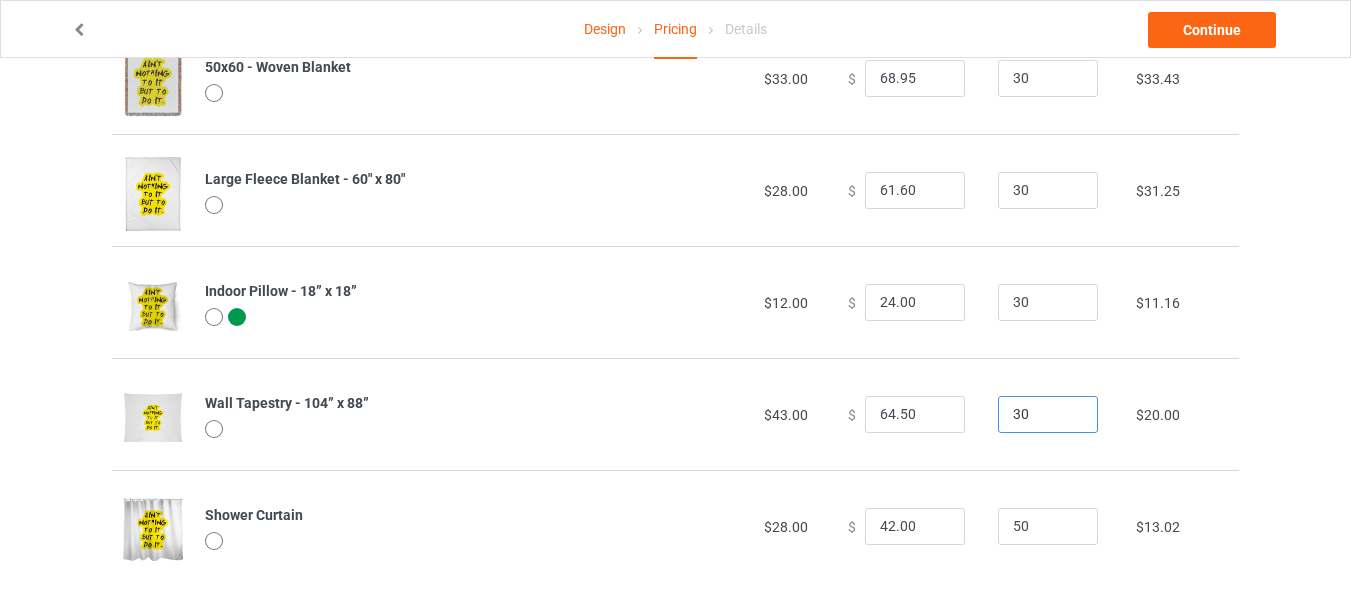 scroll, scrollTop: 2340, scrollLeft: 0, axis: vertical 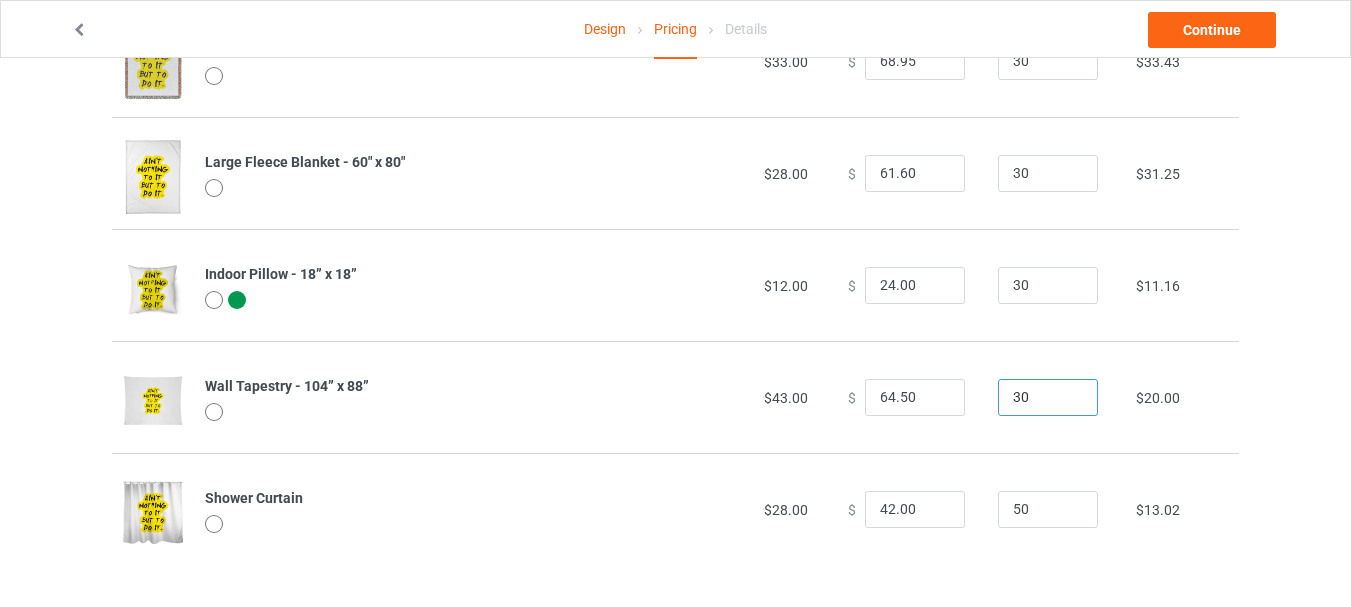 type on "30" 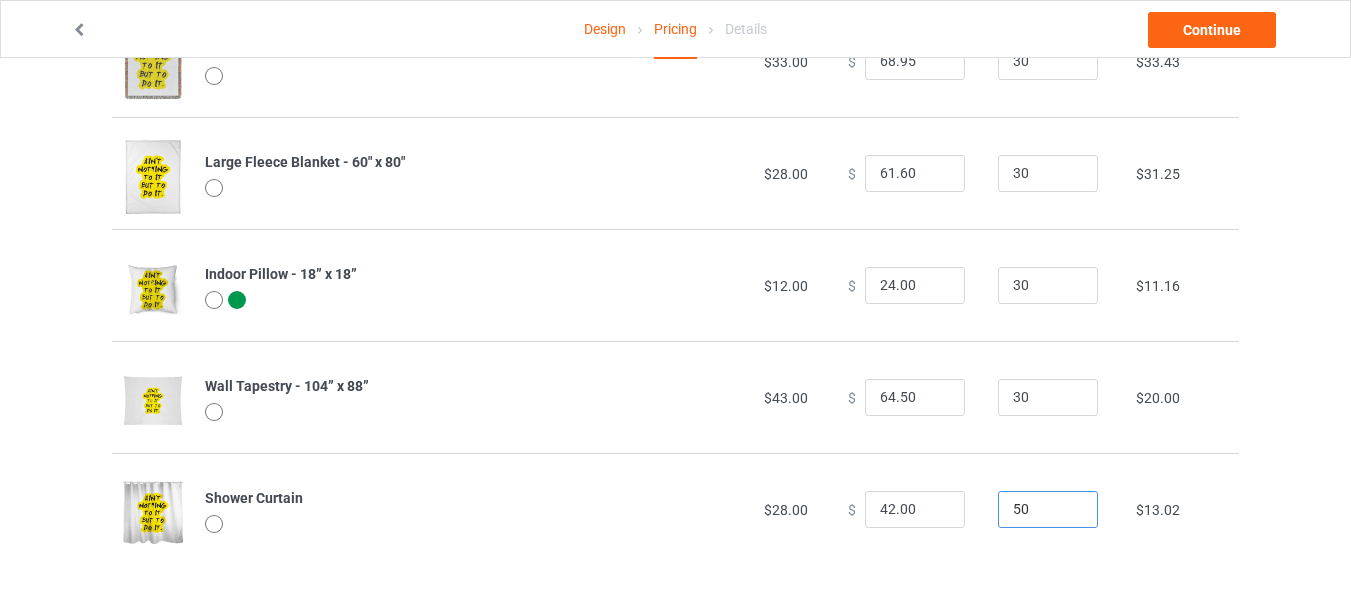 drag, startPoint x: 1044, startPoint y: 508, endPoint x: 960, endPoint y: 498, distance: 84.59315 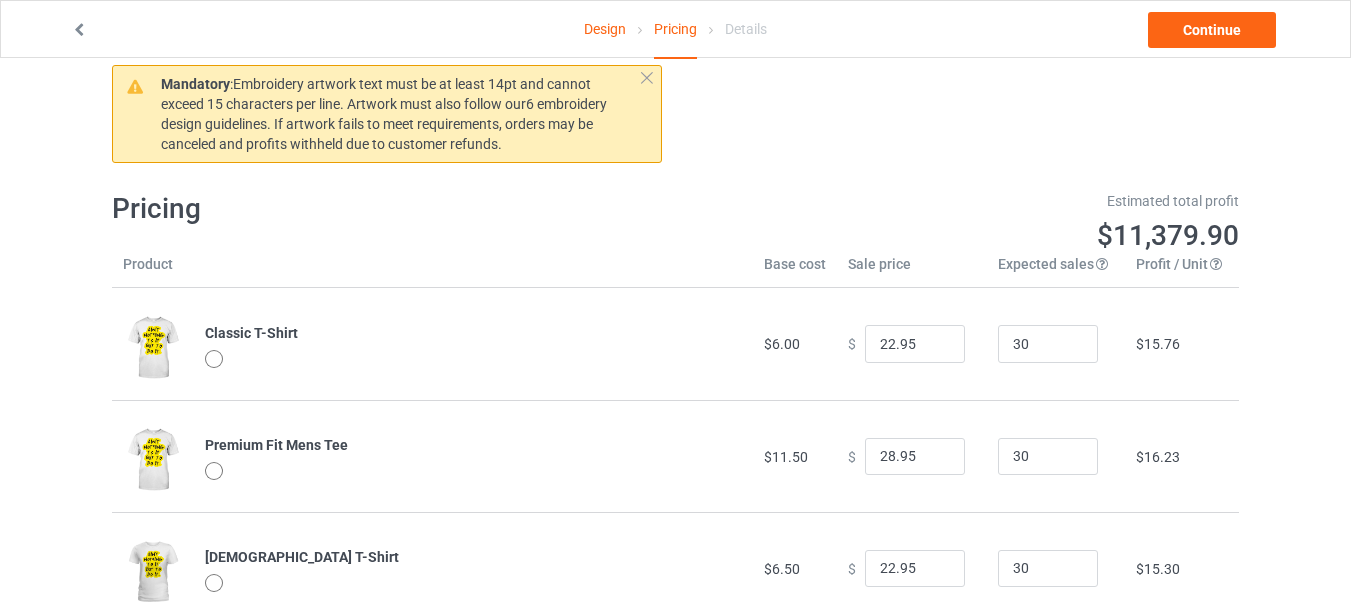scroll, scrollTop: 140, scrollLeft: 0, axis: vertical 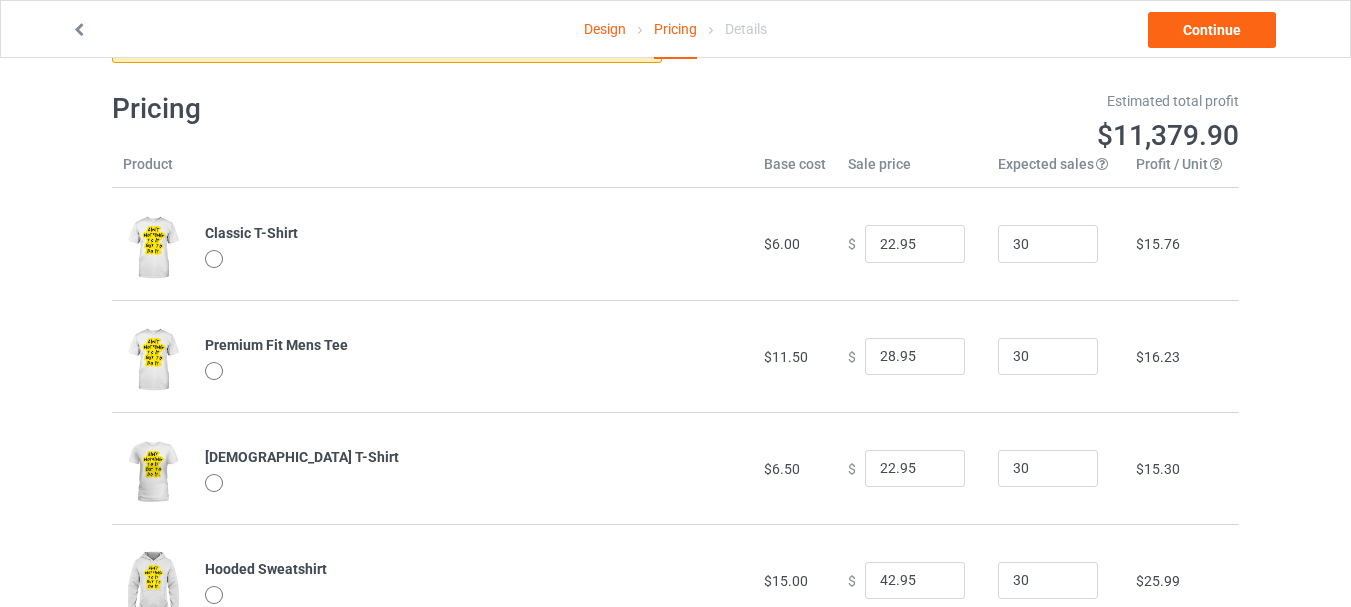 type on "30" 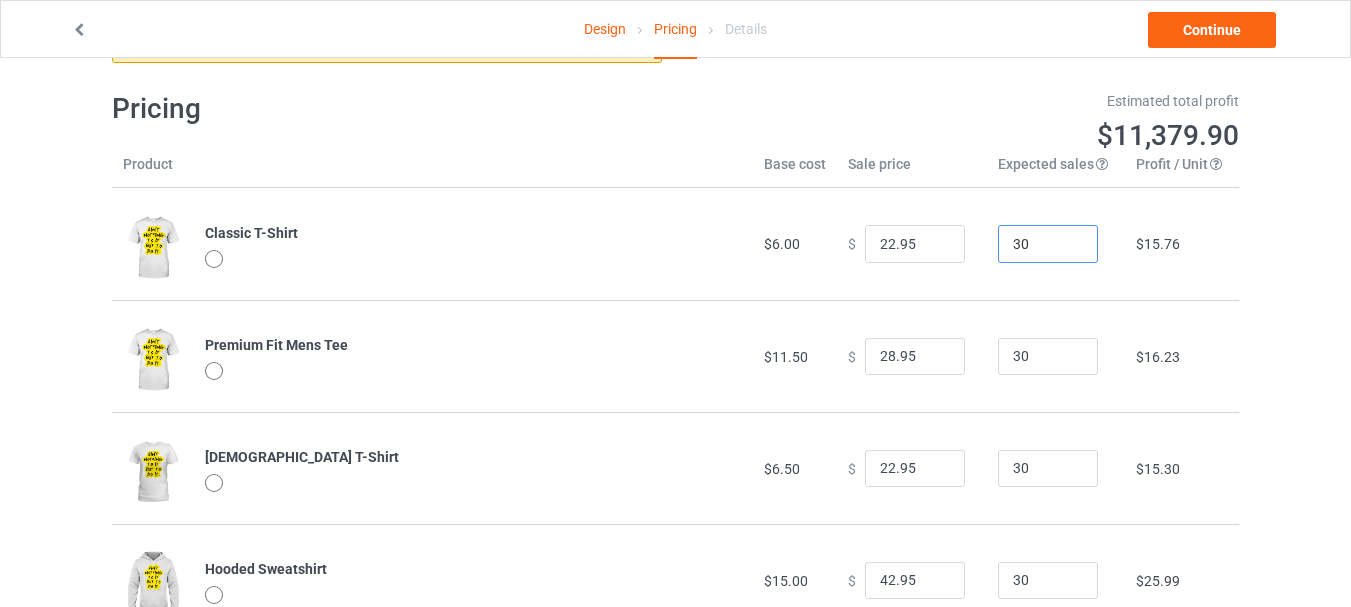 drag, startPoint x: 1032, startPoint y: 248, endPoint x: 962, endPoint y: 247, distance: 70.00714 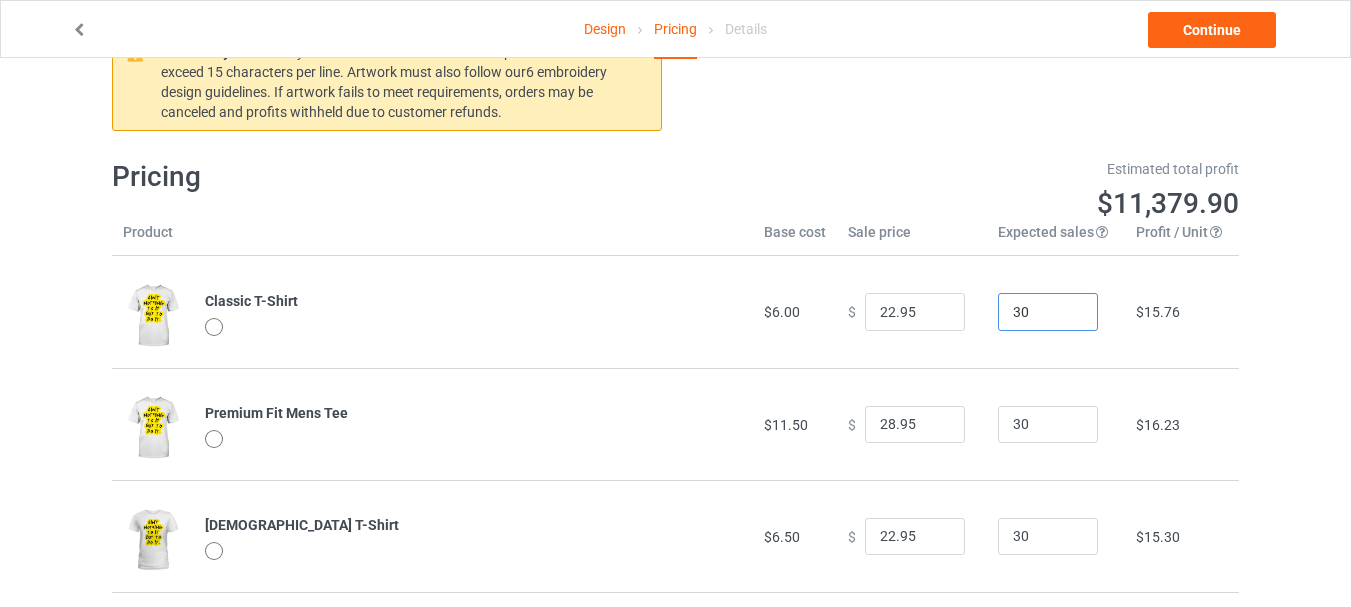 scroll, scrollTop: 0, scrollLeft: 0, axis: both 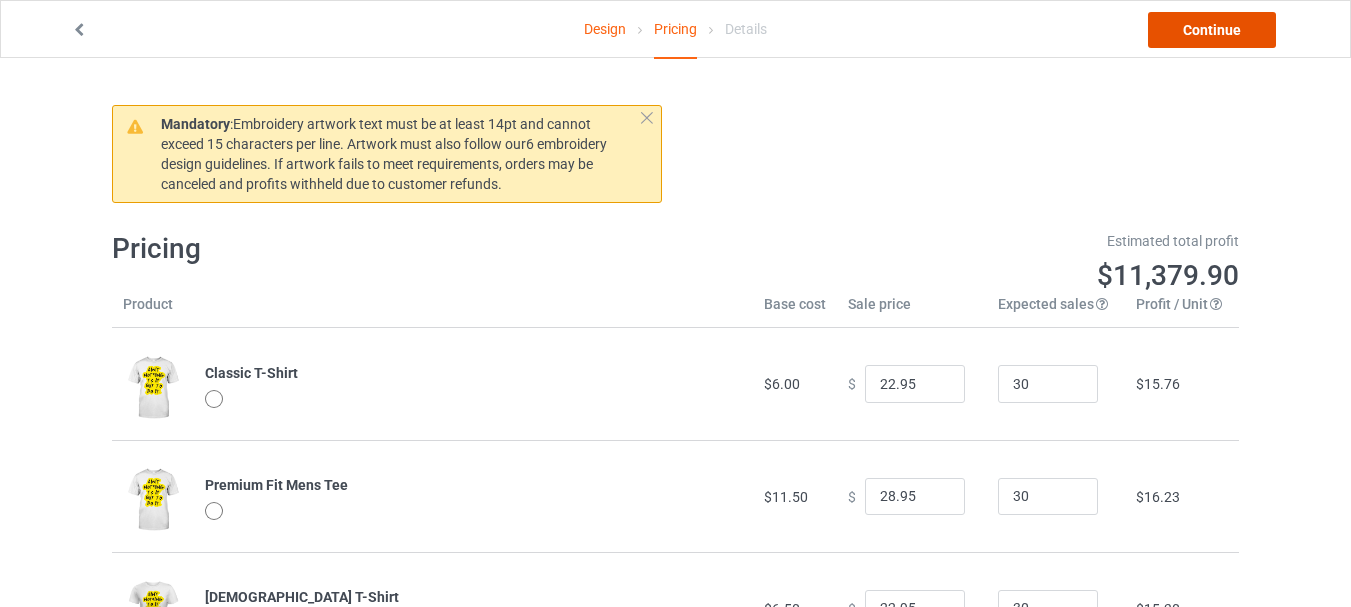 click on "Continue" at bounding box center [1212, 30] 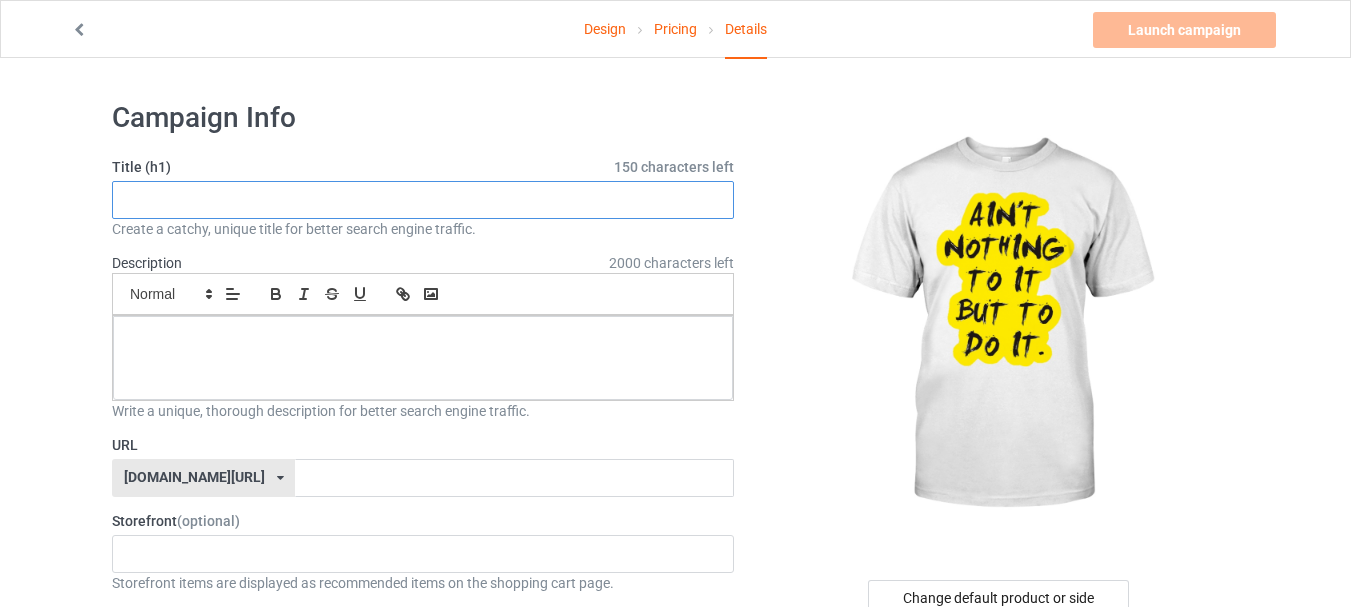 click at bounding box center (423, 200) 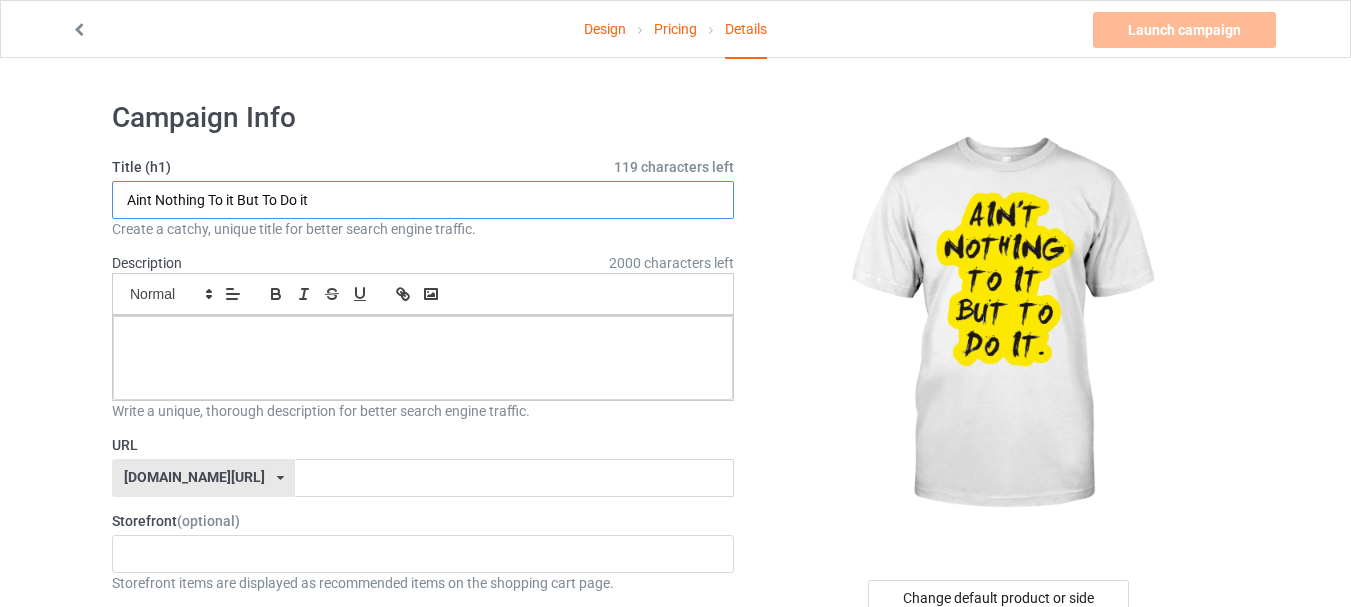 drag, startPoint x: 243, startPoint y: 204, endPoint x: 99, endPoint y: 186, distance: 145.12064 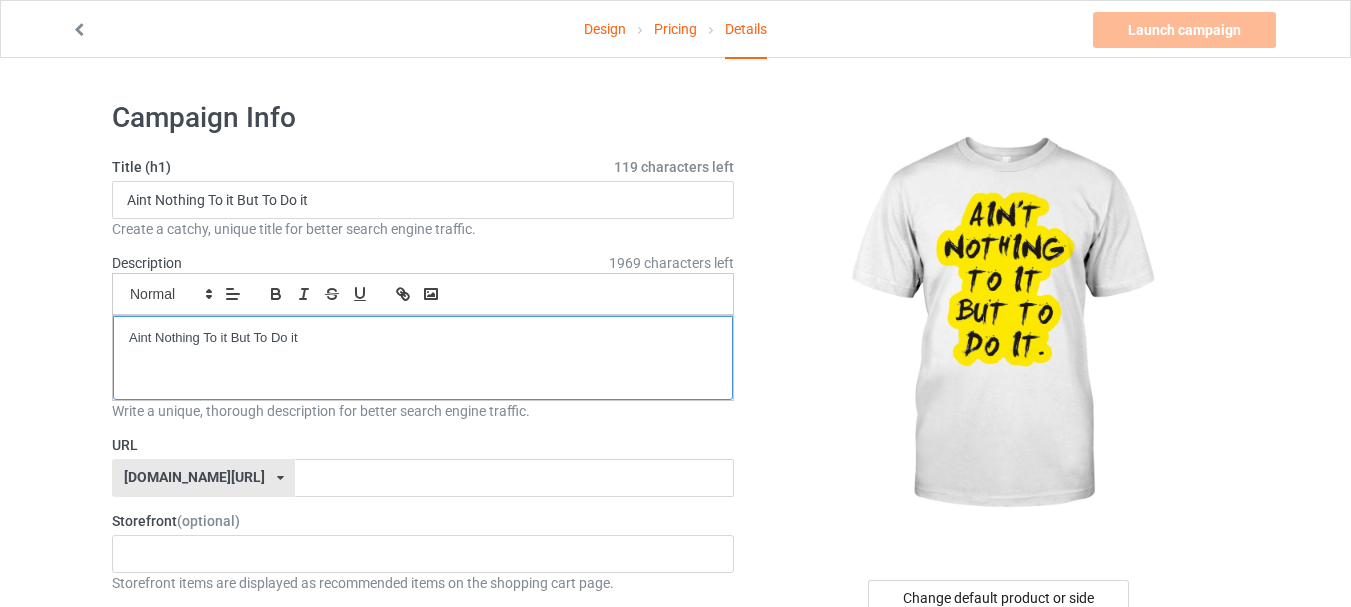 scroll, scrollTop: 0, scrollLeft: 0, axis: both 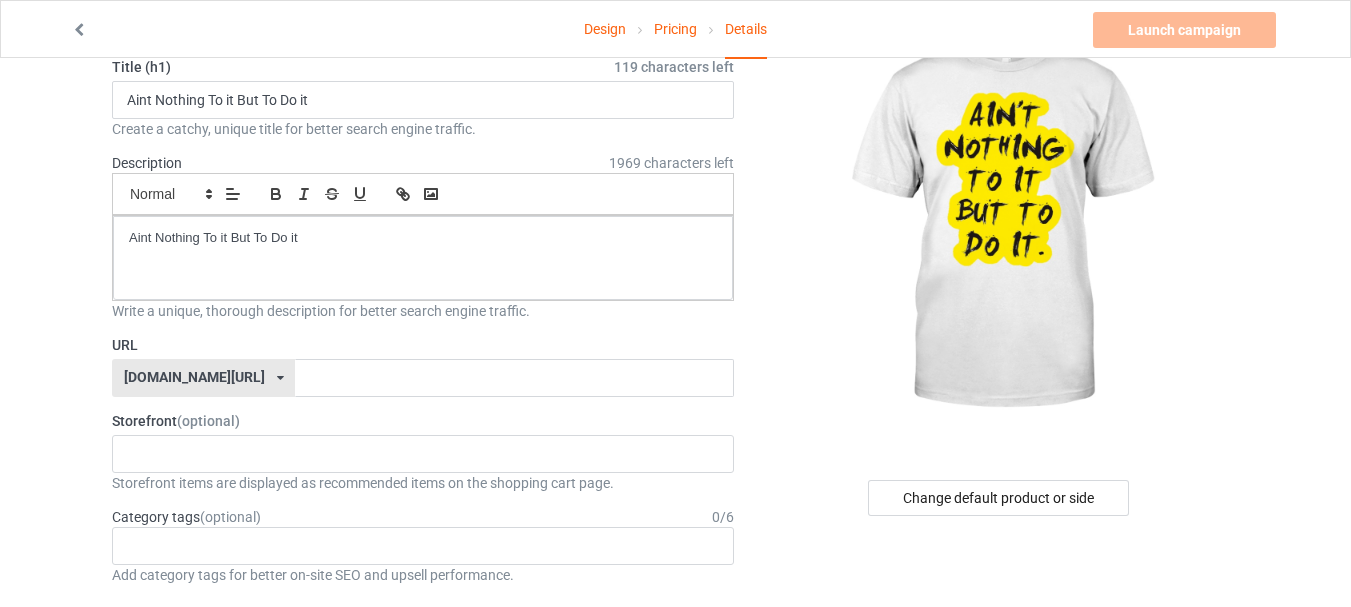 click on "[DOMAIN_NAME][URL] [DOMAIN_NAME][URL] 587d0d41cee36fd012c64a69" at bounding box center (203, 378) 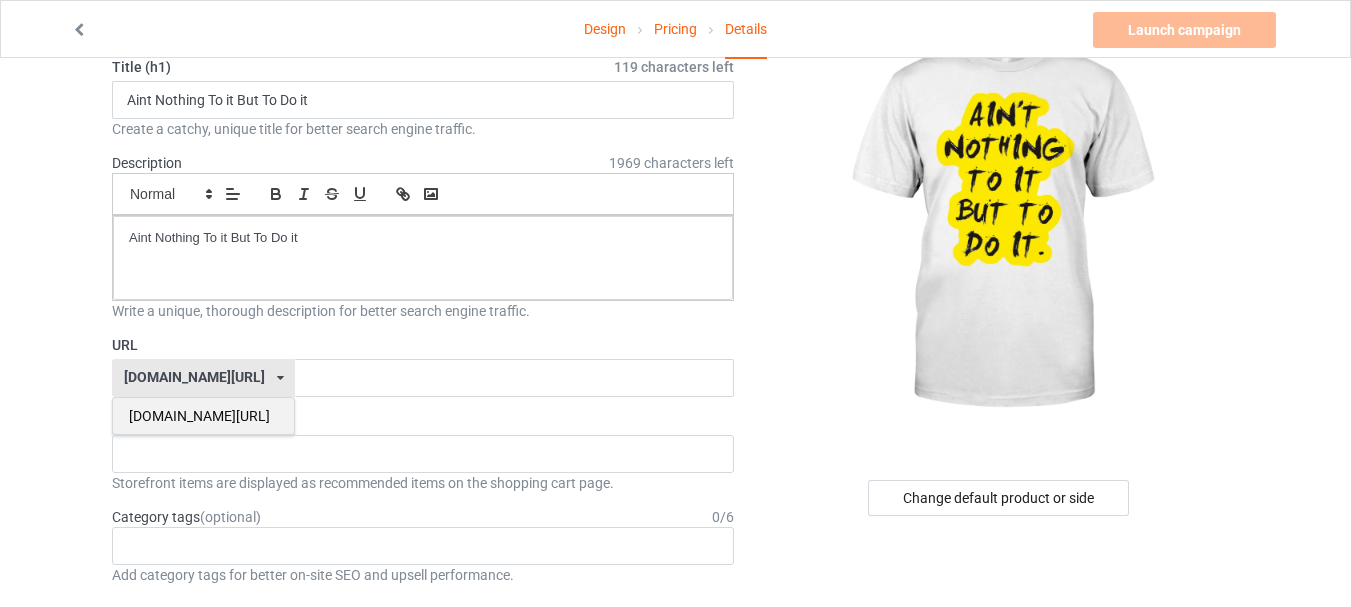 click on "[DOMAIN_NAME][URL]" at bounding box center [203, 416] 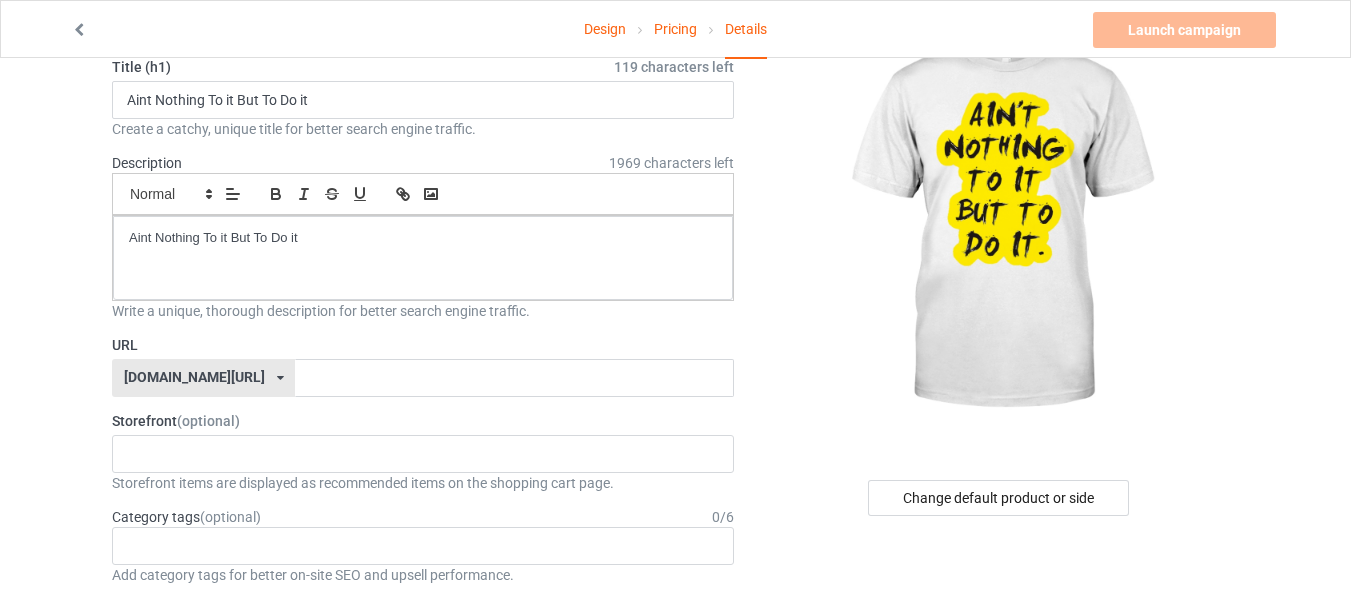 click on "[DOMAIN_NAME][URL]" at bounding box center [194, 377] 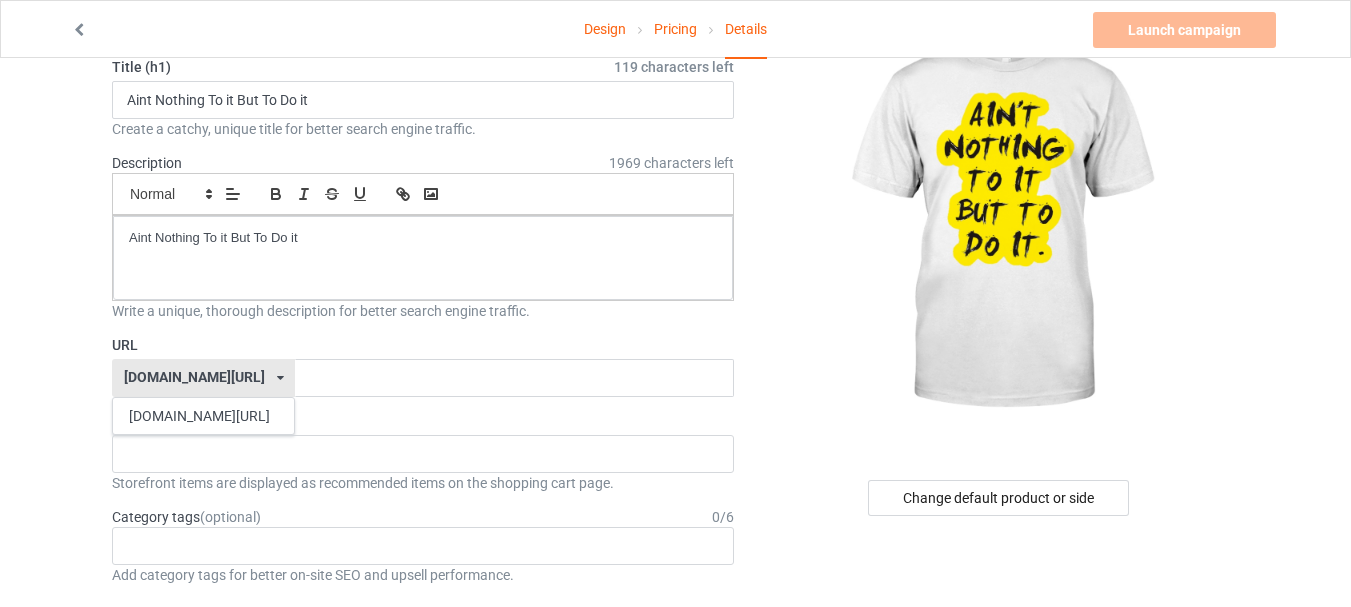 click on "Design Pricing Details Launch campaign Please enter campaign URL Campaign Info Title (h1) 119   characters left Aint Nothing To it But To Do it Create a catchy, unique title for better search engine traffic. Description 1969   characters left       Small Normal Large Big Huge                                                                                     Aint Nothing To it But To Do it Write a unique, thorough description for better search engine traffic. URL [DOMAIN_NAME][URL] [DOMAIN_NAME][URL] 587d0d41cee36fd012c64a69 Storefront (optional) No result found Storefront items are displayed as recommended items on the shopping cart page. Category tags (optional) 0 / 6 Age > [DEMOGRAPHIC_DATA] > 1 Age > [DEMOGRAPHIC_DATA] Months > 1 Month Age > [DEMOGRAPHIC_DATA] Months Age > [DEMOGRAPHIC_DATA] Age > [DEMOGRAPHIC_DATA] > 10 Age > [DEMOGRAPHIC_DATA] Months > 10 Month Age > [DEMOGRAPHIC_DATA] > 100 Sports > Running > 10K Run Age > [DEMOGRAPHIC_DATA] > 11 Age > [DEMOGRAPHIC_DATA] Months > 11 Month Age > [DEMOGRAPHIC_DATA] > 12 Age > [DEMOGRAPHIC_DATA] Months > 12 Month Age > [DEMOGRAPHIC_DATA] > 13 Age > [DEMOGRAPHIC_DATA] > 14 Age > [DEMOGRAPHIC_DATA] > 15 Sports > Running > 15K Run Age > [DEMOGRAPHIC_DATA] > 16 Age > [DEMOGRAPHIC_DATA] 1" at bounding box center (675, 994) 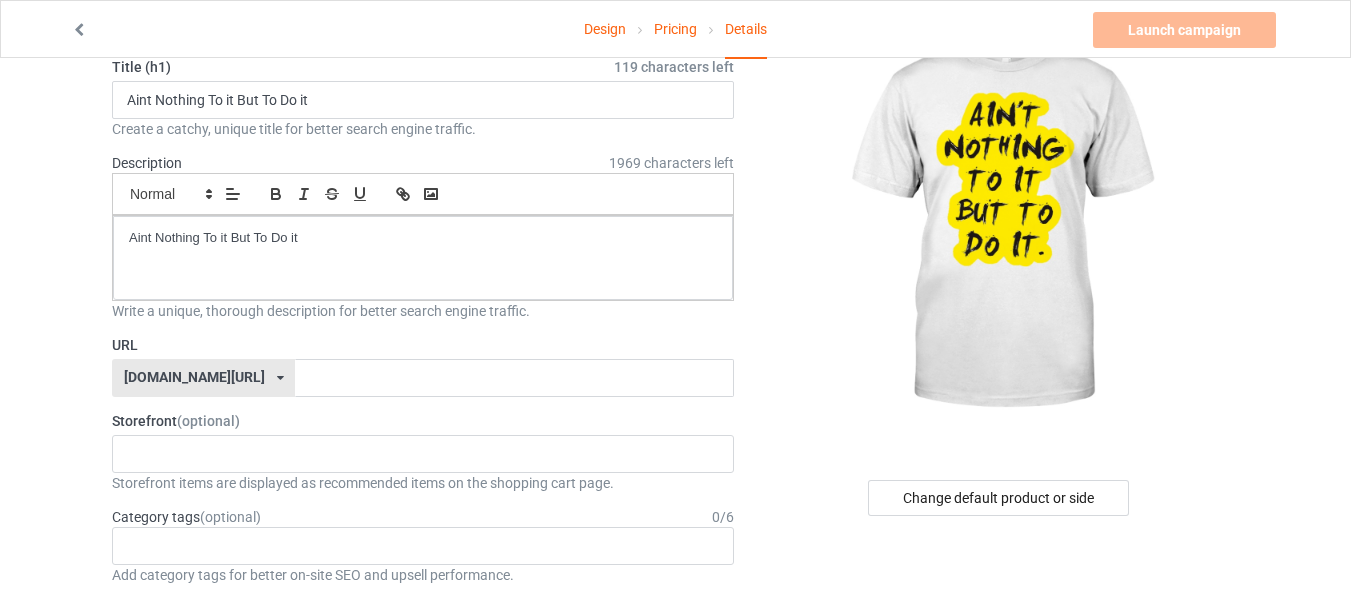 scroll, scrollTop: 200, scrollLeft: 0, axis: vertical 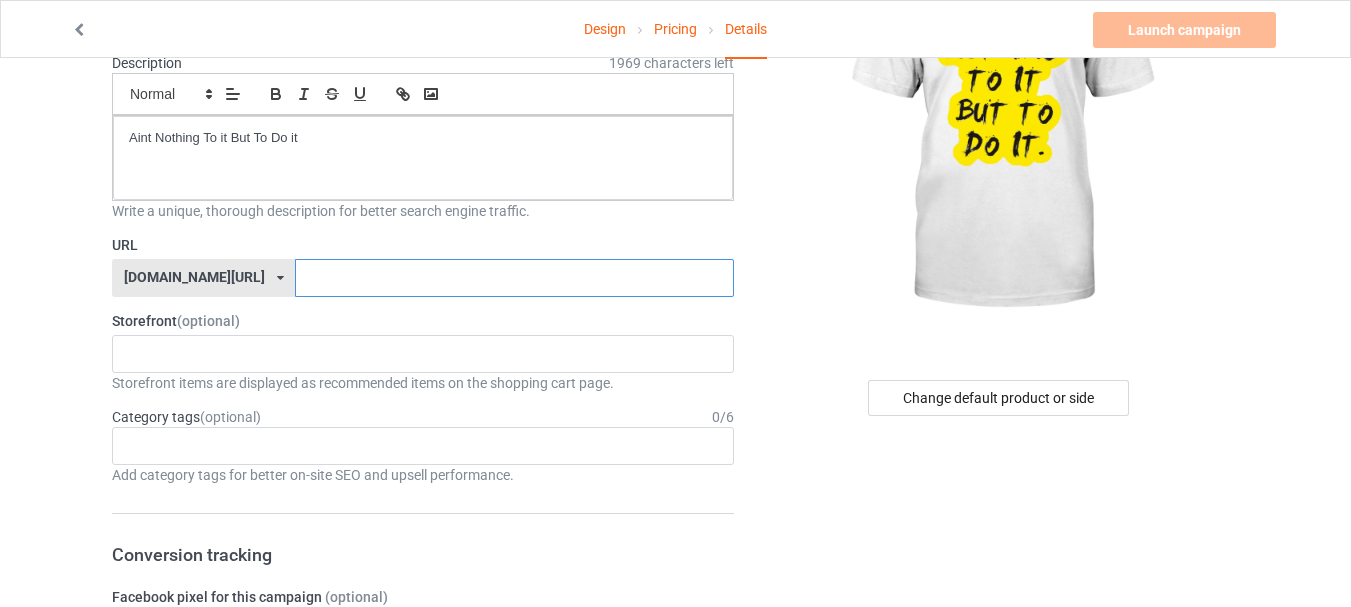 click at bounding box center [514, 278] 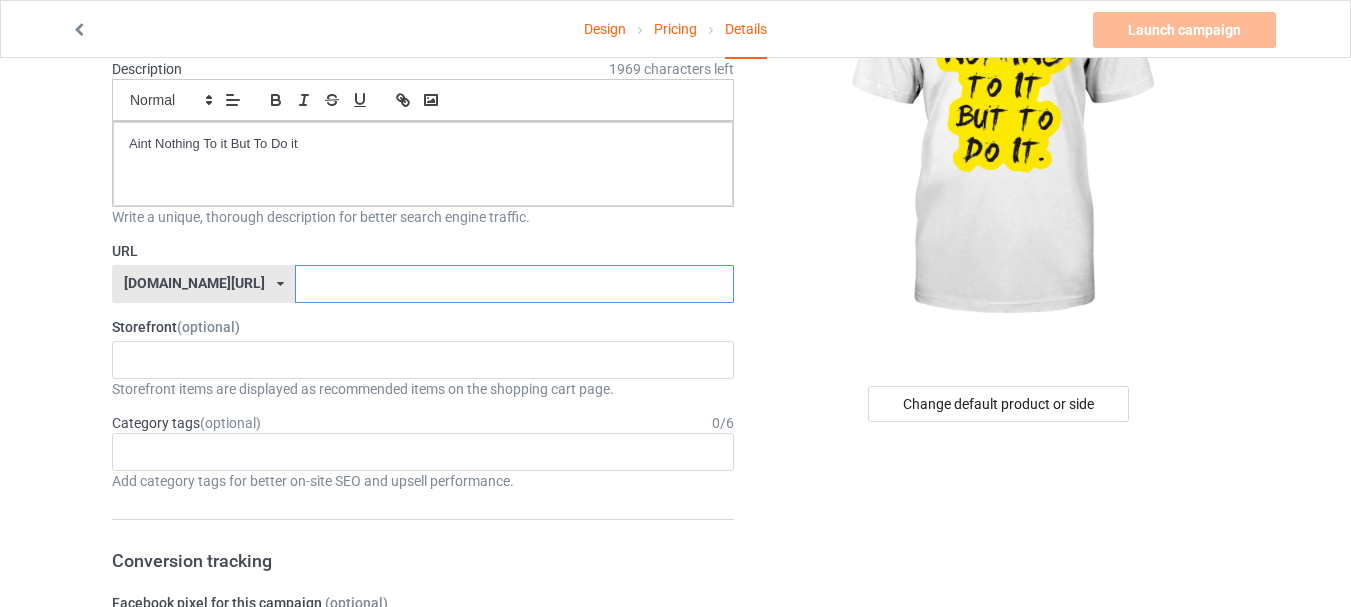 scroll, scrollTop: 200, scrollLeft: 0, axis: vertical 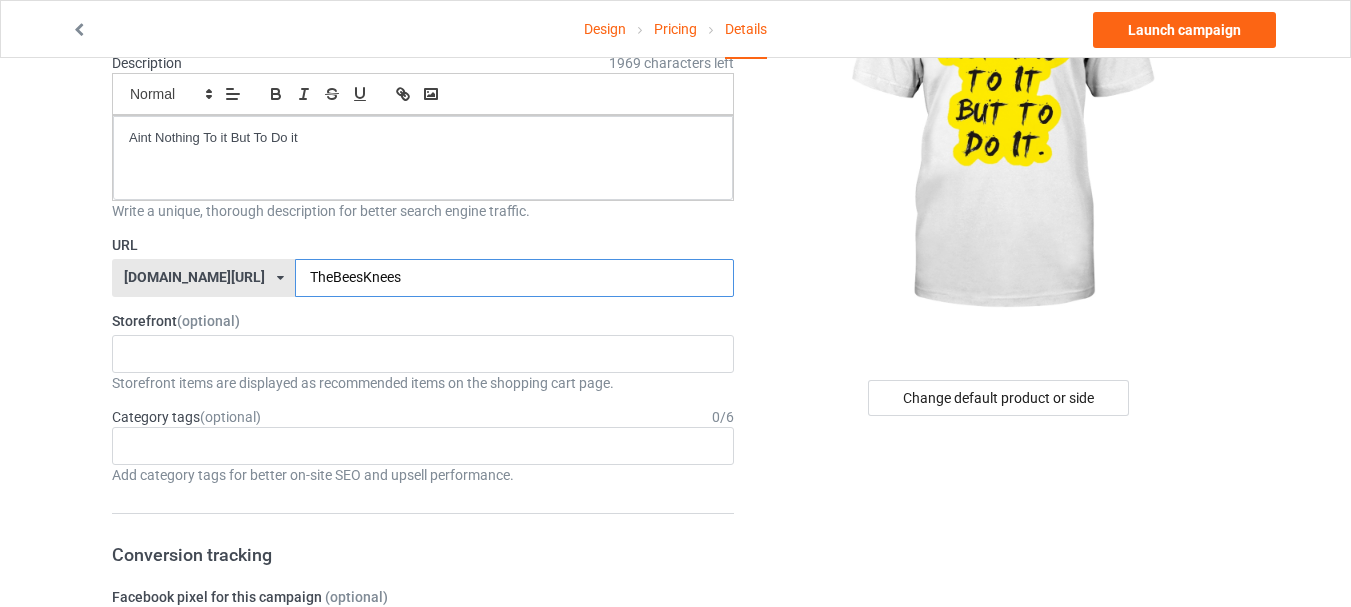 type on "TheBeesKnees" 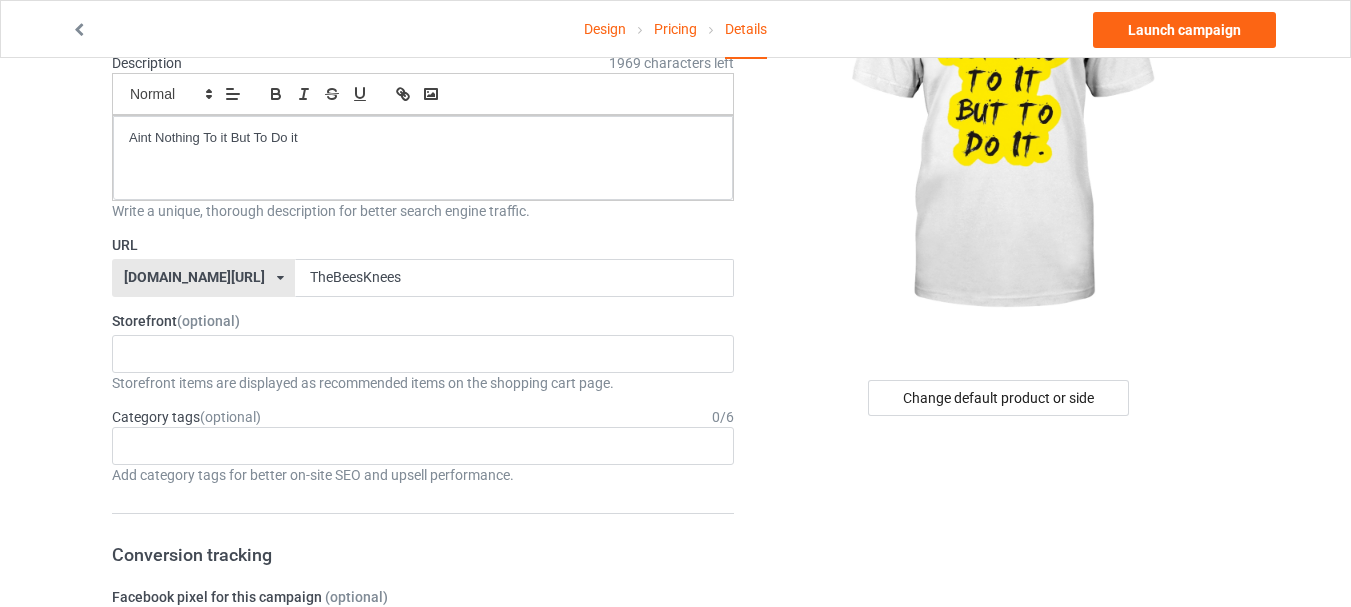 click on "Design Pricing Details Launch campaign Campaign Info Title (h1) 119   characters left Aint Nothing To it But To Do it Create a catchy, unique title for better search engine traffic. Description 1969   characters left       Small Normal Large Big Huge                                                                                     Aint Nothing To it But To Do it Write a unique, thorough description for better search engine traffic. URL [DOMAIN_NAME][URL] [DOMAIN_NAME][URL] 587d0d41cee36fd012c64a69 TheBeesKnees Storefront (optional) No result found Storefront items are displayed as recommended items on the shopping cart page. Category tags (optional) 0 / 6 Age > [DEMOGRAPHIC_DATA] > 1 Age > [DEMOGRAPHIC_DATA] Months > 1 Month Age > [DEMOGRAPHIC_DATA] Months Age > [DEMOGRAPHIC_DATA] Age > [DEMOGRAPHIC_DATA] > 10 Age > [DEMOGRAPHIC_DATA] Months > 10 Month Age > [DEMOGRAPHIC_DATA] > 100 Sports > Running > 10K Run Age > [DEMOGRAPHIC_DATA] > 11 Age > [DEMOGRAPHIC_DATA] Months > 11 Month Age > [DEMOGRAPHIC_DATA] > 12 Age > [DEMOGRAPHIC_DATA] Months > 12 Month Age > [DEMOGRAPHIC_DATA] > 13 Age > [DEMOGRAPHIC_DATA] > 14 Age > [DEMOGRAPHIC_DATA] > 15 Sports > Running > 15K Run Age > [DEMOGRAPHIC_DATA] > 16 Age > [DEMOGRAPHIC_DATA] > 17 Age Jobs 1" at bounding box center (675, 894) 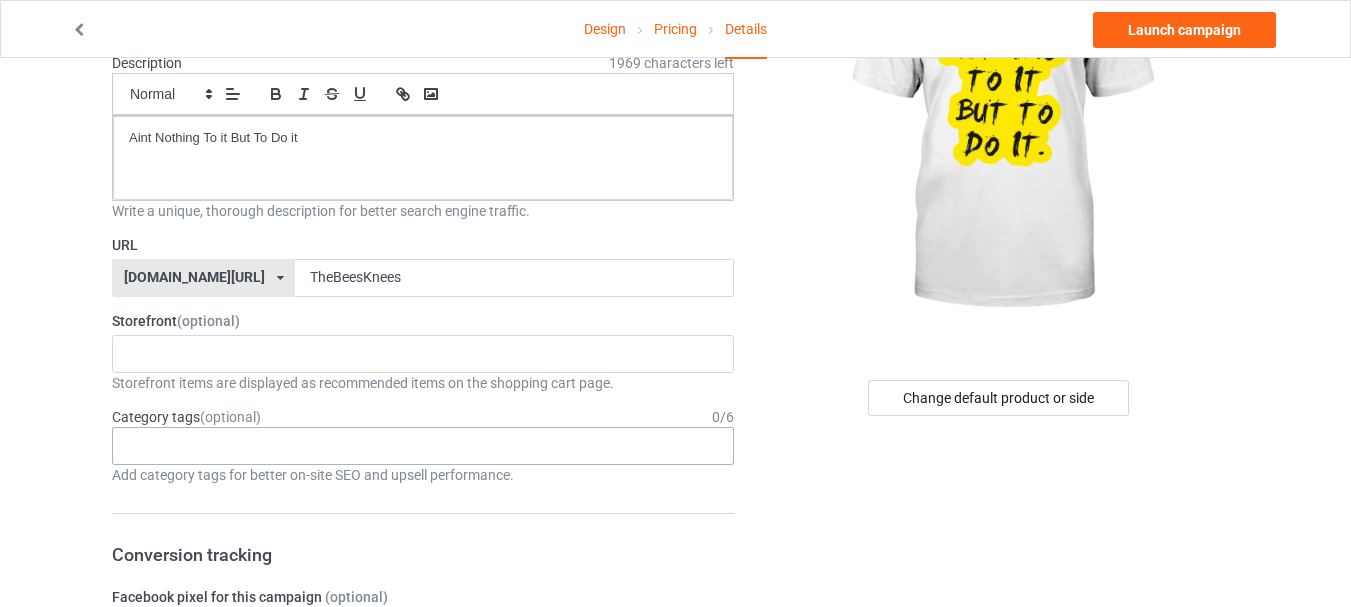 click on "Age > [DEMOGRAPHIC_DATA] > 1 Age > [DEMOGRAPHIC_DATA] Months > 1 Month Age > [DEMOGRAPHIC_DATA] Months Age > [DEMOGRAPHIC_DATA] Age > [DEMOGRAPHIC_DATA] > 10 Age > [DEMOGRAPHIC_DATA] Months > 10 Month Age > [DEMOGRAPHIC_DATA] > 100 Sports > Running > 10K Run Age > [DEMOGRAPHIC_DATA] > 11 Age > [DEMOGRAPHIC_DATA] Months > 11 Month Age > [DEMOGRAPHIC_DATA] > 12 Age > [DEMOGRAPHIC_DATA] Months > 12 Month Age > [DEMOGRAPHIC_DATA] > 13 Age > [DEMOGRAPHIC_DATA] > 14 Age > [DEMOGRAPHIC_DATA] > 15 Sports > Running > 15K Run Age > [DEMOGRAPHIC_DATA] > 16 Age > [DEMOGRAPHIC_DATA] > 17 Age > [DEMOGRAPHIC_DATA] > 18 Age > [DEMOGRAPHIC_DATA] > 19 Age > Decades > 1920s Age > Decades > 1930s Age > Decades > 1940s Age > Decades > 1950s Age > Decades > 1960s Age > Decades > 1970s Age > Decades > 1980s Age > Decades > 1990s Age > [DEMOGRAPHIC_DATA] > 2 Age > [DEMOGRAPHIC_DATA] Months > 2 Month Age > [DEMOGRAPHIC_DATA] > 20 Age > [DEMOGRAPHIC_DATA] Age > Decades > 2000s Age > Decades > 2010s Age > [DEMOGRAPHIC_DATA] > 21 Age > [DEMOGRAPHIC_DATA] > 22 Age > [DEMOGRAPHIC_DATA] > 23 Age > [DEMOGRAPHIC_DATA] > 24 Age > [DEMOGRAPHIC_DATA] > 25 Age > [DEMOGRAPHIC_DATA] > 26 Age > [DEMOGRAPHIC_DATA] > 27 Age > [DEMOGRAPHIC_DATA] > 28 Age > [DEMOGRAPHIC_DATA] > 29 Age > [DEMOGRAPHIC_DATA] > 3 Age > [DEMOGRAPHIC_DATA] Months > 3 Month Sports > Basketball > 3-Pointer Age > [DEMOGRAPHIC_DATA] > 30 Age > [DEMOGRAPHIC_DATA] > 31 Age > [DEMOGRAPHIC_DATA] > 32 Age > [DEMOGRAPHIC_DATA] > 33 Age > [DEMOGRAPHIC_DATA] > 34 Age > [DEMOGRAPHIC_DATA] > 35 Age Jobs 1" at bounding box center (423, 446) 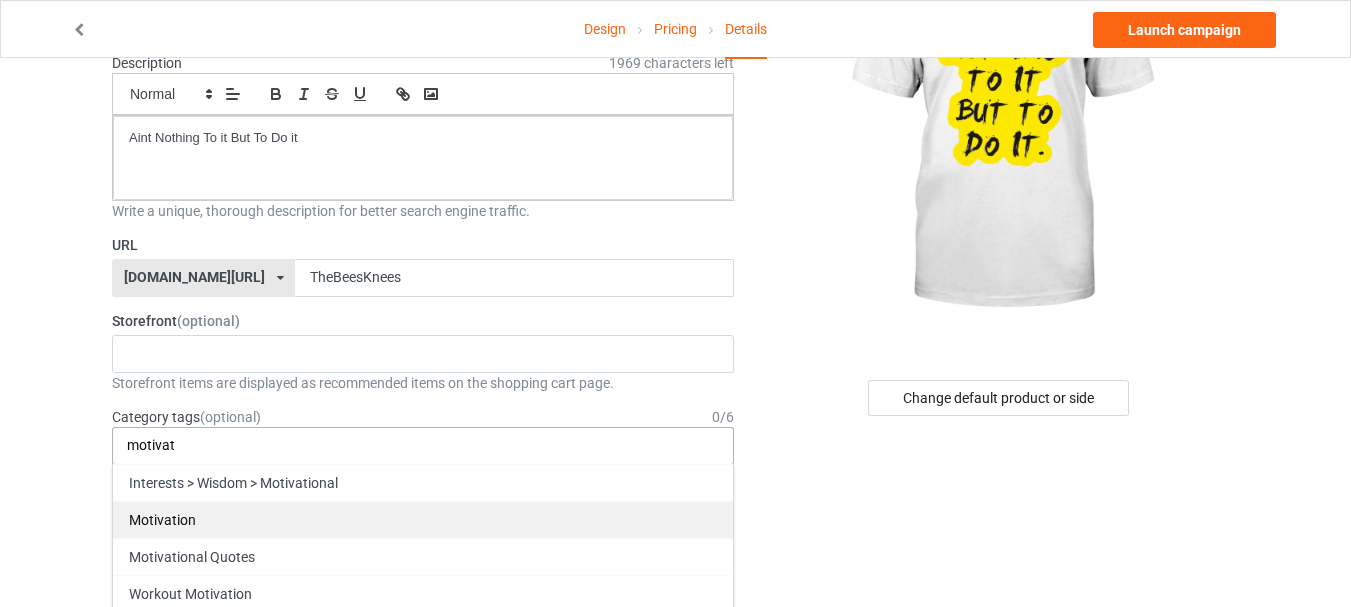 type on "motivat" 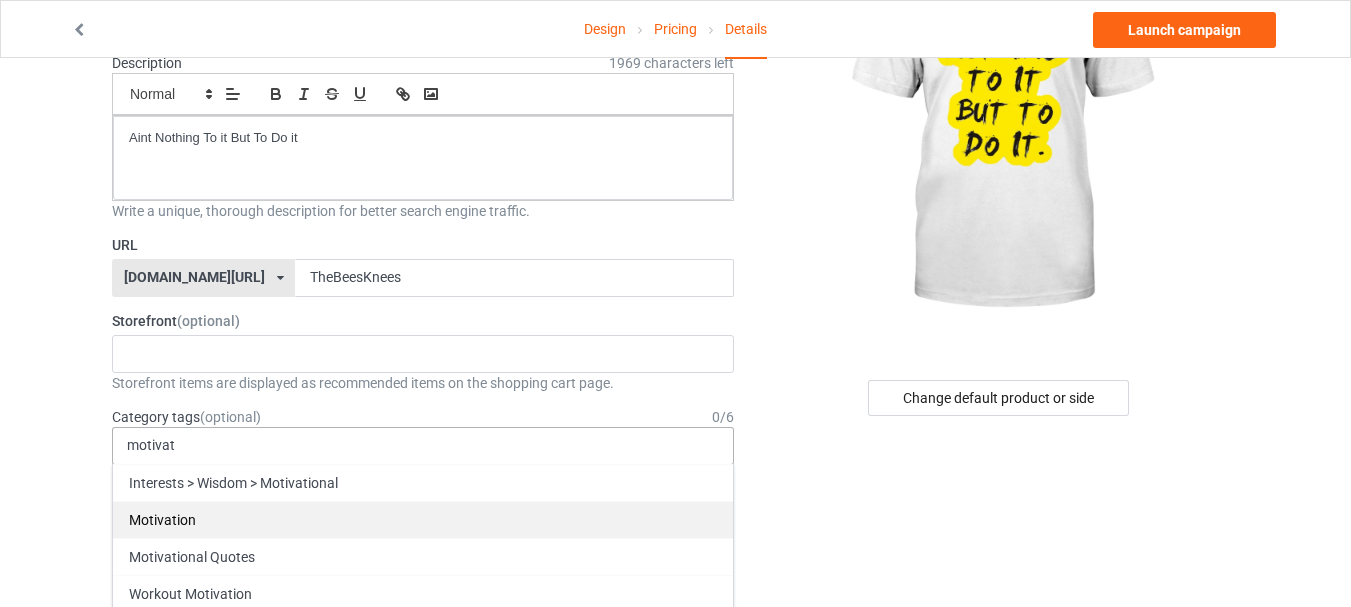 click on "Motivation" at bounding box center [423, 519] 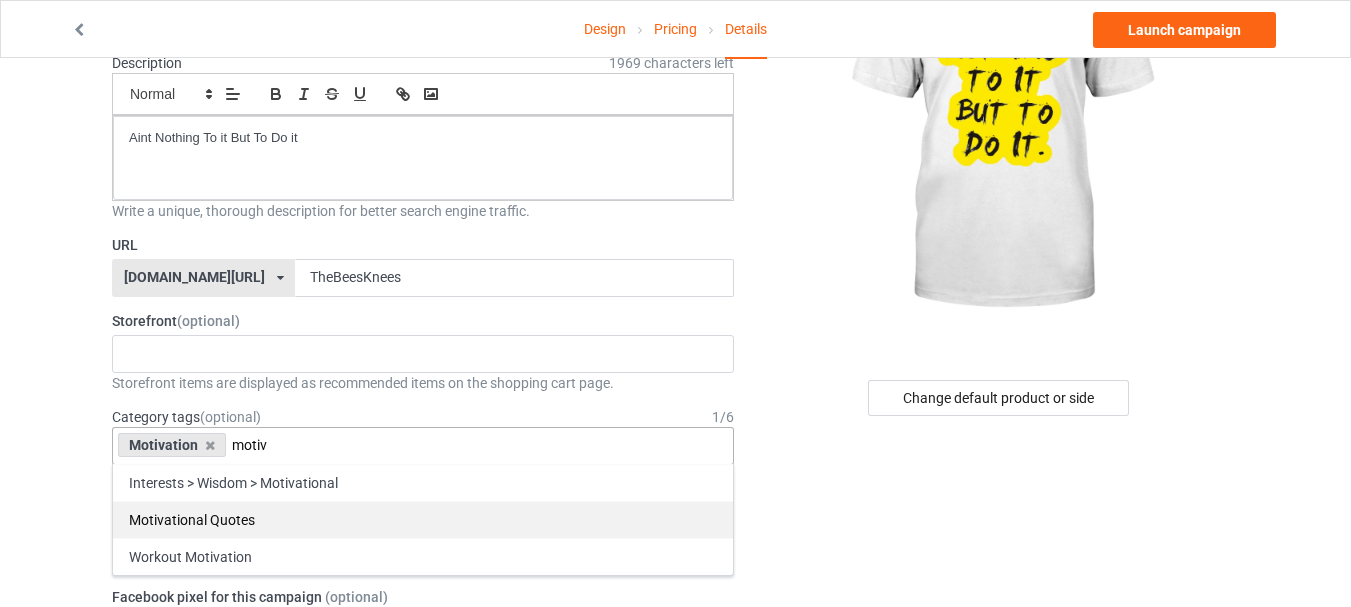 type on "motiv" 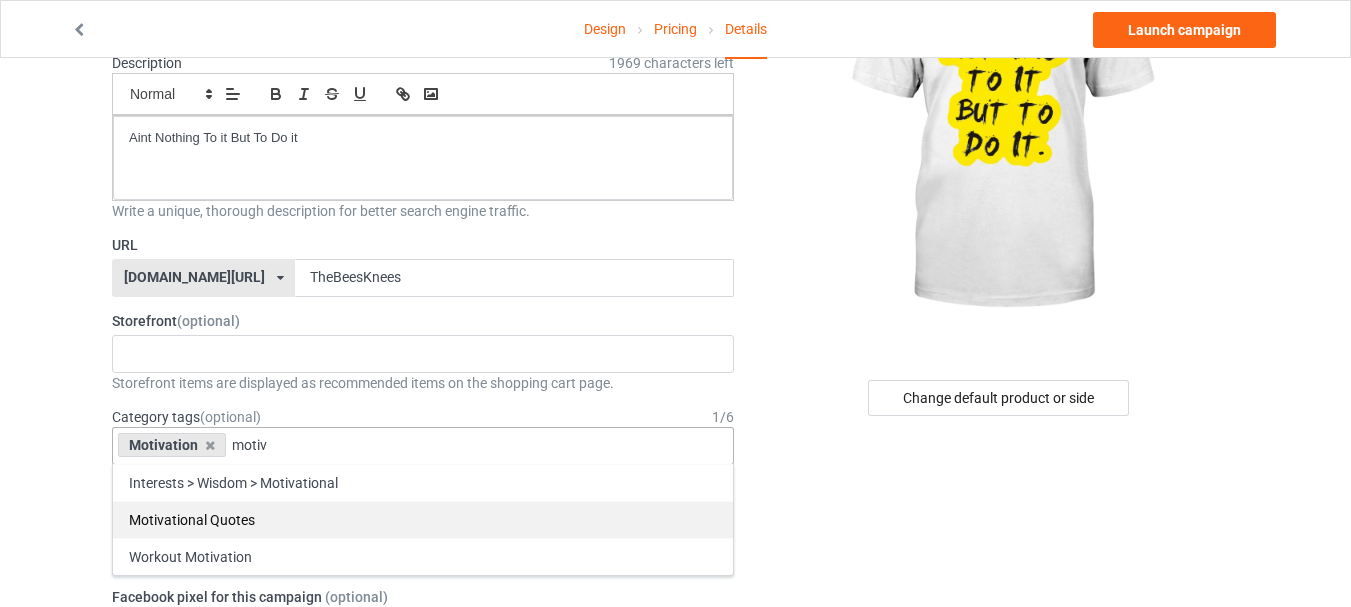 click on "Motivational Quotes" at bounding box center [423, 519] 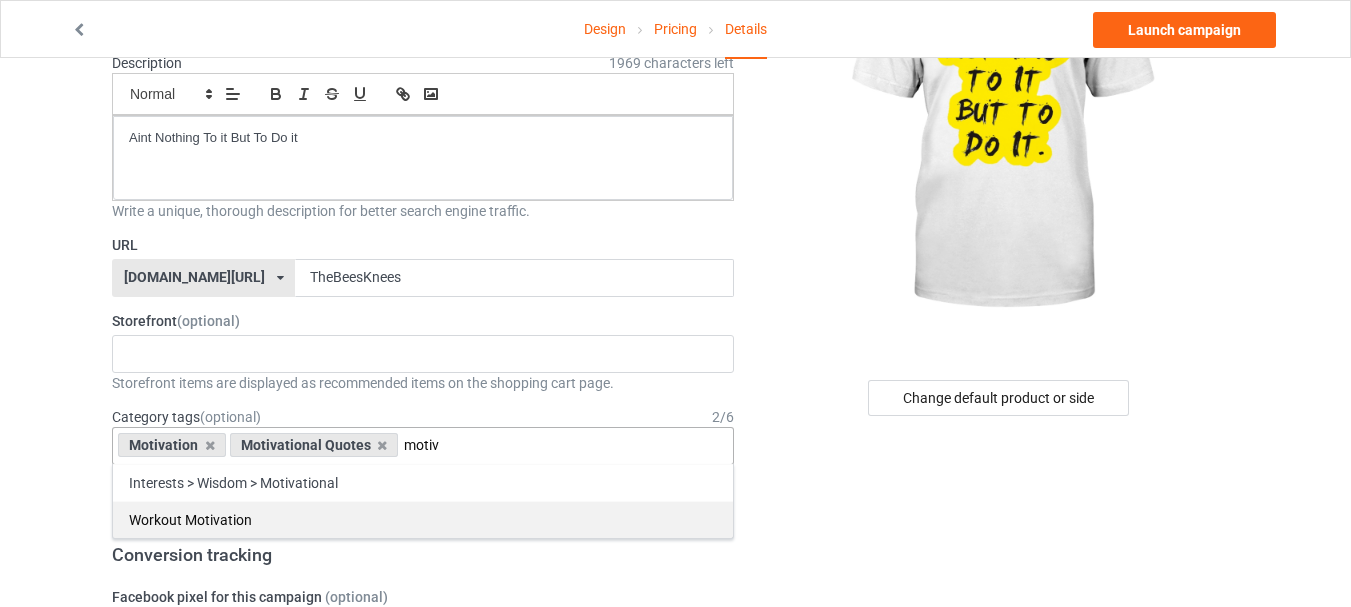 type on "motiv" 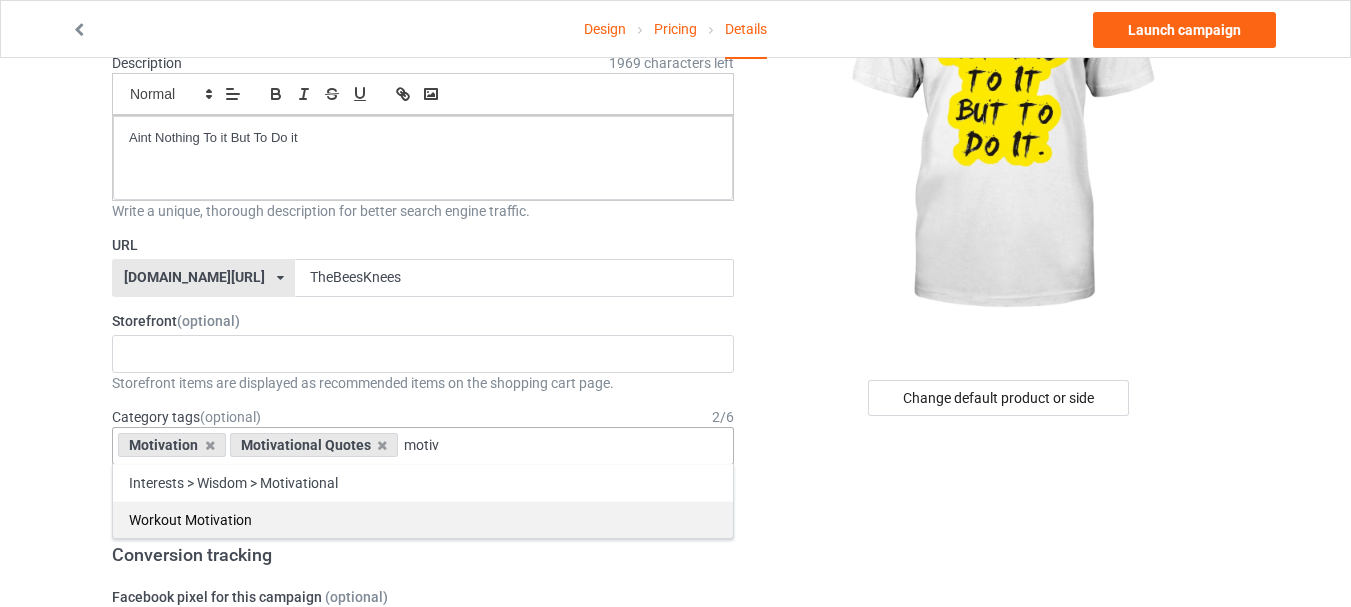 click on "Workout Motivation" at bounding box center [423, 519] 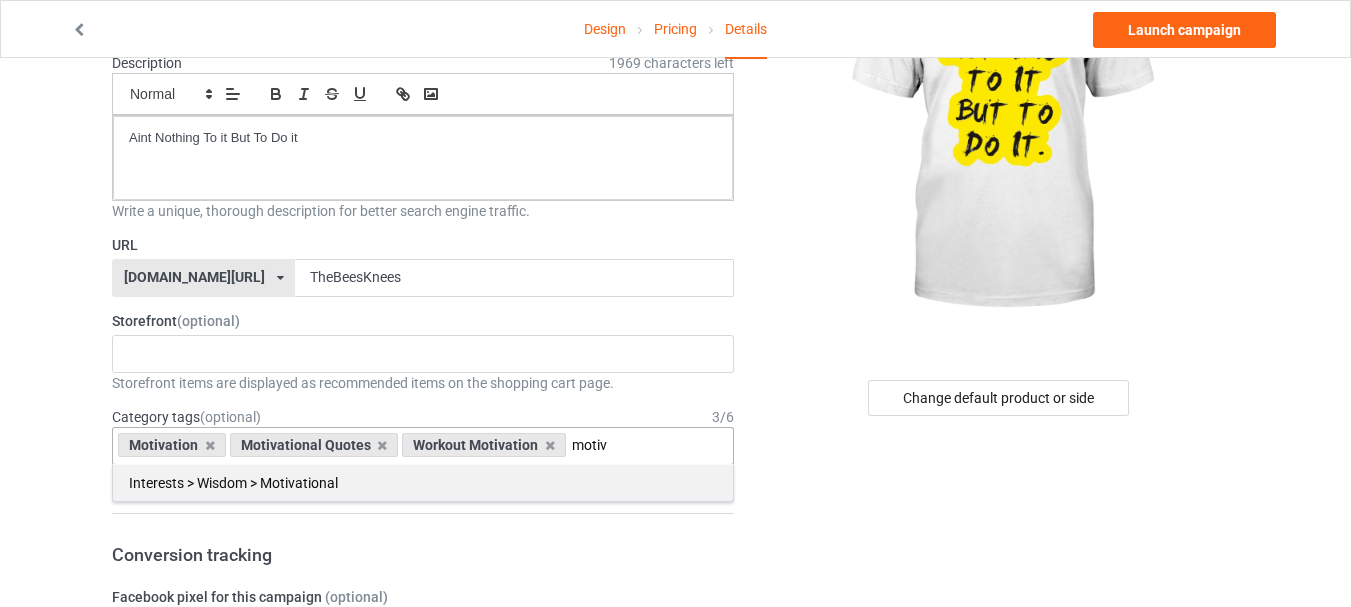 type on "motiv" 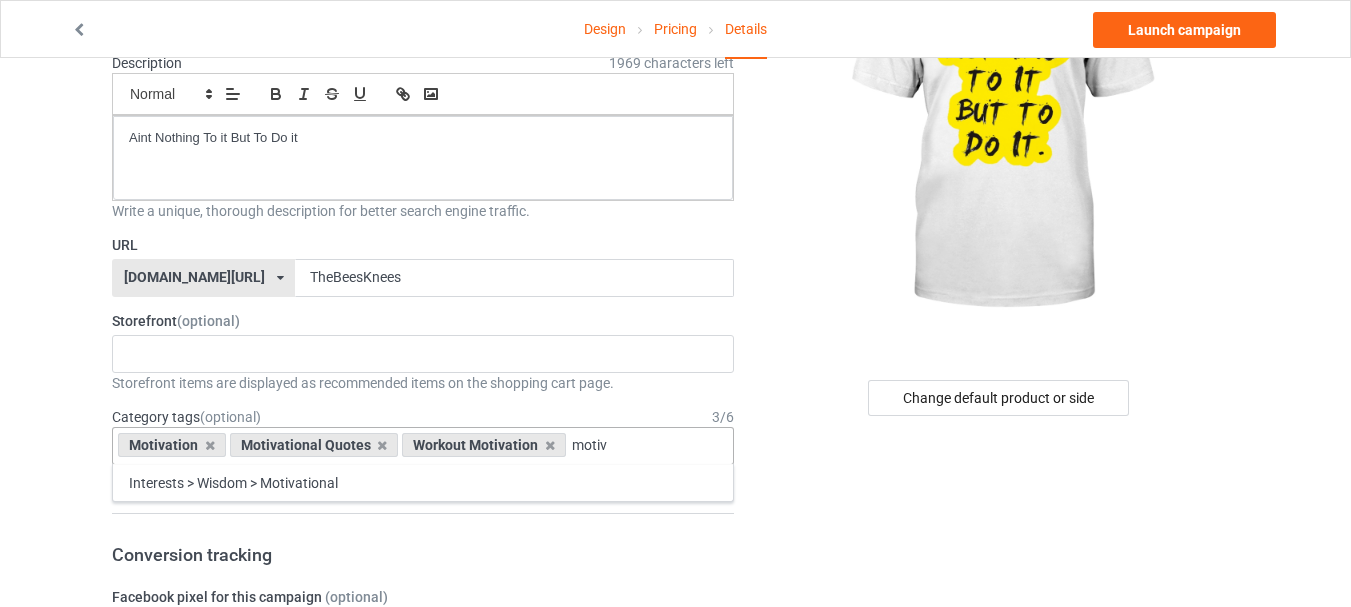 click on "Interests > Wisdom > Motivational" at bounding box center (423, 482) 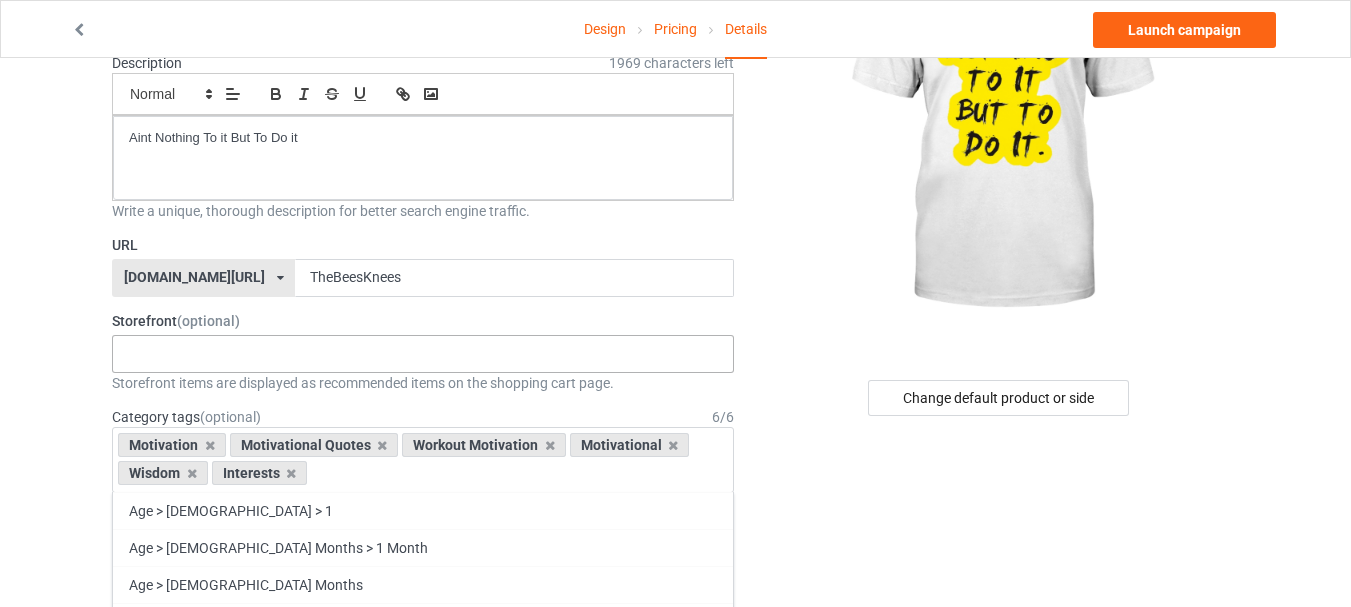 scroll, scrollTop: 300, scrollLeft: 0, axis: vertical 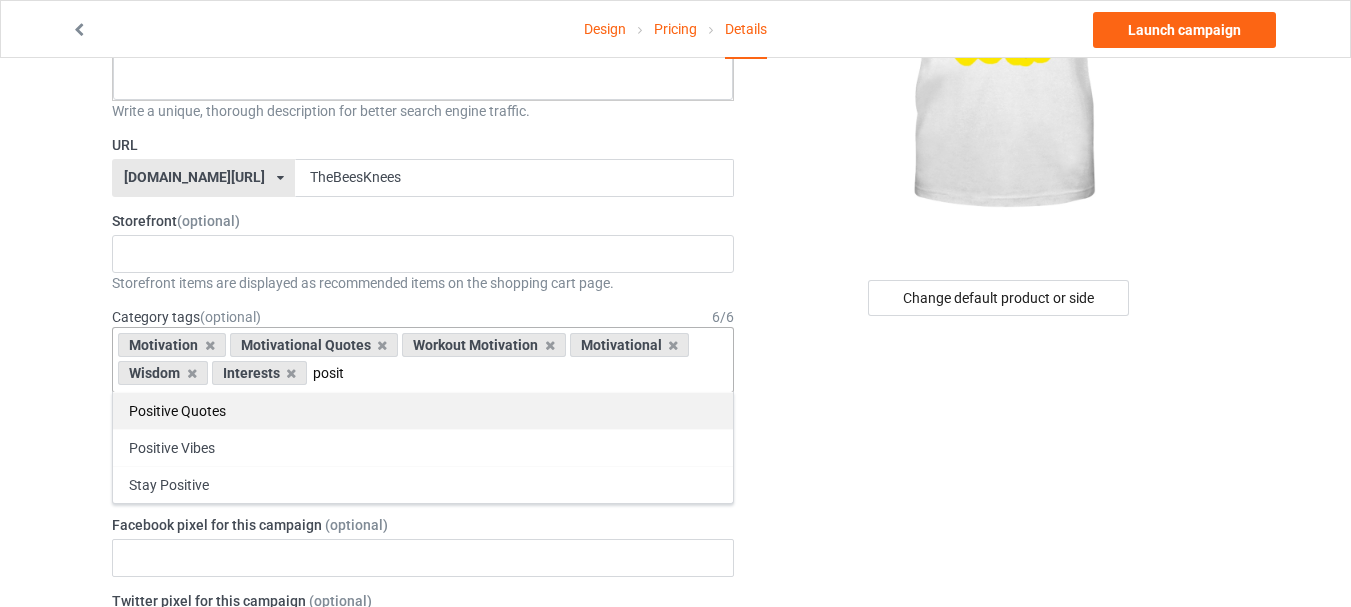 type on "posit" 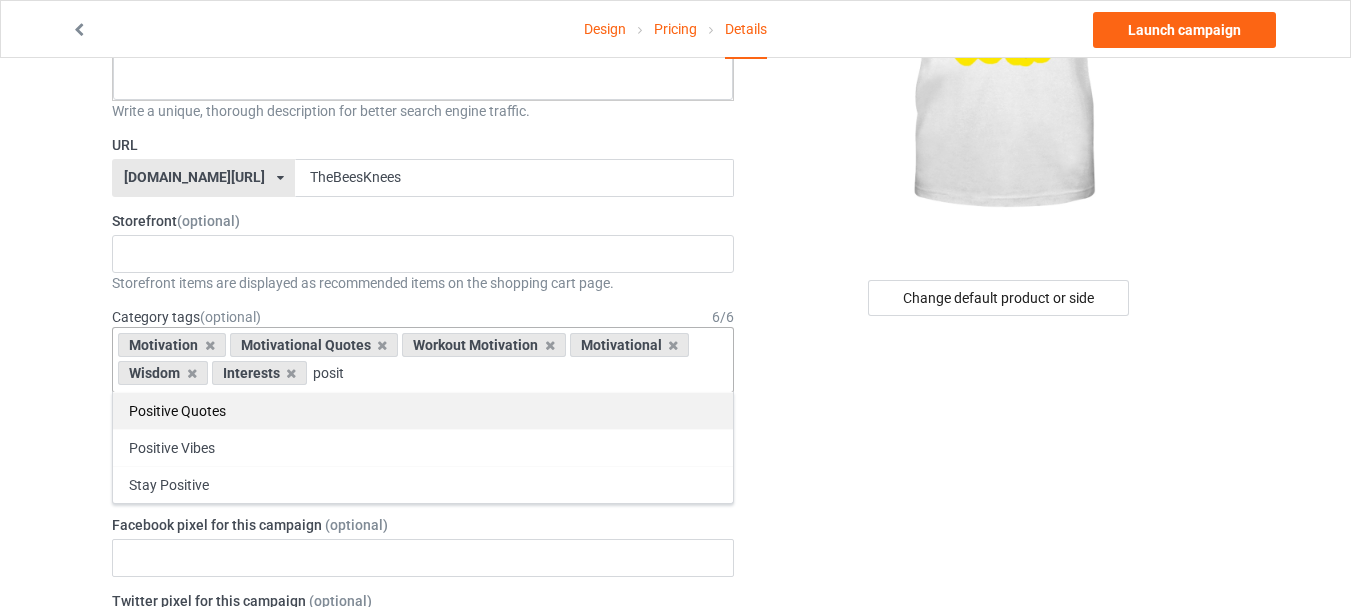 click on "Positive Quotes" at bounding box center [423, 410] 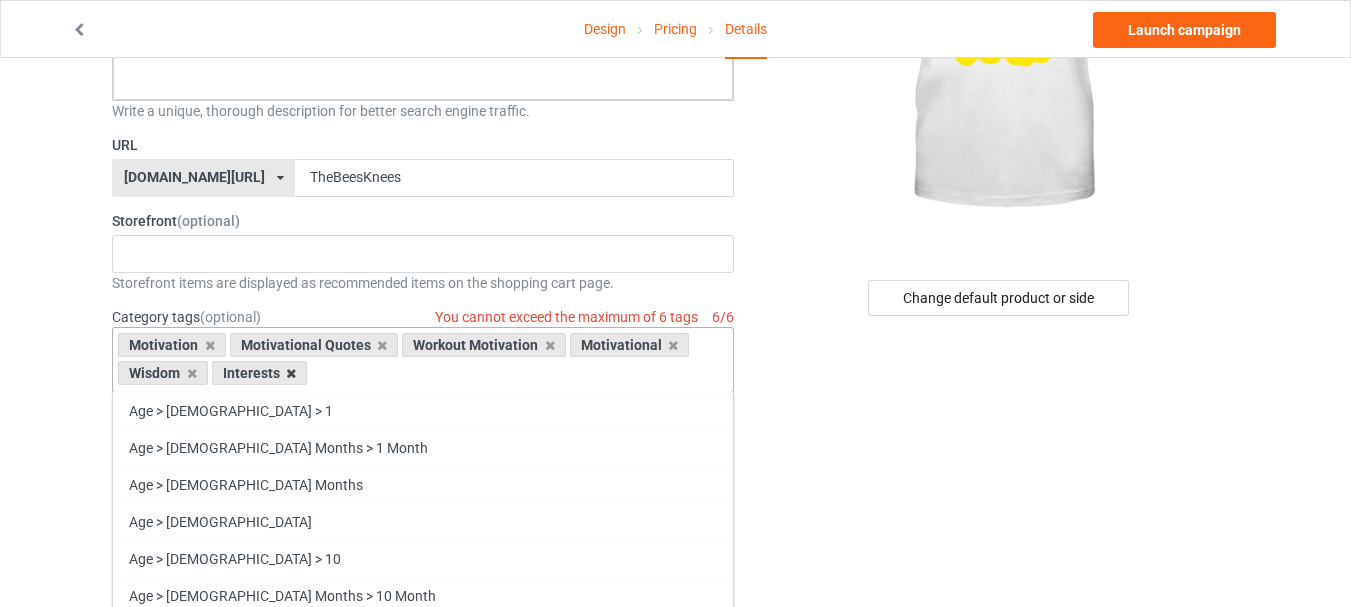 click at bounding box center [291, 373] 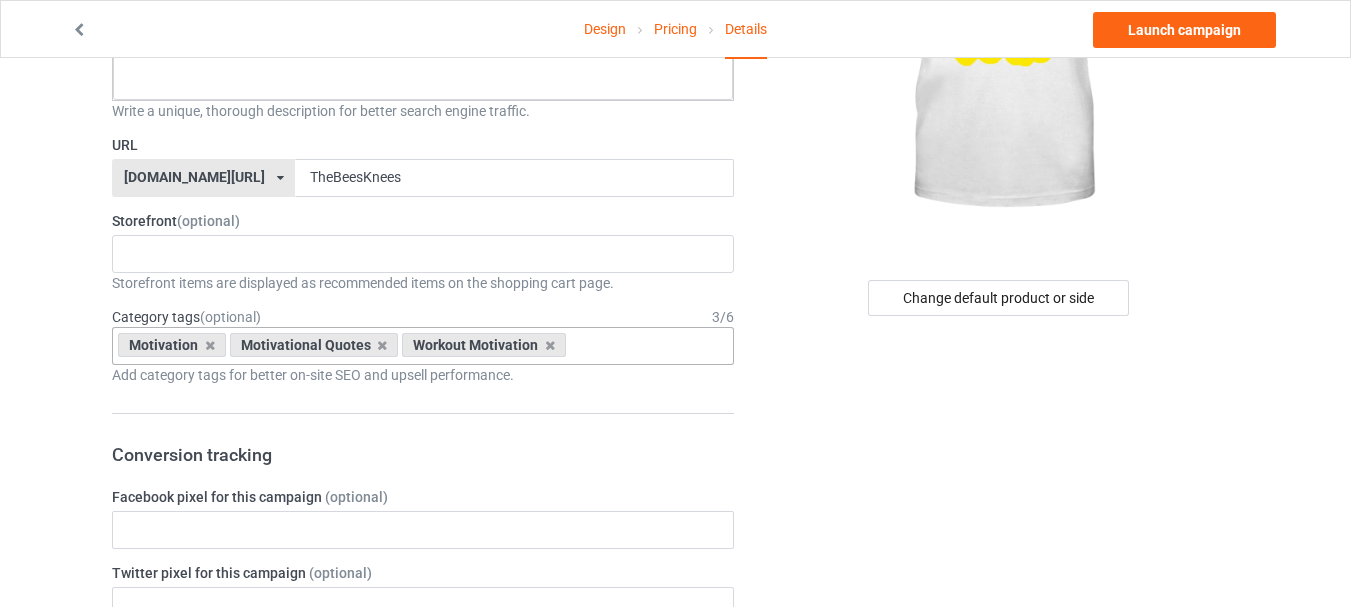 click on "Design Pricing Details Launch campaign Campaign Info Title (h1) 119   characters left Aint Nothing To it But To Do it Create a catchy, unique title for better search engine traffic. Description 1969   characters left       Small Normal Large Big Huge                                                                                     Aint Nothing To it But To Do it Write a unique, thorough description for better search engine traffic. URL [DOMAIN_NAME][URL] [DOMAIN_NAME][URL] 587d0d41cee36fd012c64a69 TheBeesKnees Storefront (optional) No result found Storefront items are displayed as recommended items on the shopping cart page. Category tags (optional) 3 / 6 Motivation Motivational Quotes Workout Motivation Age > [DEMOGRAPHIC_DATA] > 1 Age > [DEMOGRAPHIC_DATA] Months > 1 Month Age > [DEMOGRAPHIC_DATA] Months Age > [DEMOGRAPHIC_DATA] Age > [DEMOGRAPHIC_DATA] > 10 Age > [DEMOGRAPHIC_DATA] Months > 10 Month Age > [DEMOGRAPHIC_DATA] > 100 Sports > Running > 10K Run Age > [DEMOGRAPHIC_DATA] > 11 Age > [DEMOGRAPHIC_DATA] Months > 11 Month Age > [DEMOGRAPHIC_DATA] > 12 Age > [DEMOGRAPHIC_DATA] Months > 12 Month Age > [DEMOGRAPHIC_DATA] > 13 Age > [DEMOGRAPHIC_DATA] > 14 Age > [DEMOGRAPHIC_DATA] > 15 Age > [DEMOGRAPHIC_DATA] > 16 Age" at bounding box center [675, 794] 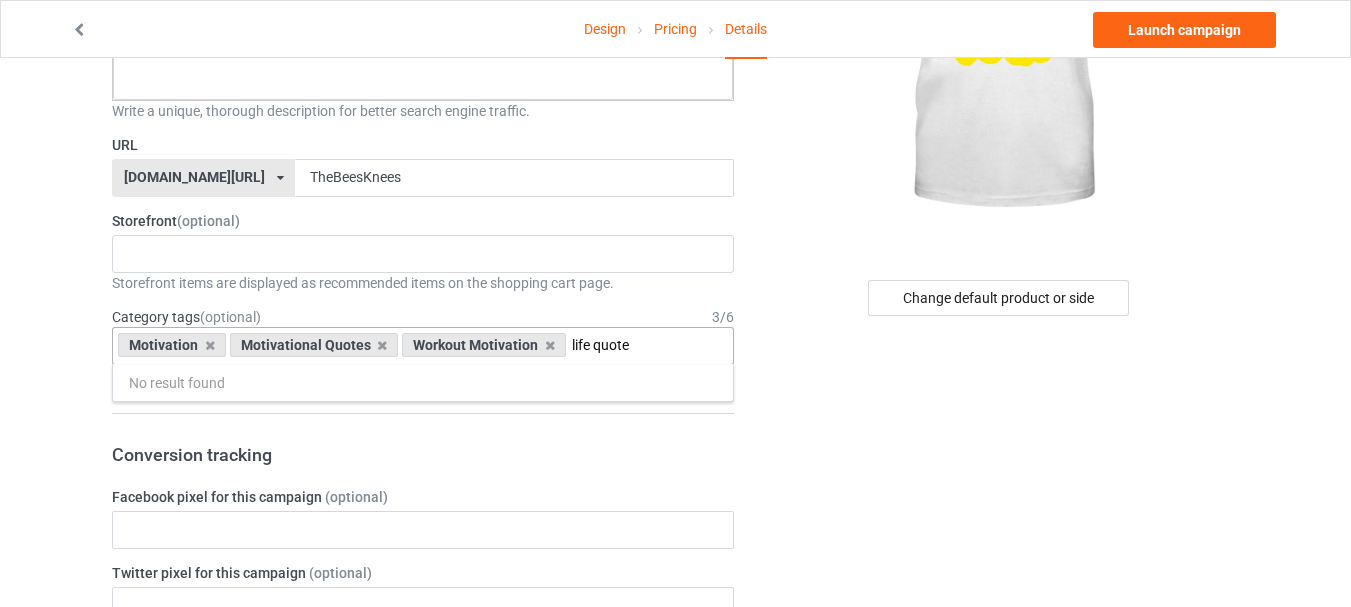 drag, startPoint x: 645, startPoint y: 348, endPoint x: 571, endPoint y: 359, distance: 74.8131 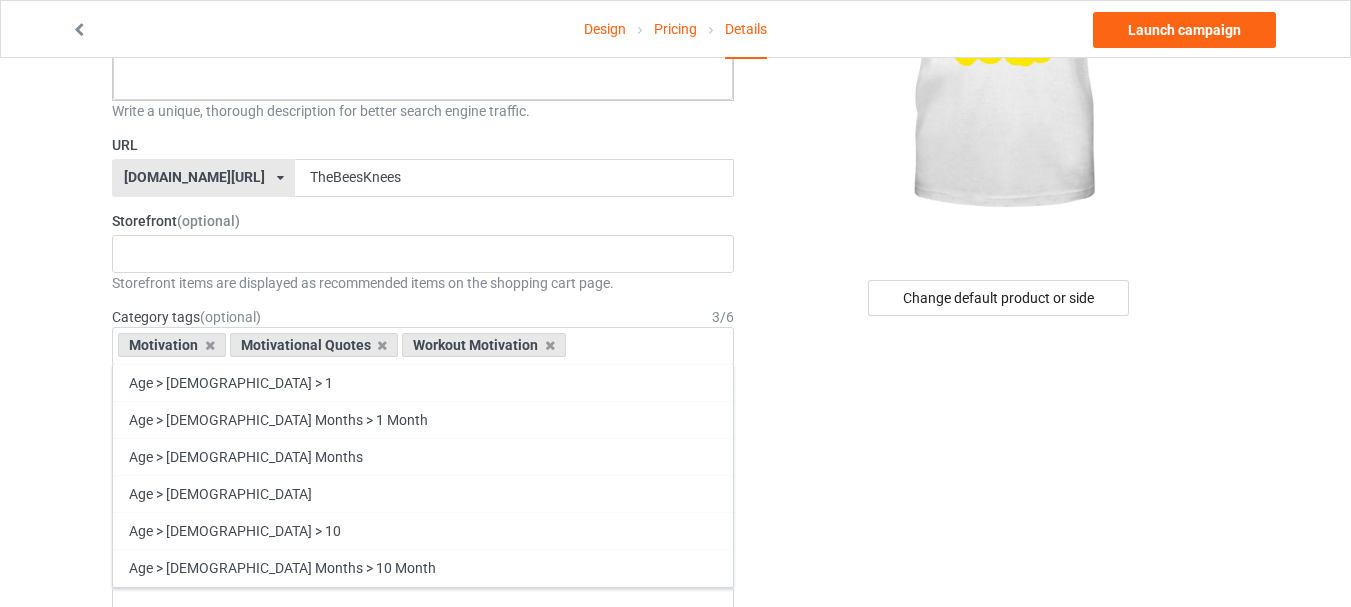 type 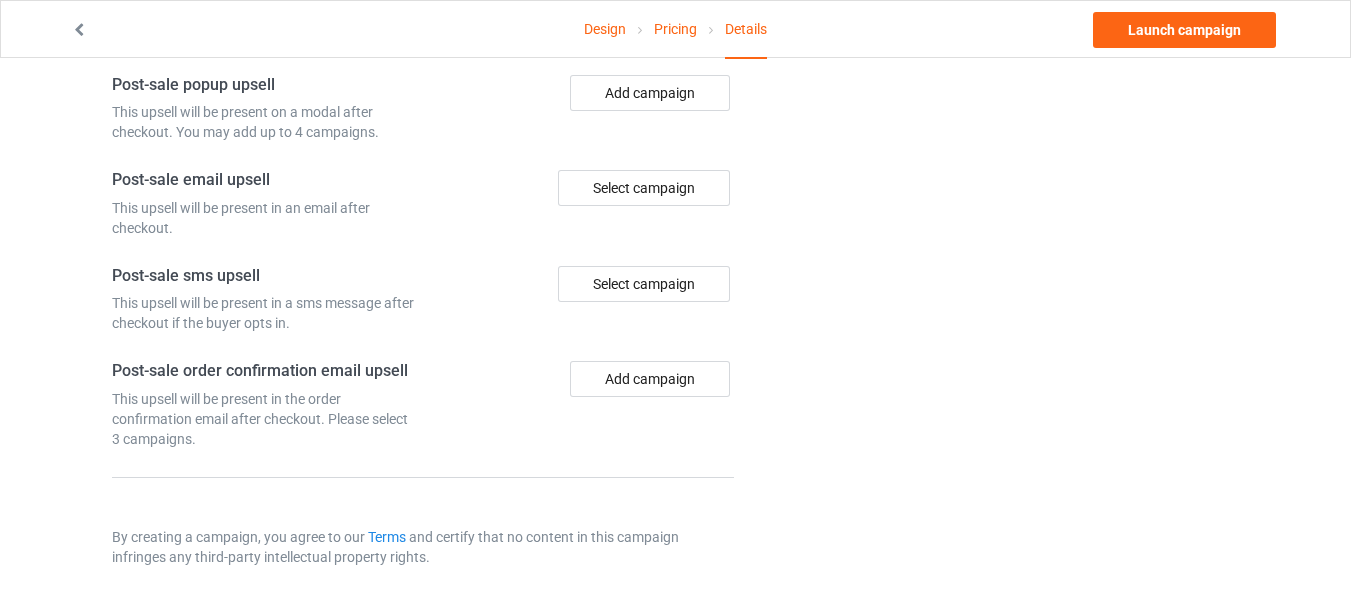 scroll, scrollTop: 1524, scrollLeft: 0, axis: vertical 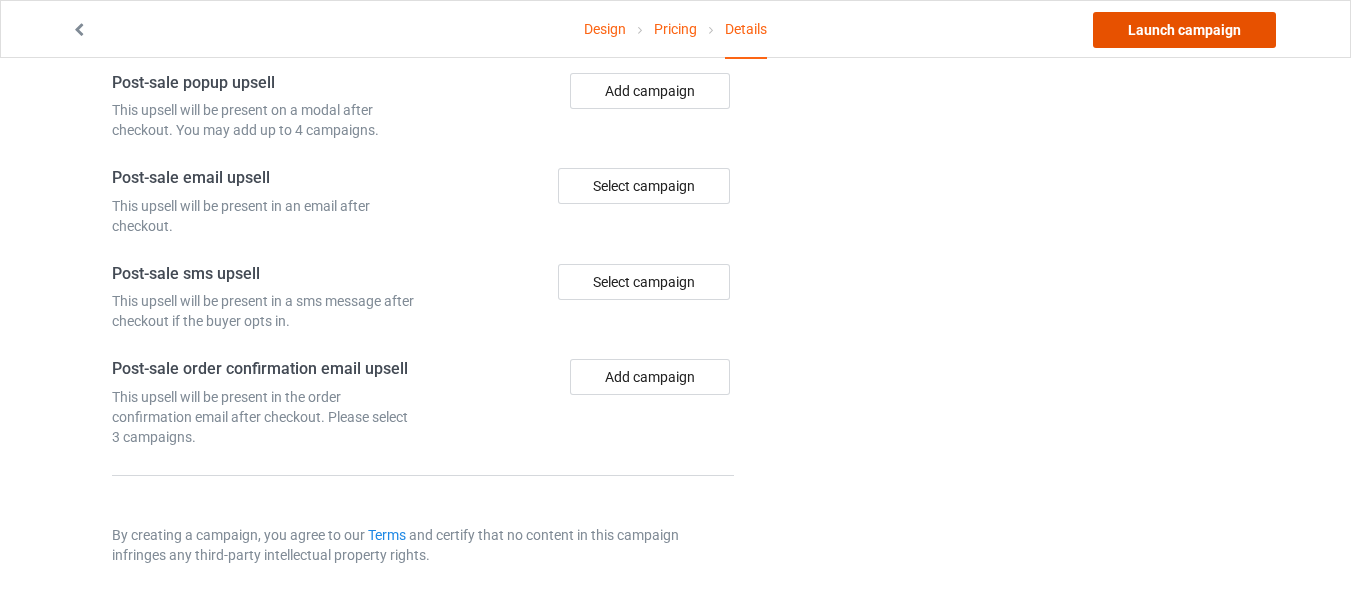 click on "Launch campaign" at bounding box center [1184, 30] 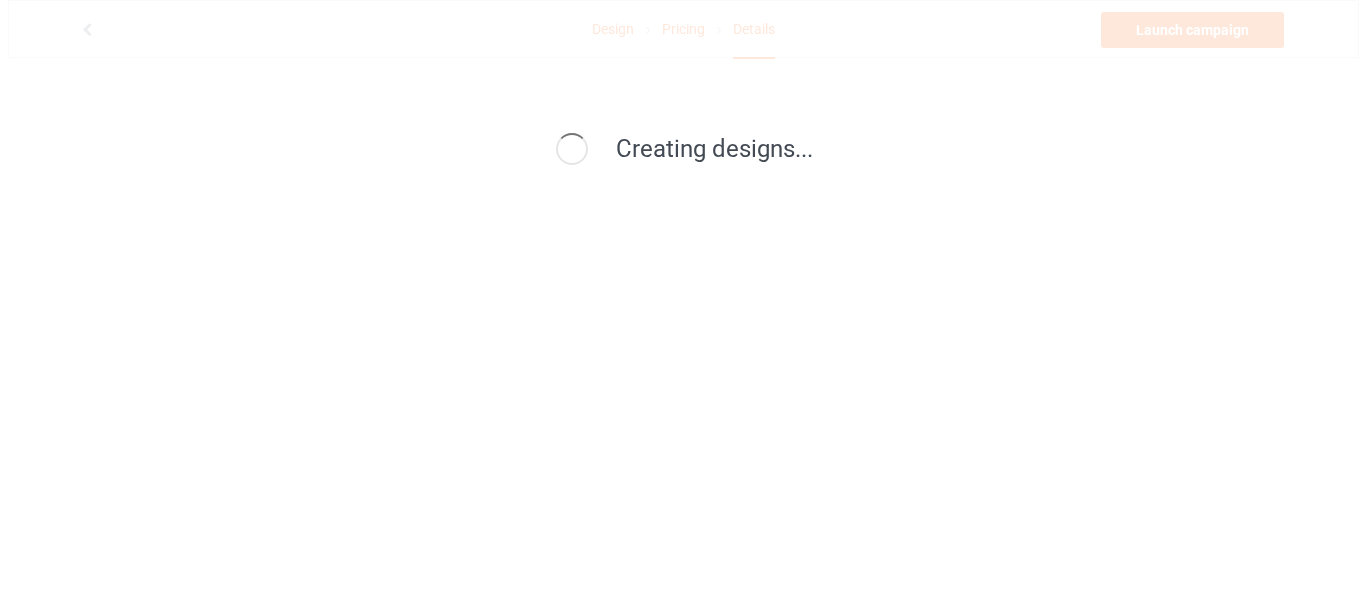scroll, scrollTop: 0, scrollLeft: 0, axis: both 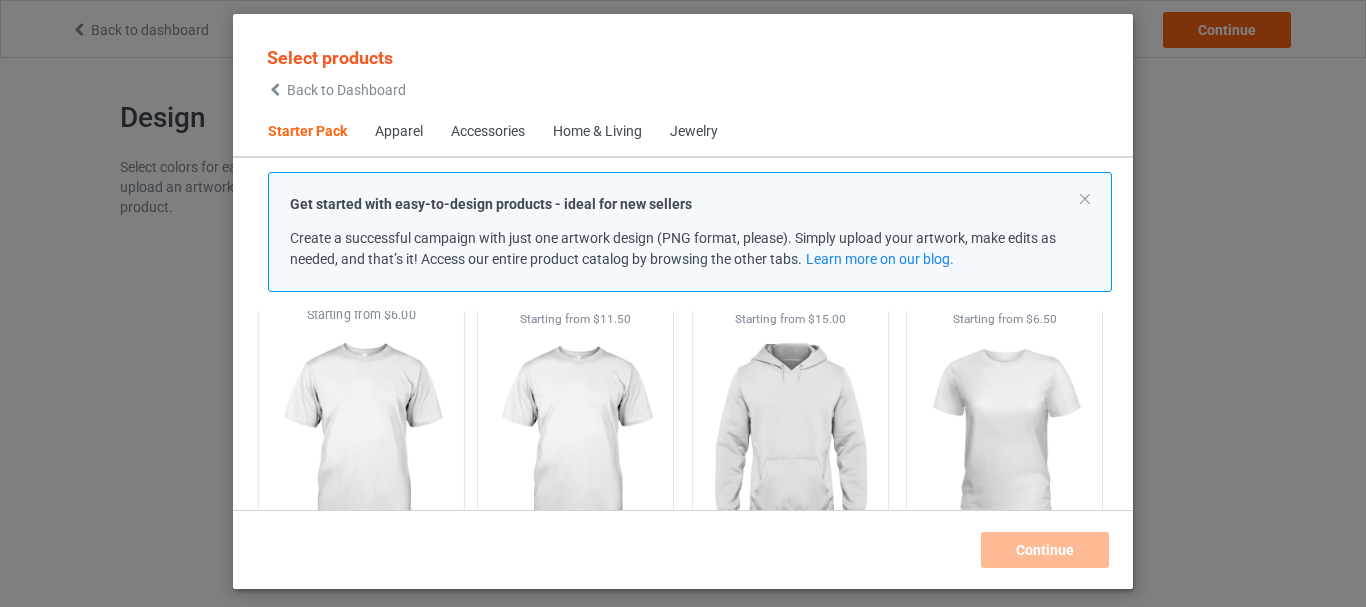 click at bounding box center [361, 441] 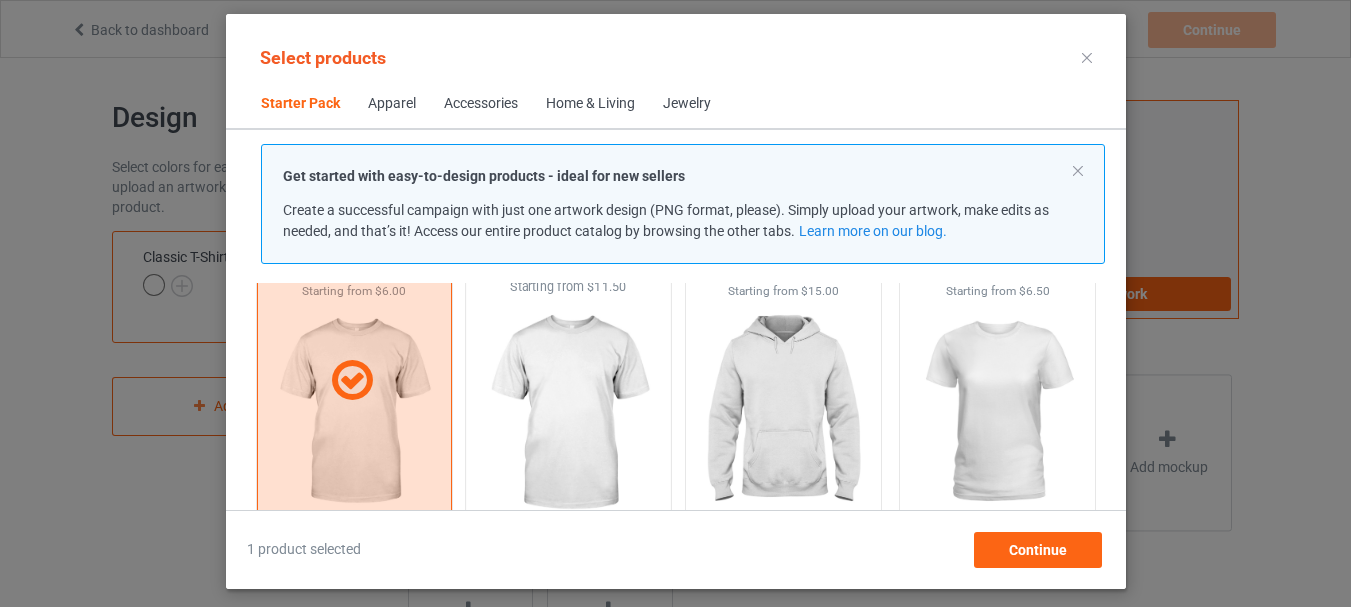 click at bounding box center [568, 413] 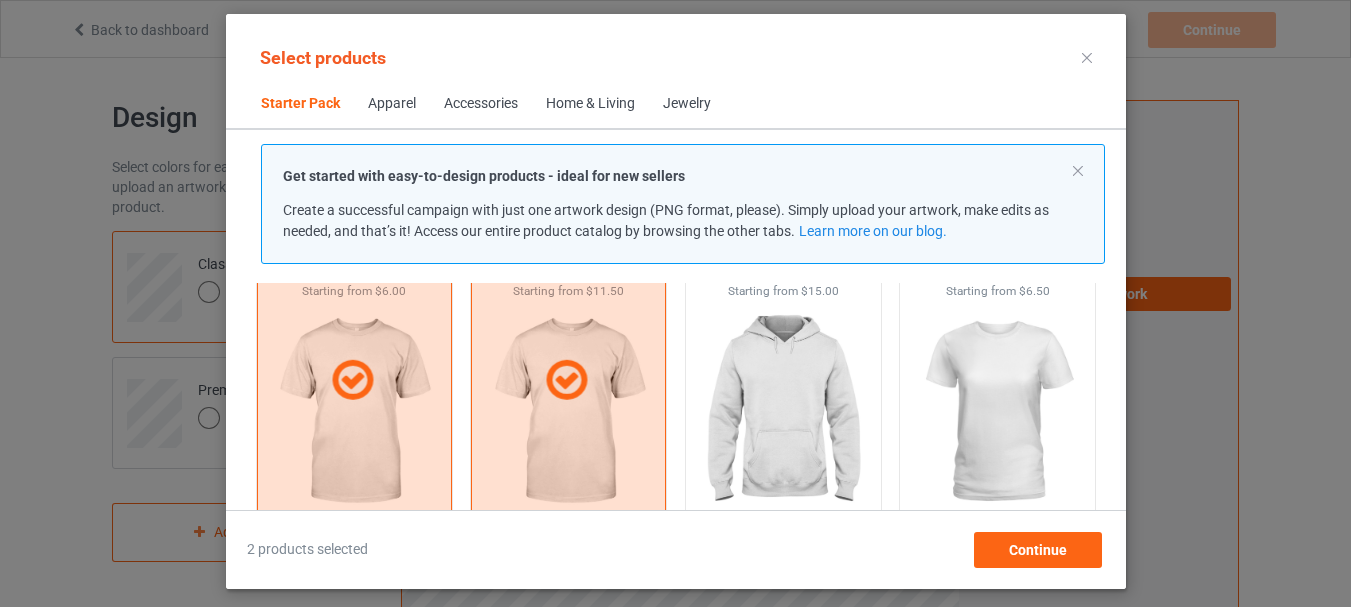 click at bounding box center [1087, 58] 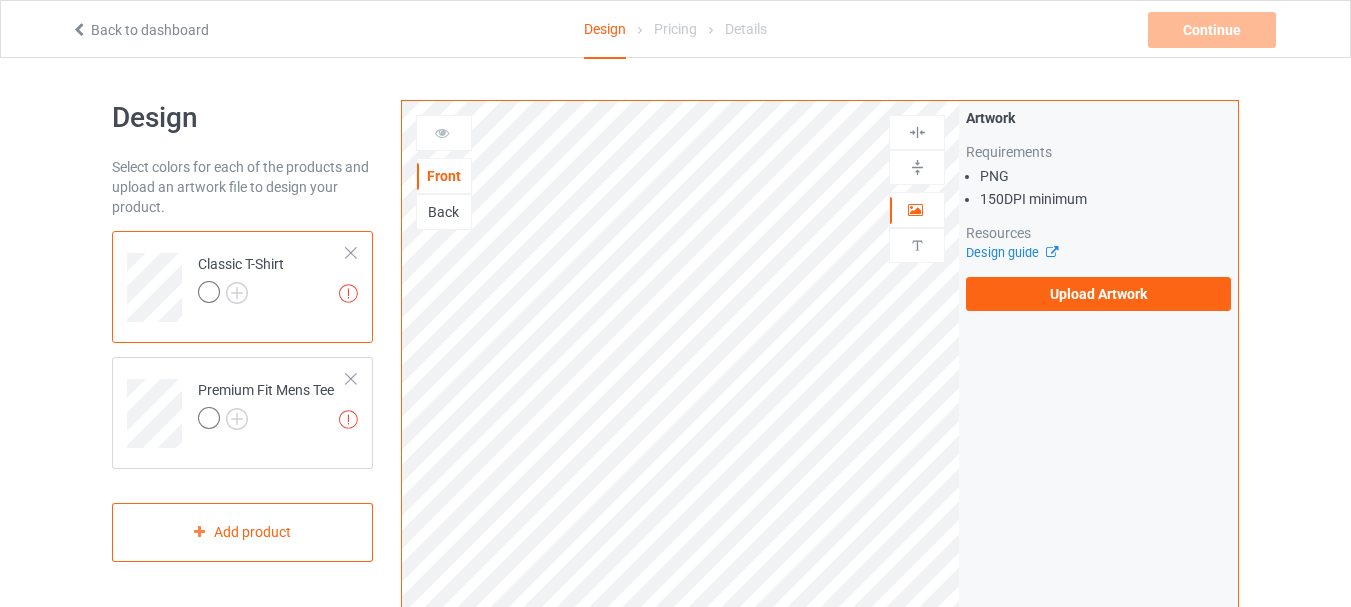 click on "Back to dashboard" at bounding box center (140, 30) 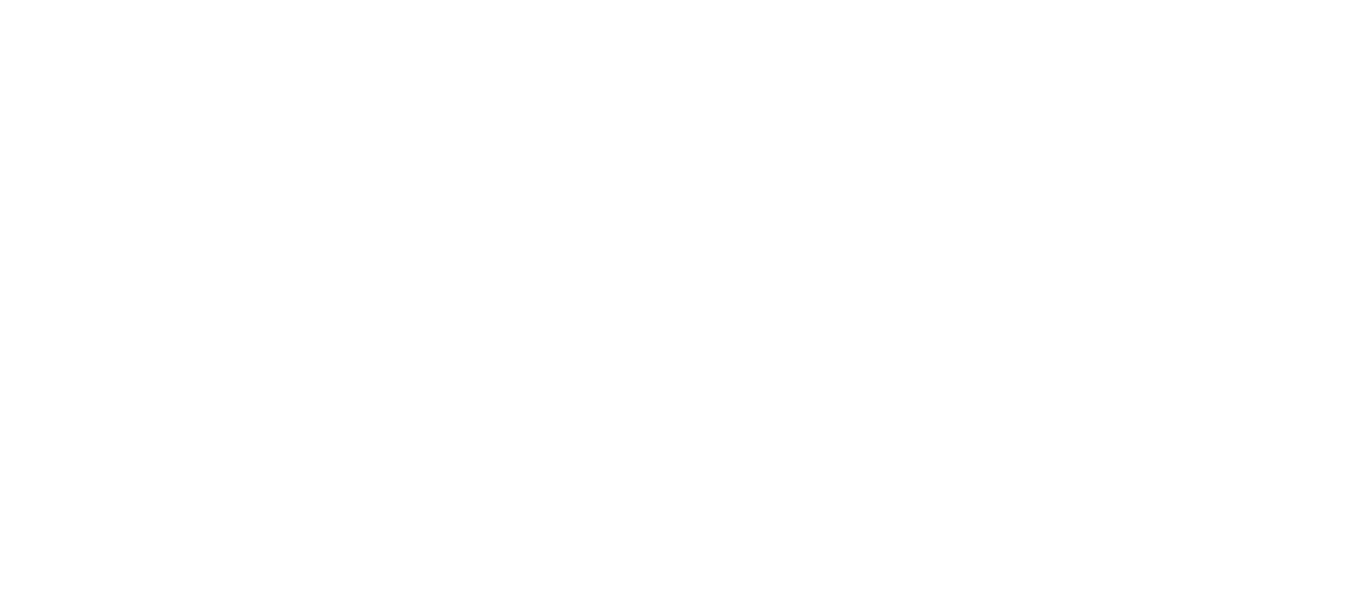 scroll, scrollTop: 0, scrollLeft: 0, axis: both 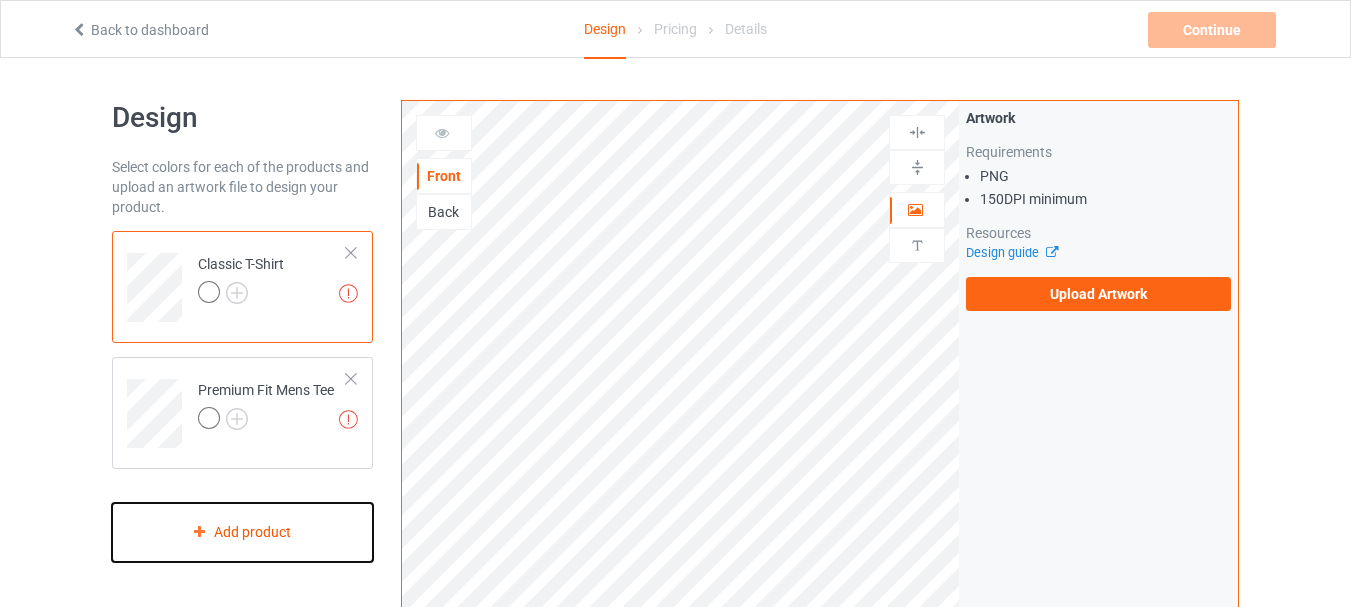 click on "Add product" at bounding box center (242, 532) 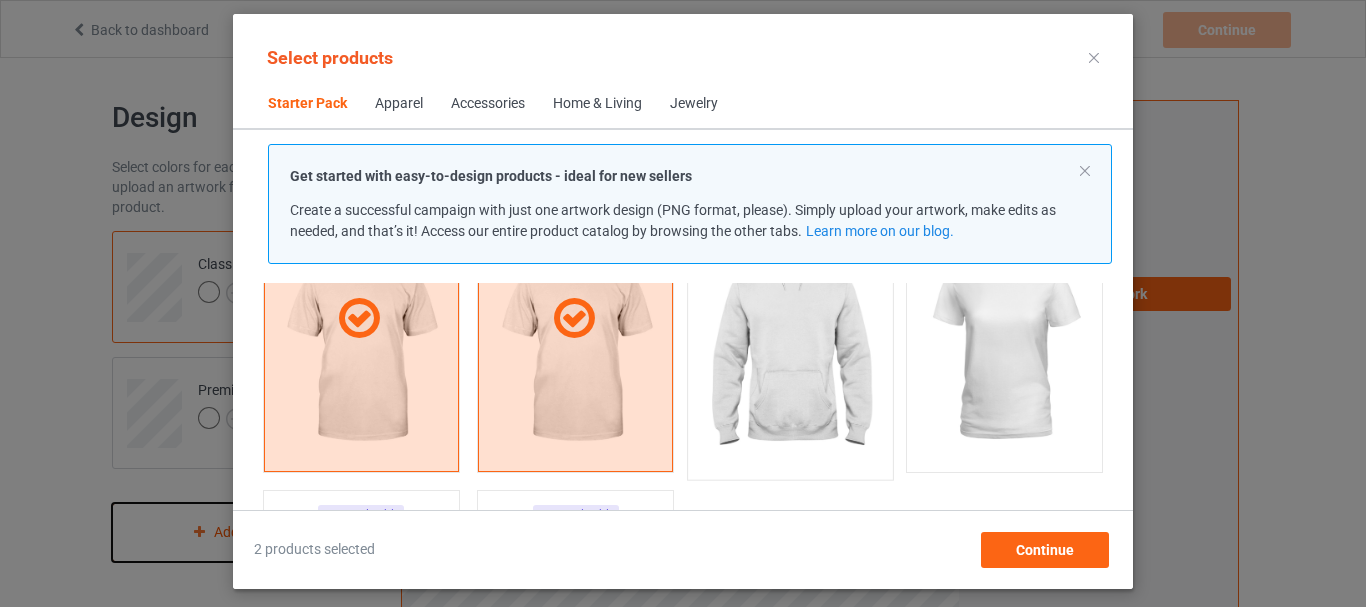 scroll, scrollTop: 326, scrollLeft: 0, axis: vertical 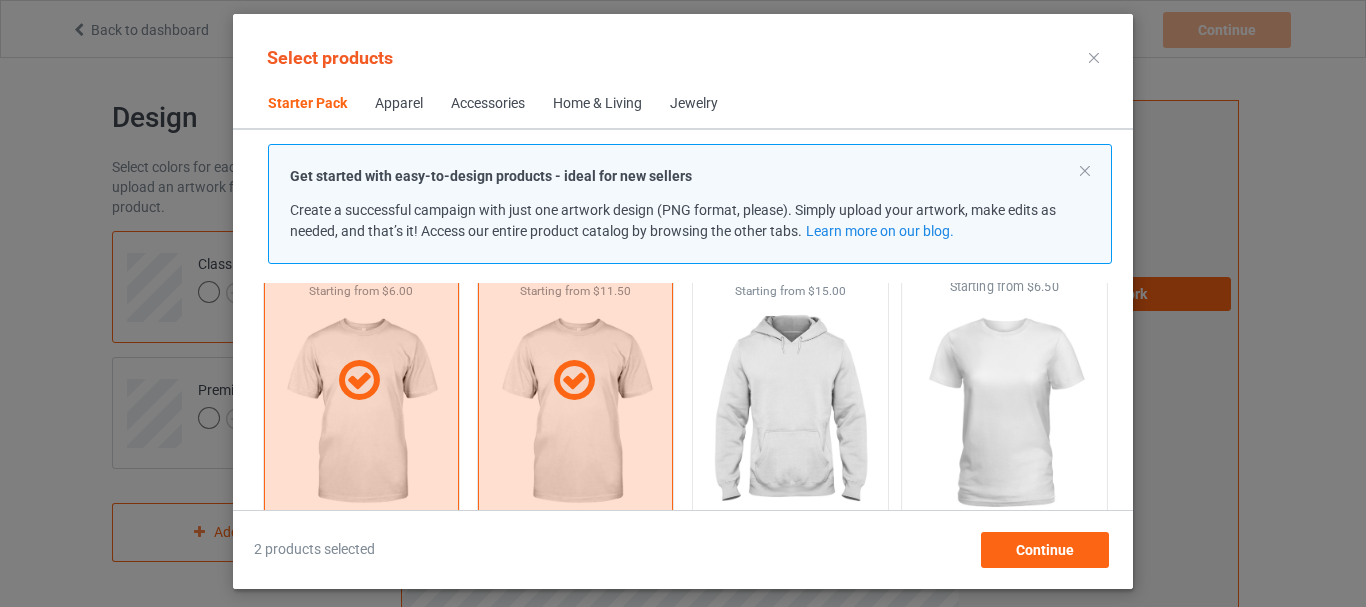 click at bounding box center (1005, 413) 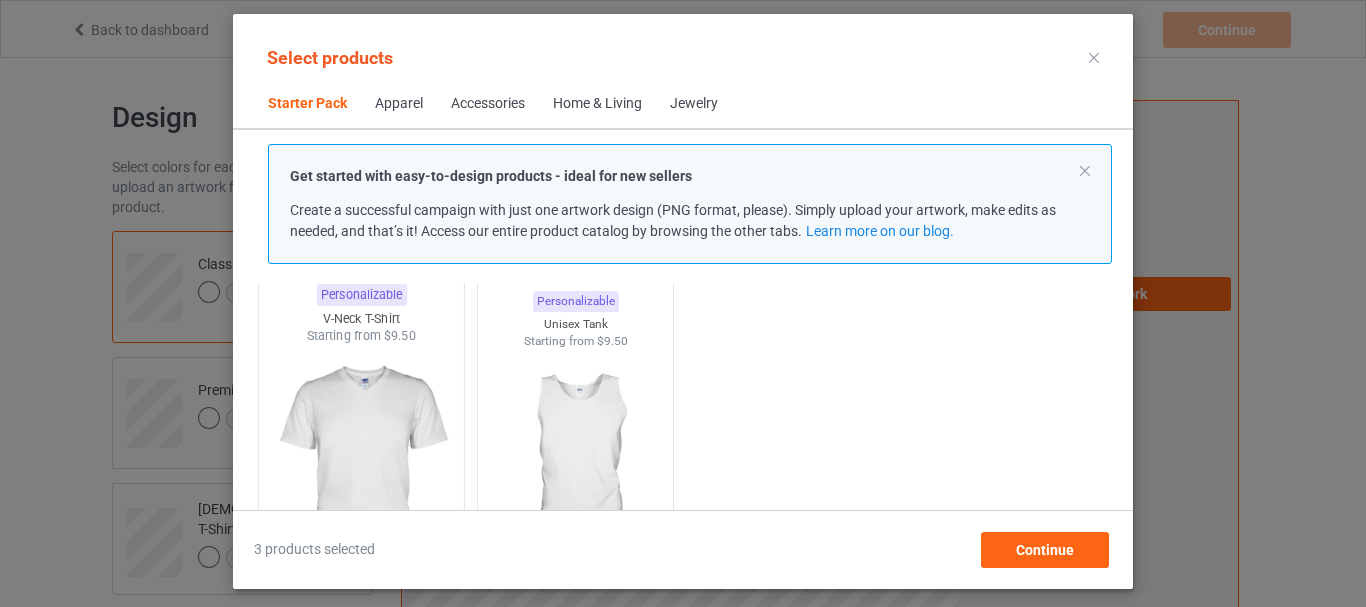 scroll, scrollTop: 326, scrollLeft: 0, axis: vertical 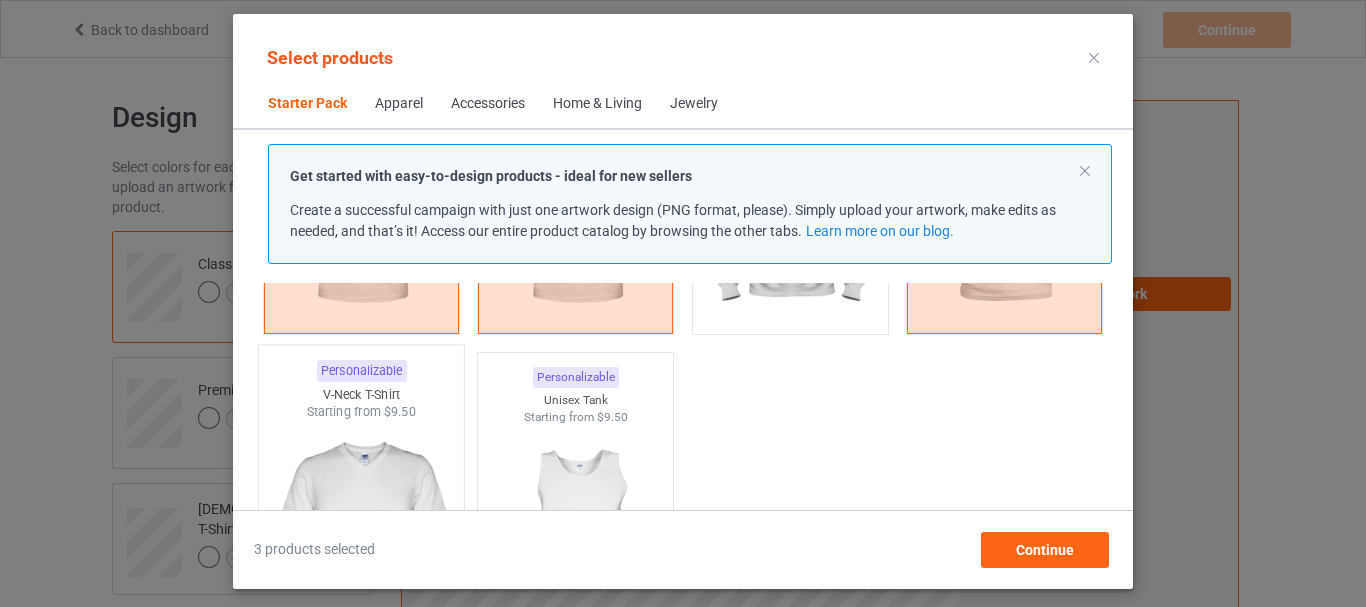 click at bounding box center [361, 538] 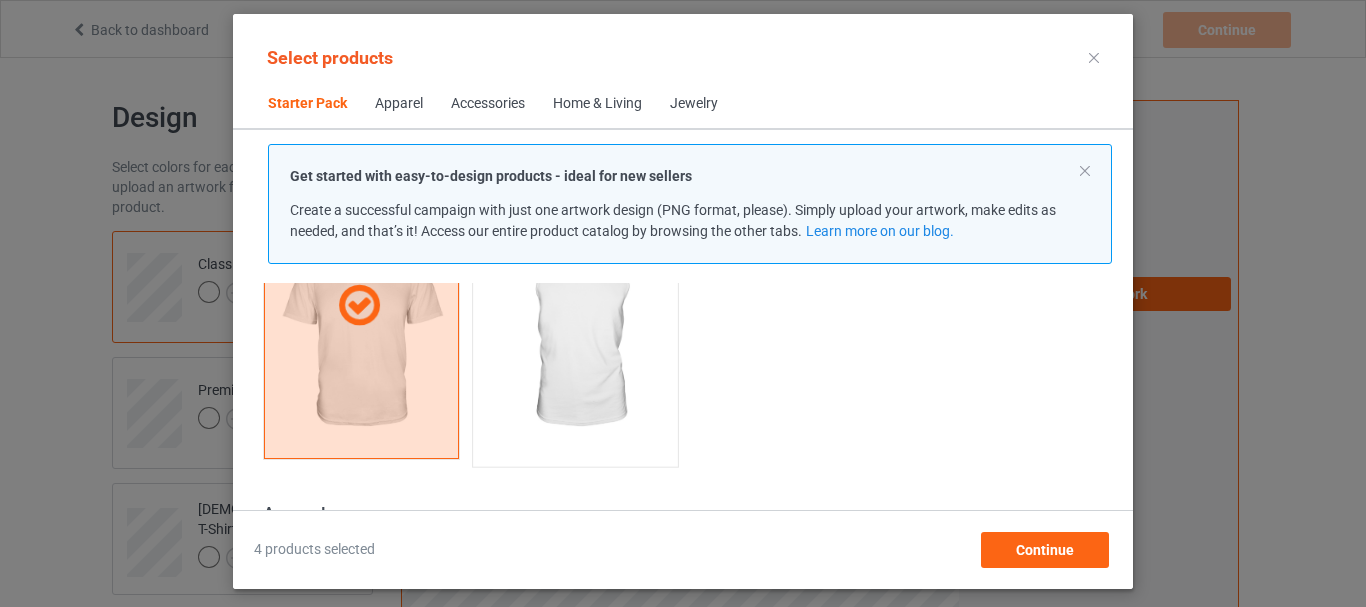 scroll, scrollTop: 726, scrollLeft: 0, axis: vertical 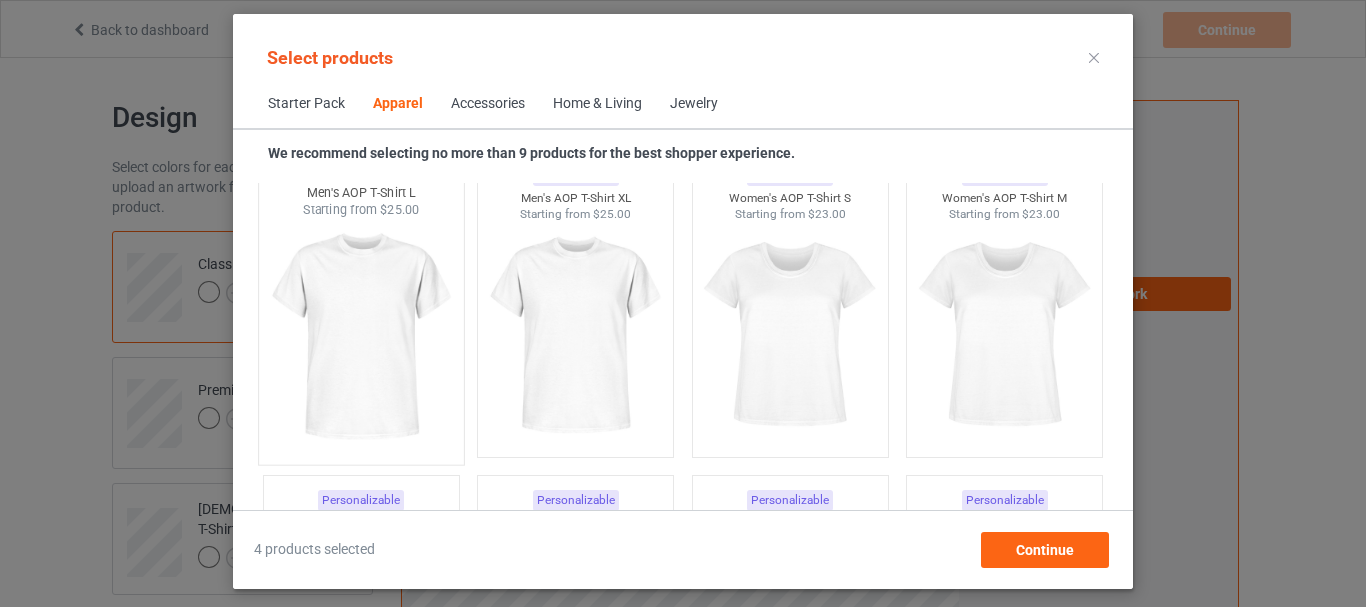 click at bounding box center (361, 336) 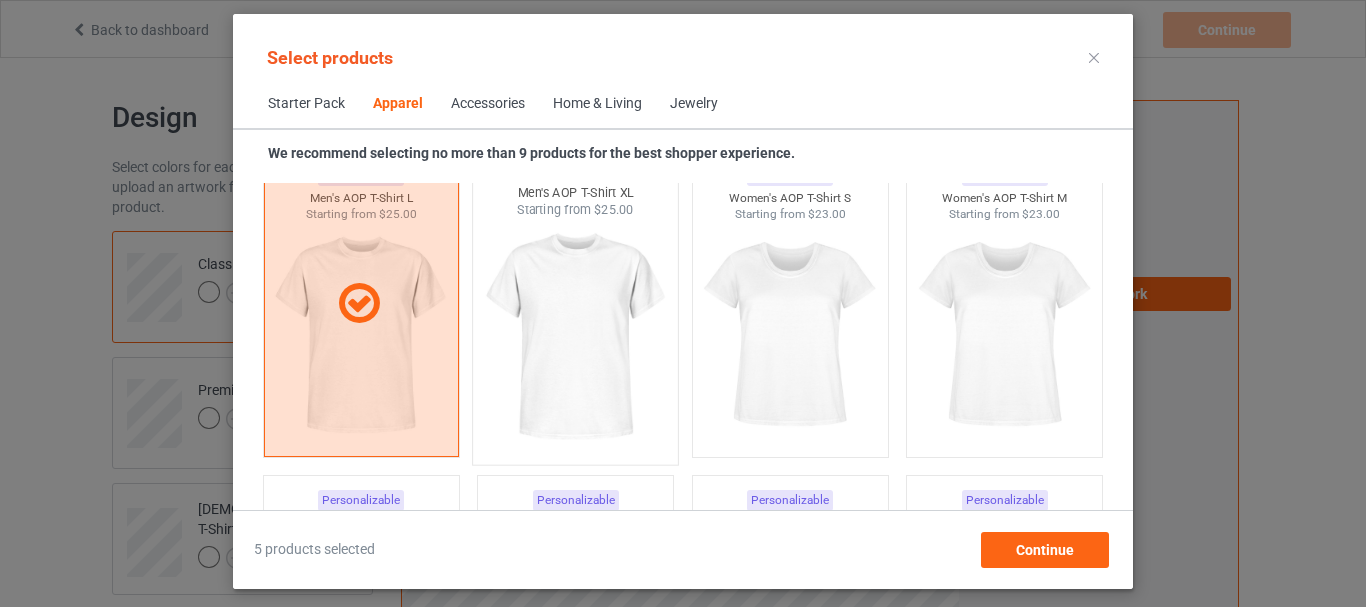 click at bounding box center [576, 336] 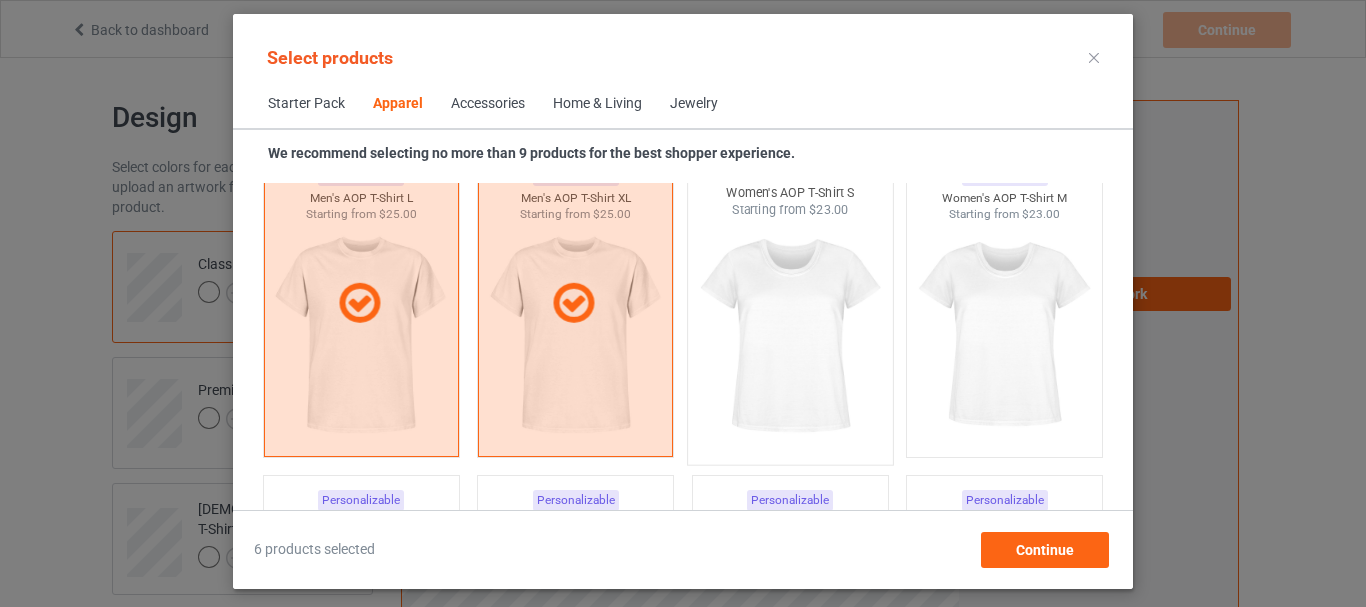 click at bounding box center (790, 336) 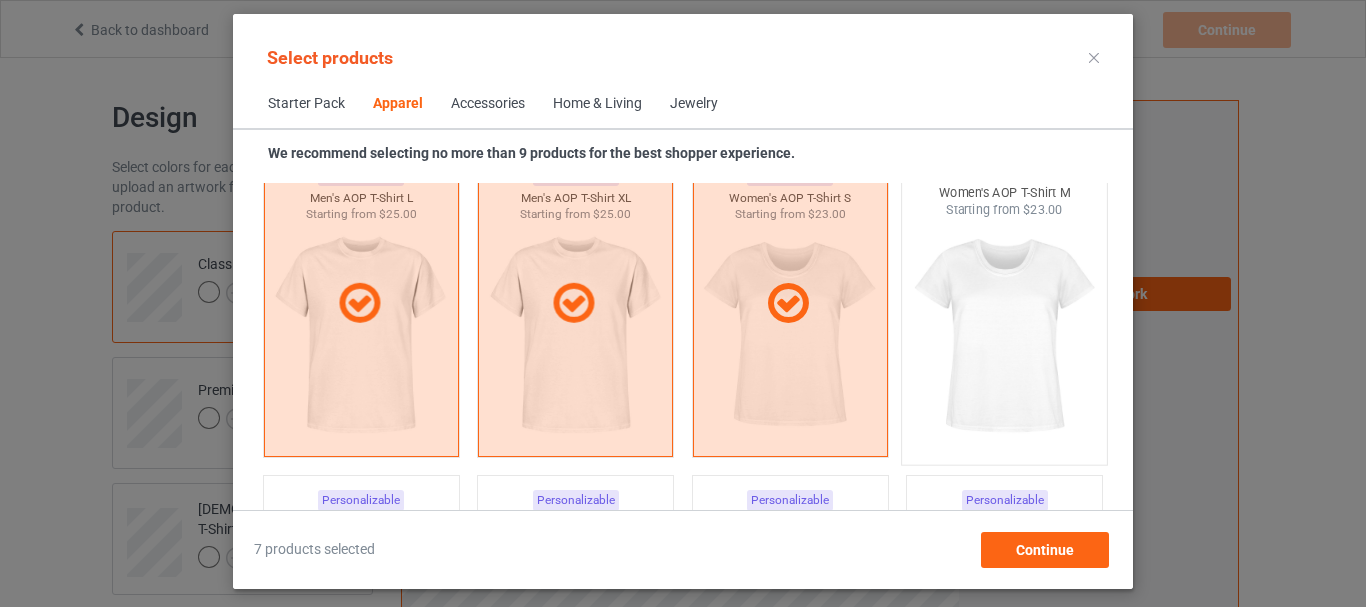 click at bounding box center (1005, 336) 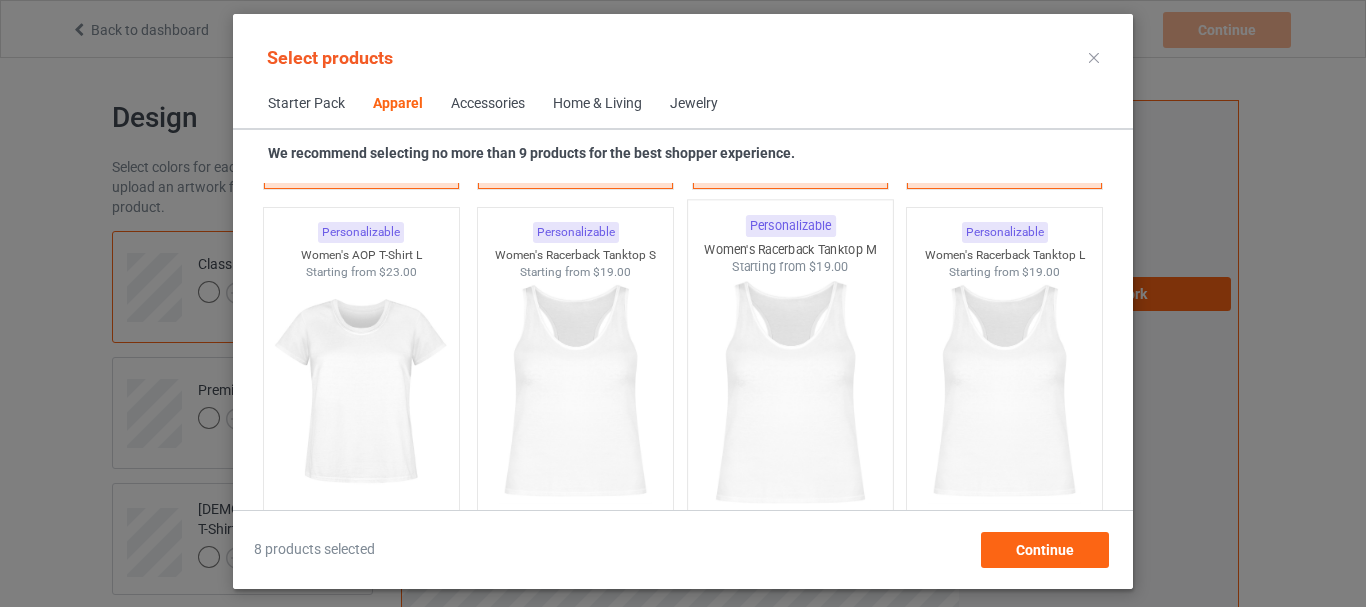 scroll, scrollTop: 3726, scrollLeft: 0, axis: vertical 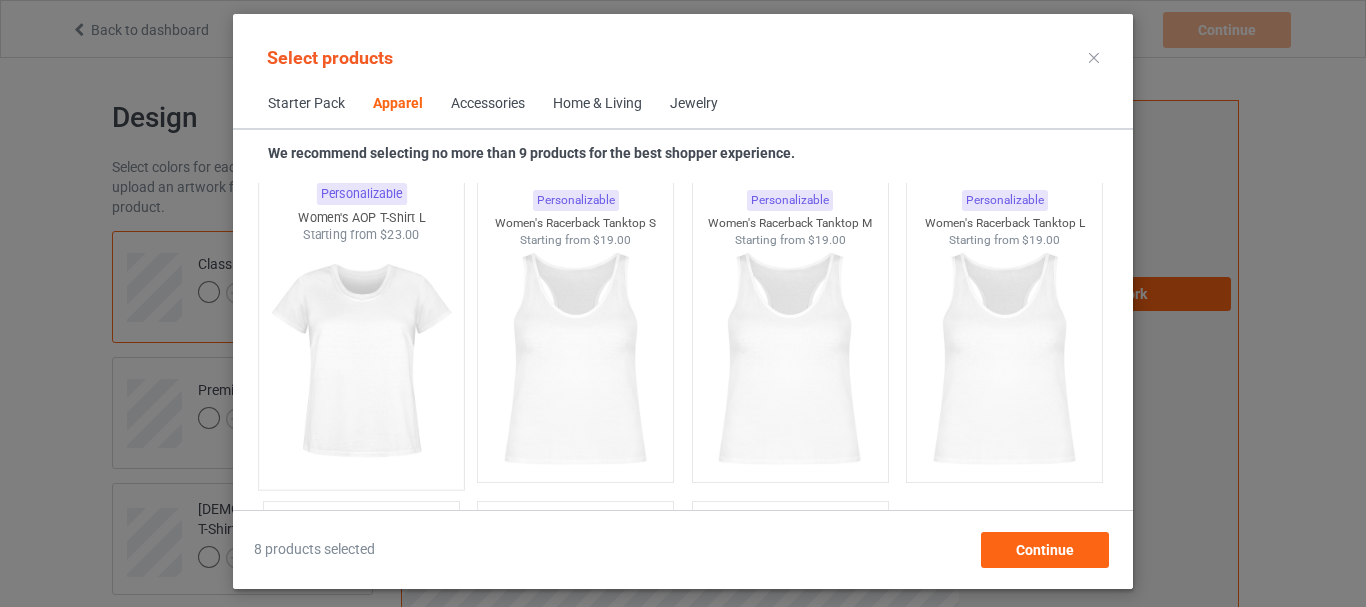 click at bounding box center [361, 361] 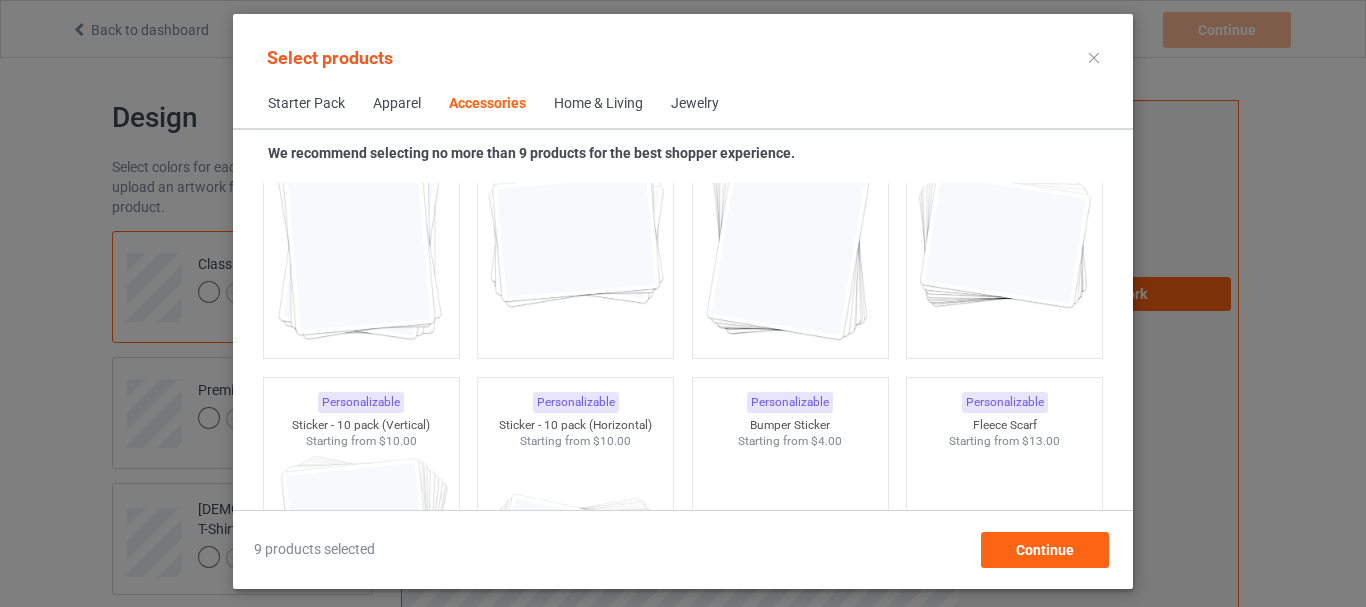 scroll, scrollTop: 7526, scrollLeft: 0, axis: vertical 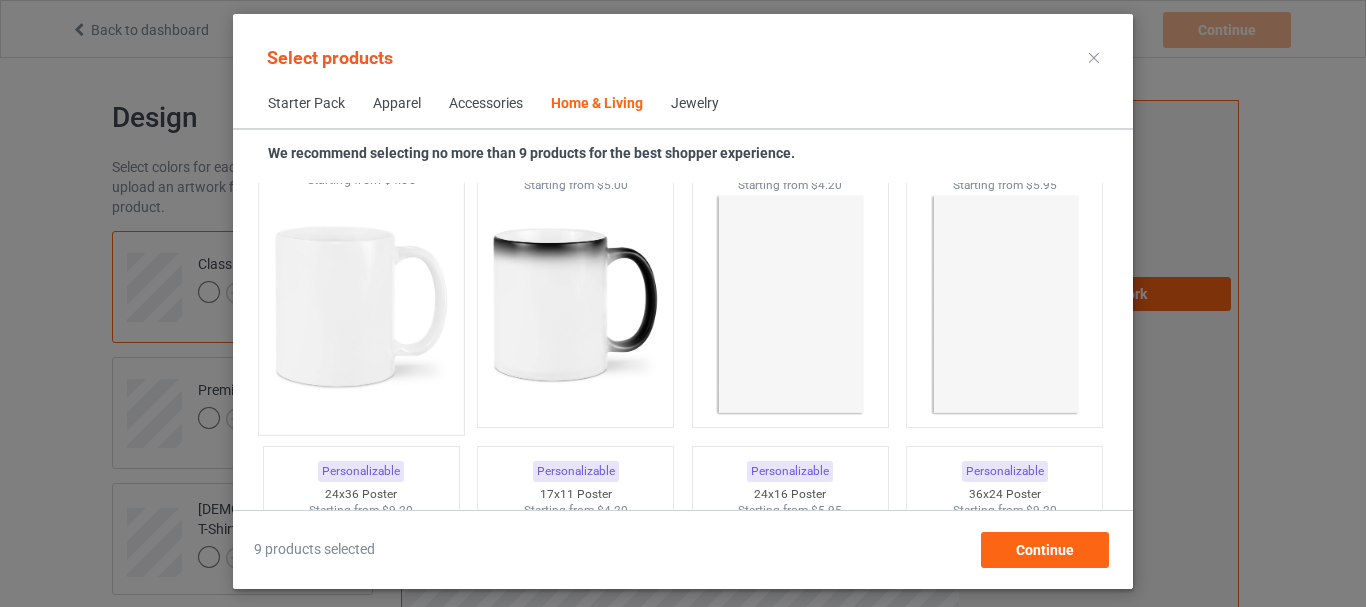 click at bounding box center [361, 306] 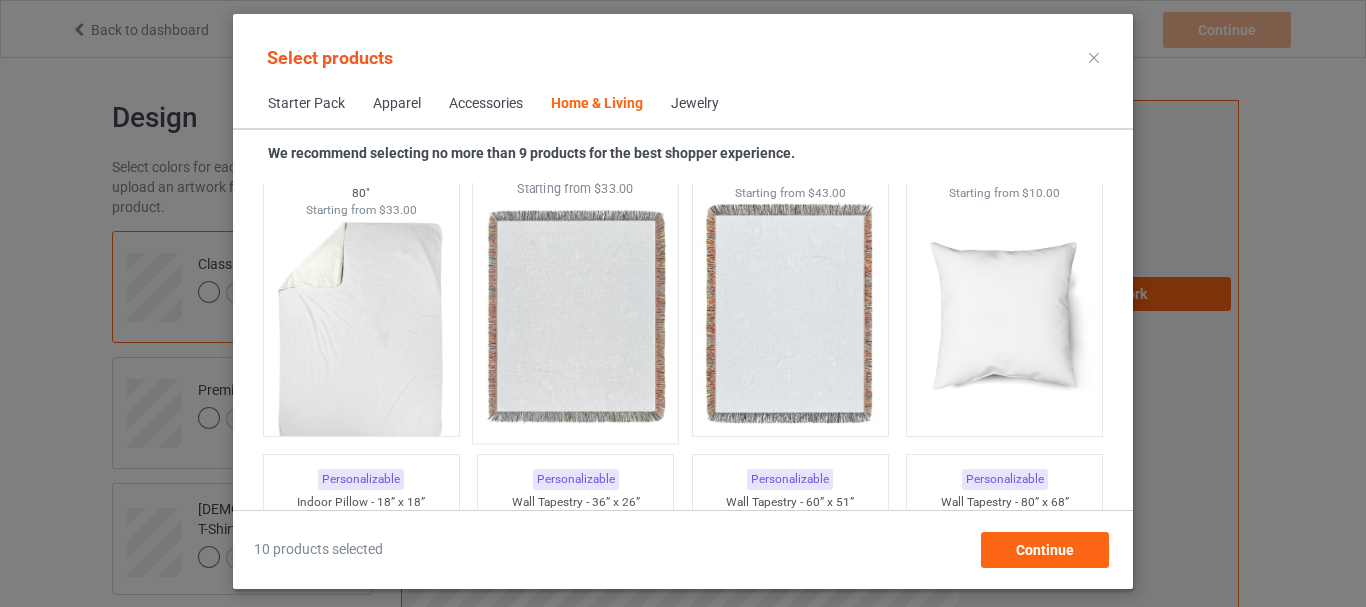 scroll, scrollTop: 10126, scrollLeft: 0, axis: vertical 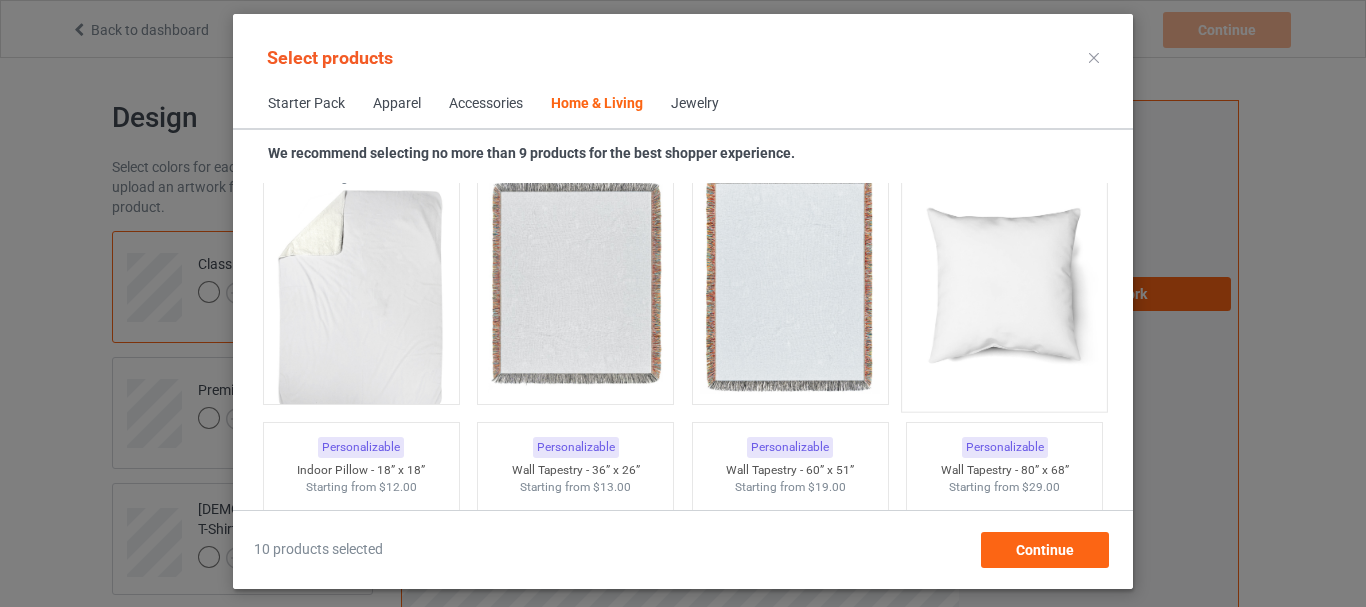 click at bounding box center (1005, 283) 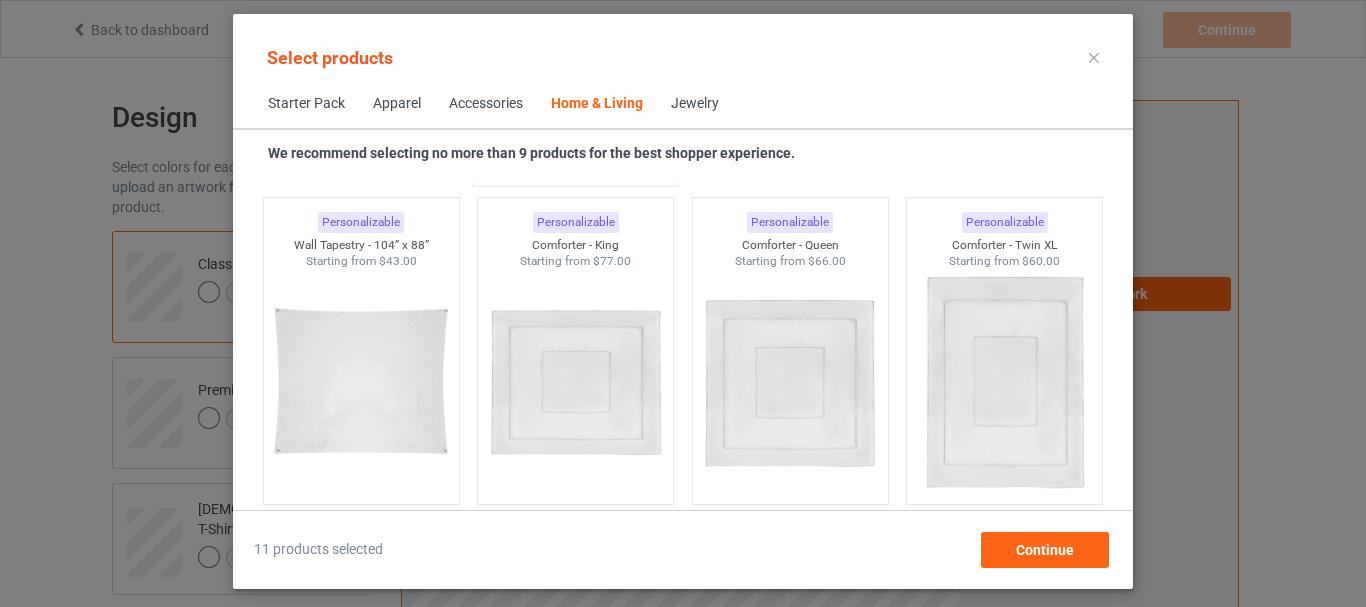 scroll, scrollTop: 10726, scrollLeft: 0, axis: vertical 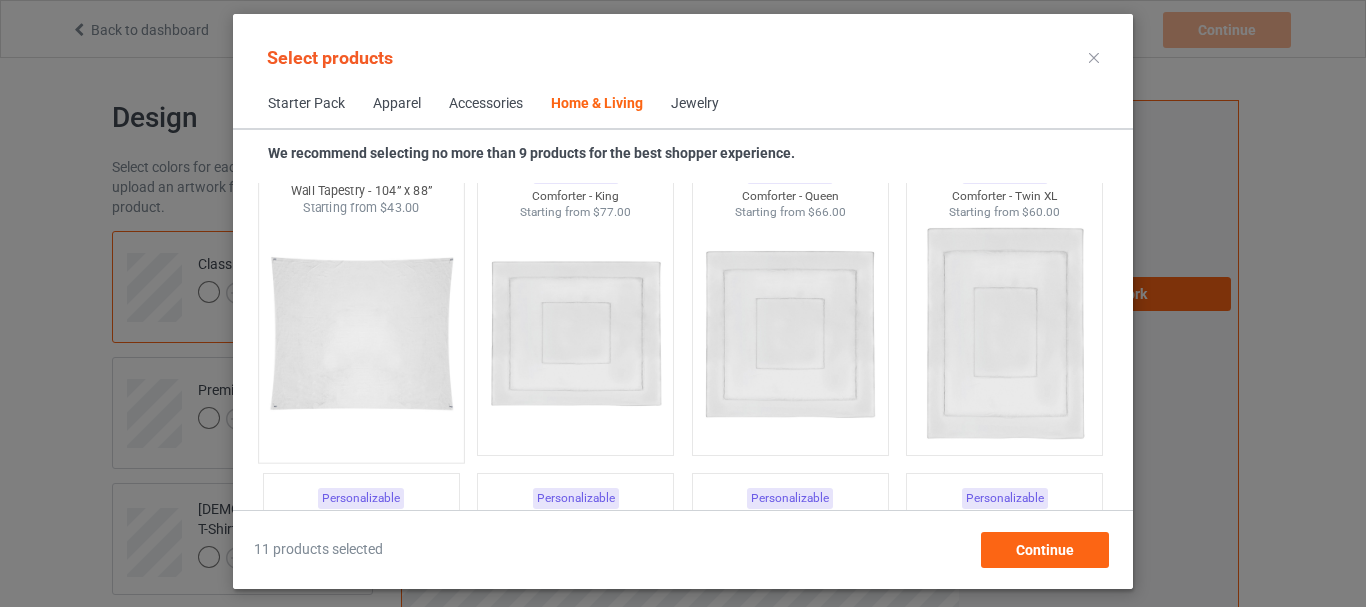 click at bounding box center [361, 334] 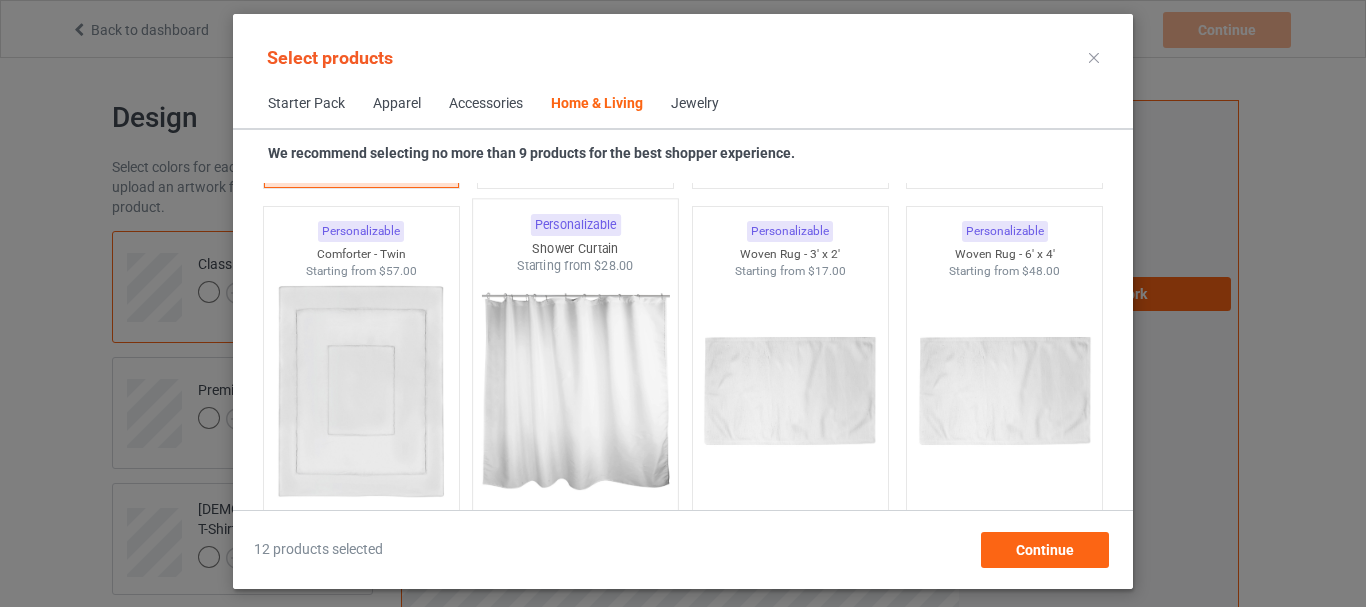 scroll, scrollTop: 11026, scrollLeft: 0, axis: vertical 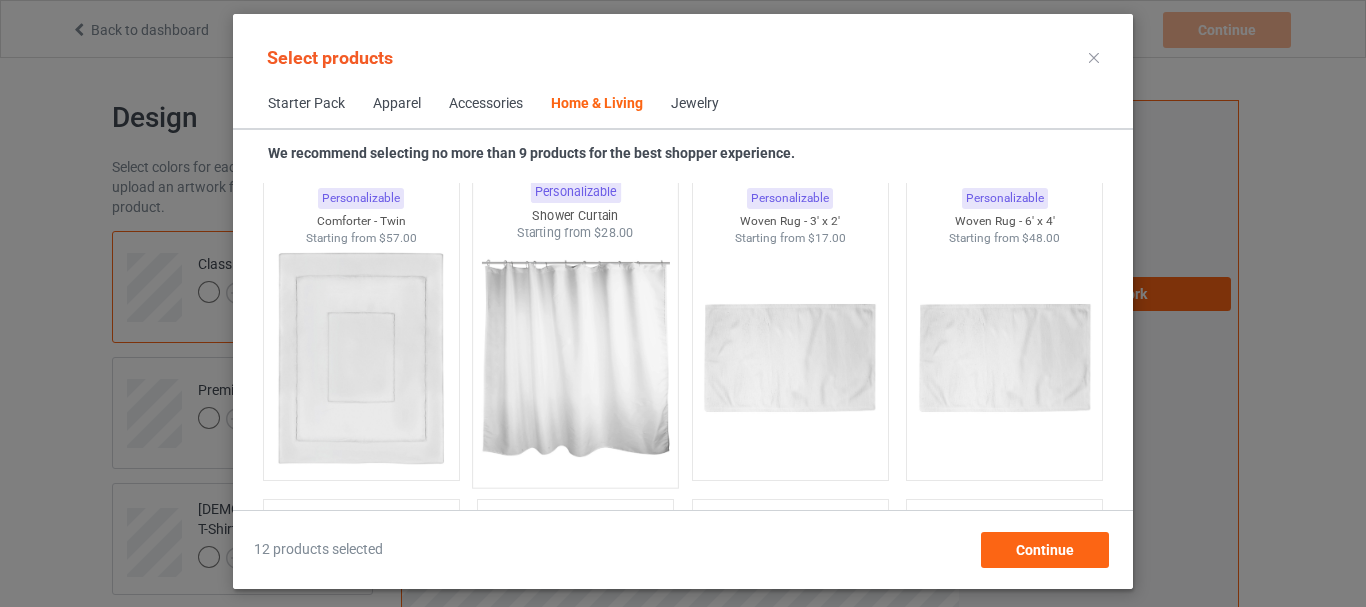 click at bounding box center (576, 359) 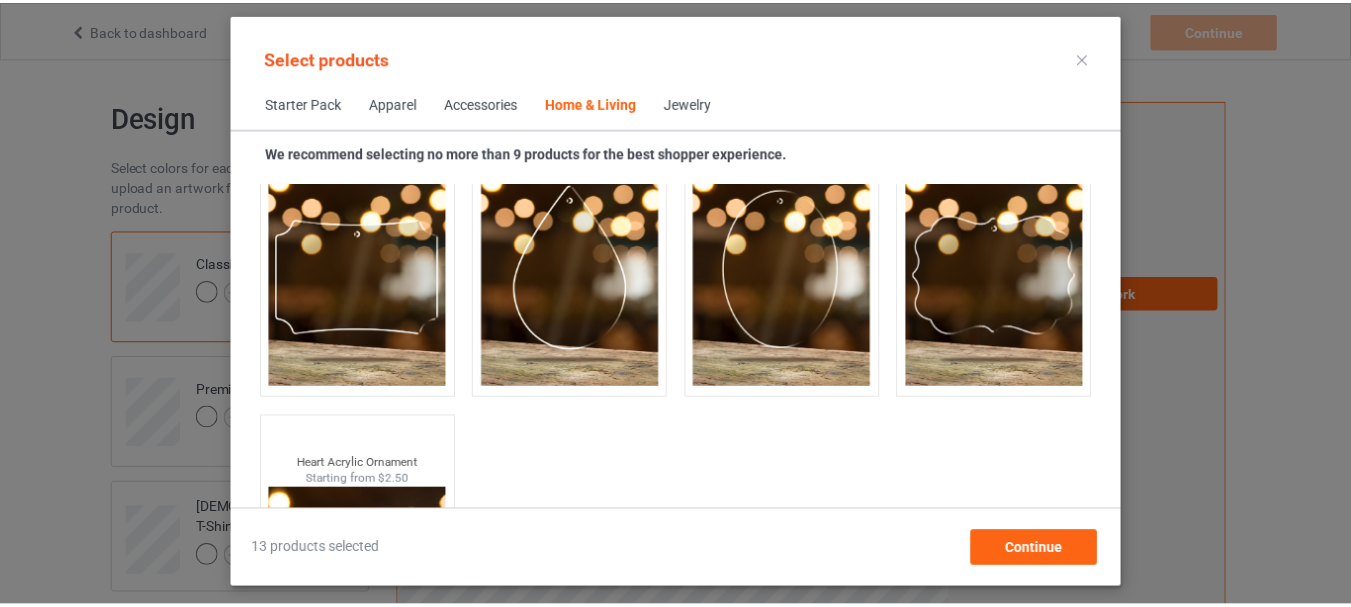 scroll, scrollTop: 21526, scrollLeft: 0, axis: vertical 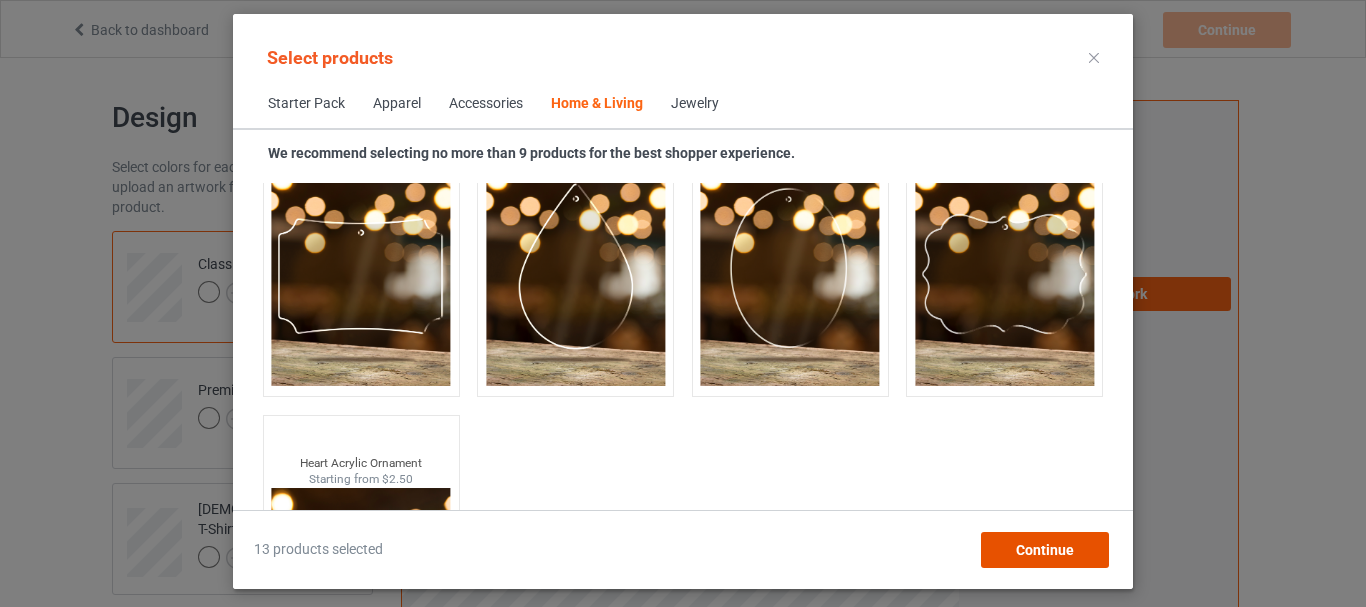 click on "Continue" at bounding box center [1045, 550] 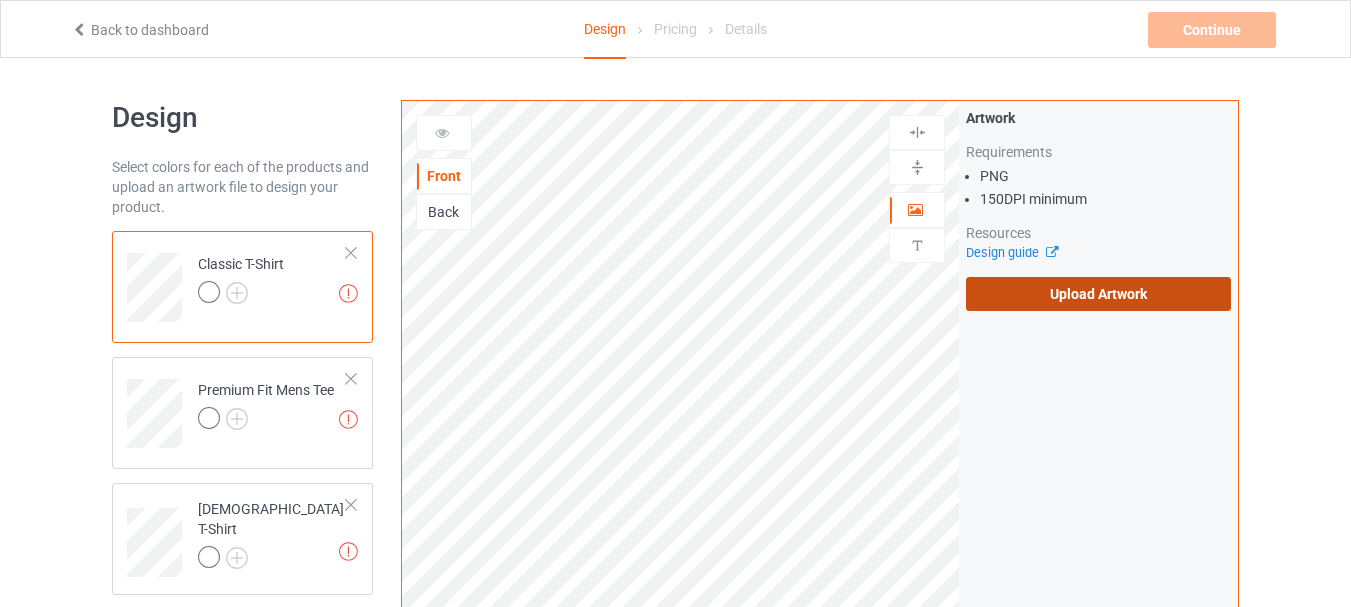 click on "Upload Artwork" at bounding box center [1098, 294] 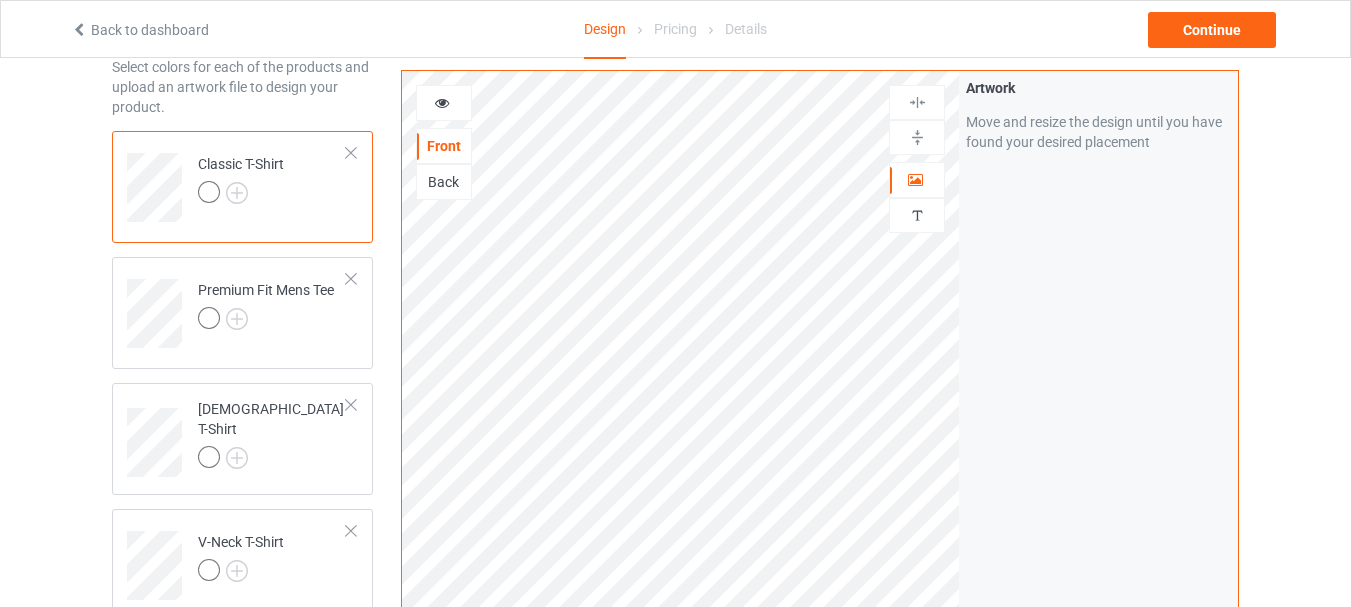 scroll, scrollTop: 0, scrollLeft: 0, axis: both 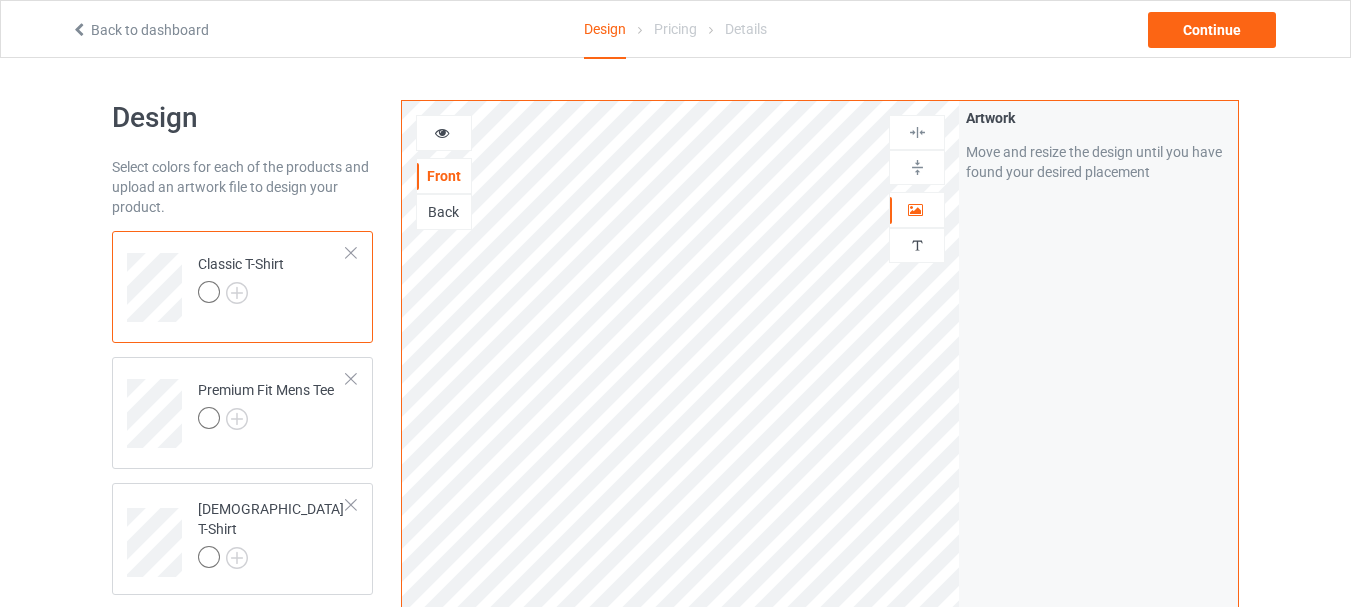 click at bounding box center [241, 295] 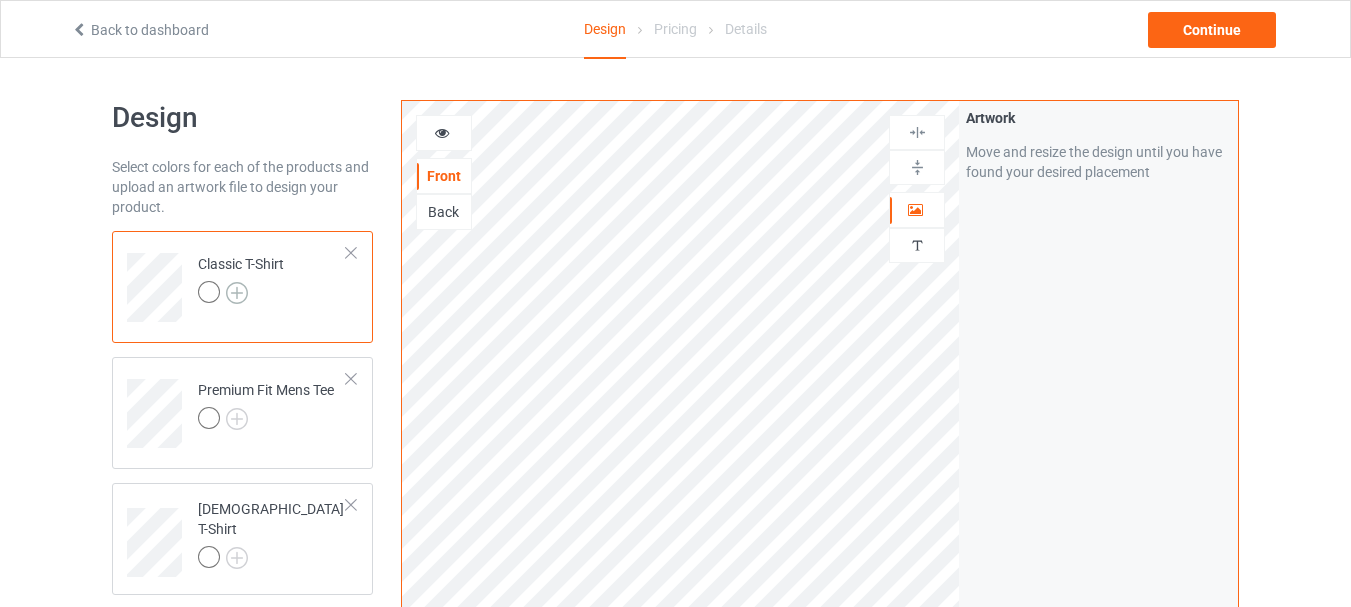 click at bounding box center [237, 293] 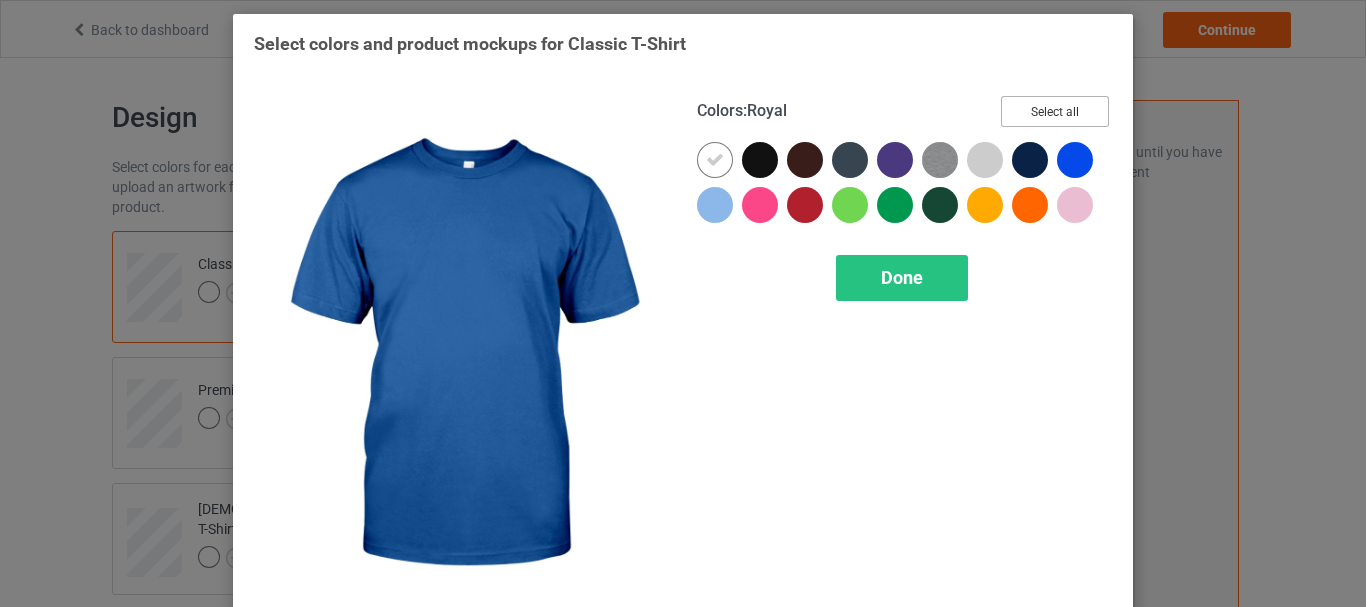 click on "Select all" at bounding box center [1055, 111] 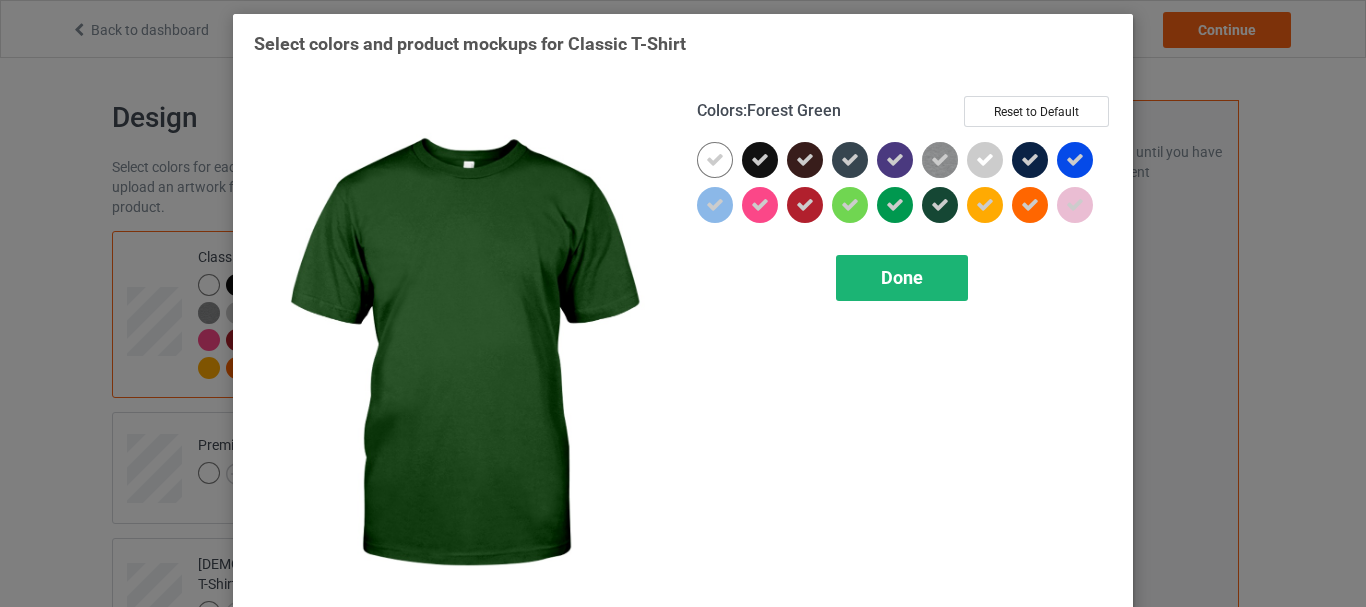 click on "Done" at bounding box center [902, 277] 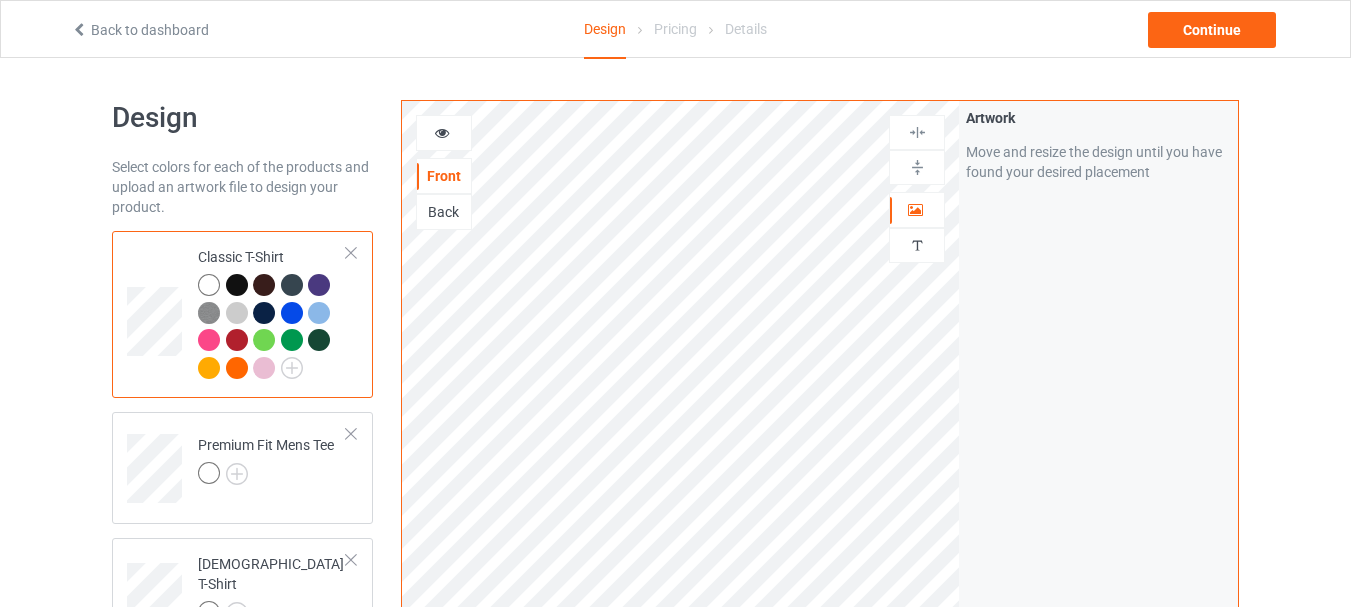 scroll, scrollTop: 100, scrollLeft: 0, axis: vertical 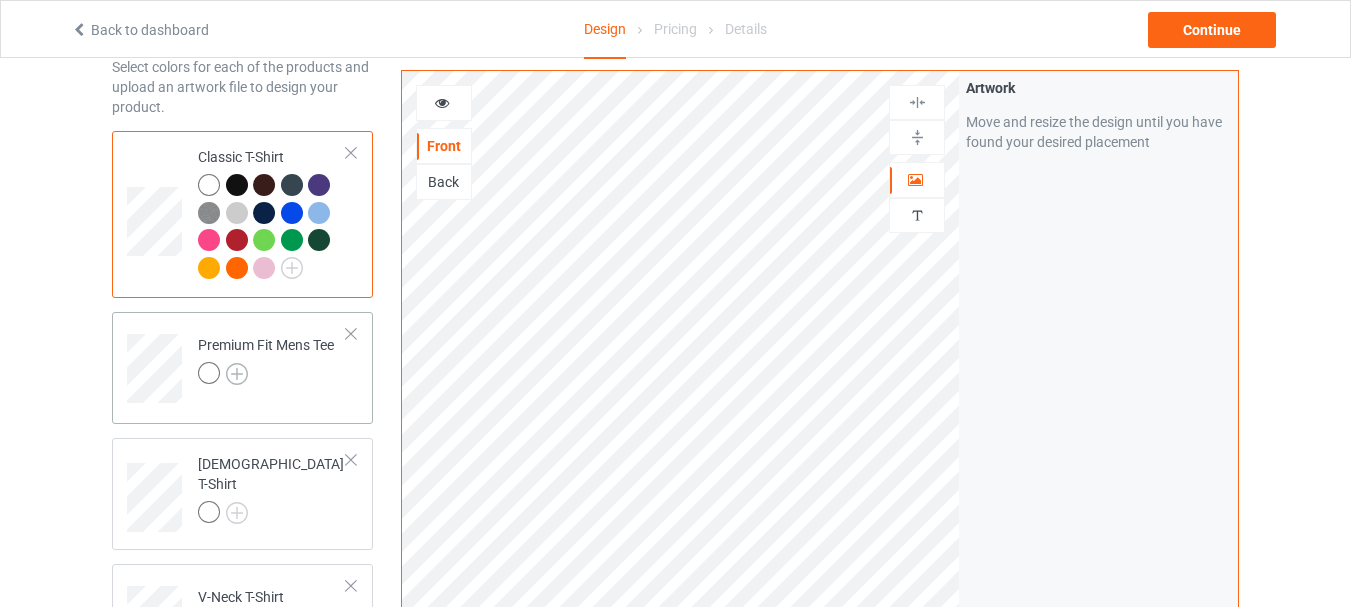 click at bounding box center [237, 374] 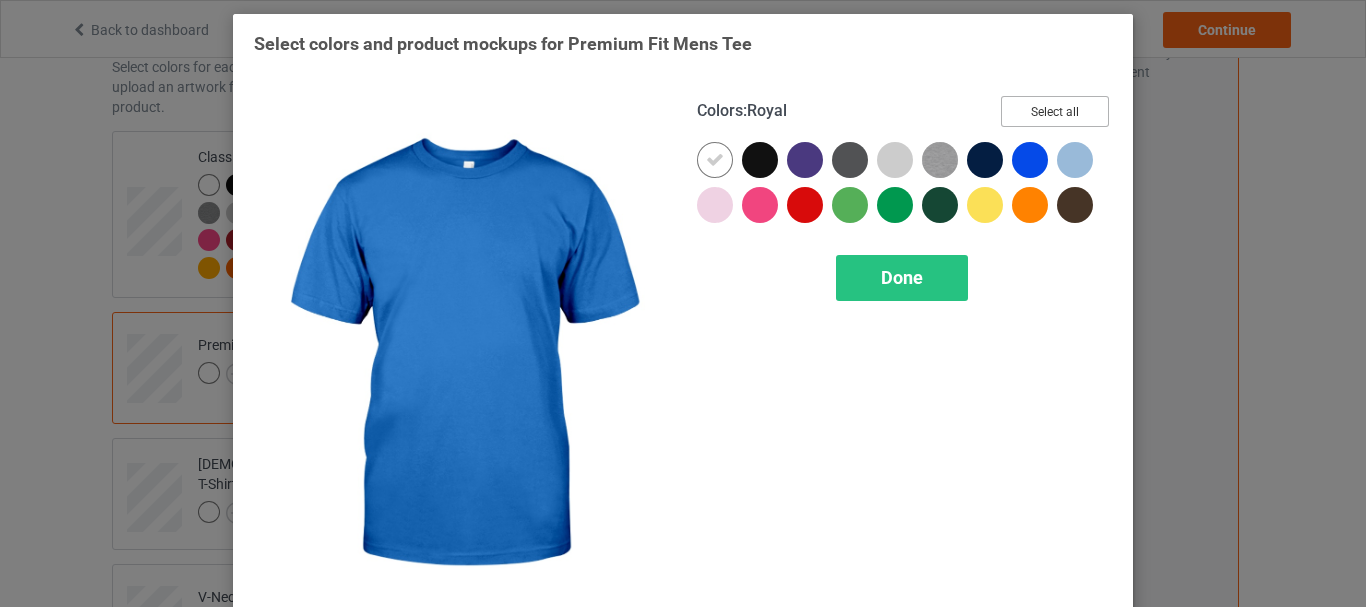 click on "Select all" at bounding box center (1055, 111) 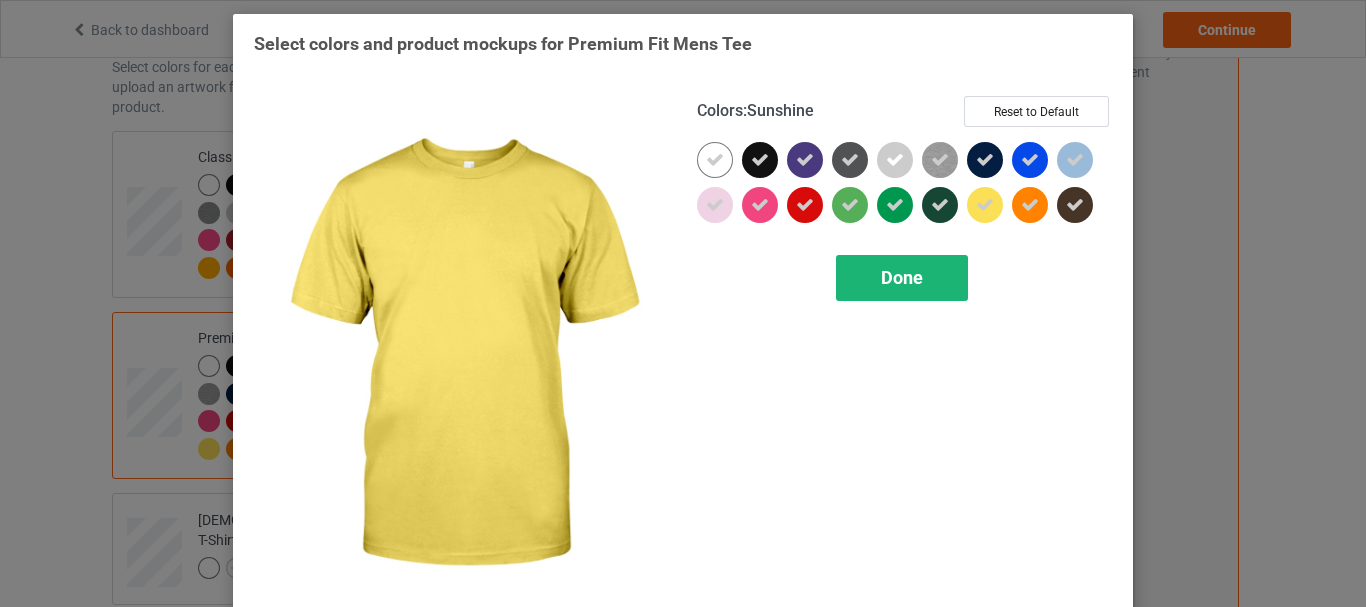 click on "Done" at bounding box center (902, 277) 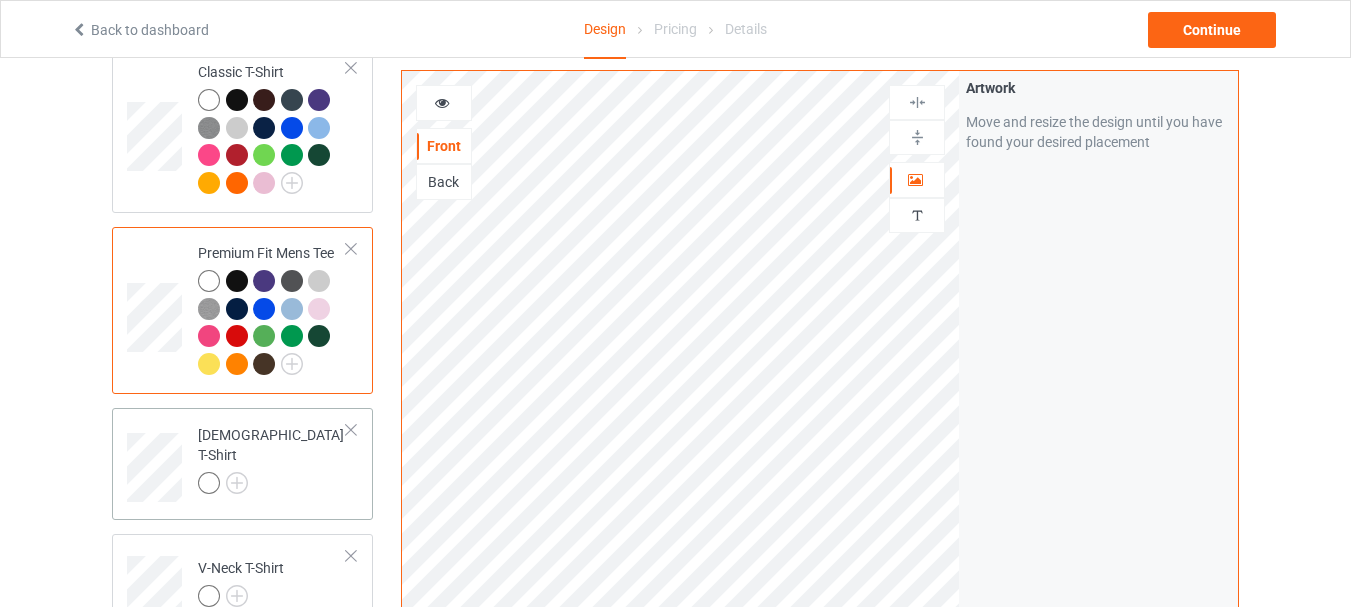 scroll, scrollTop: 300, scrollLeft: 0, axis: vertical 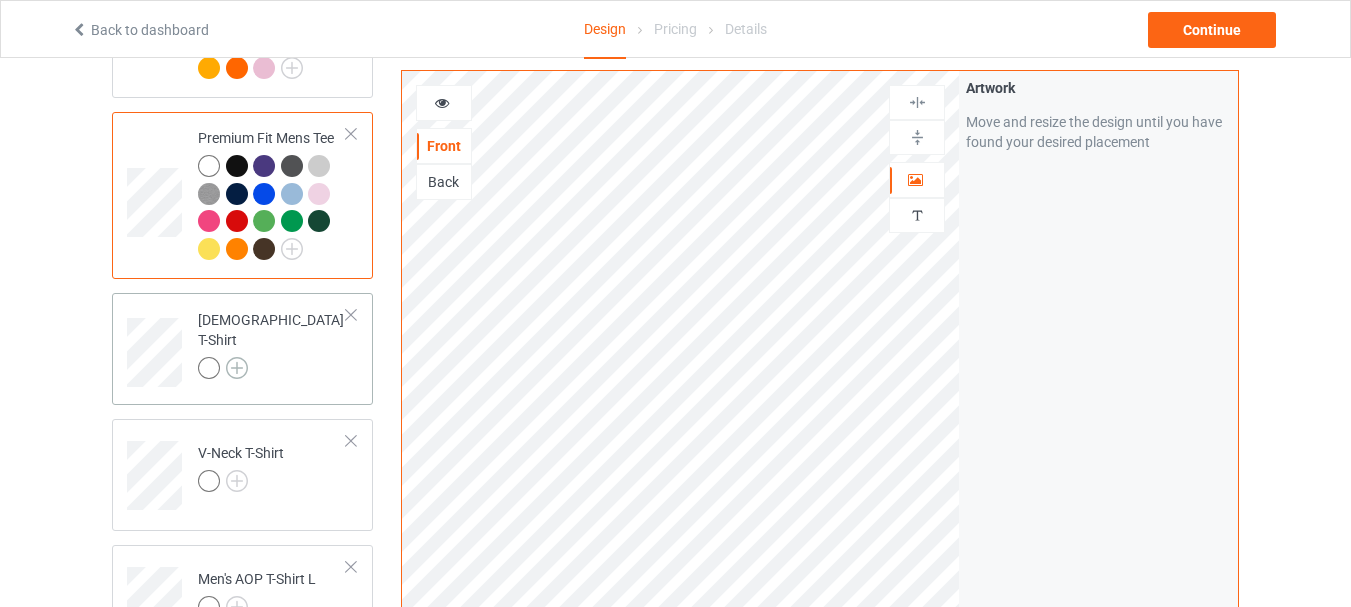 click at bounding box center [237, 368] 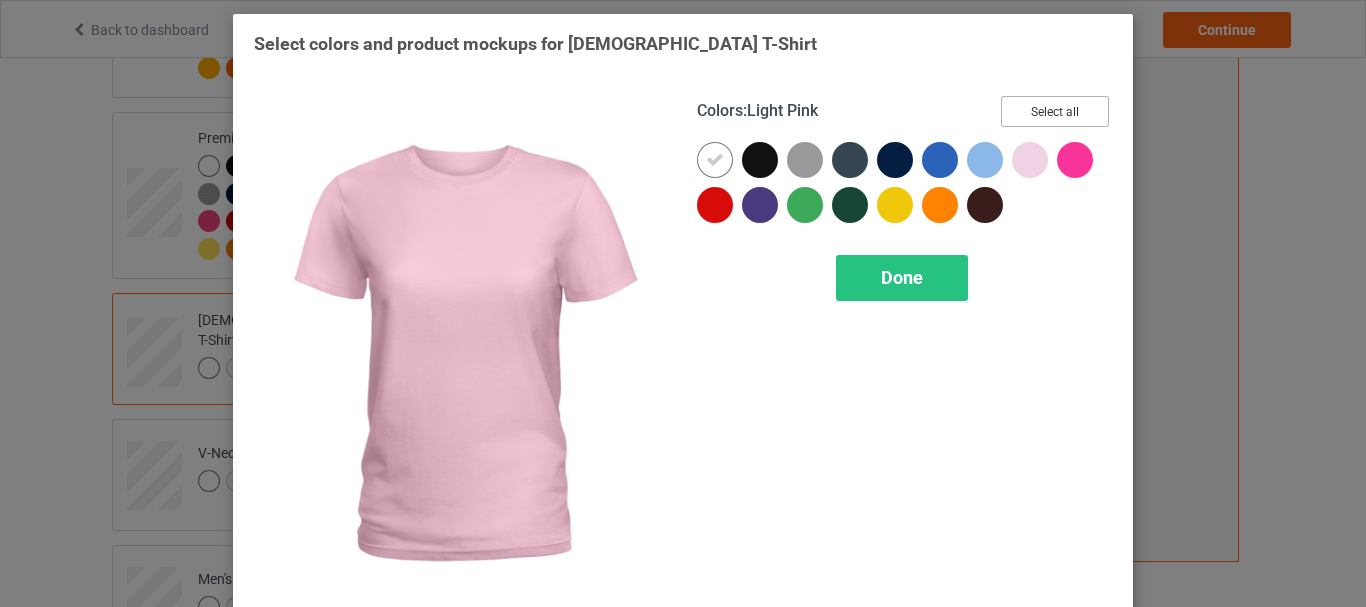 click on "Select all" at bounding box center (1055, 111) 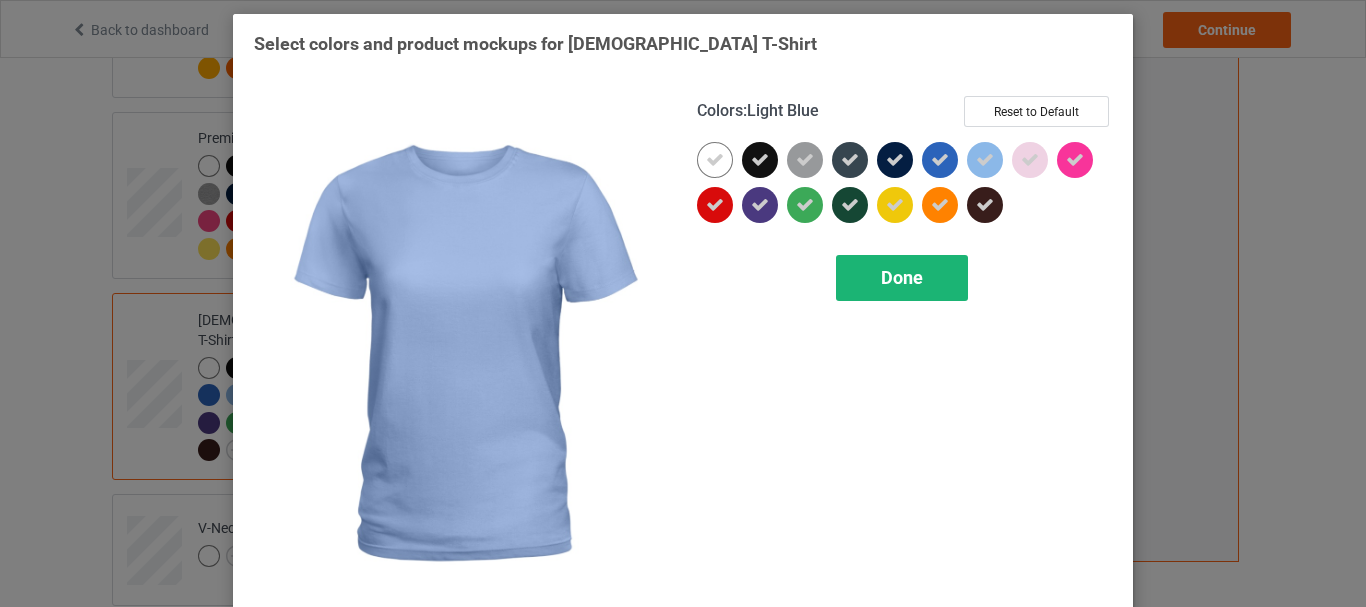 click on "Done" at bounding box center [902, 277] 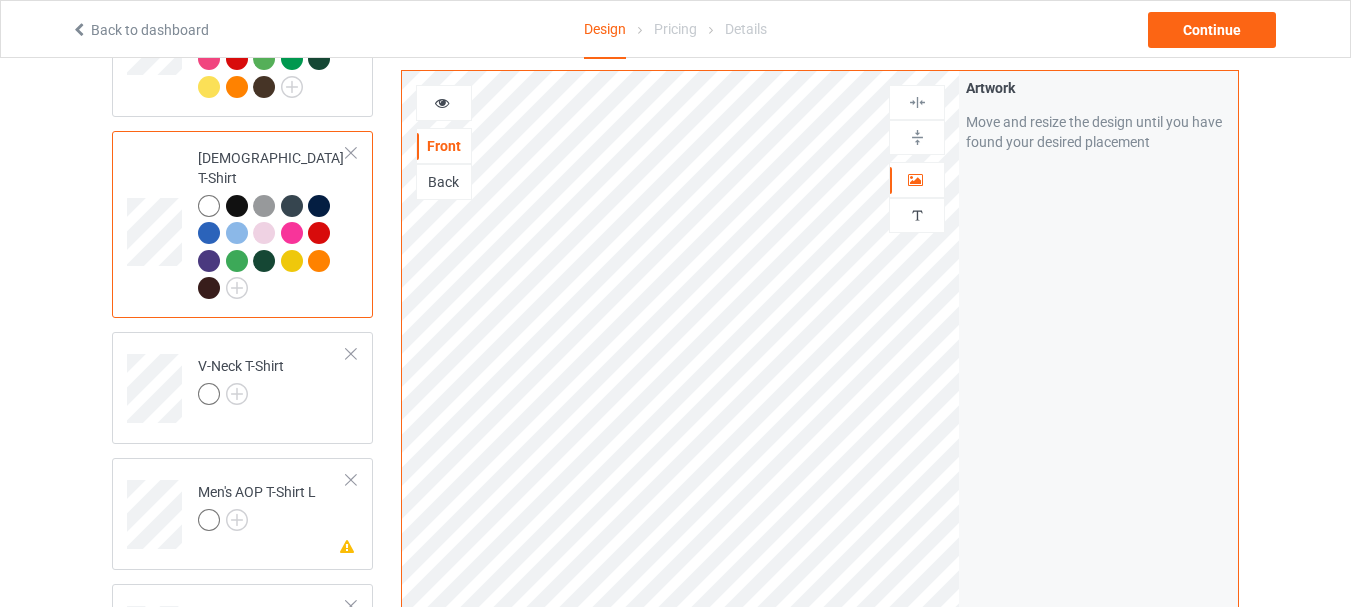 scroll, scrollTop: 500, scrollLeft: 0, axis: vertical 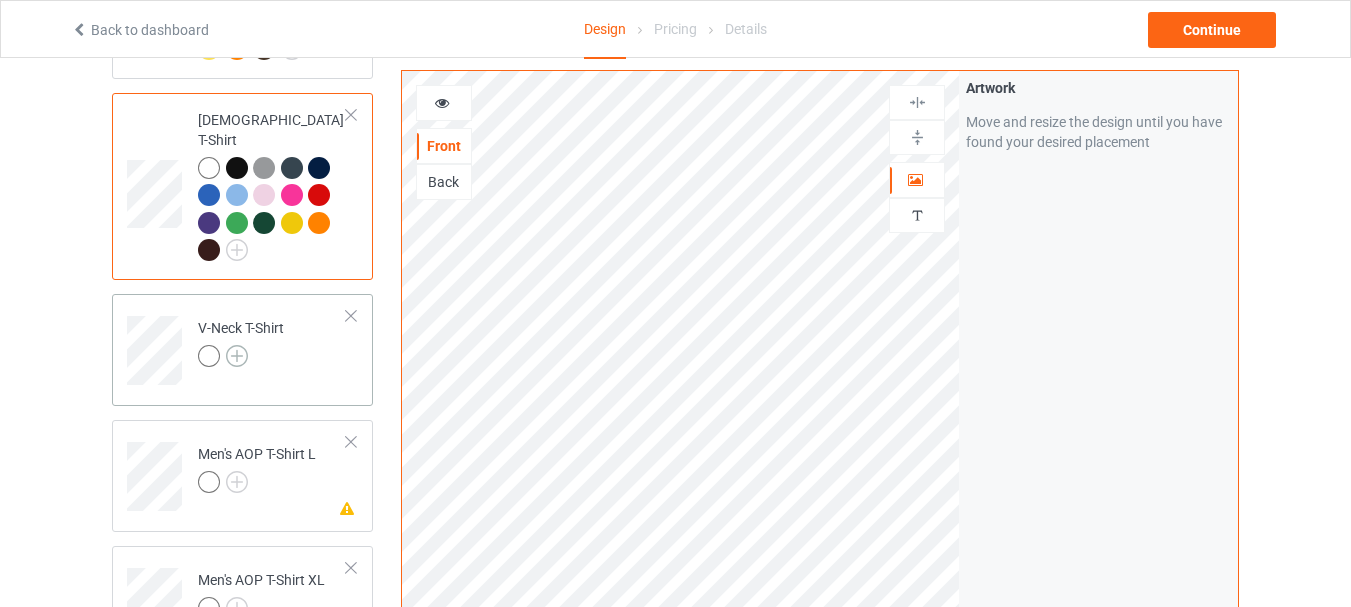click at bounding box center [237, 356] 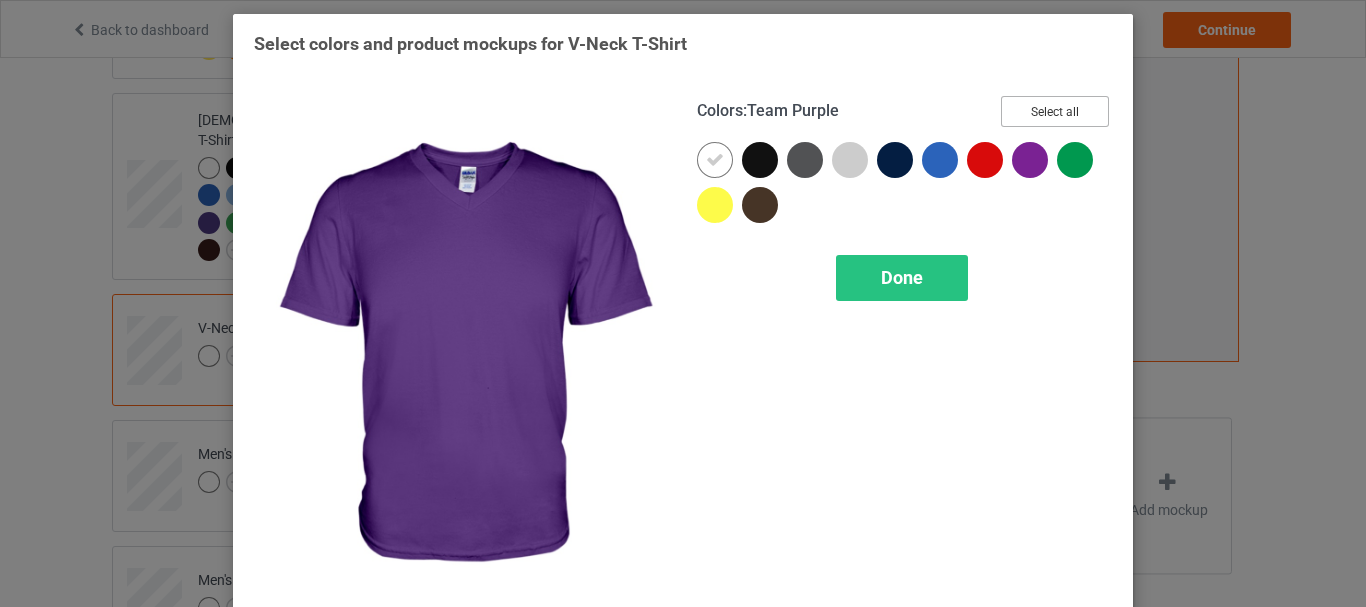 click on "Select all" at bounding box center [1055, 111] 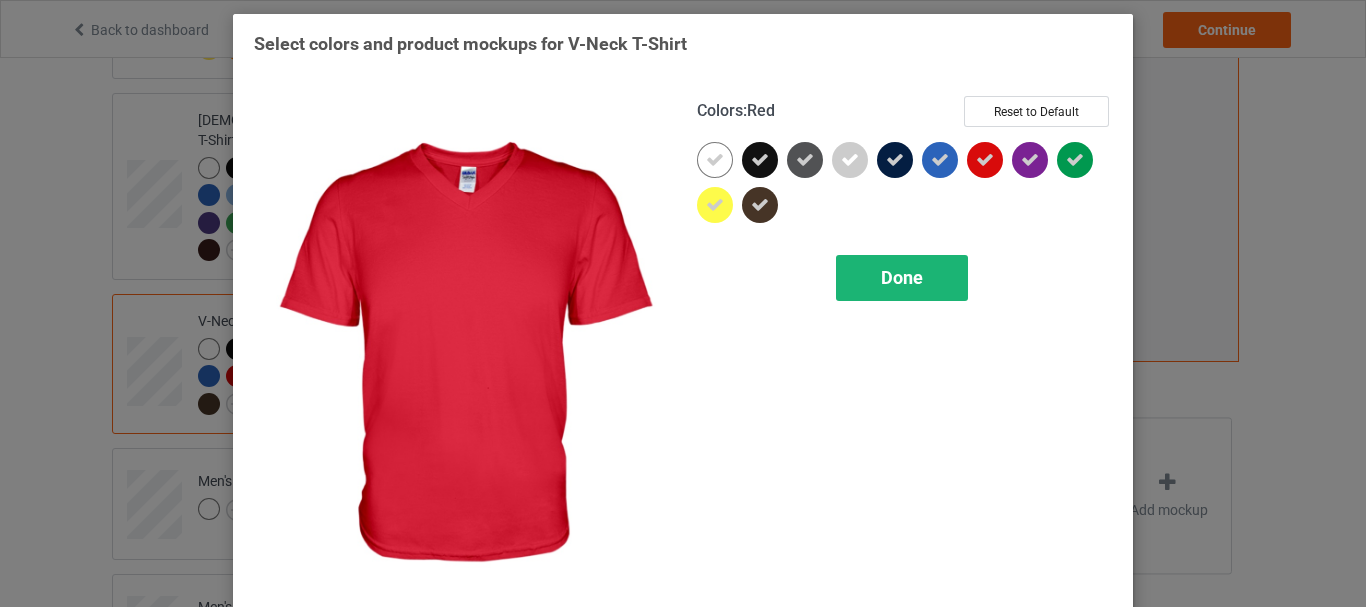 click on "Done" at bounding box center (902, 277) 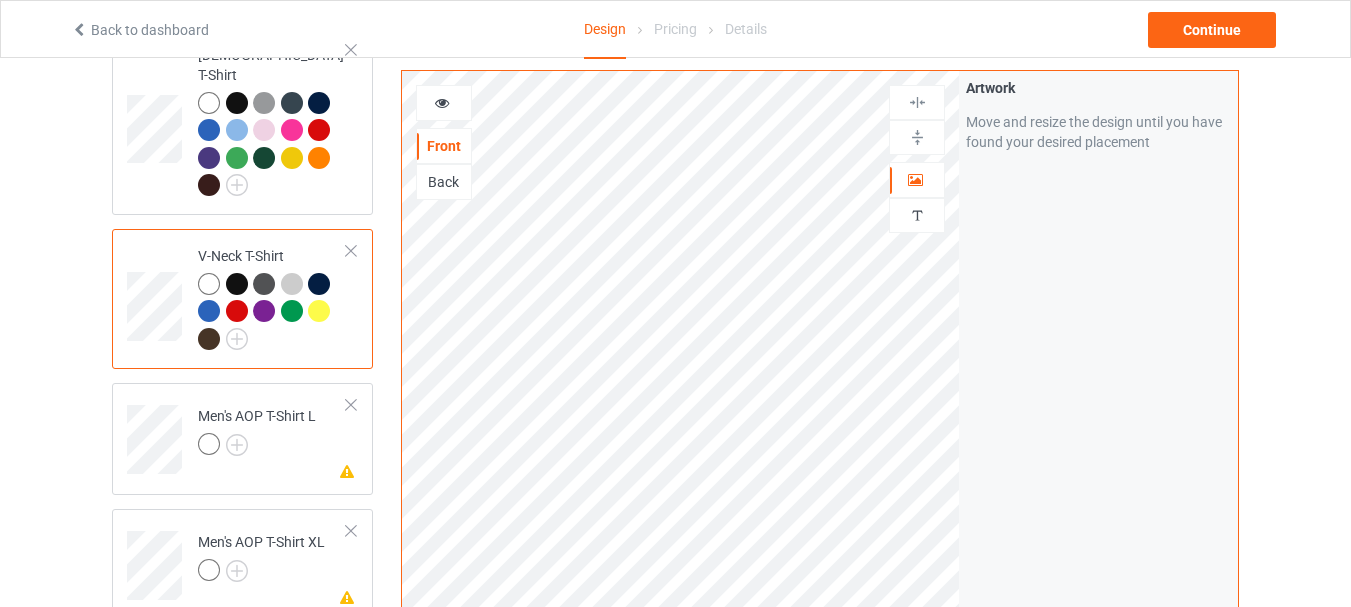scroll, scrollTop: 600, scrollLeft: 0, axis: vertical 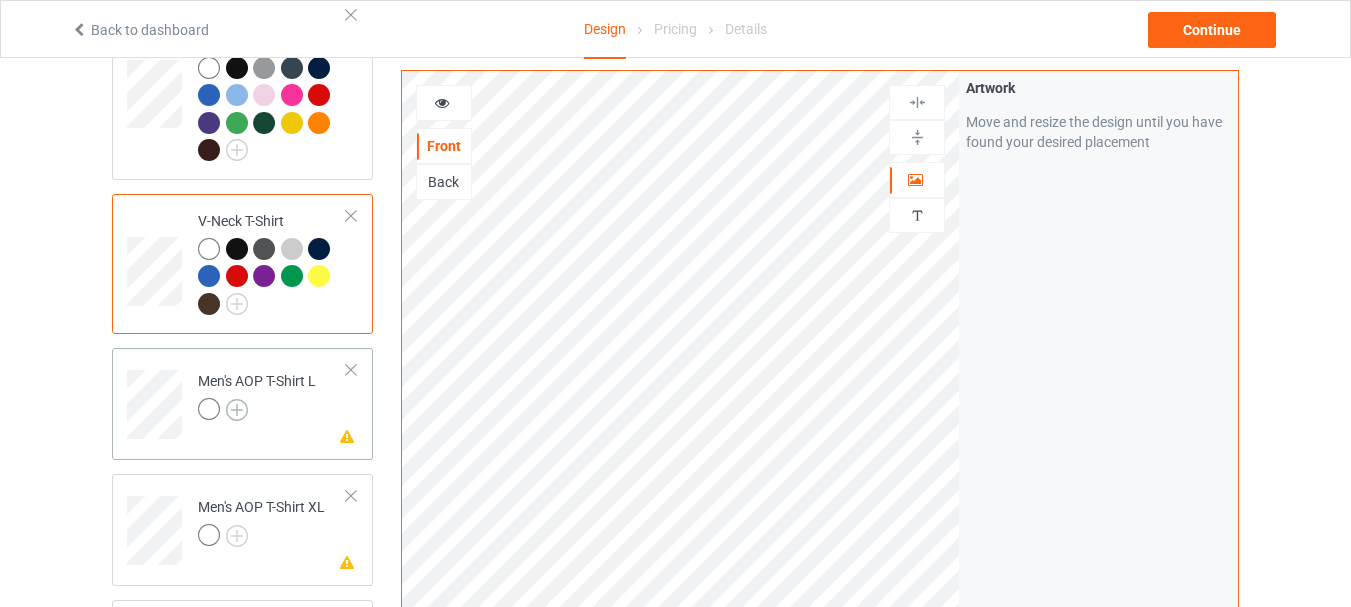 click at bounding box center (237, 410) 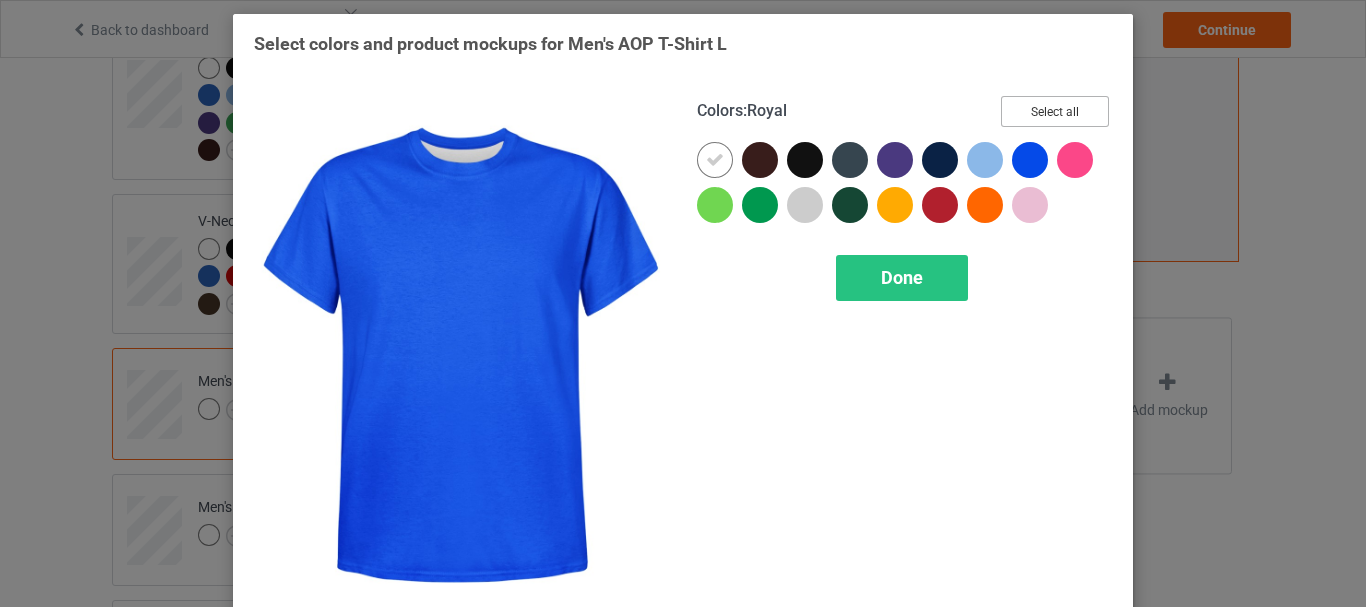 click on "Select all" at bounding box center [1055, 111] 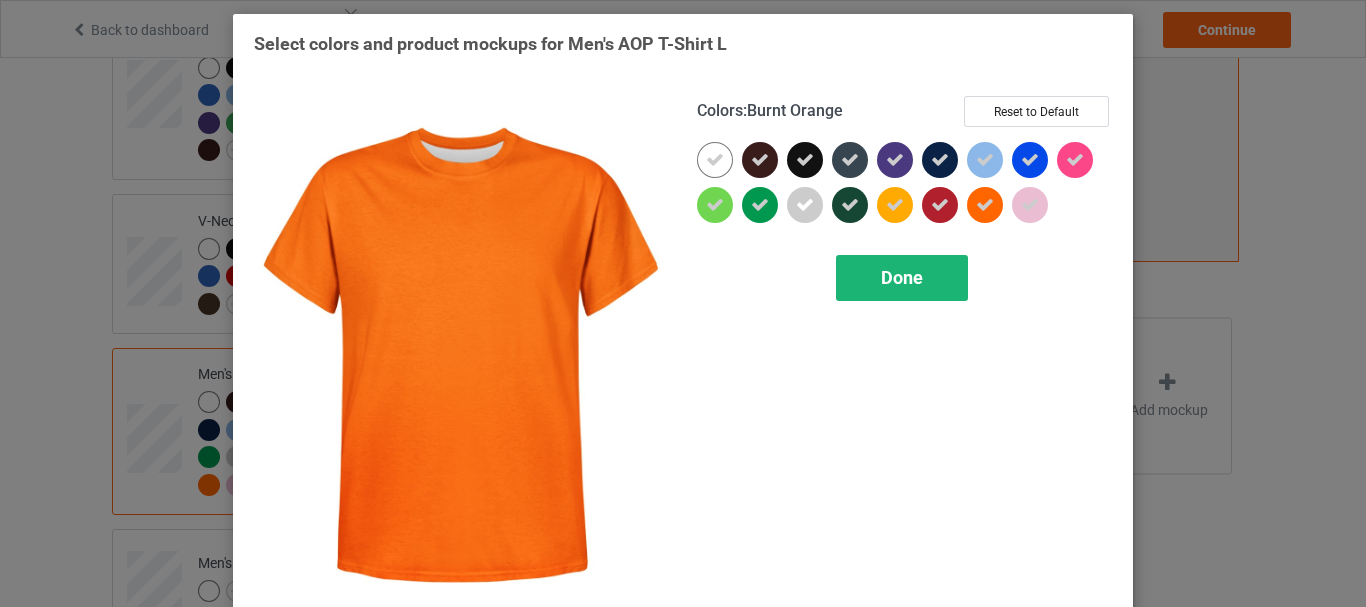 click on "Done" at bounding box center [902, 277] 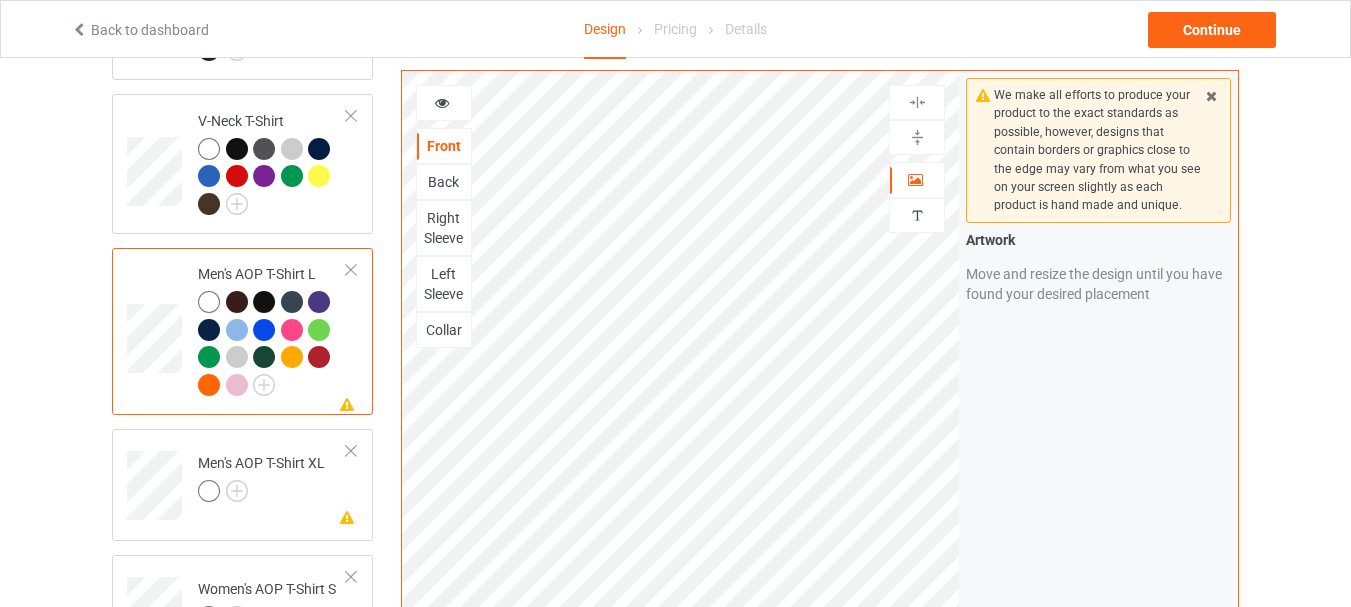 scroll, scrollTop: 800, scrollLeft: 0, axis: vertical 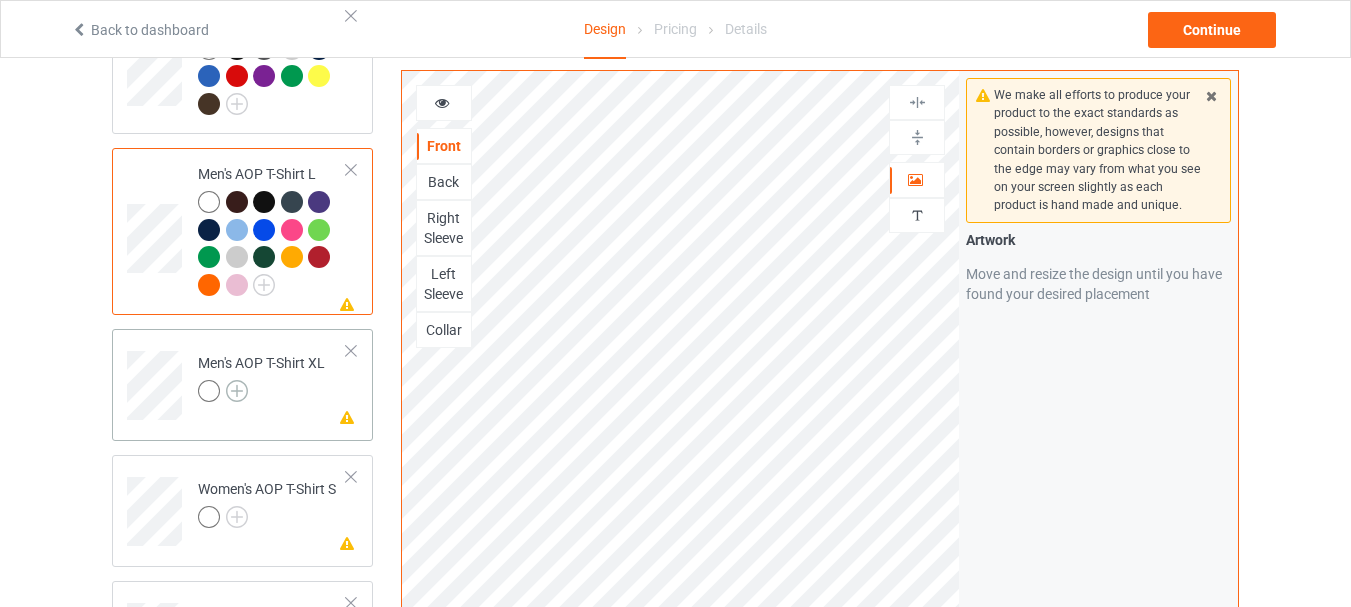 click at bounding box center [237, 391] 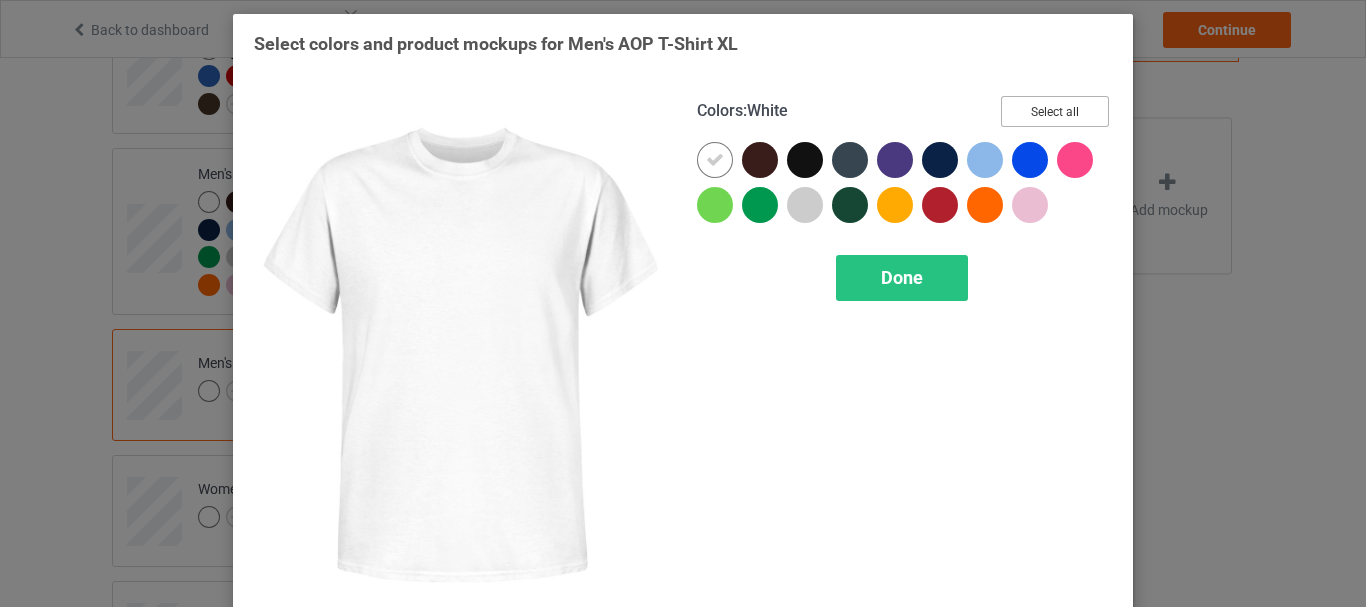 click on "Select all" at bounding box center [1055, 111] 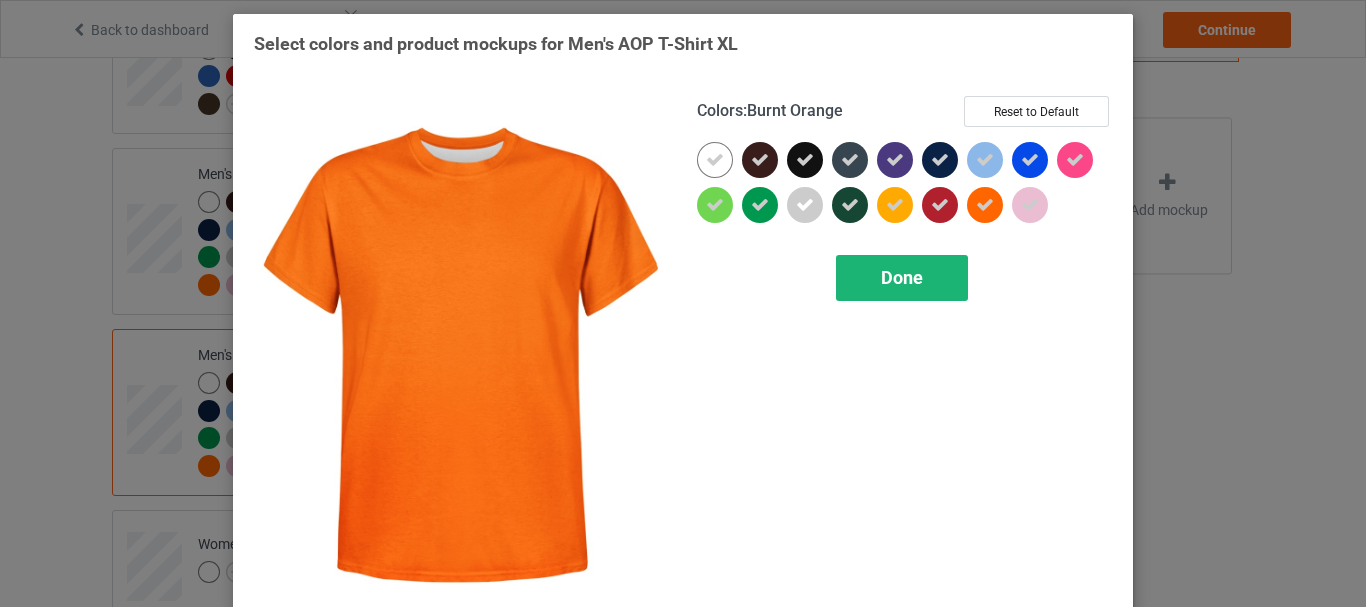 click on "Done" at bounding box center [902, 277] 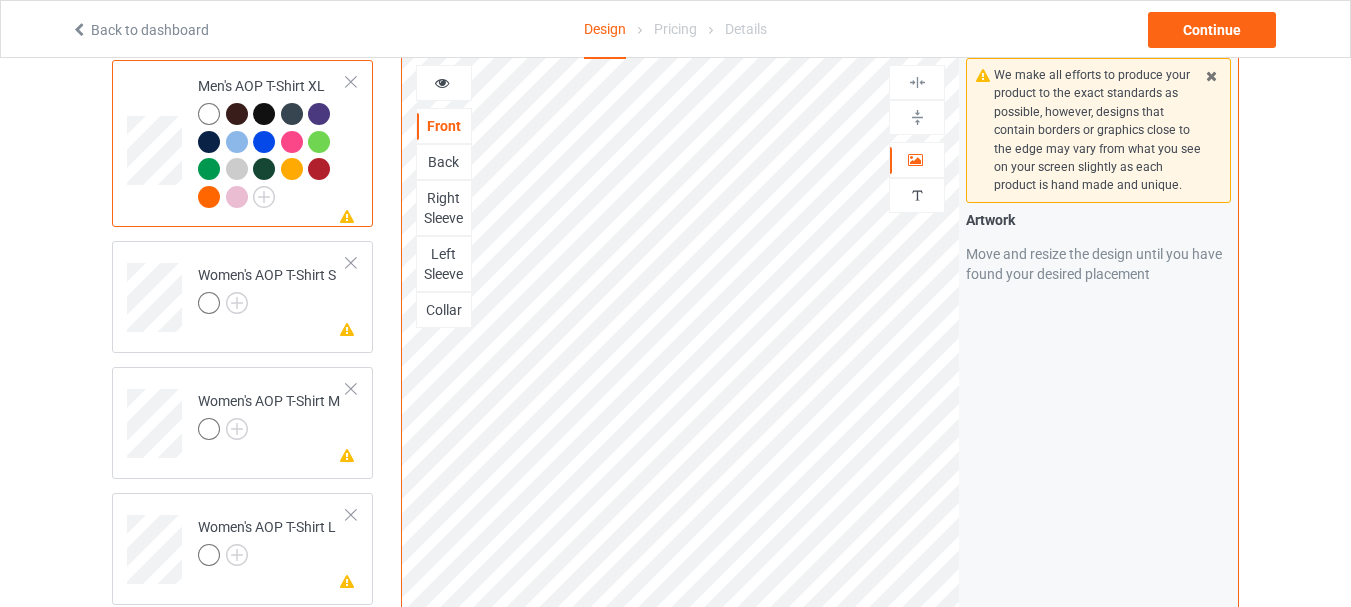 scroll, scrollTop: 1100, scrollLeft: 0, axis: vertical 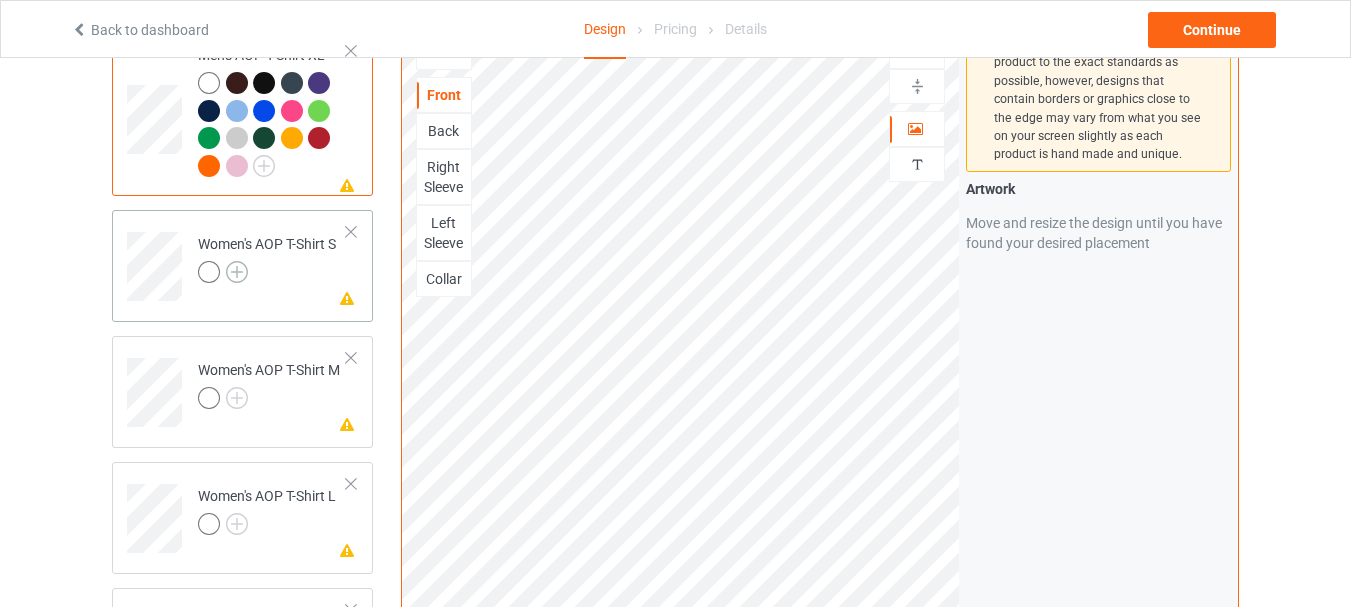 click at bounding box center [237, 272] 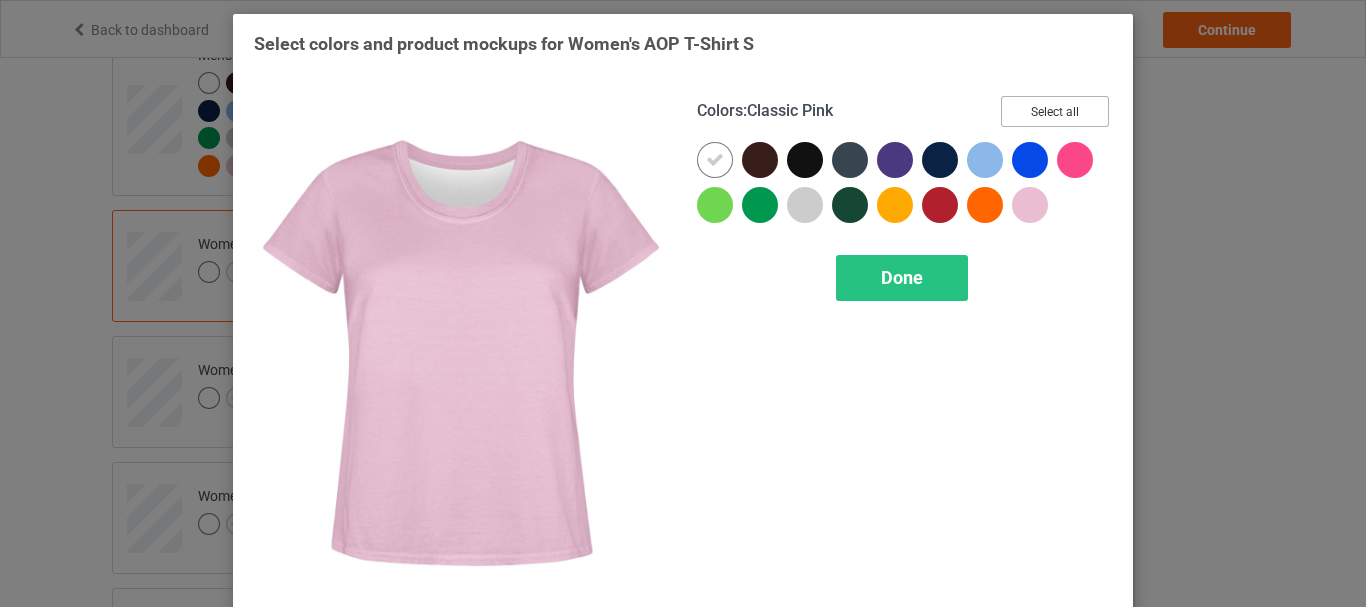 click on "Select all" at bounding box center [1055, 111] 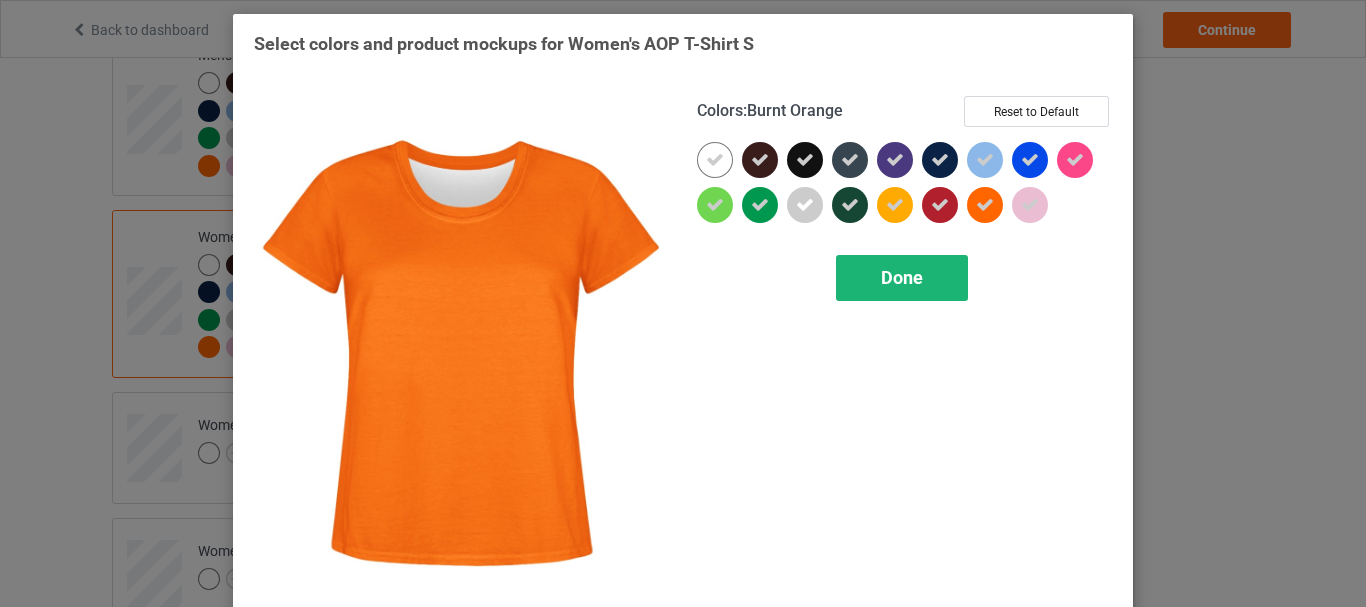 click on "Done" at bounding box center (902, 277) 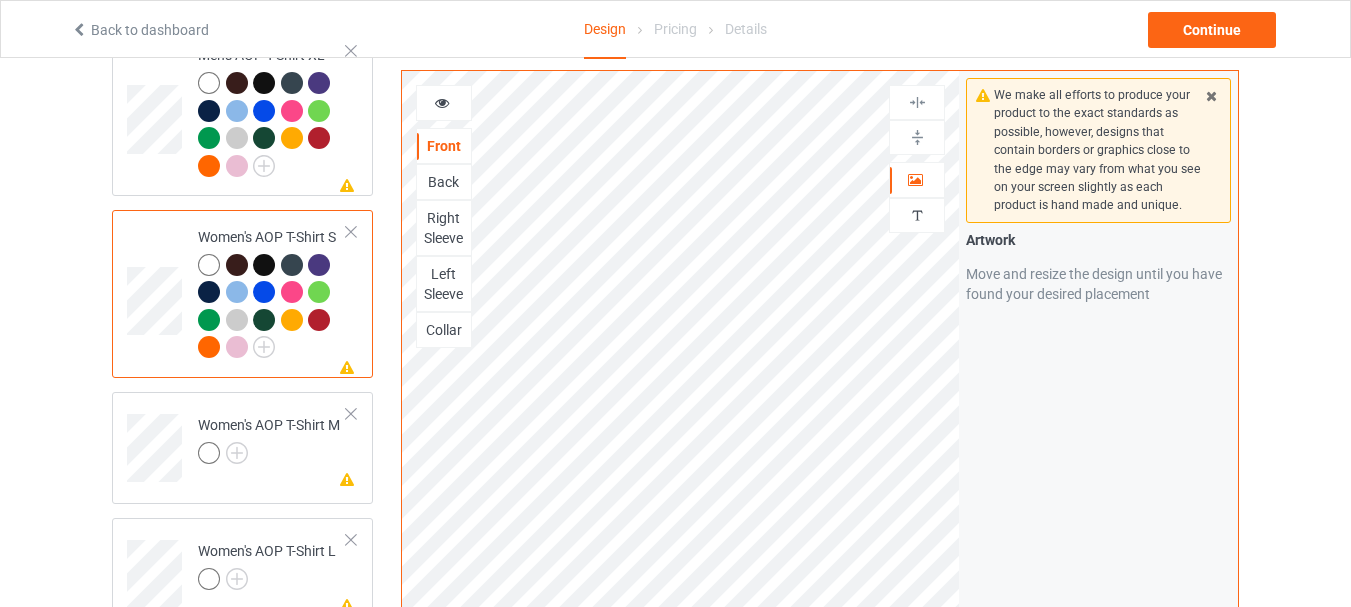 scroll, scrollTop: 1200, scrollLeft: 0, axis: vertical 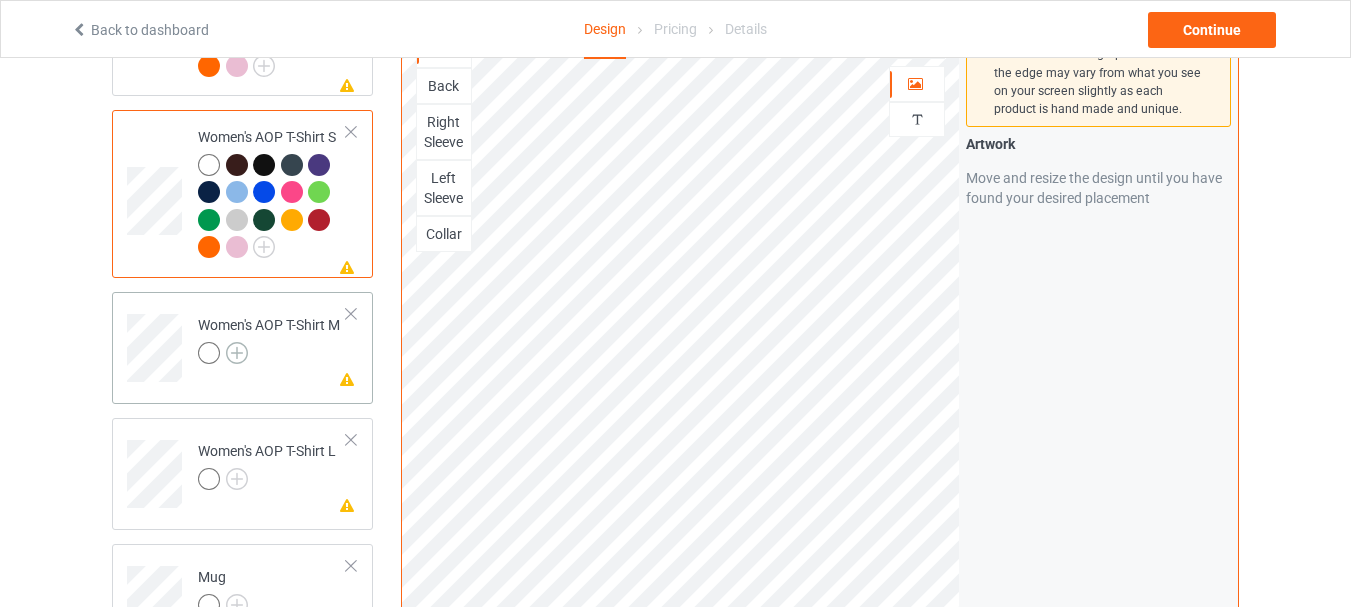 click at bounding box center (237, 353) 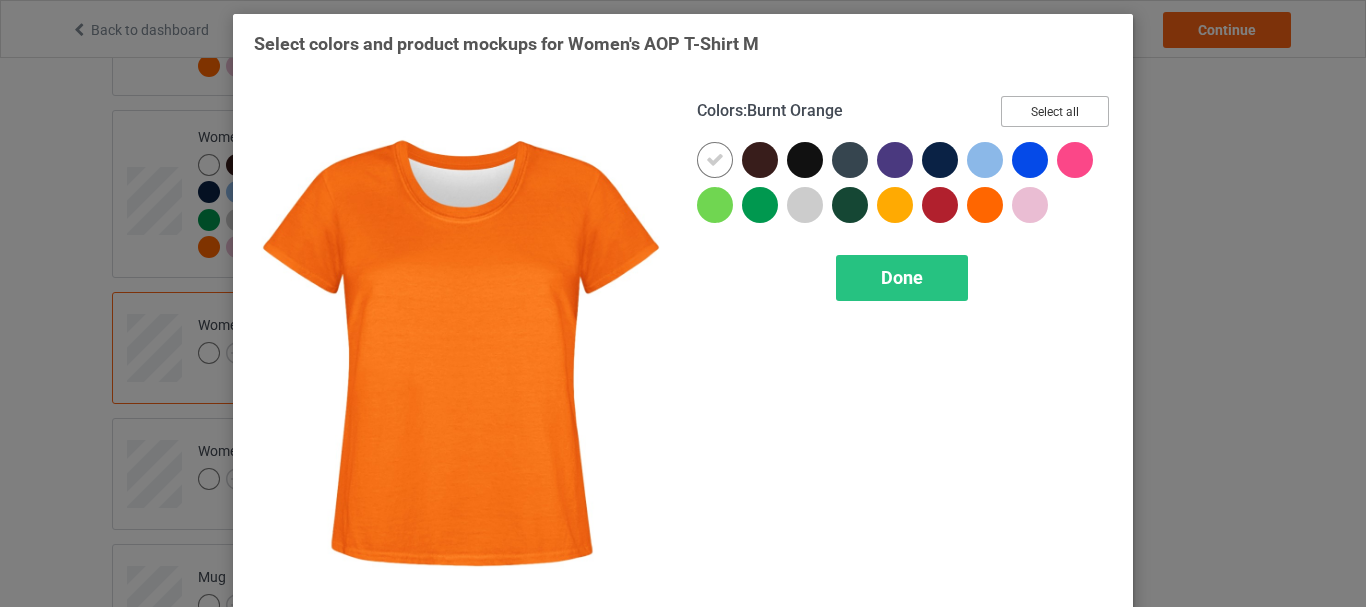 click on "Select all" at bounding box center (1055, 111) 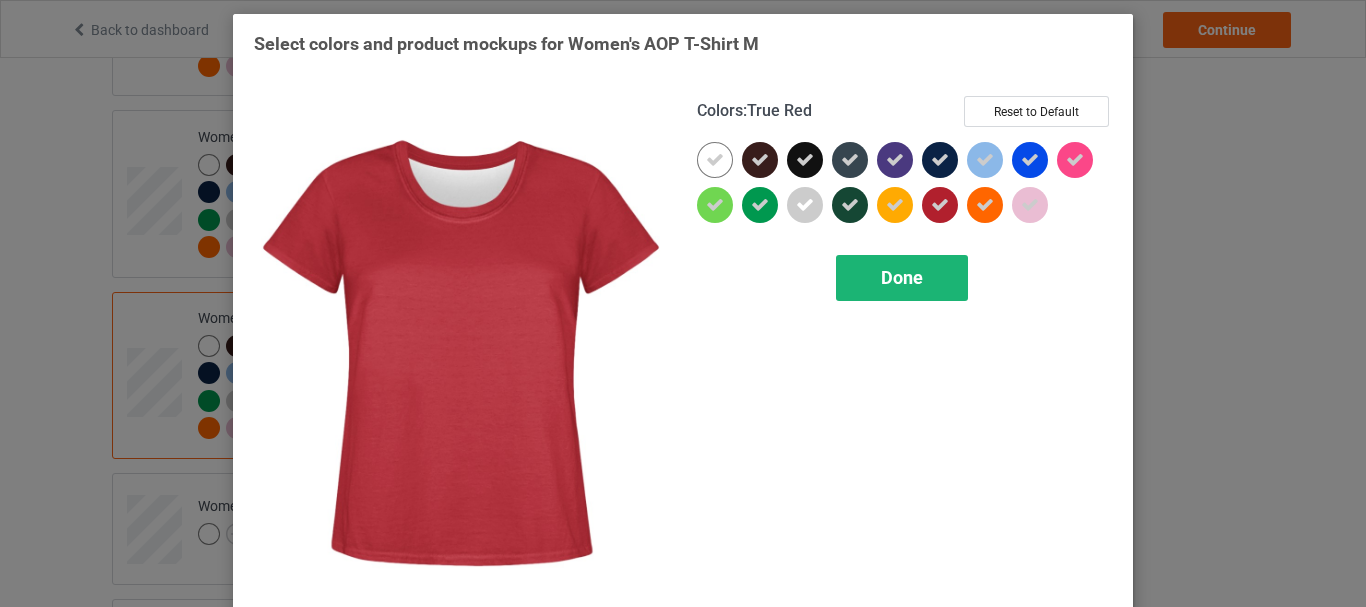 click on "Done" at bounding box center (902, 277) 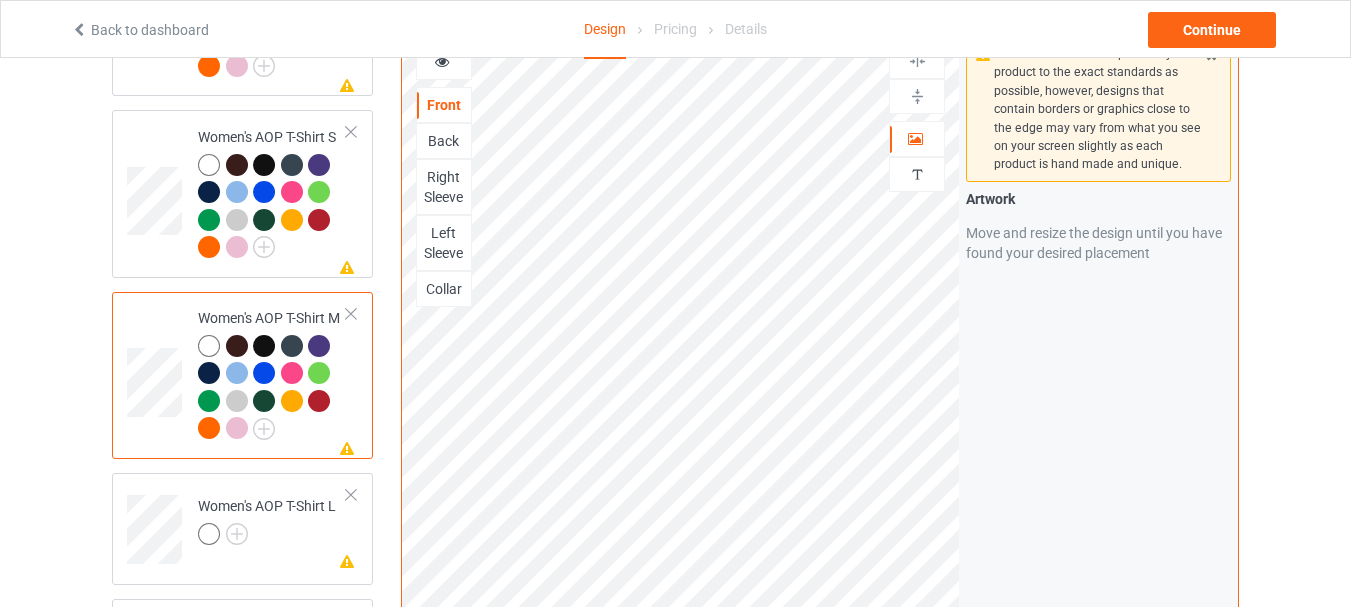scroll, scrollTop: 1300, scrollLeft: 0, axis: vertical 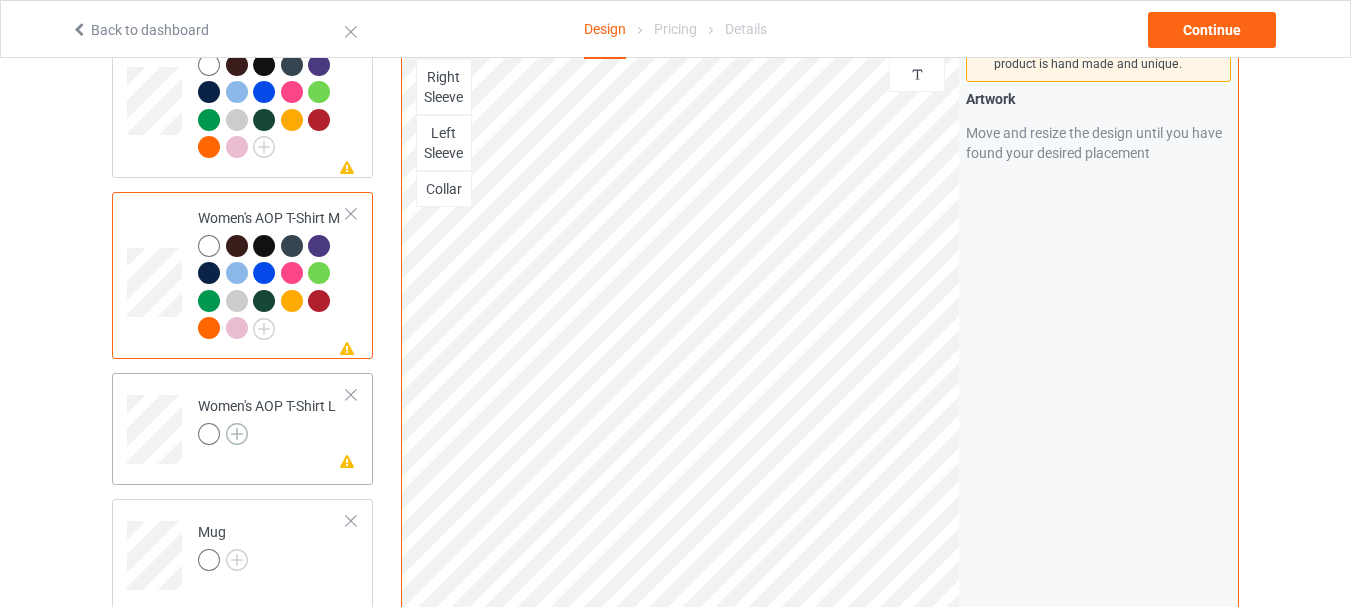 click at bounding box center (237, 434) 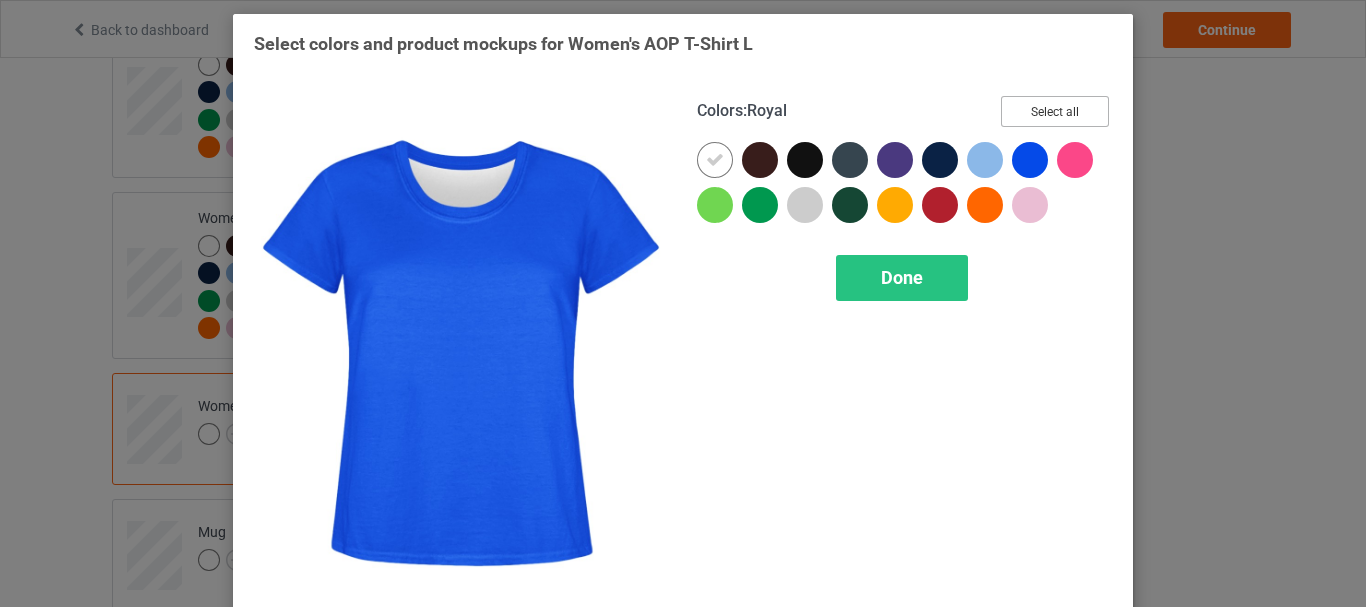 click on "Select all" at bounding box center [1055, 111] 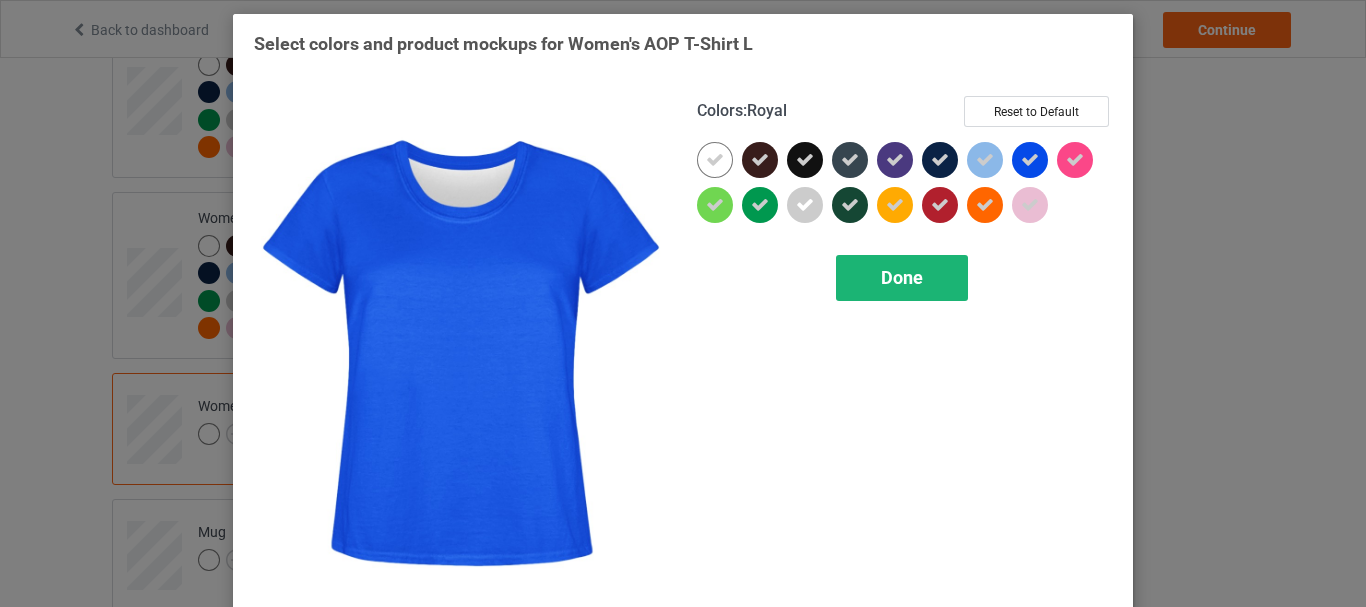 click on "Done" at bounding box center (902, 277) 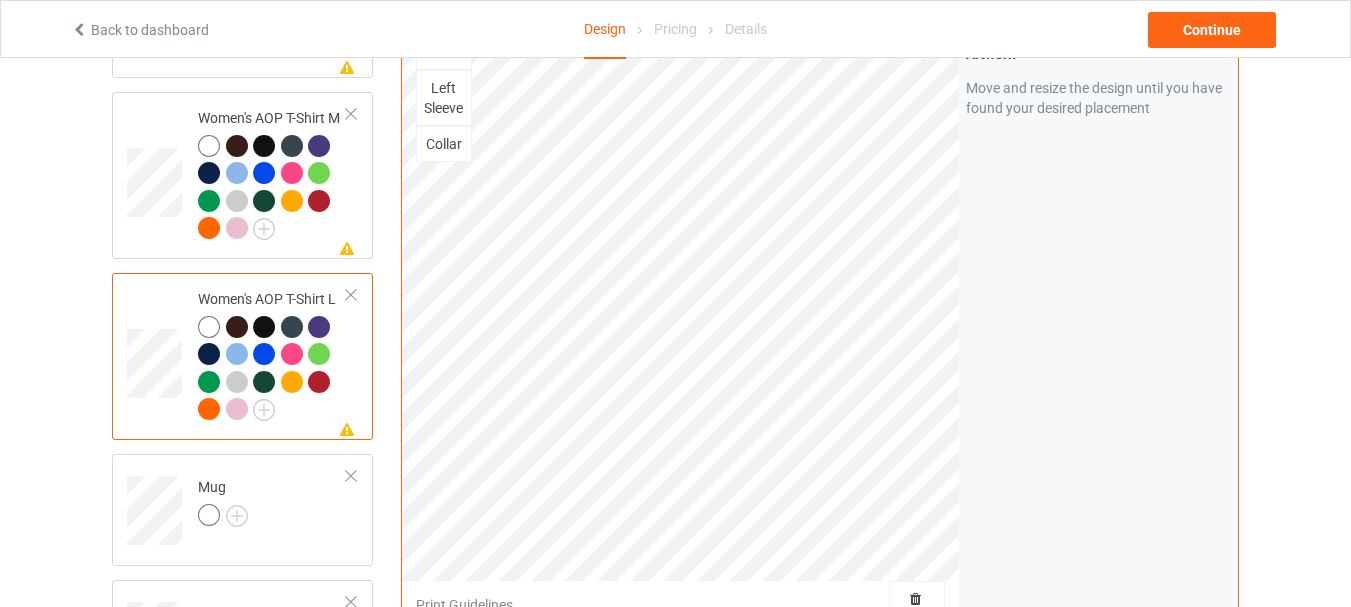 scroll, scrollTop: 1500, scrollLeft: 0, axis: vertical 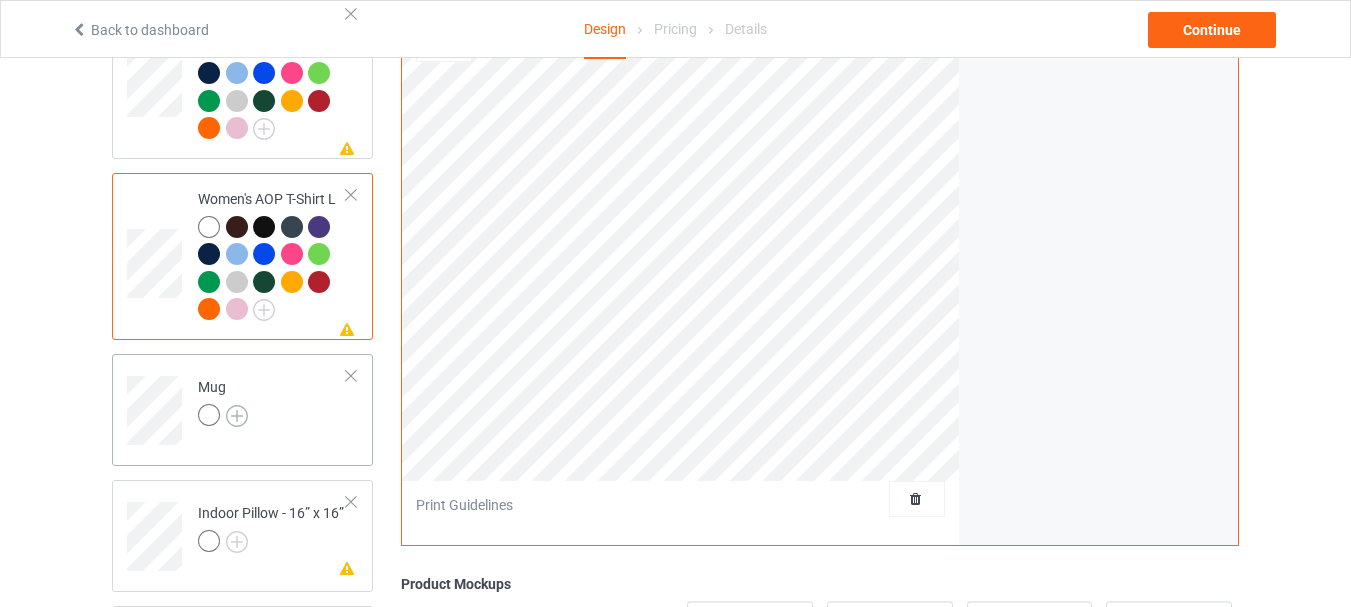 click at bounding box center [237, 416] 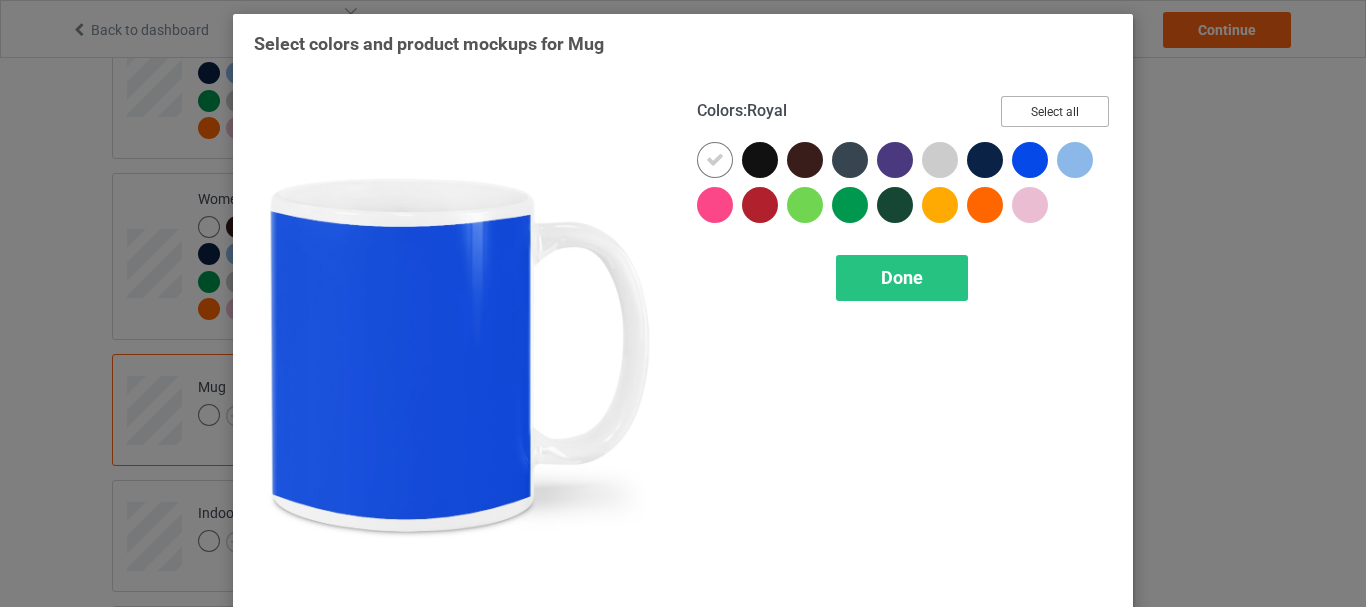click on "Select all" at bounding box center [1055, 111] 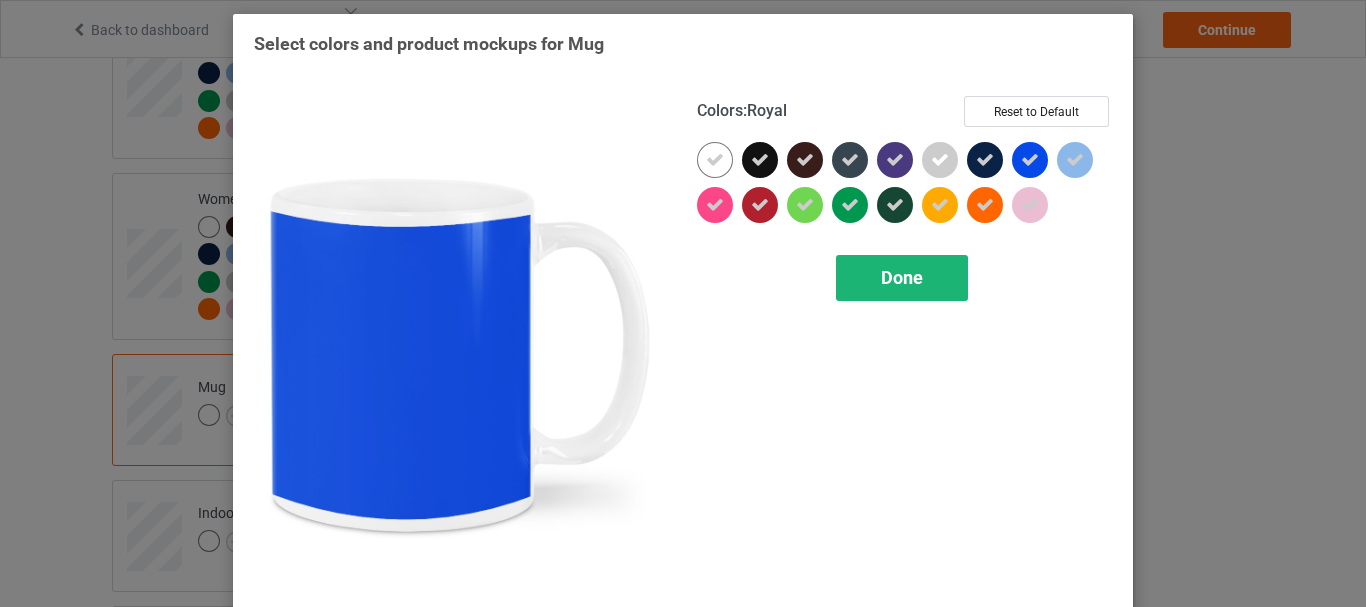 click on "Done" at bounding box center (902, 278) 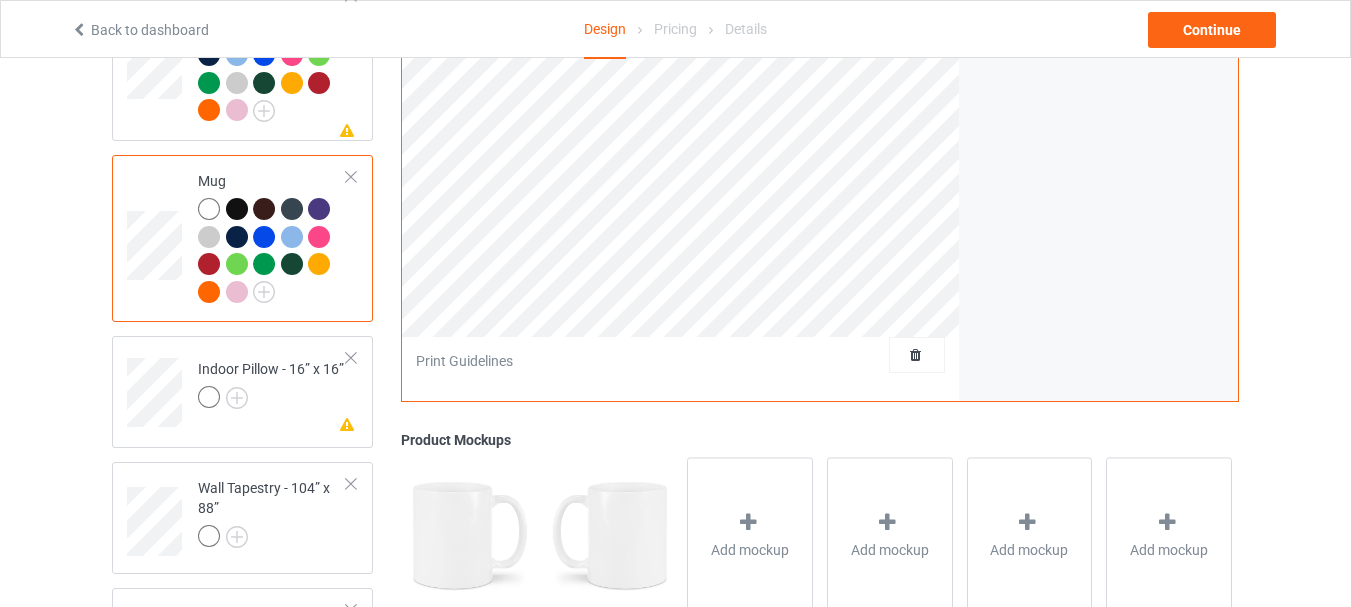 scroll, scrollTop: 1700, scrollLeft: 0, axis: vertical 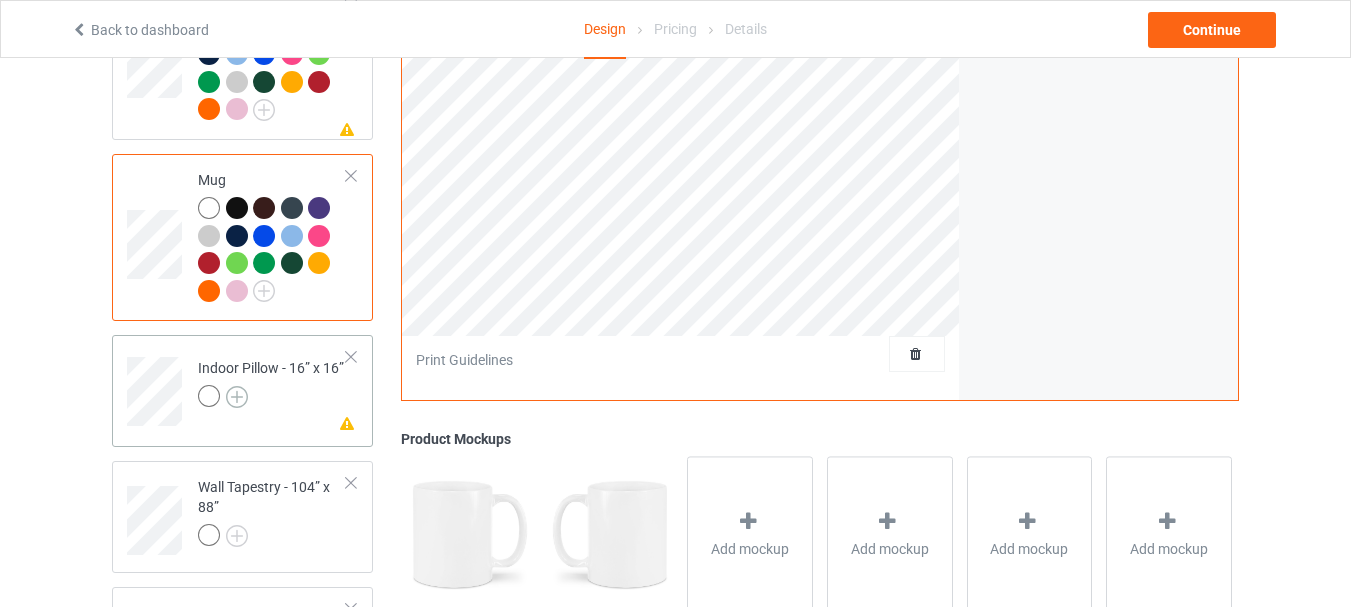 click at bounding box center (237, 397) 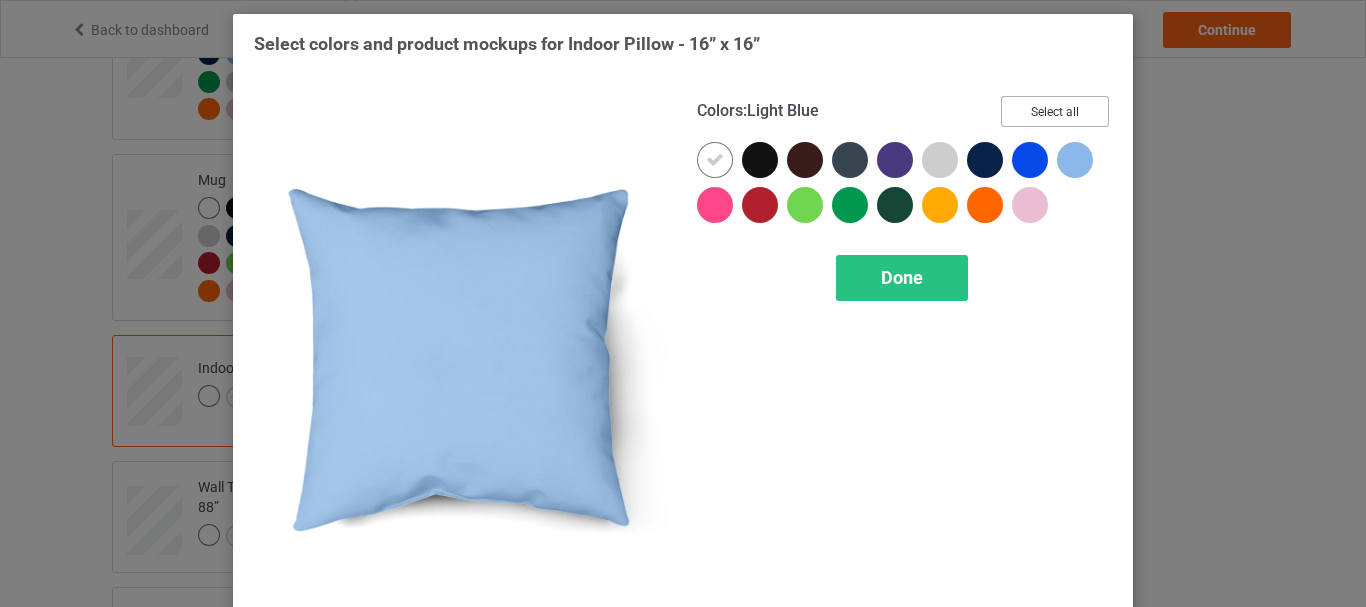 click on "Select all" at bounding box center [1055, 111] 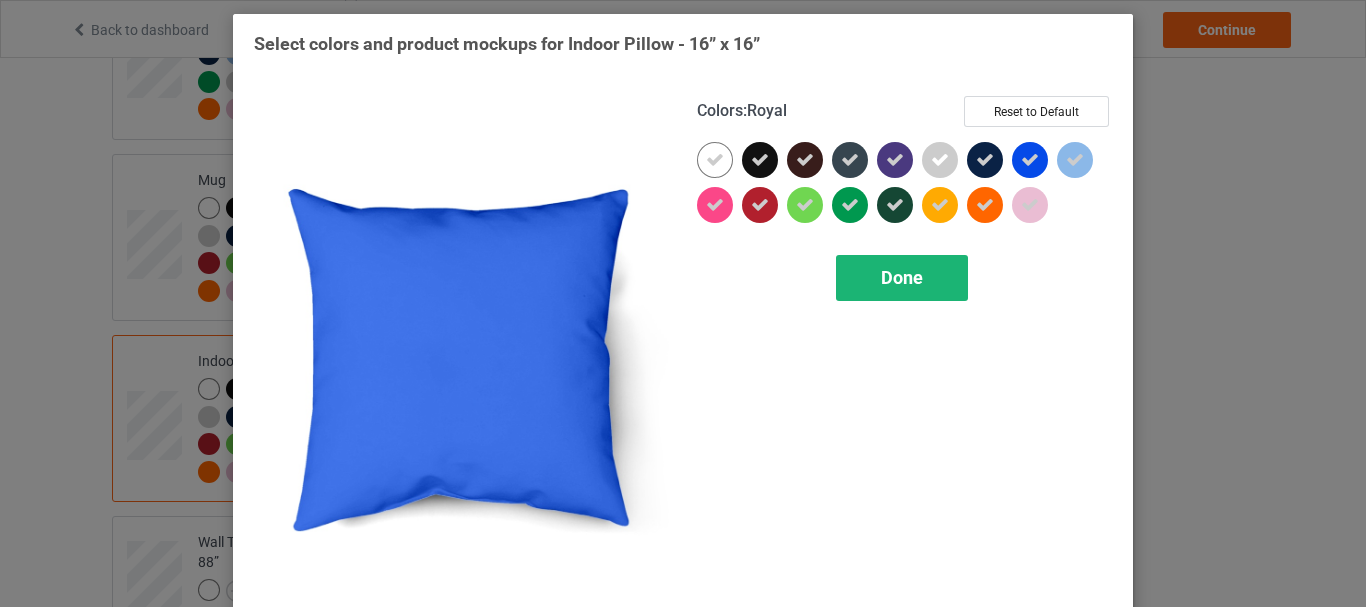 click on "Done" at bounding box center [902, 278] 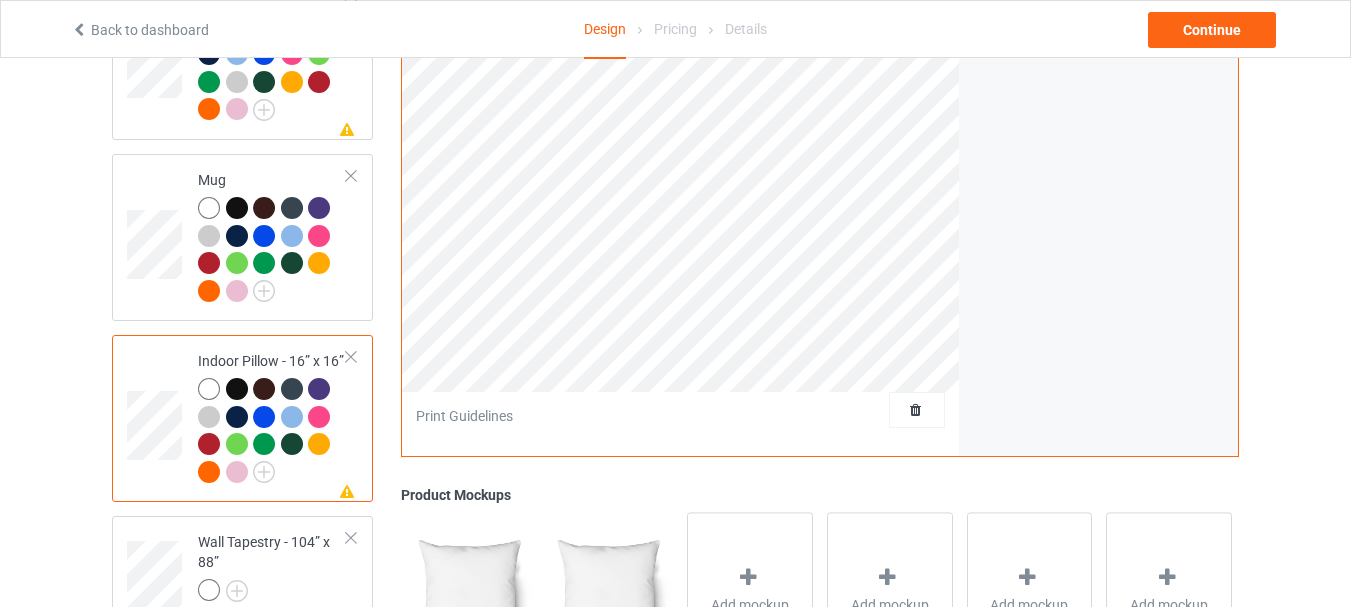 scroll, scrollTop: 1900, scrollLeft: 0, axis: vertical 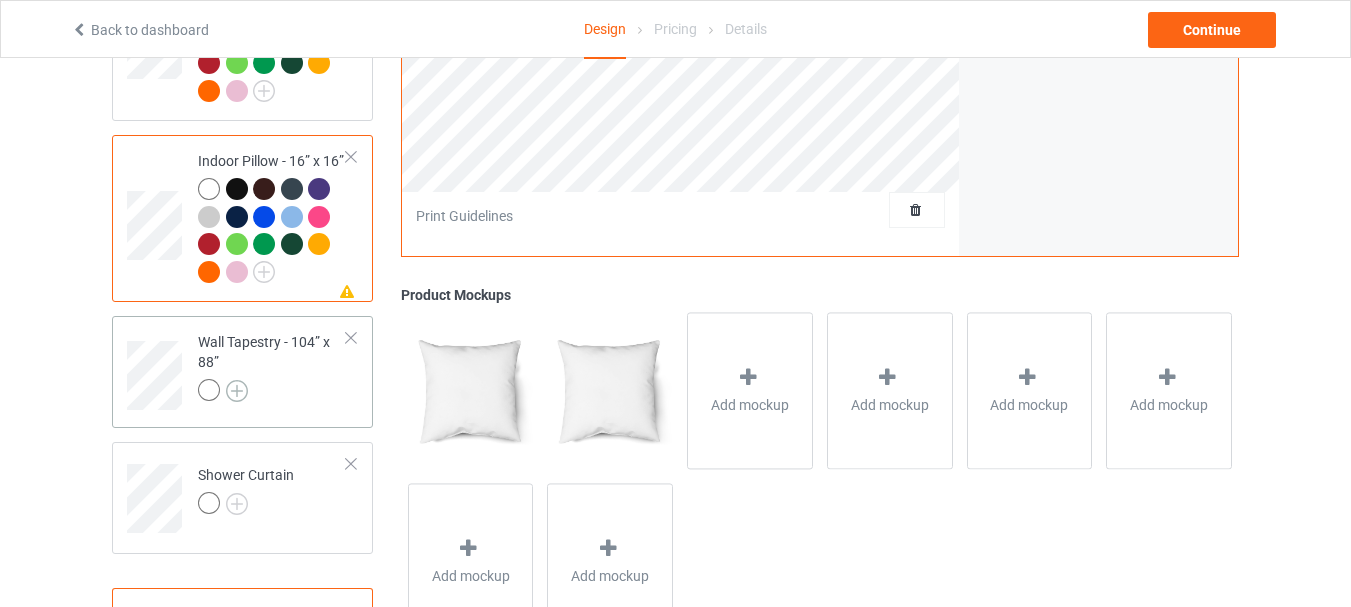 click at bounding box center [237, 391] 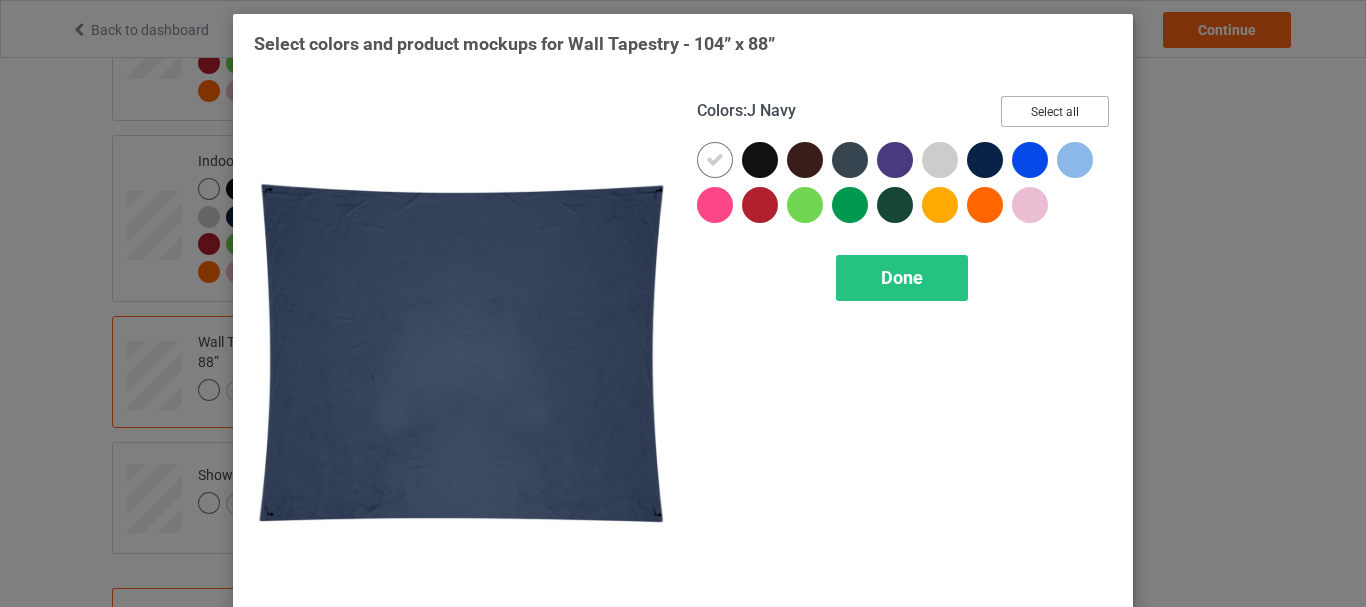 click on "Select all" at bounding box center [1055, 111] 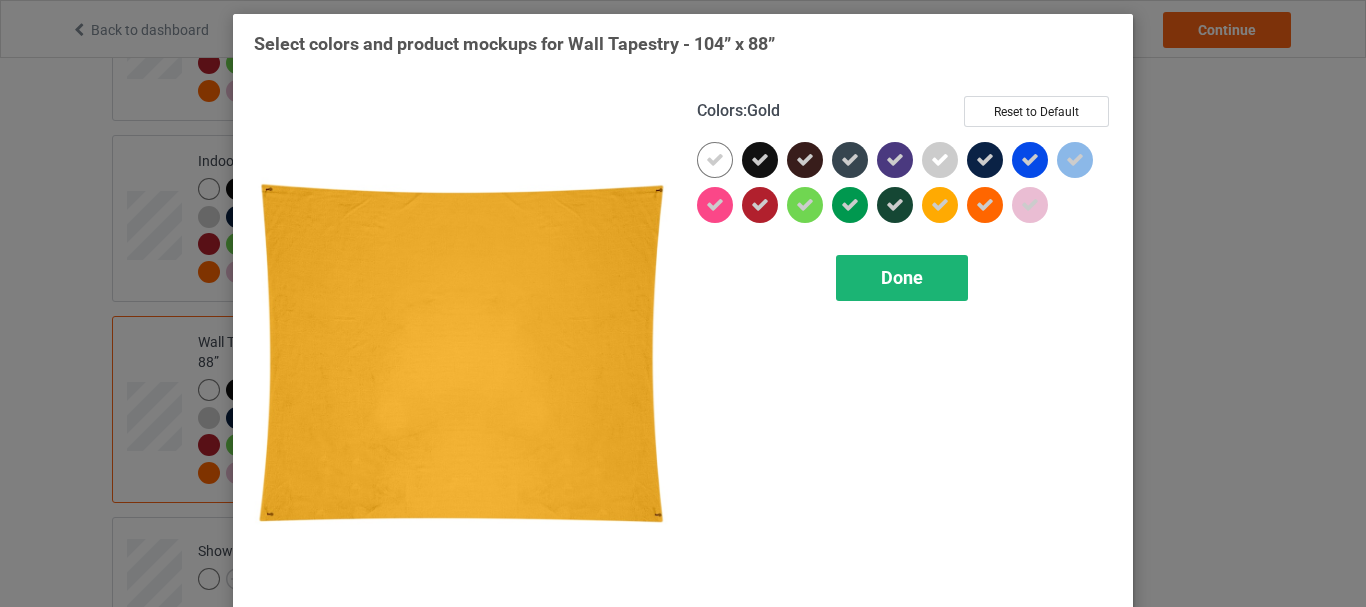 click on "Done" at bounding box center [902, 278] 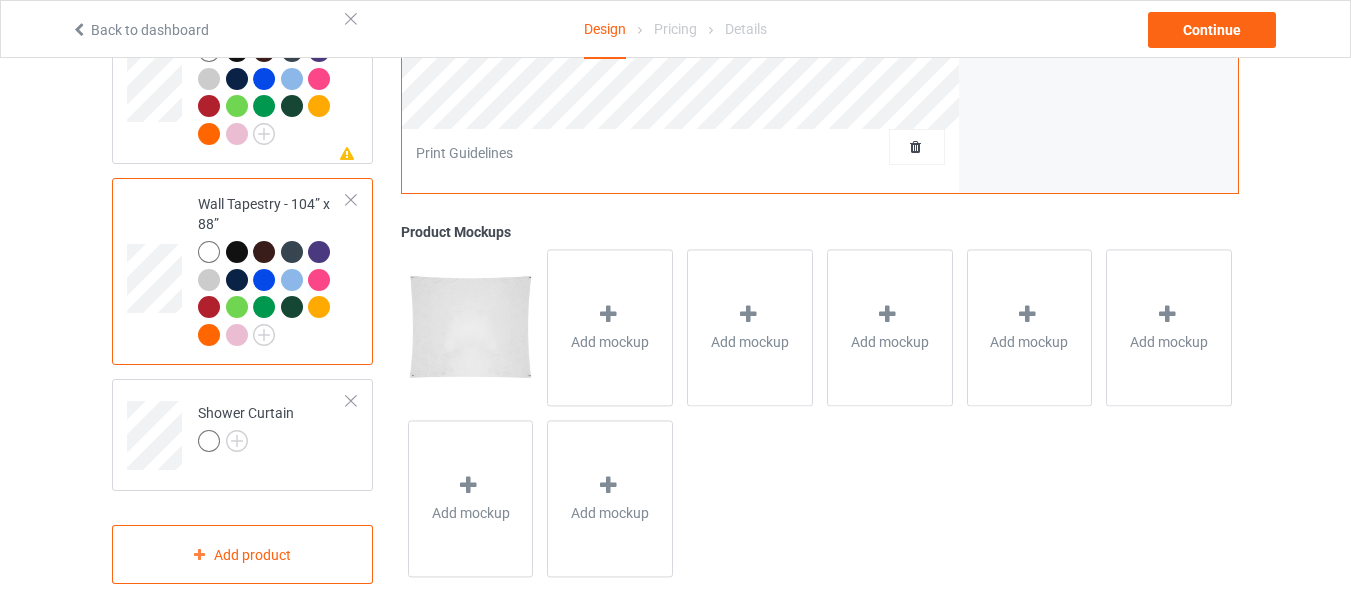 scroll, scrollTop: 2050, scrollLeft: 0, axis: vertical 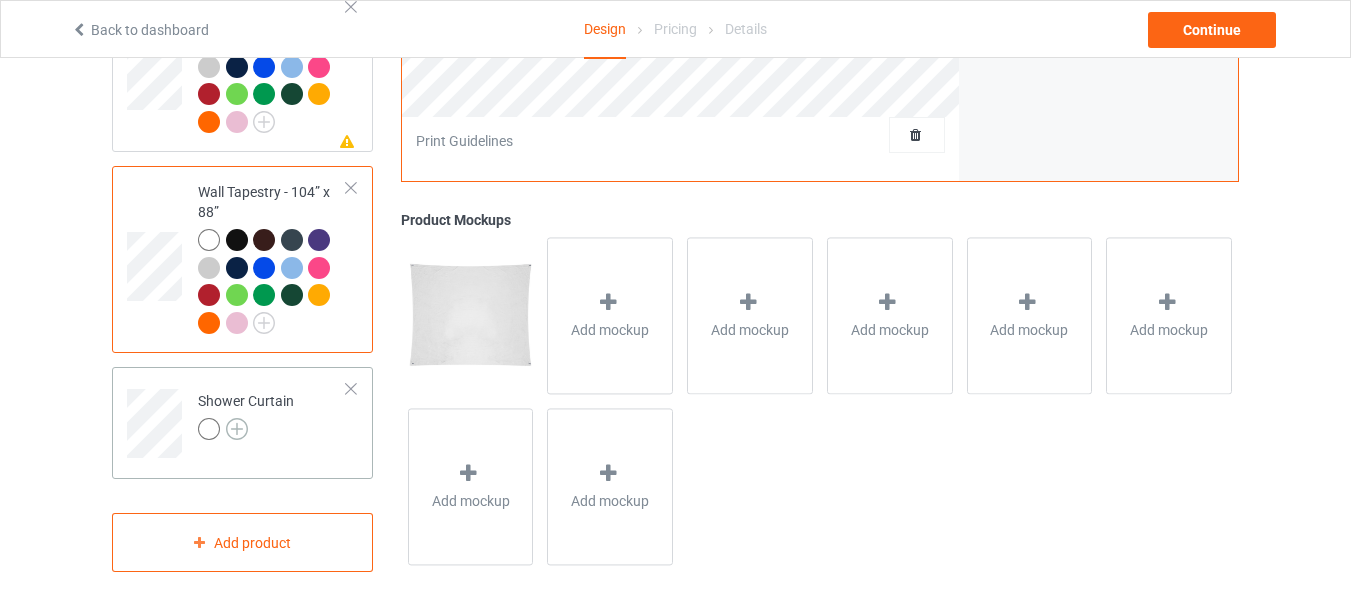 click at bounding box center (237, 429) 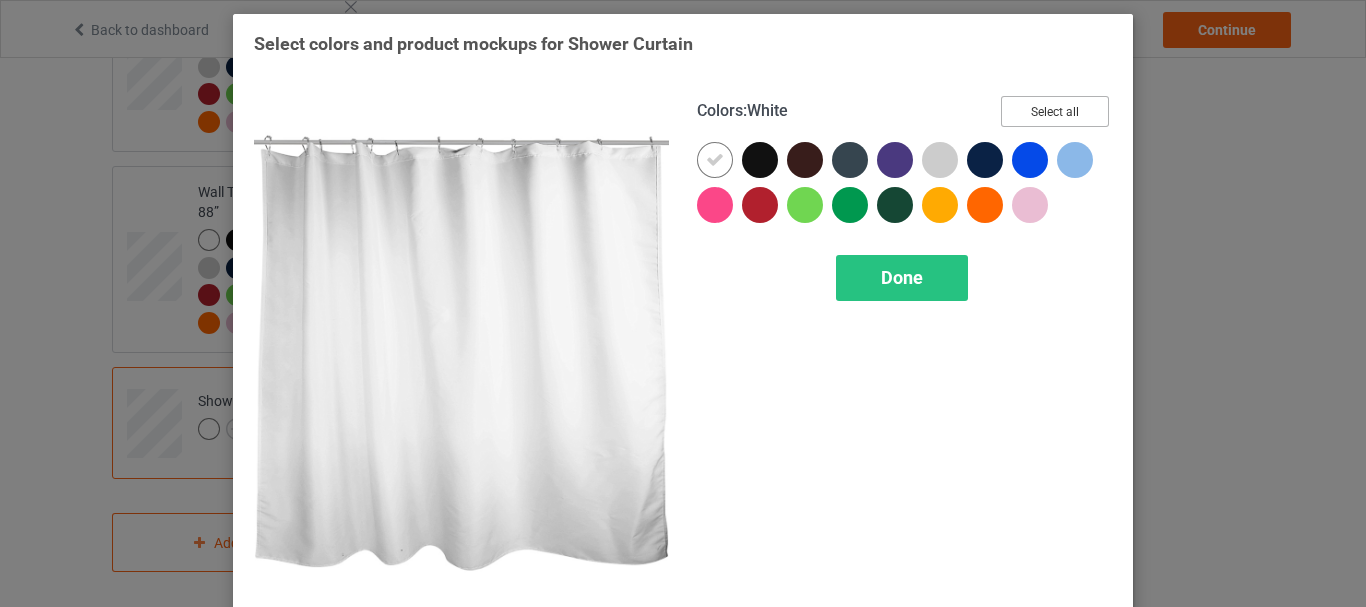 click on "Select all" at bounding box center [1055, 111] 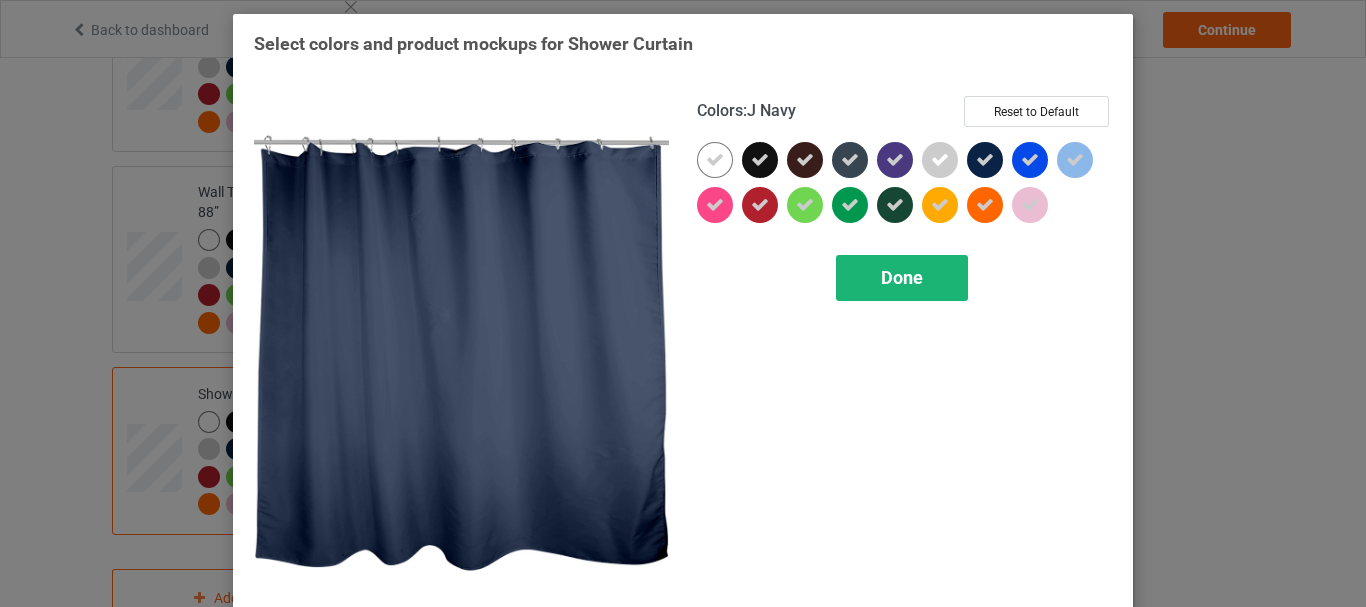 click on "Done" at bounding box center [902, 278] 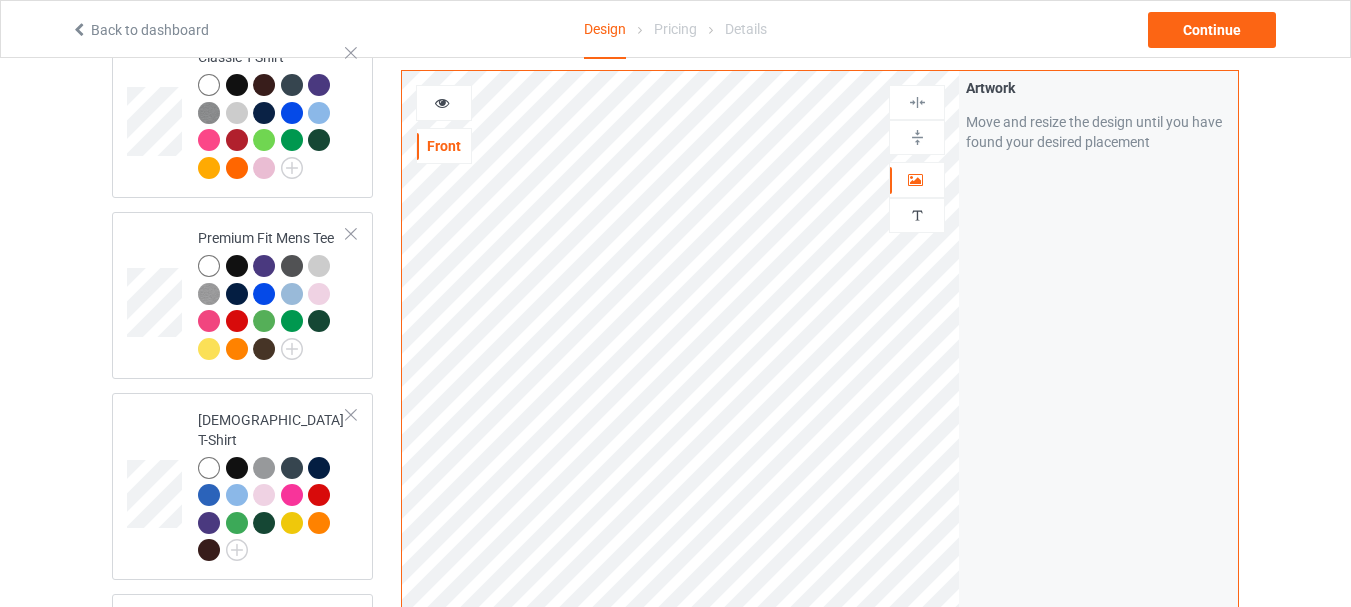 scroll, scrollTop: 300, scrollLeft: 0, axis: vertical 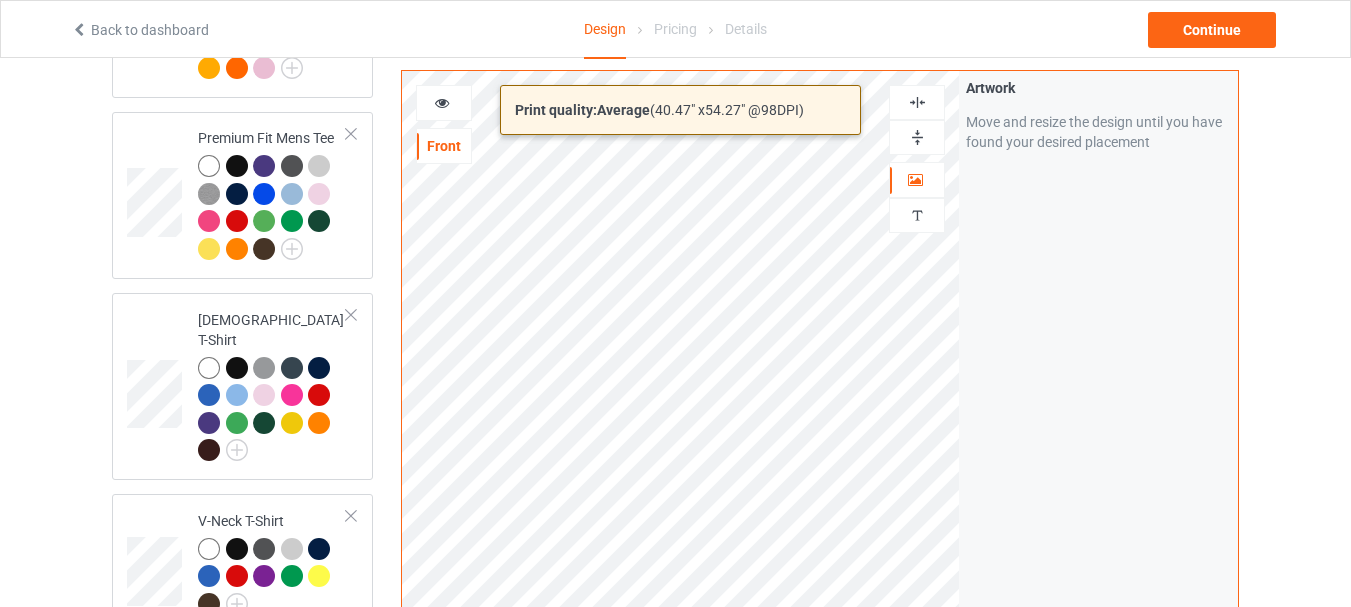 click on "Back to dashboard Design Pricing Details Continue Design Select colors for each of the products and upload an artwork file to design your product. Classic T-Shirt Premium Fit Mens Tee Ladies T-Shirt V-Neck T-Shirt Missing artwork on 4 side(s) Men's AOP T-Shirt L Missing artwork on 4 side(s) Men's AOP T-Shirt XL Missing artwork on 4 side(s) Women's AOP T-Shirt S Missing artwork on 4 side(s) Women's AOP T-Shirt M Missing artwork on 4 side(s) Women's AOP T-Shirt L Mug Missing artwork on 1 side(s) Indoor Pillow - 16” x 16” Wall Tapestry - 104” x 88” Shower Curtain Add product Print quality:  Average  (  40.47 " x  54.27 " @ 98 DPI) Front Artwork Personalized text Print Guidelines Artwork Move and resize the design until you have found your desired placement Product Mockups Add mockup Add mockup Add mockup Add mockup Add mockup" at bounding box center [675, 3] 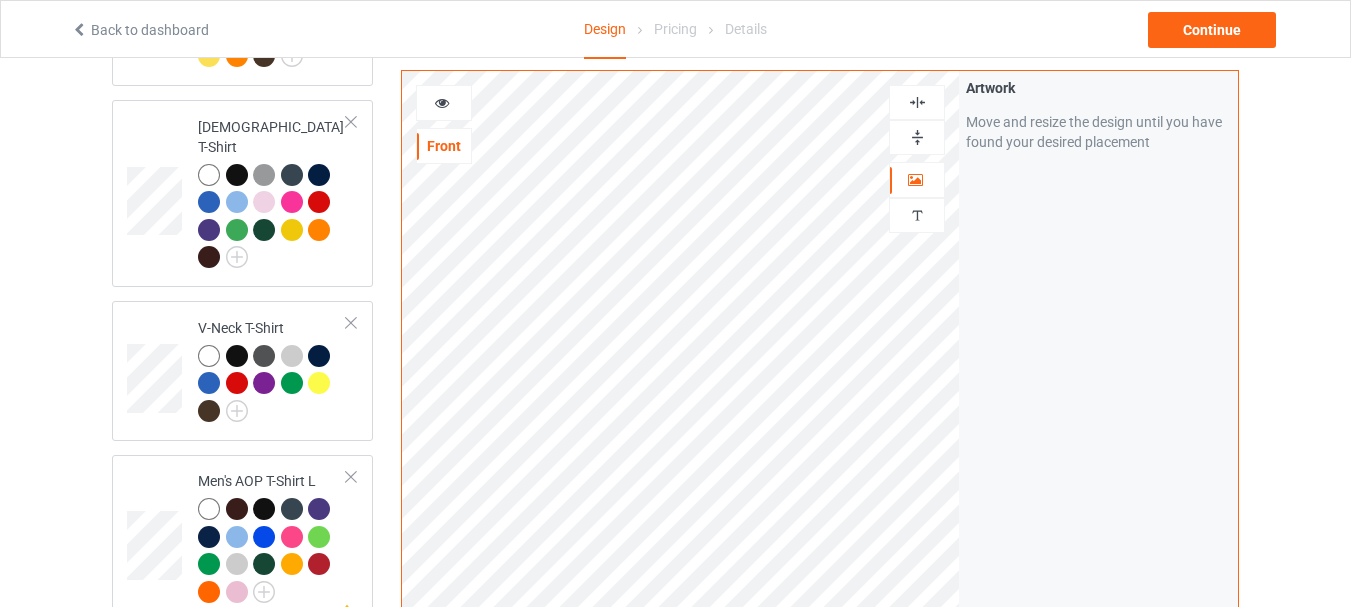 scroll, scrollTop: 500, scrollLeft: 0, axis: vertical 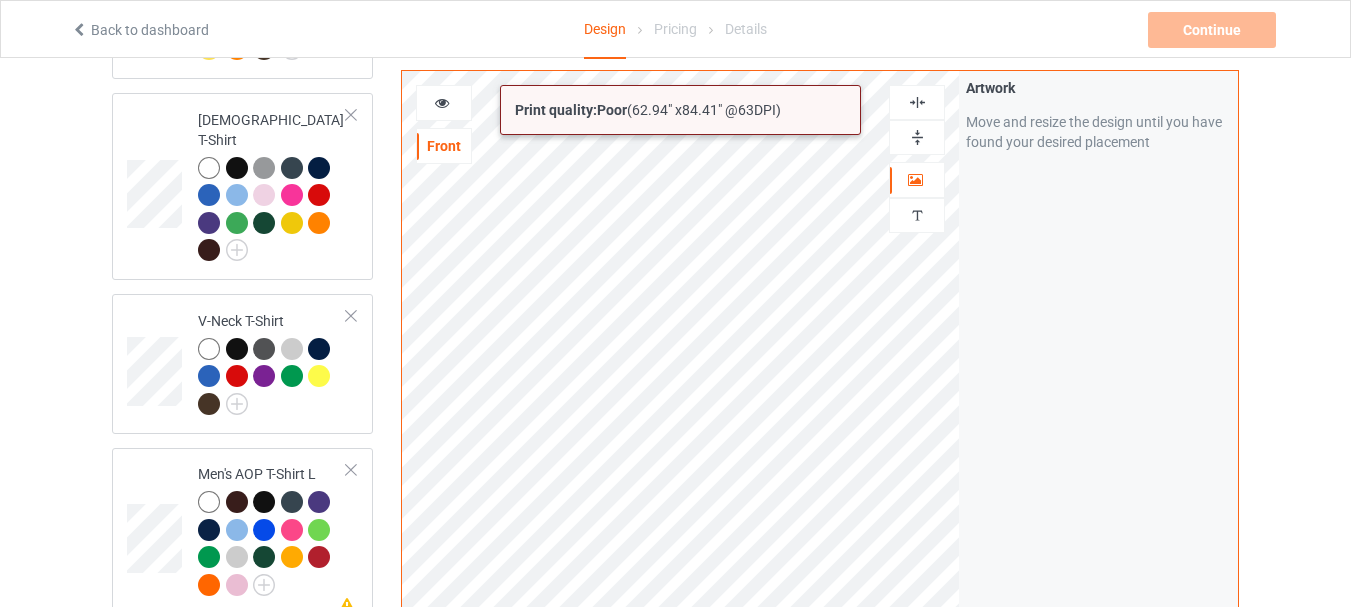 click on "Back to dashboard Design Pricing Details Continue Artwork resolution lower than 80 DPI may result in bad print Design Select colors for each of the products and upload an artwork file to design your product. Classic T-Shirt Premium Fit Mens Tee Ladies T-Shirt V-Neck T-Shirt Missing artwork on 4 side(s) Men's AOP T-Shirt L Missing artwork on 4 side(s) Men's AOP T-Shirt XL Missing artwork on 4 side(s) Women's AOP T-Shirt S Missing artwork on 4 side(s) Women's AOP T-Shirt M Missing artwork on 4 side(s) Women's AOP T-Shirt L Mug Missing artwork on 1 side(s) Indoor Pillow - 16” x 16” Wall Tapestry - 104” x 88” Artwork resolution lower than 80 DPI may result in bad print Shower Curtain Add product Print quality:  Poor  (  62.94 " x  84.41 " @ 63 DPI) Front Artwork Personalized text Print Guidelines Artwork Move and resize the design until you have found your desired placement Product Mockups Add mockup Add mockup Add mockup Add mockup Add mockup" at bounding box center (675, -197) 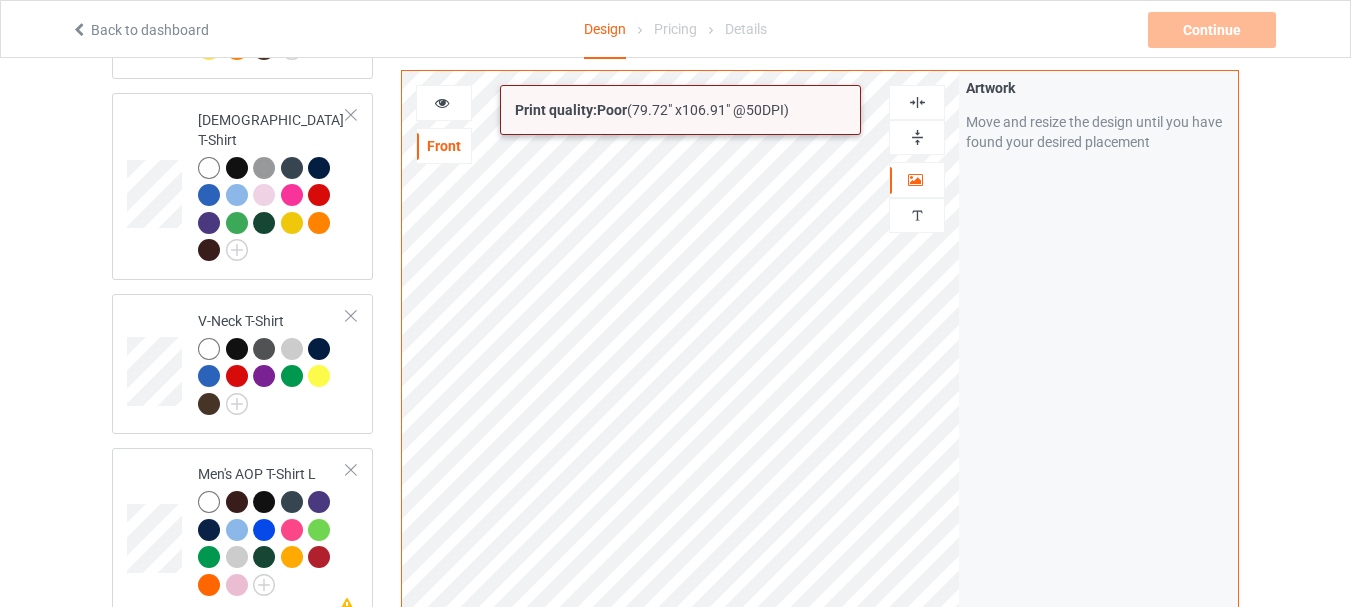 click on "Back to dashboard Design Pricing Details Continue Artwork resolution lower than 80 DPI may result in bad print Design Select colors for each of the products and upload an artwork file to design your product. Classic T-Shirt Premium Fit Mens Tee Ladies T-Shirt V-Neck T-Shirt Missing artwork on 4 side(s) Men's AOP T-Shirt L Missing artwork on 4 side(s) Men's AOP T-Shirt XL Missing artwork on 4 side(s) Women's AOP T-Shirt S Missing artwork on 4 side(s) Women's AOP T-Shirt M Missing artwork on 4 side(s) Women's AOP T-Shirt L Mug Missing artwork on 1 side(s) Indoor Pillow - 16” x 16” Wall Tapestry - 104” x 88” Artwork resolution lower than 80 DPI may result in bad print Shower Curtain Add product Print quality:  Poor  (  79.72 " x  106.91 " @ 50 DPI) Front Artwork Personalized text Print Guidelines Artwork Move and resize the design until you have found your desired placement Product Mockups Add mockup Add mockup Add mockup Add mockup Add mockup" at bounding box center (675, -197) 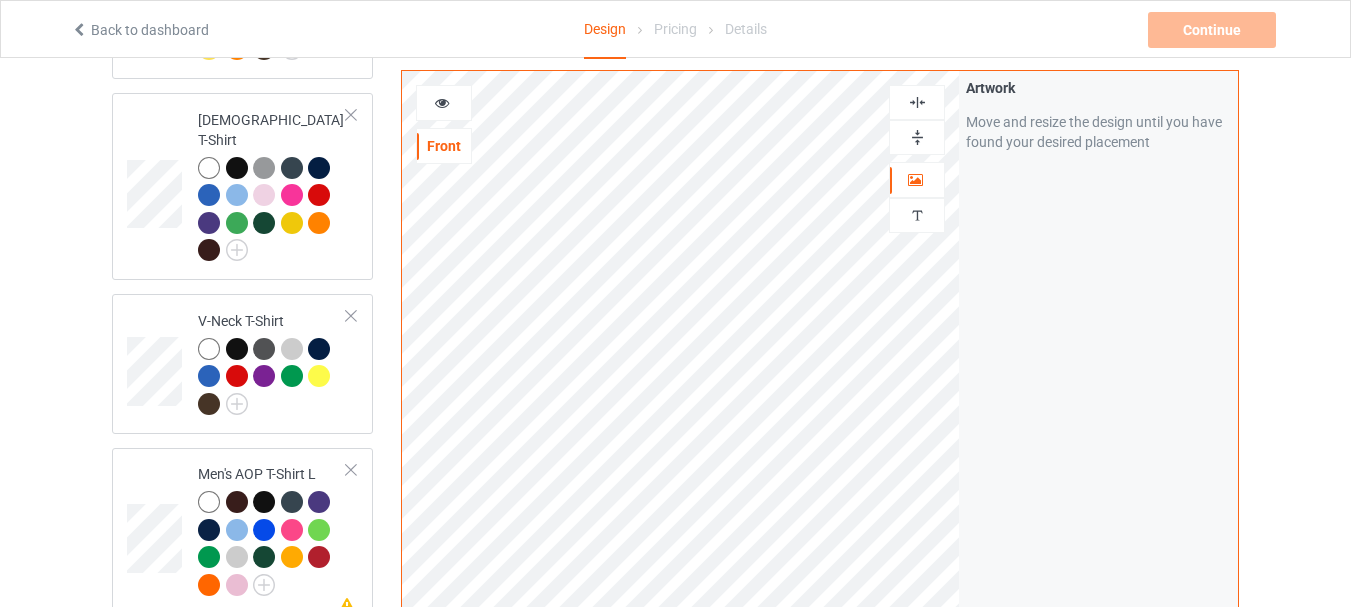 click at bounding box center [917, 102] 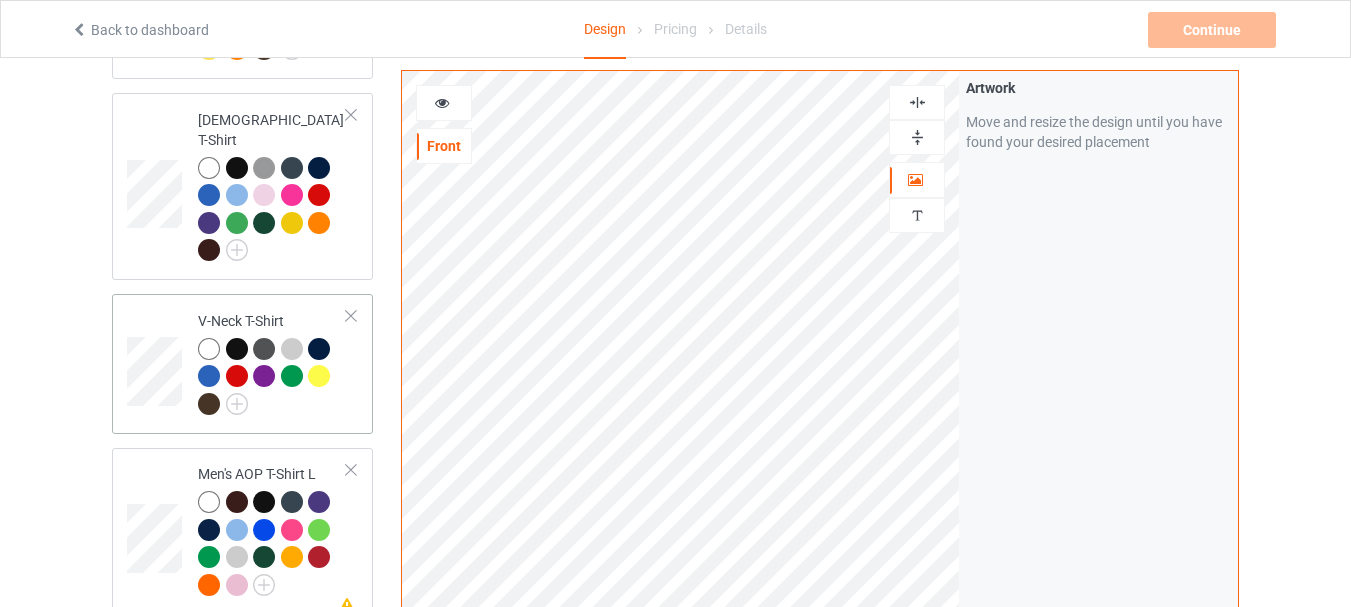 click on "V-Neck T-Shirt" at bounding box center (272, 362) 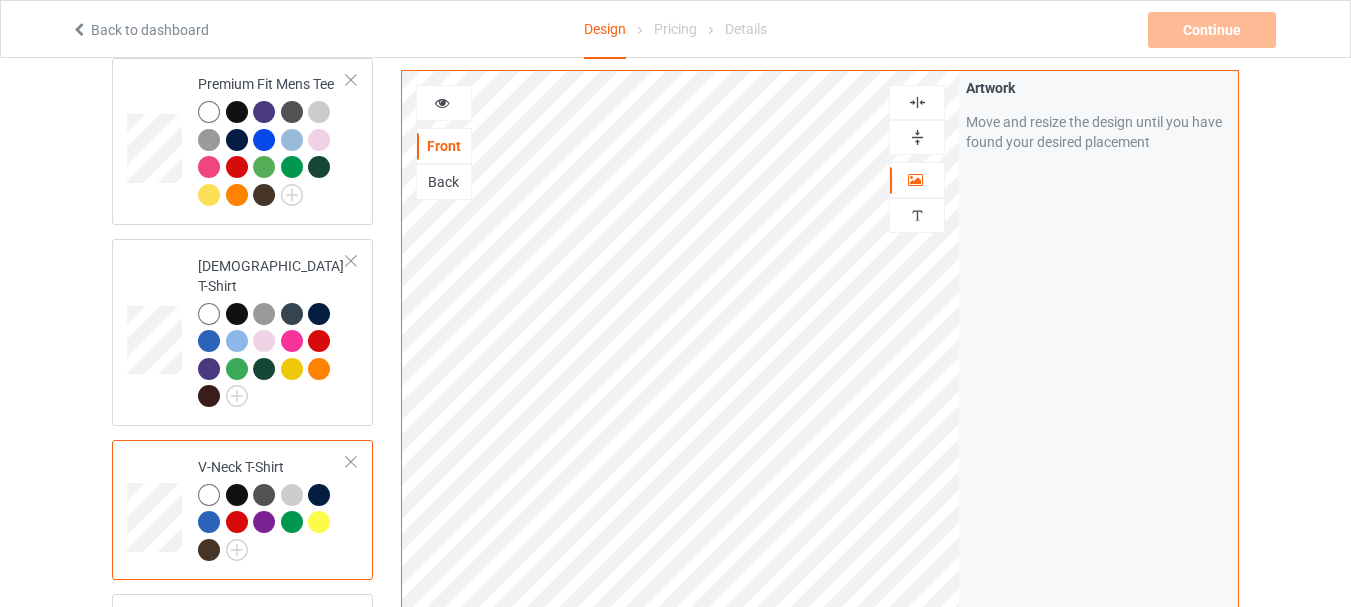 scroll, scrollTop: 0, scrollLeft: 0, axis: both 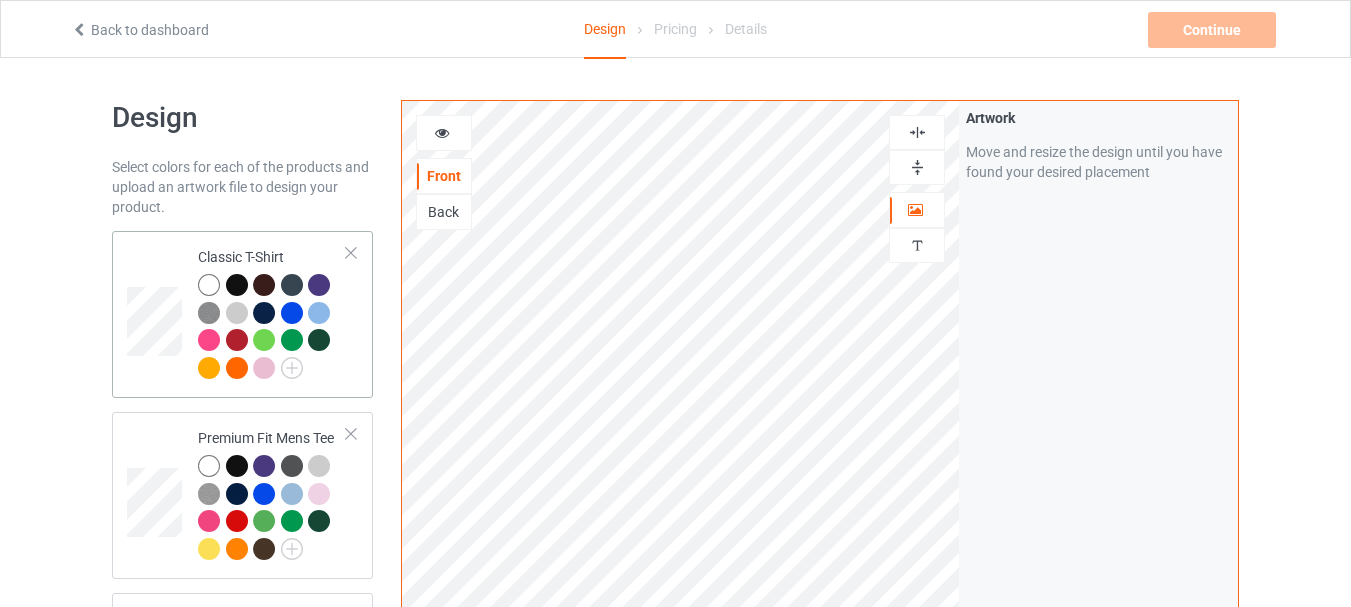 click at bounding box center [209, 285] 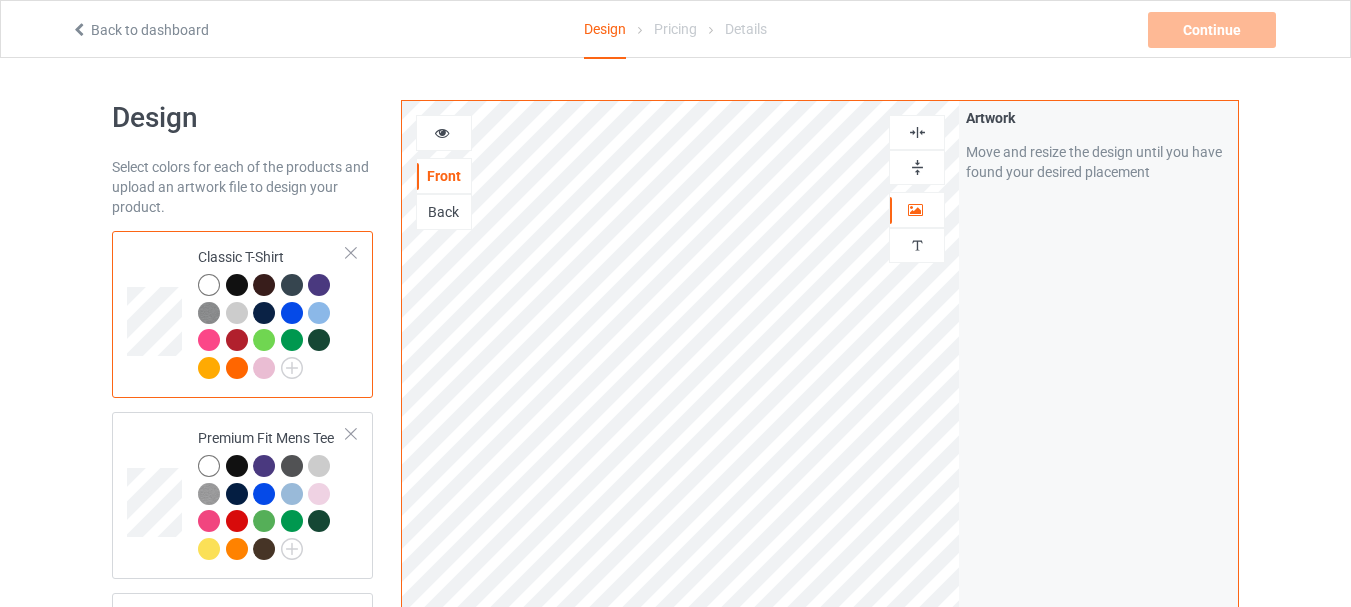 click at bounding box center (917, 167) 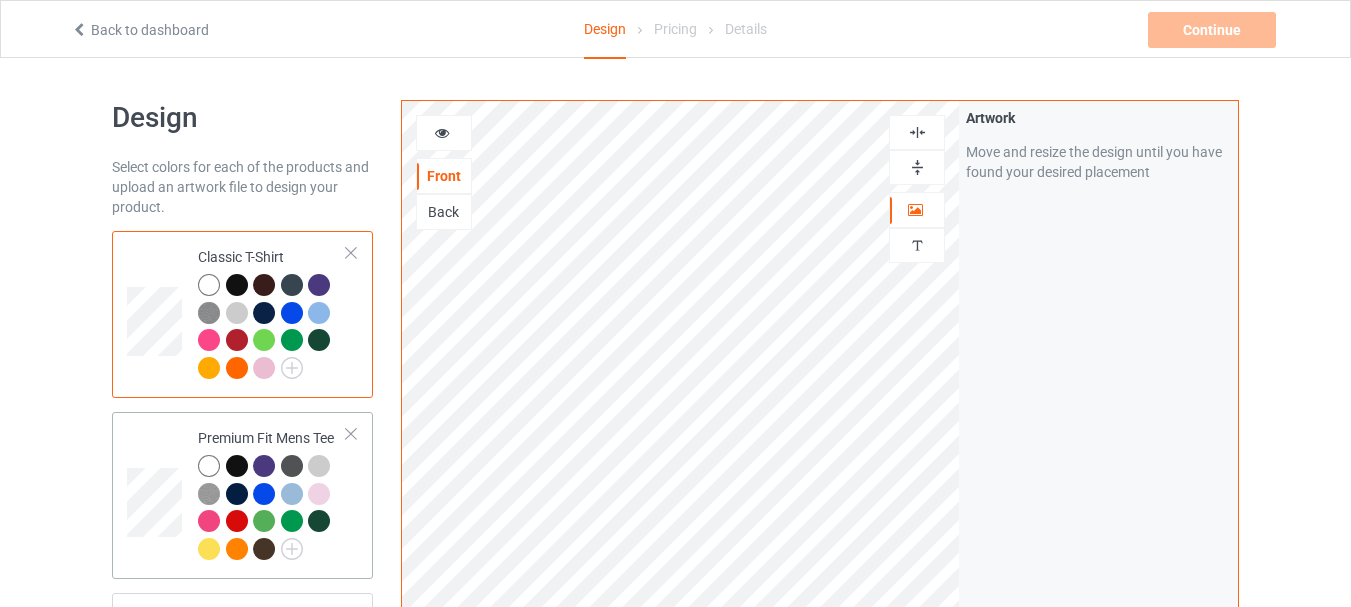 click at bounding box center [209, 466] 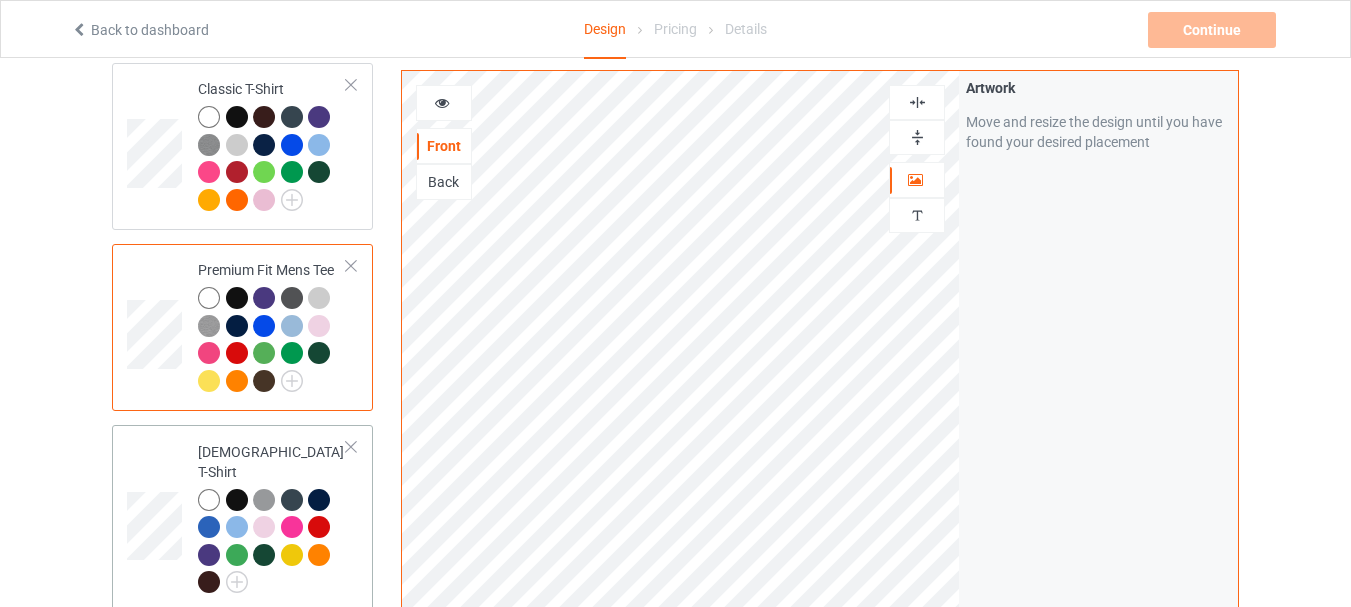 scroll, scrollTop: 200, scrollLeft: 0, axis: vertical 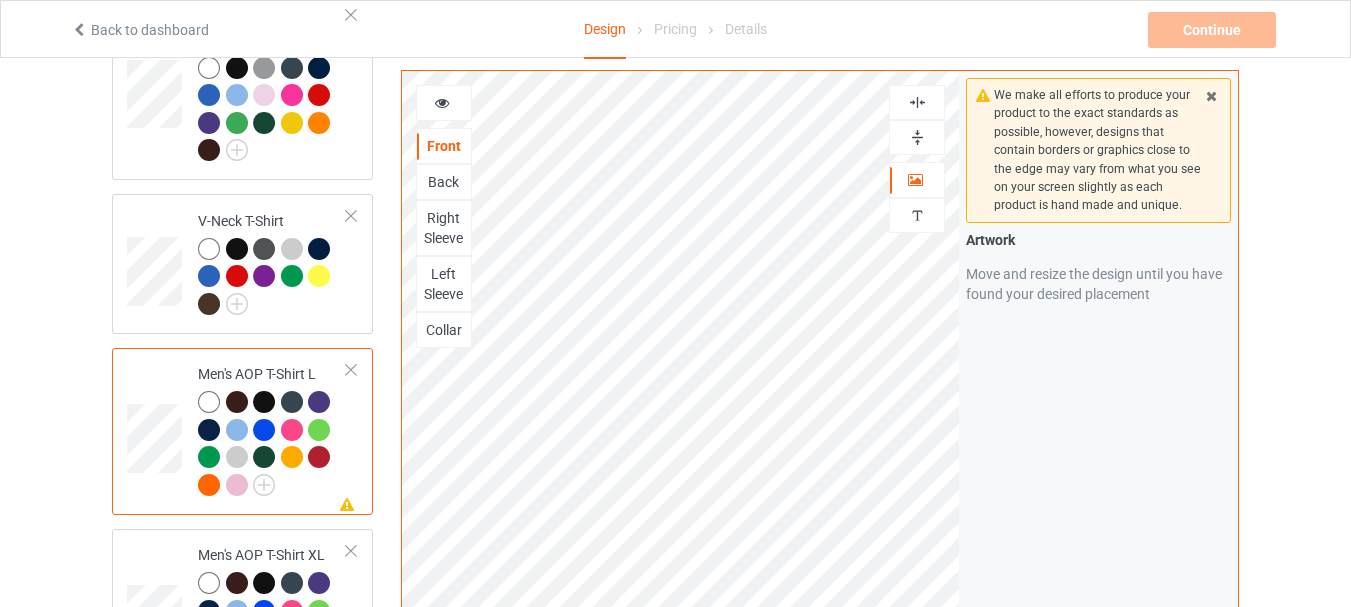 click at bounding box center (917, 102) 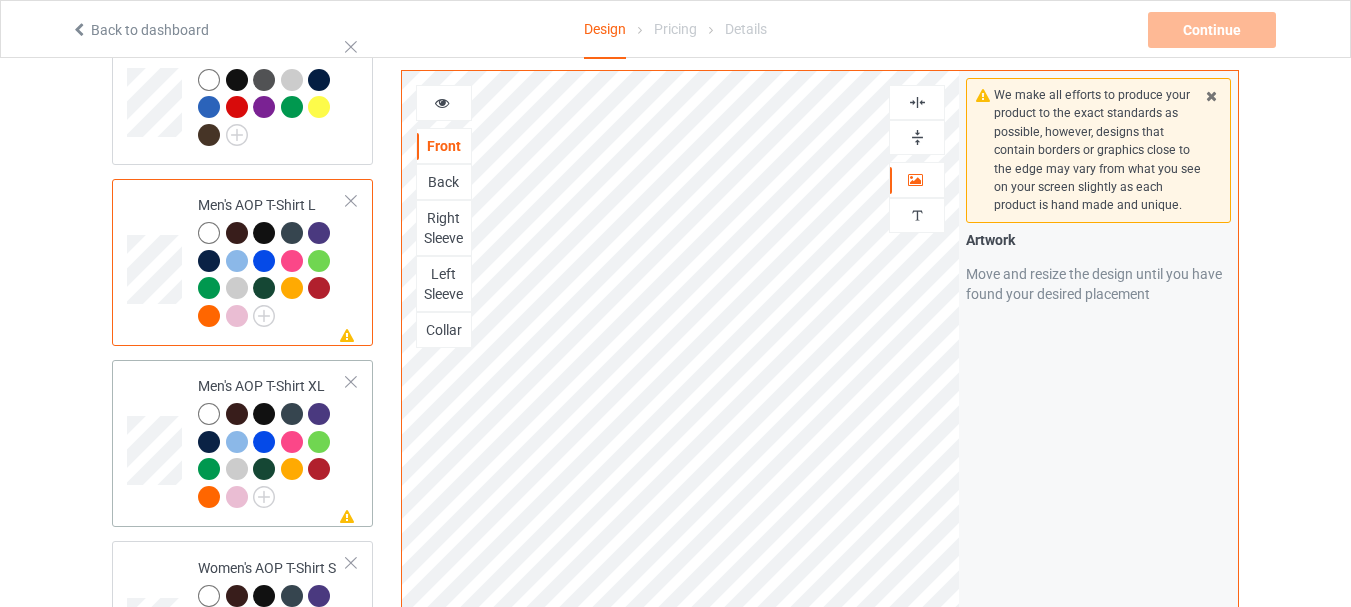 scroll, scrollTop: 800, scrollLeft: 0, axis: vertical 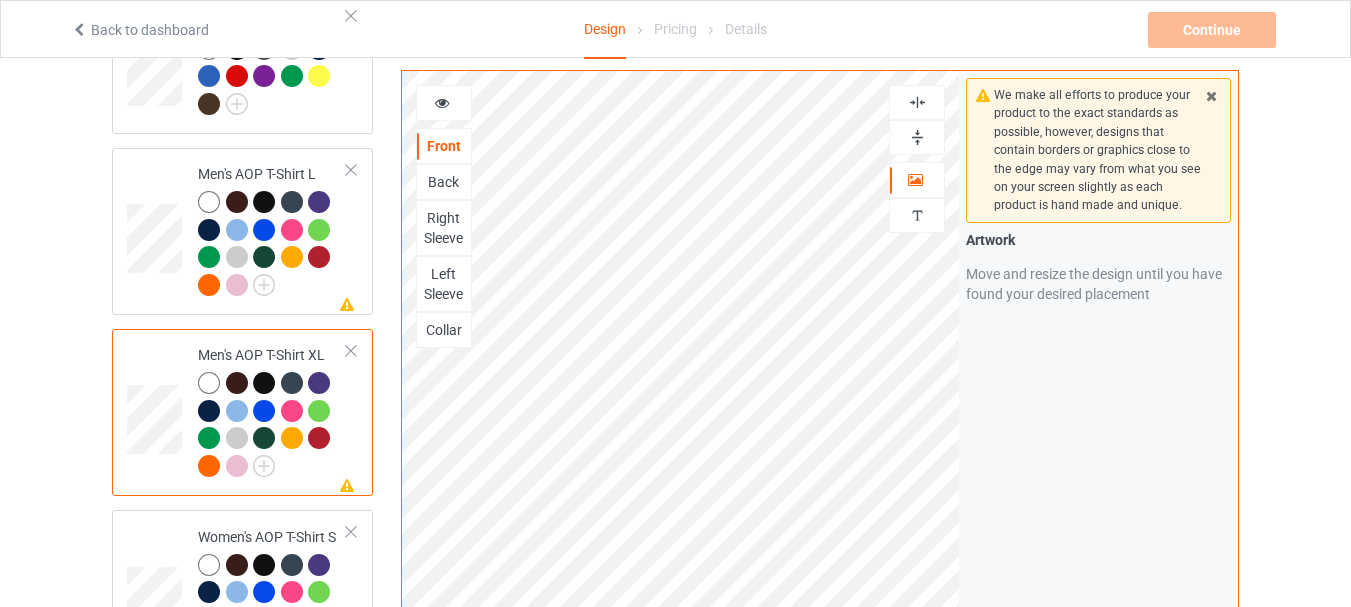 click at bounding box center (917, 102) 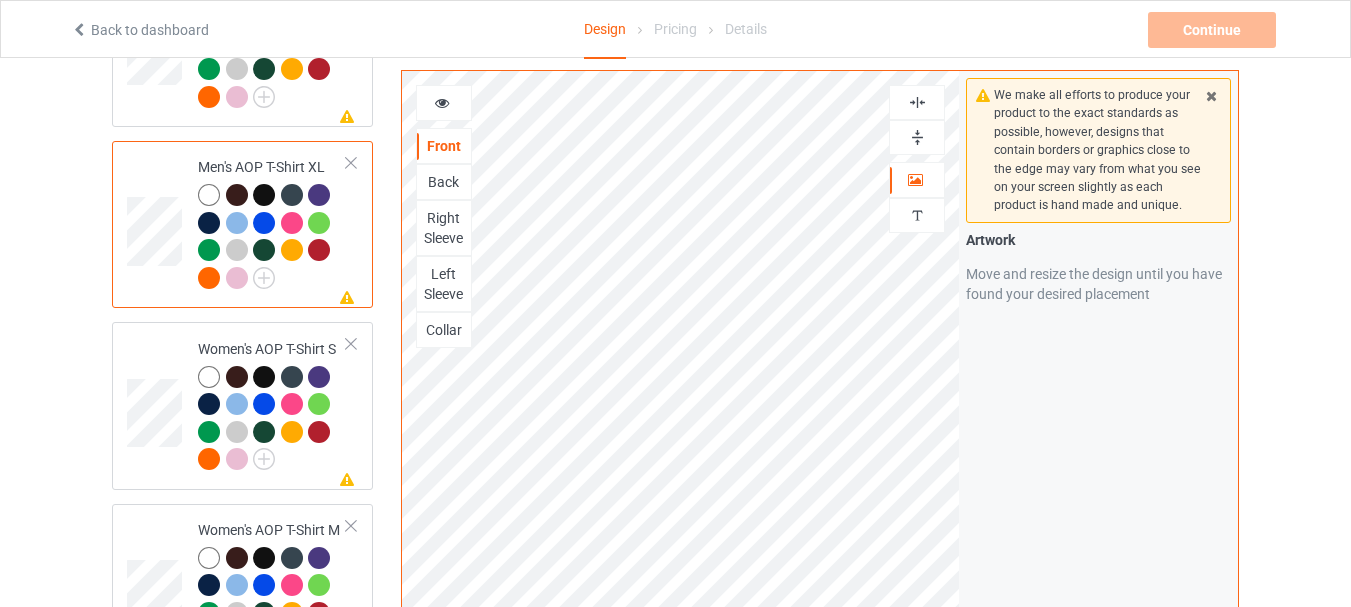 scroll, scrollTop: 1000, scrollLeft: 0, axis: vertical 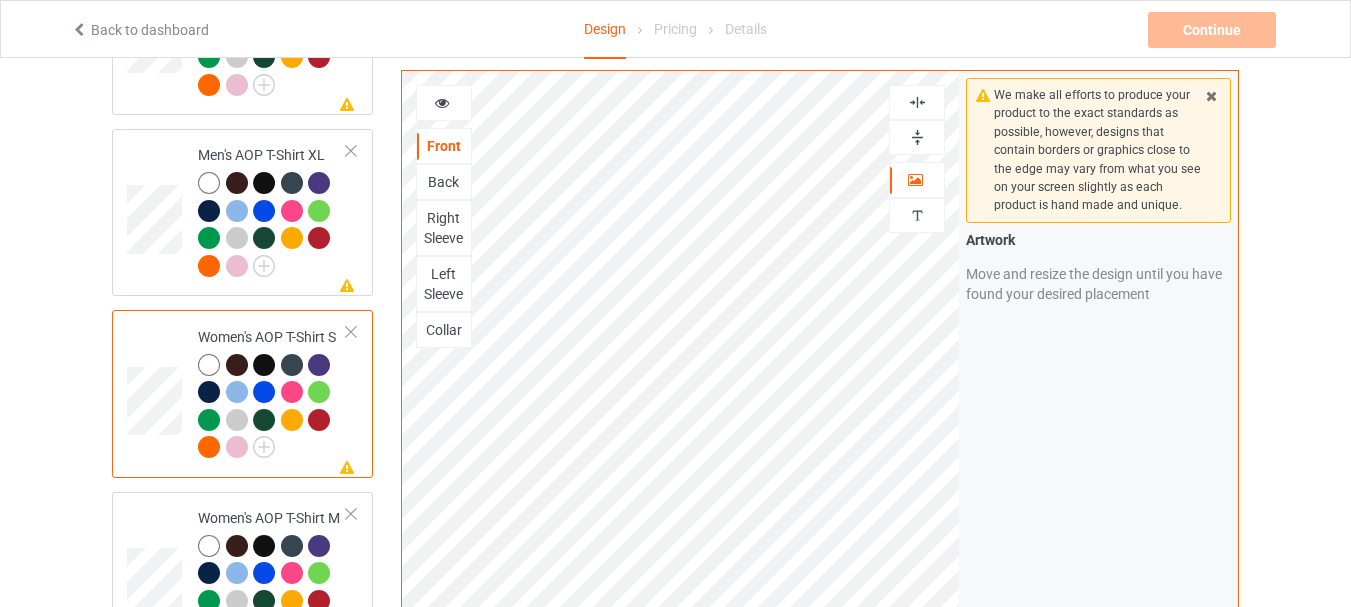 click at bounding box center (917, 102) 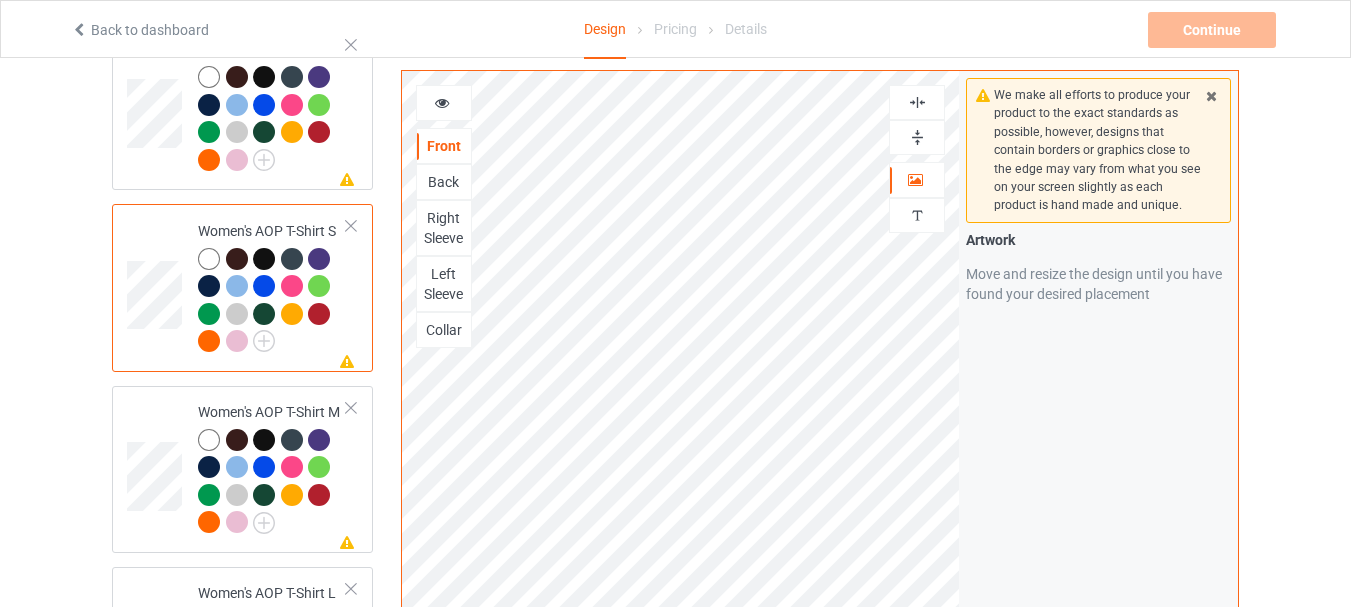 scroll, scrollTop: 1200, scrollLeft: 0, axis: vertical 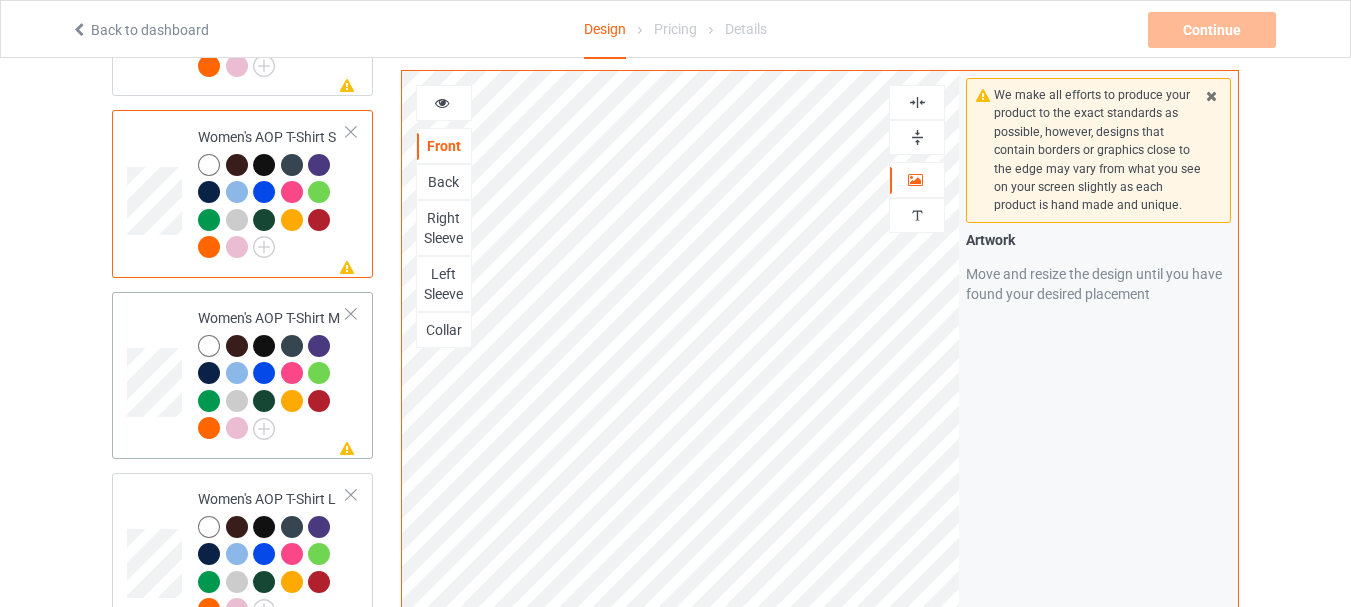 click at bounding box center [157, 375] 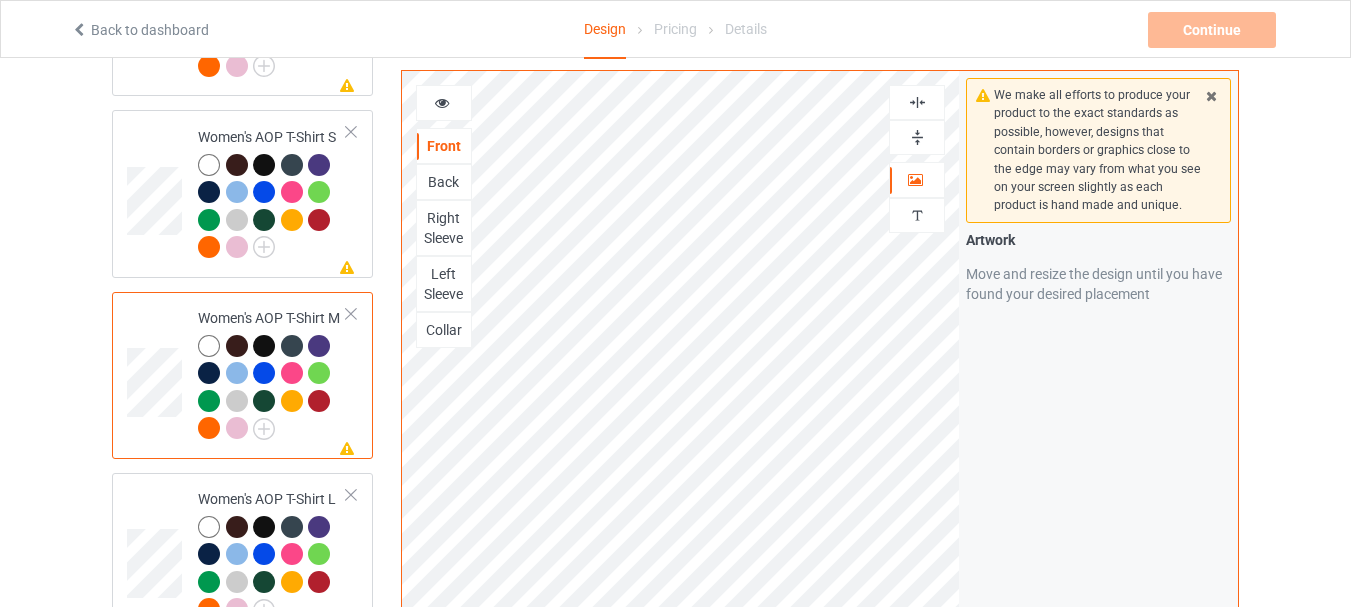 click at bounding box center (917, 102) 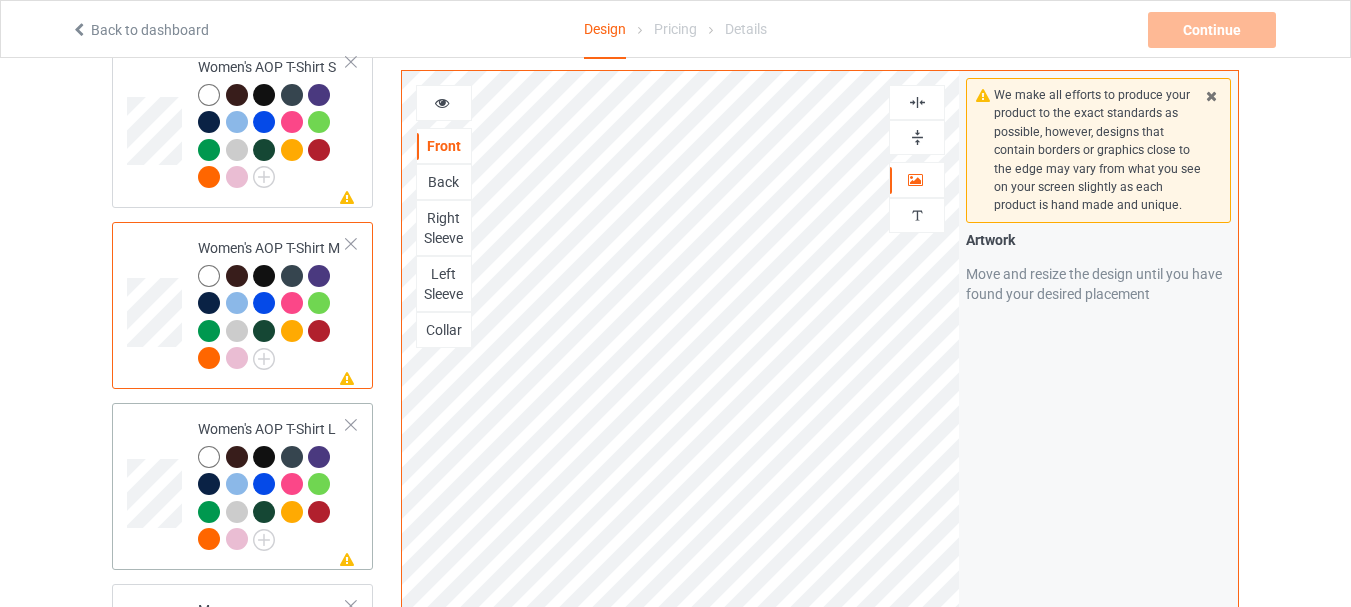 scroll, scrollTop: 1300, scrollLeft: 0, axis: vertical 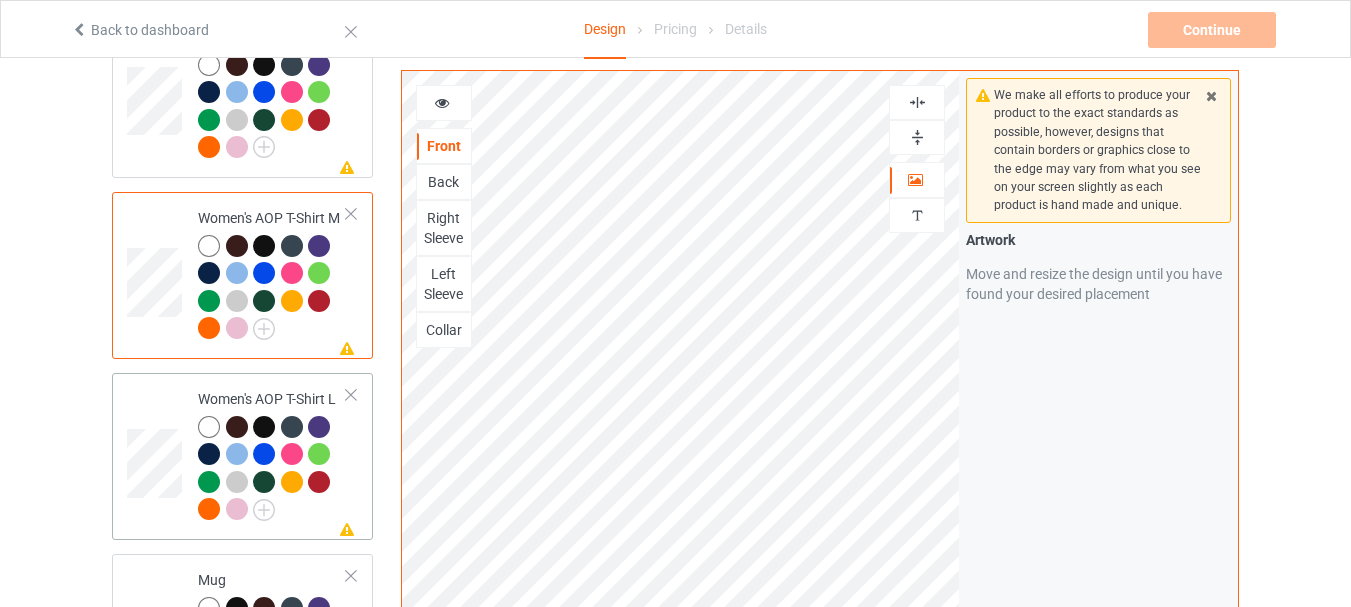 click at bounding box center [157, 456] 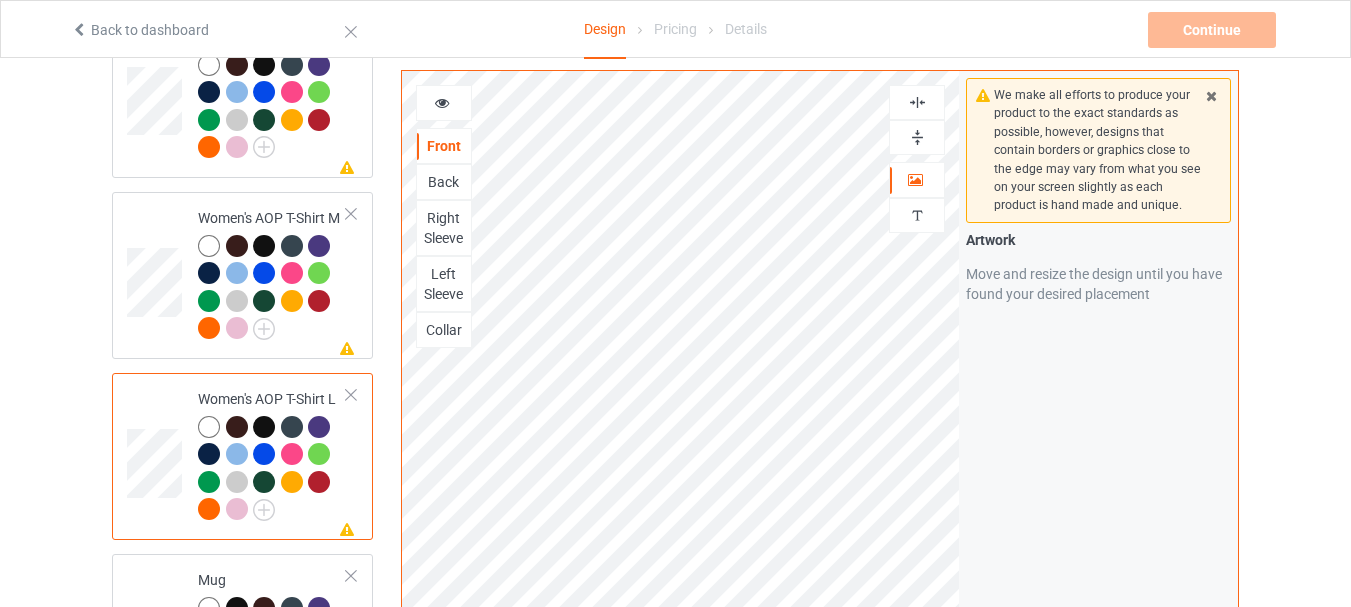click at bounding box center [917, 102] 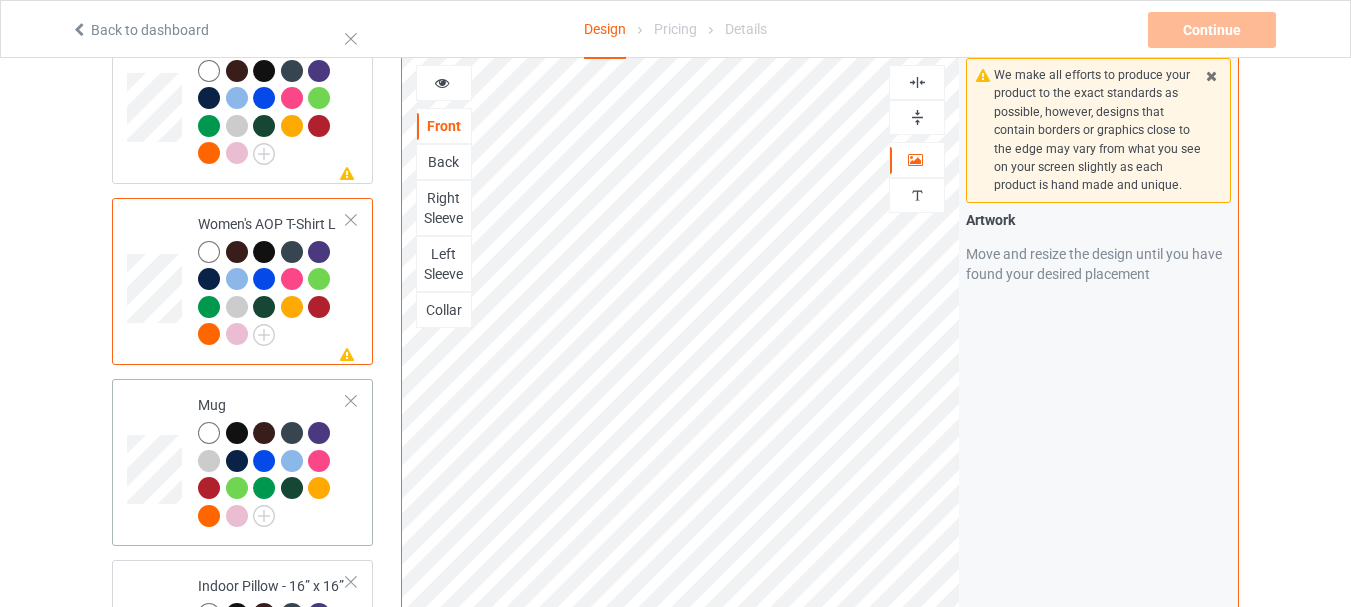 scroll, scrollTop: 1500, scrollLeft: 0, axis: vertical 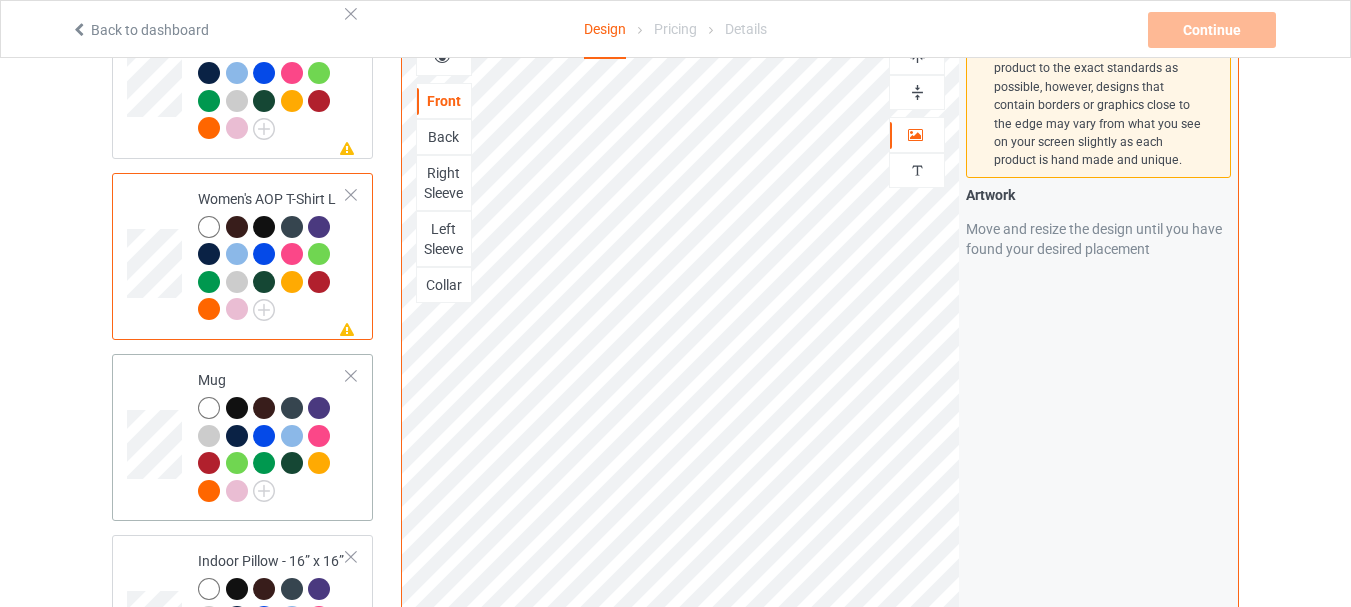 click at bounding box center (157, 437) 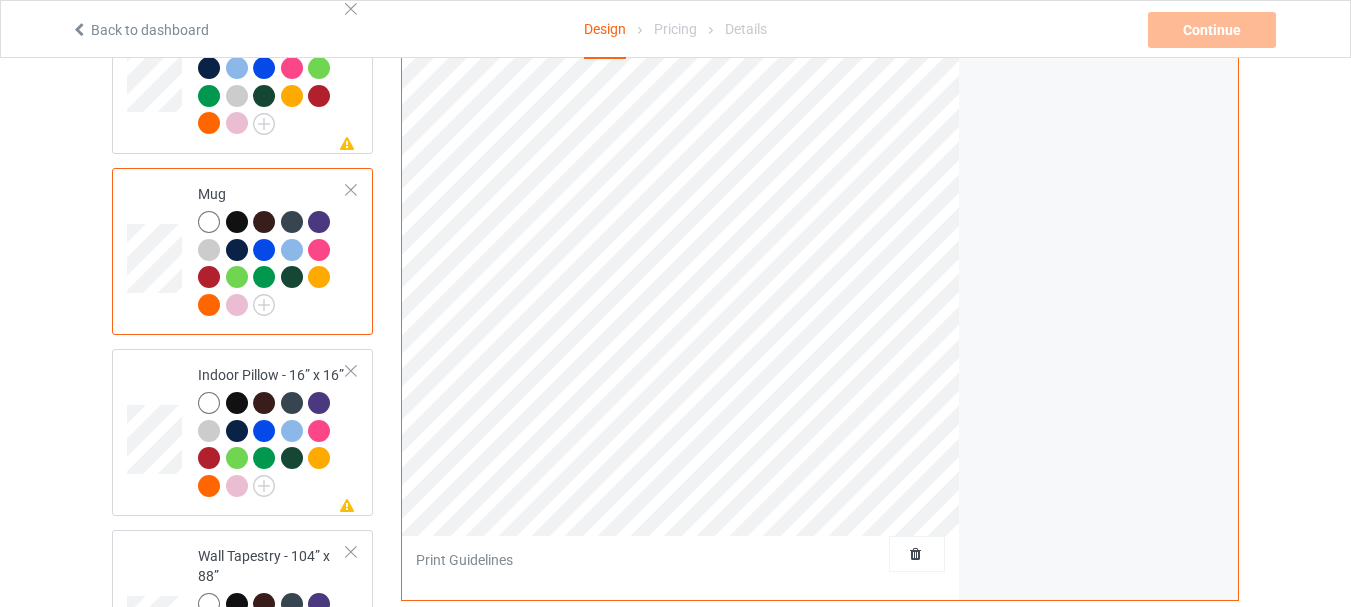 scroll, scrollTop: 1700, scrollLeft: 0, axis: vertical 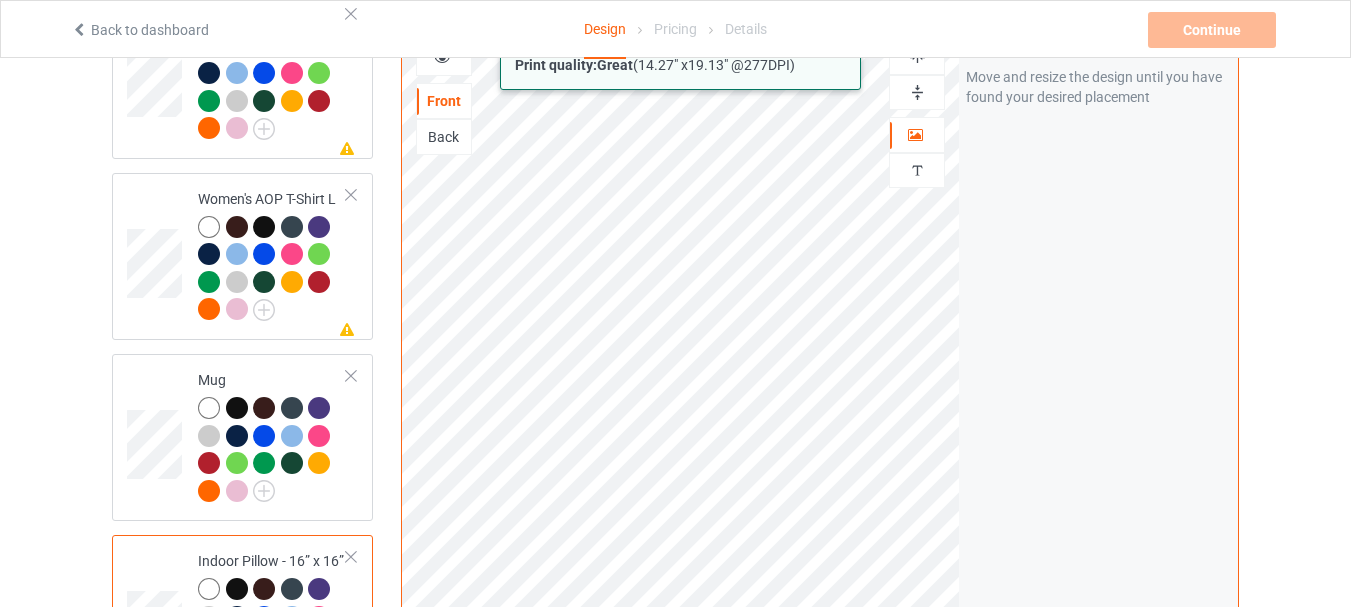 click on "Back to dashboard Design Pricing Details Continue Artwork resolution lower than 80 DPI may result in bad print Design Select colors for each of the products and upload an artwork file to design your product. Classic T-Shirt Premium Fit Mens Tee Ladies T-Shirt V-Neck T-Shirt Missing artwork on 4 side(s) Men's AOP T-Shirt L Missing artwork on 4 side(s) Men's AOP T-Shirt XL Missing artwork on 4 side(s) Women's AOP T-Shirt S Missing artwork on 4 side(s) Women's AOP T-Shirt M Missing artwork on 4 side(s) Women's AOP T-Shirt L Mug Missing artwork on 1 side(s) Indoor Pillow - 16” x 16” Wall Tapestry - 104” x 88” Artwork resolution lower than 80 DPI may result in bad print Shower Curtain Add product Print quality:  Great  (  14.27 " x  19.13 " @ 277 DPI) Front Back Artwork Personalized text Print Guidelines Artwork Move and resize the design until you have found your desired placement Product Mockups Add mockup Add mockup Add mockup Add mockup" at bounding box center [675, -1197] 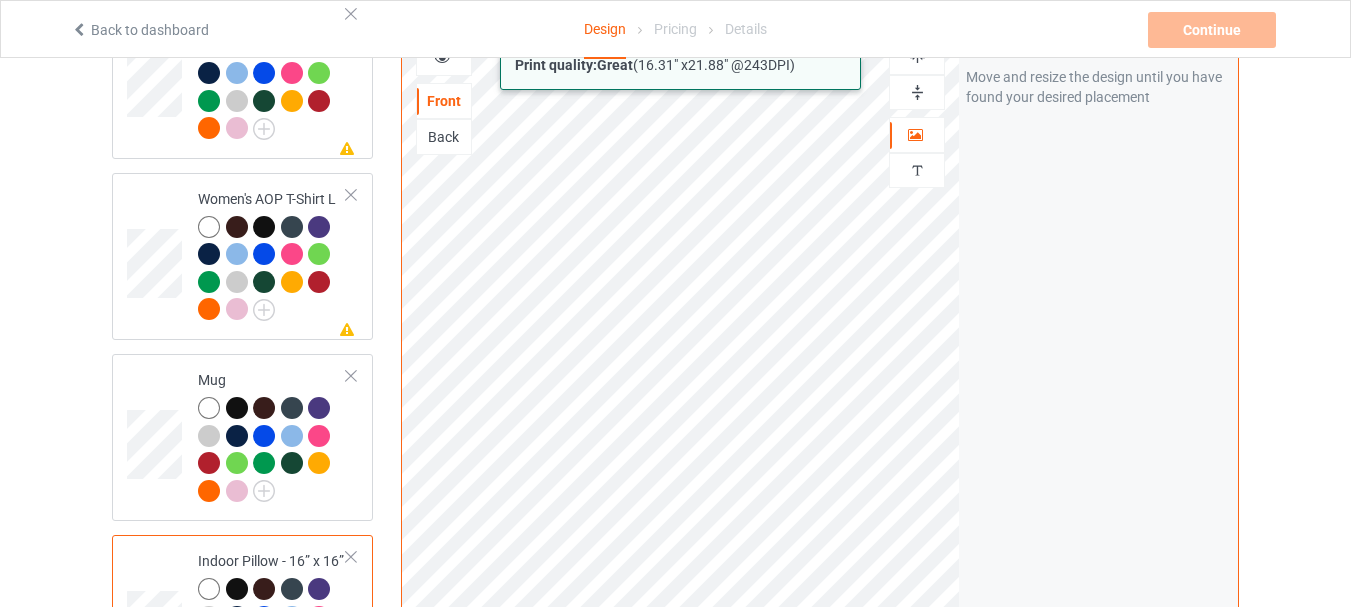 click on "Back to dashboard Design Pricing Details Continue Artwork resolution lower than 80 DPI may result in bad print Design Select colors for each of the products and upload an artwork file to design your product. Classic T-Shirt Premium Fit Mens Tee Ladies T-Shirt V-Neck T-Shirt Missing artwork on 4 side(s) Men's AOP T-Shirt L Missing artwork on 4 side(s) Men's AOP T-Shirt XL Missing artwork on 4 side(s) Women's AOP T-Shirt S Missing artwork on 4 side(s) Women's AOP T-Shirt M Missing artwork on 4 side(s) Women's AOP T-Shirt L Mug Missing artwork on 1 side(s) Indoor Pillow - 16” x 16” Wall Tapestry - 104” x 88” Artwork resolution lower than 80 DPI may result in bad print Shower Curtain Add product Print quality:  Great  (  16.31 " x  21.88 " @ 243 DPI) Front Back Artwork Personalized text Print Guidelines Artwork Move and resize the design until you have found your desired placement Product Mockups Add mockup Add mockup Add mockup Add mockup" at bounding box center [675, -1197] 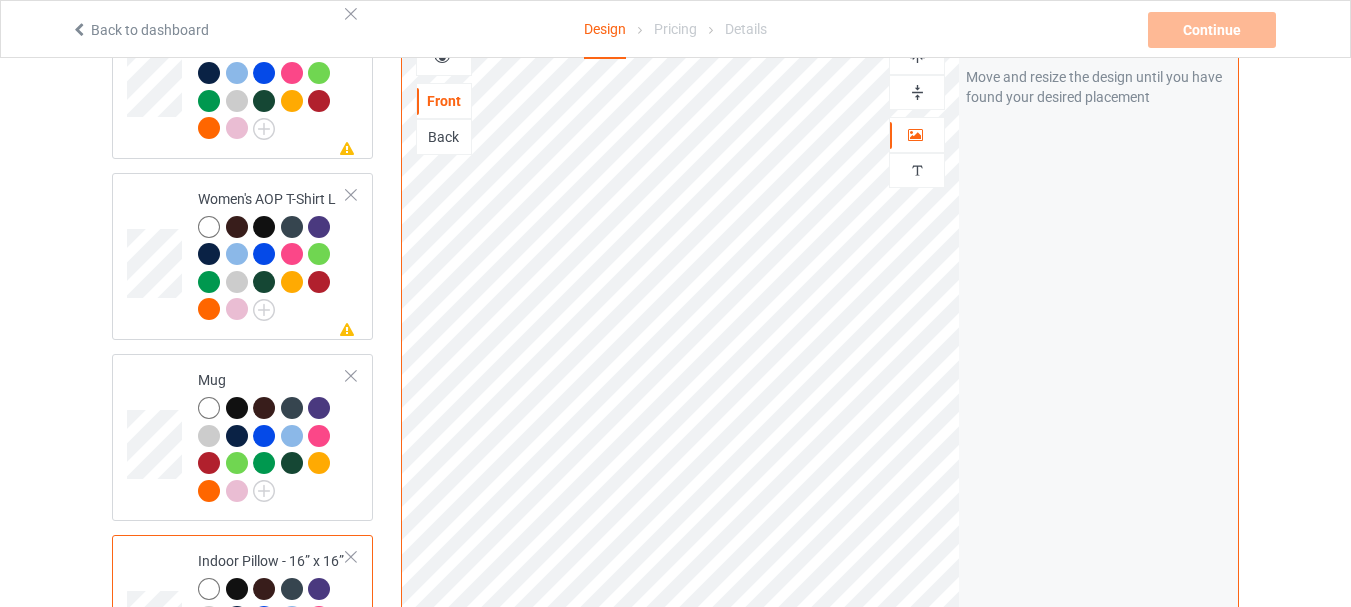 click at bounding box center [917, 92] 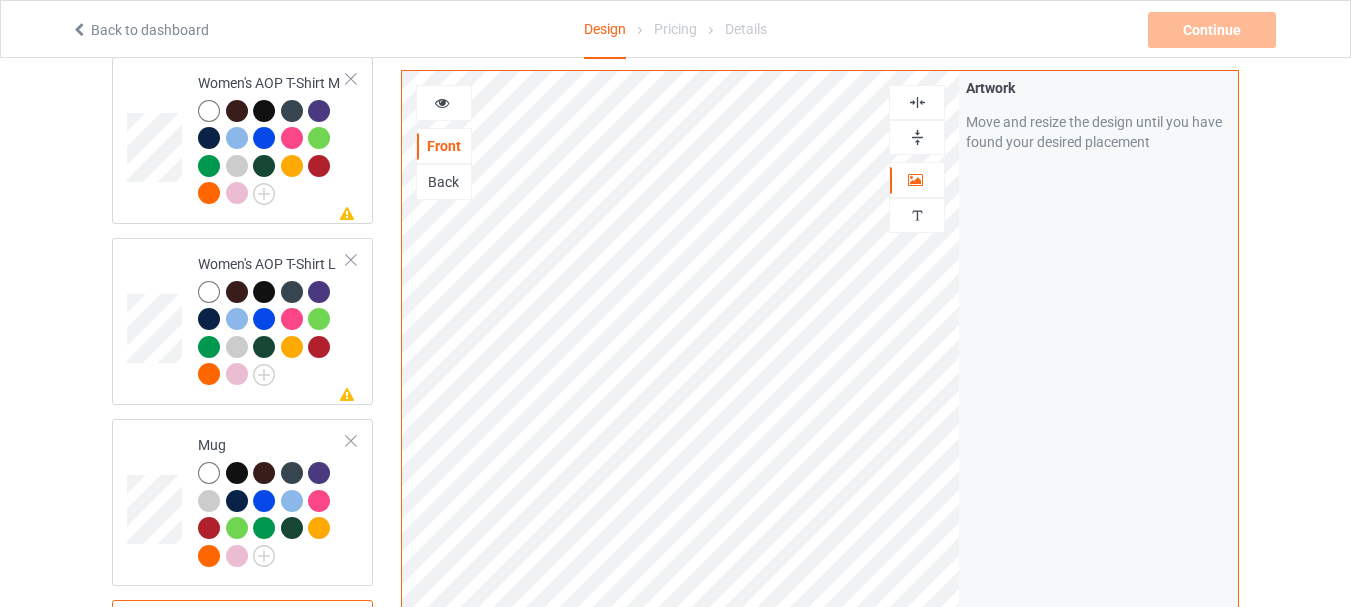scroll, scrollTop: 1400, scrollLeft: 0, axis: vertical 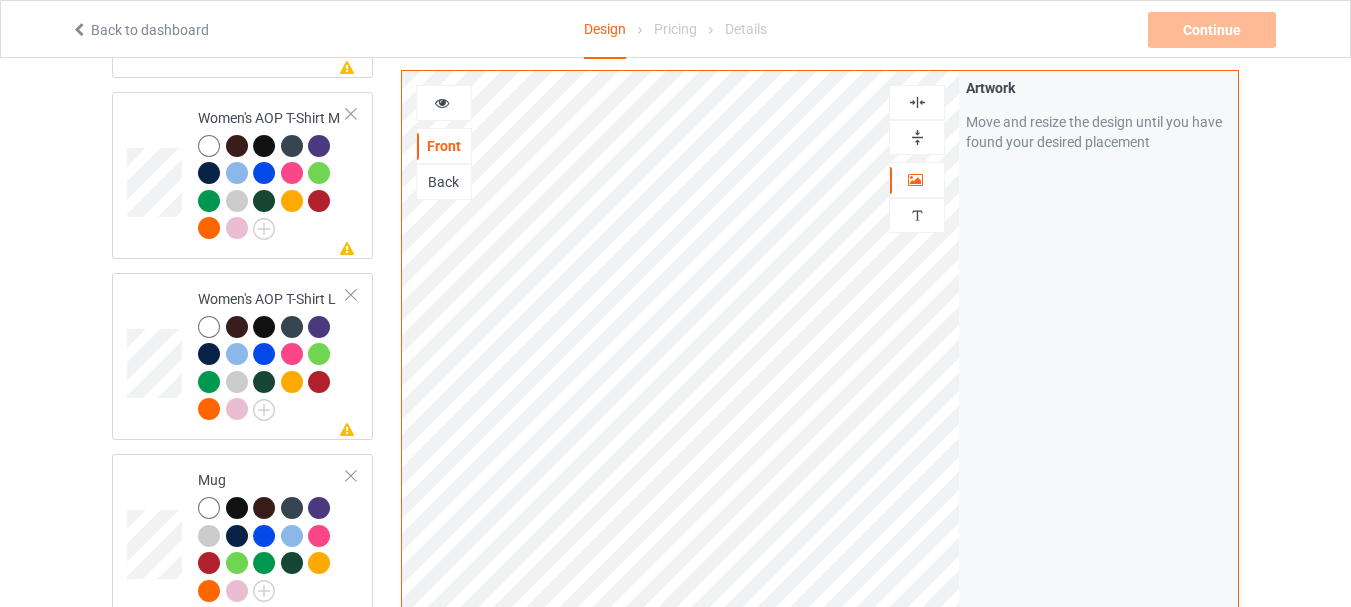 click at bounding box center (917, 102) 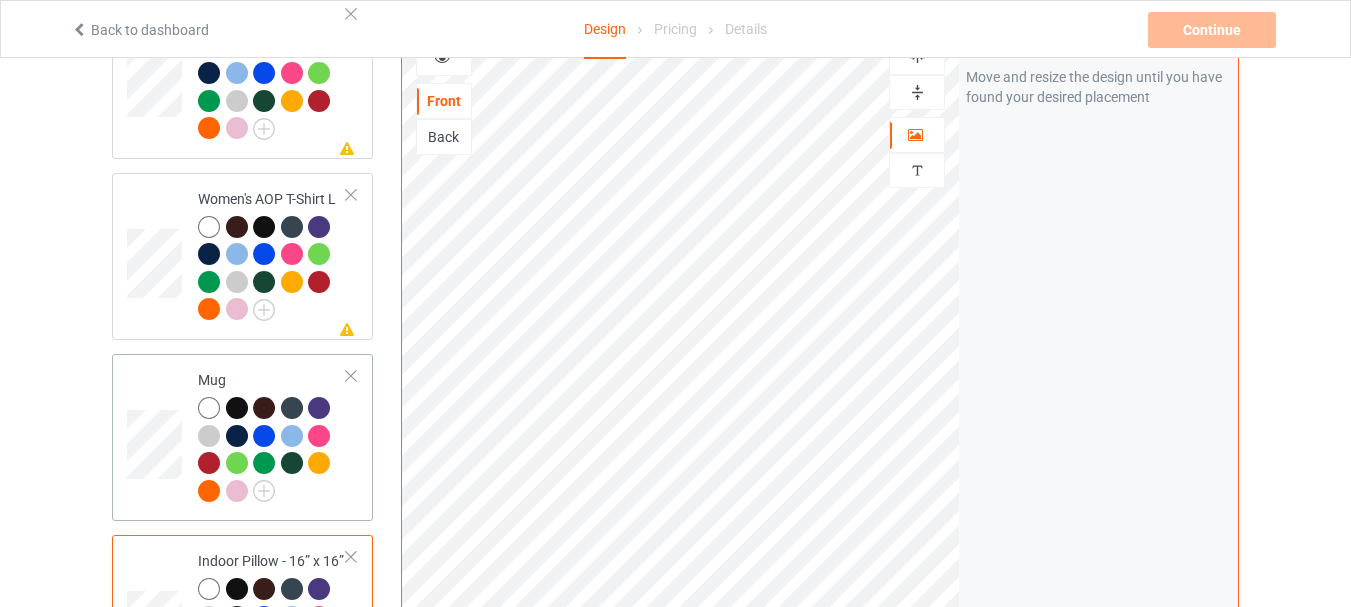 click at bounding box center (157, 437) 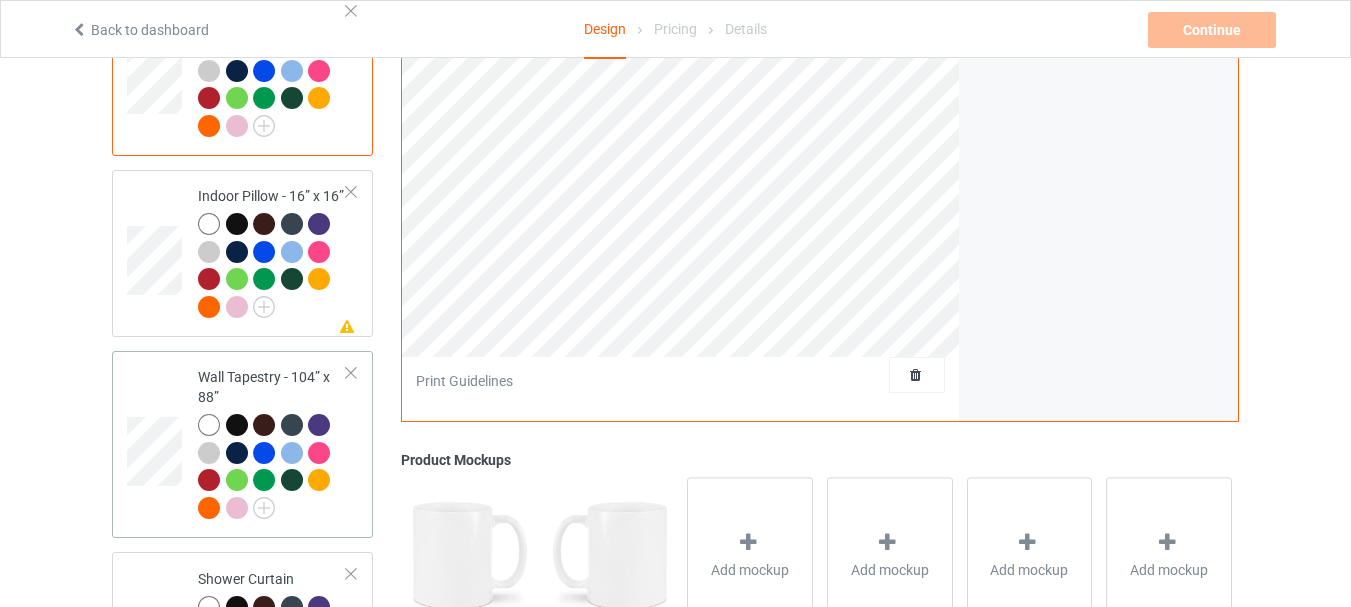 scroll, scrollTop: 1900, scrollLeft: 0, axis: vertical 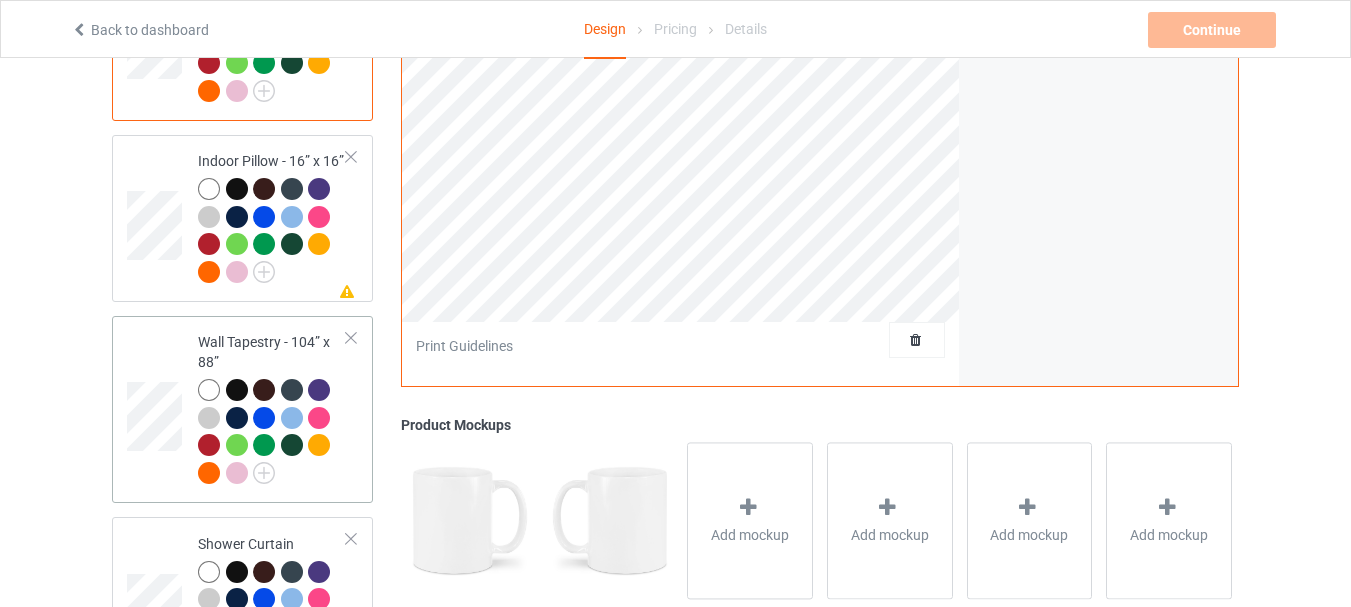 click at bounding box center (157, 409) 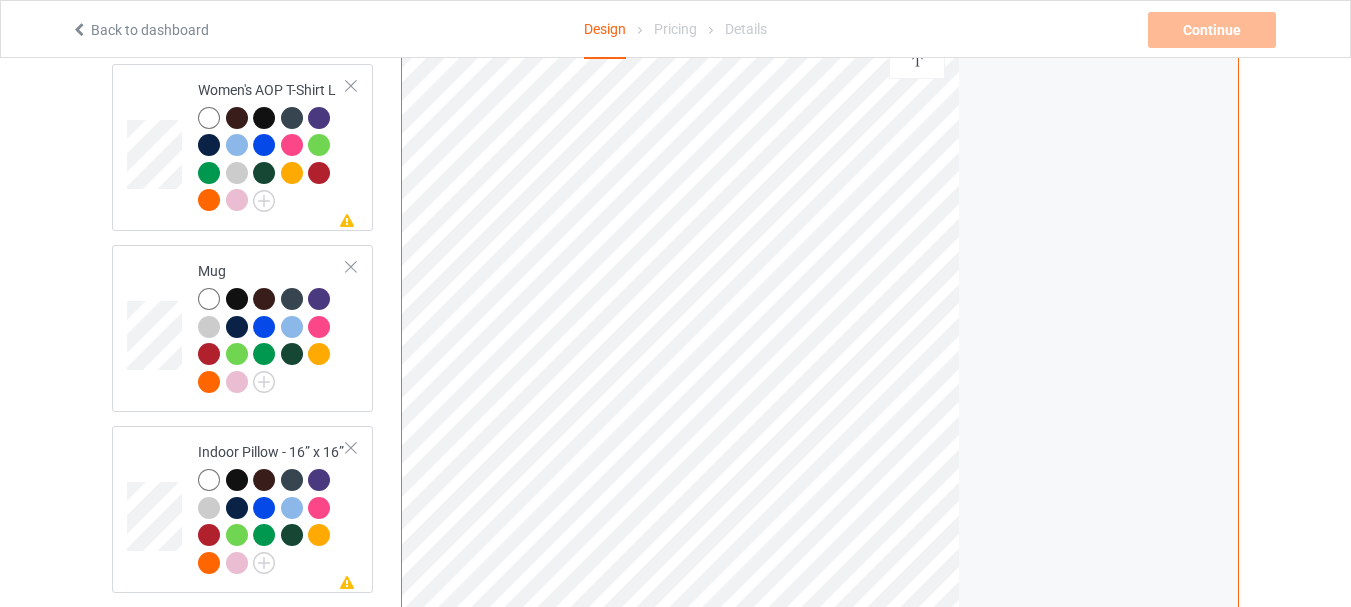 scroll, scrollTop: 1600, scrollLeft: 0, axis: vertical 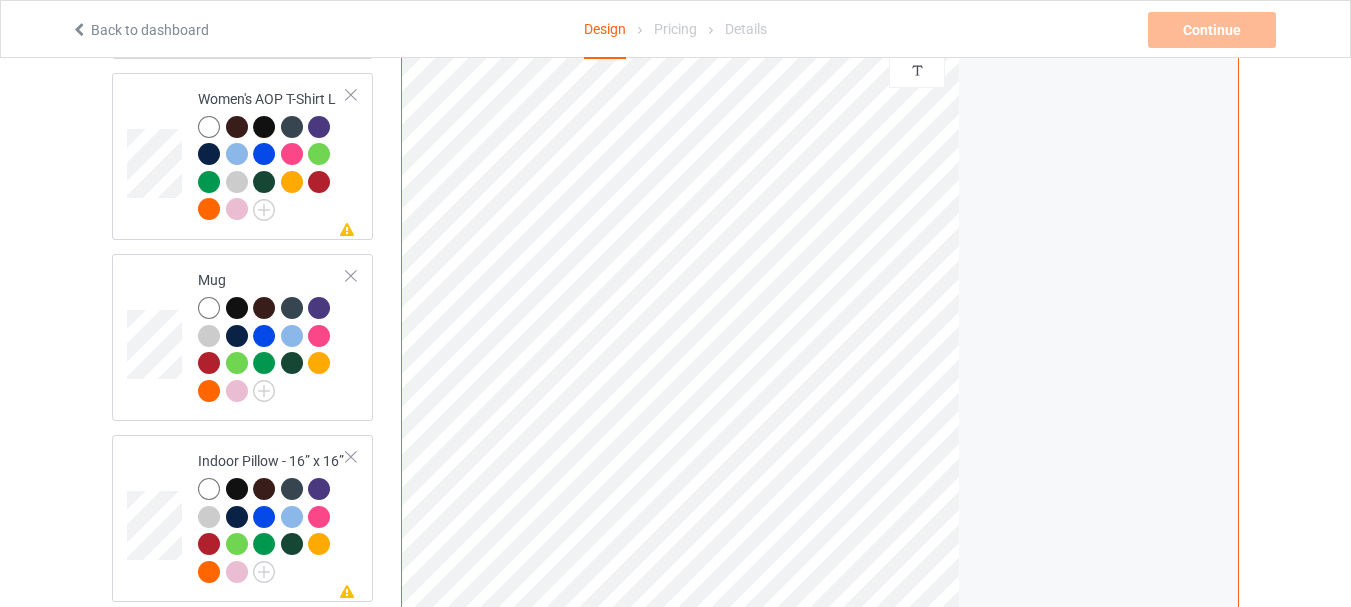 click on "Print quality:  Poor  (  51.83 " x  69.50 " @ 76 DPI) Front Artwork Personalized text Print Guidelines Artwork Move and resize the design until you have found your desired placement" at bounding box center (820, 306) 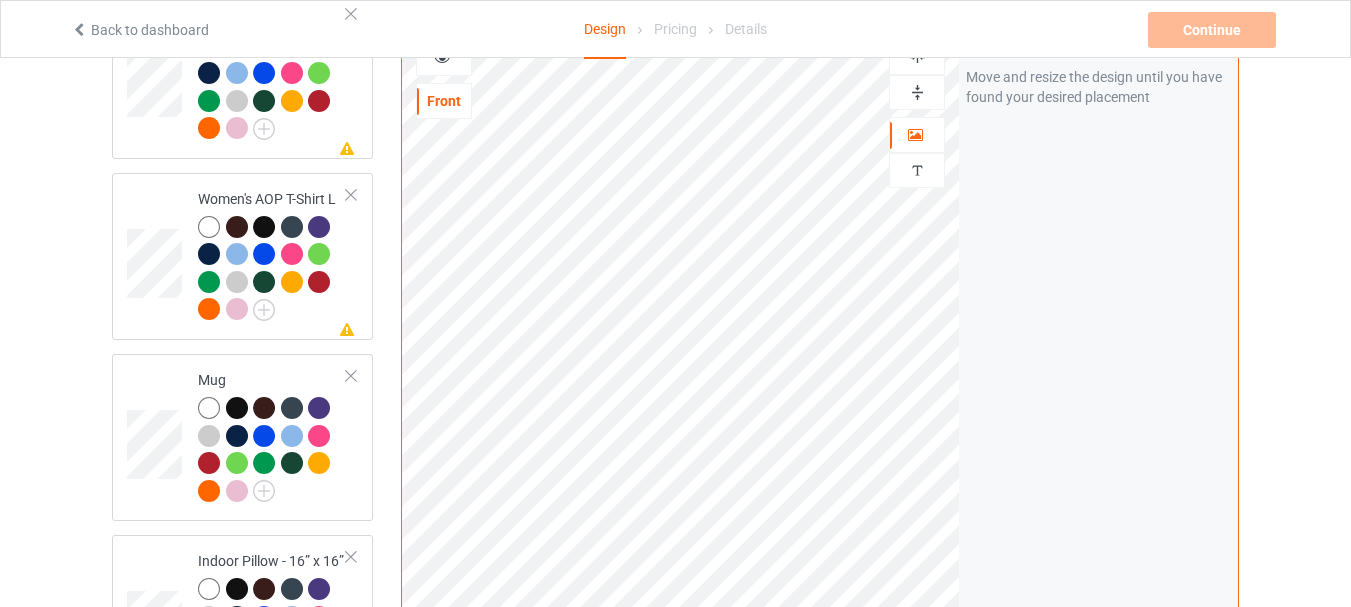scroll, scrollTop: 1400, scrollLeft: 0, axis: vertical 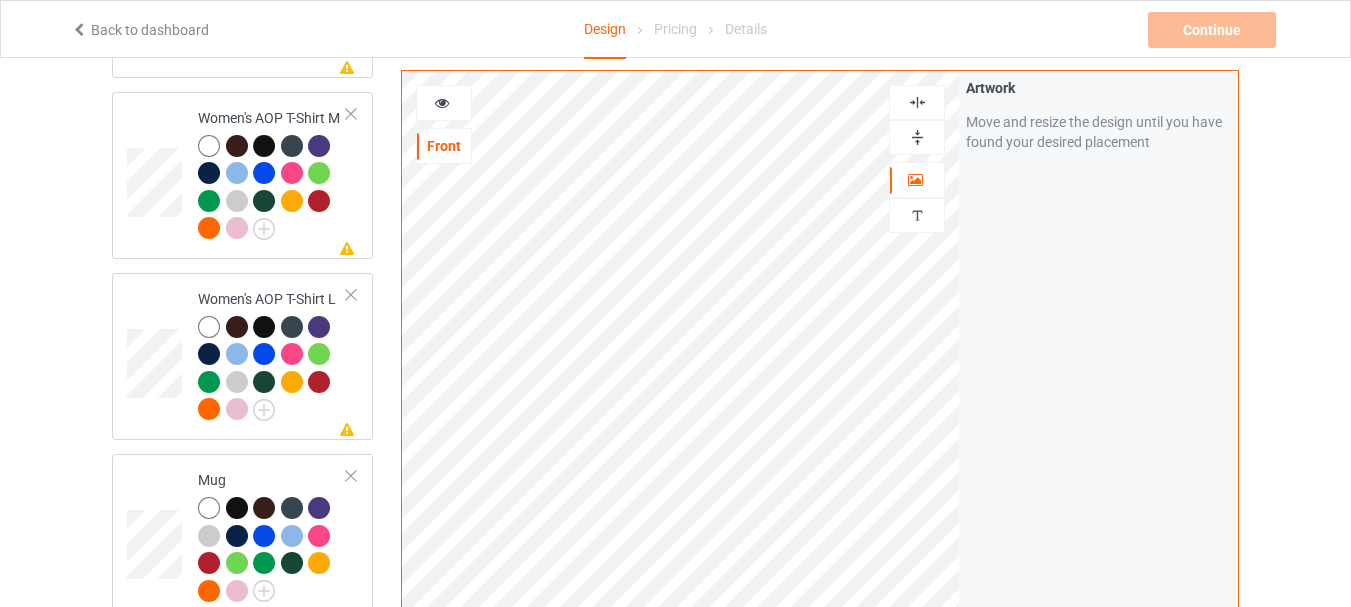 click at bounding box center (917, 102) 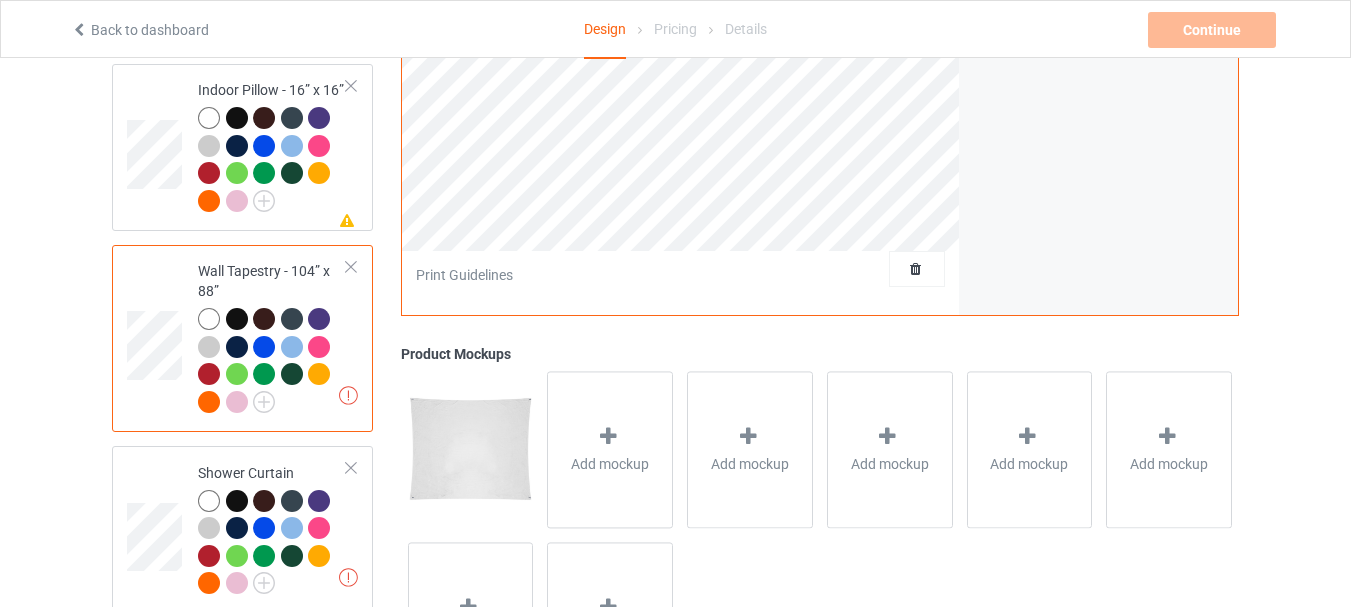 scroll, scrollTop: 2100, scrollLeft: 0, axis: vertical 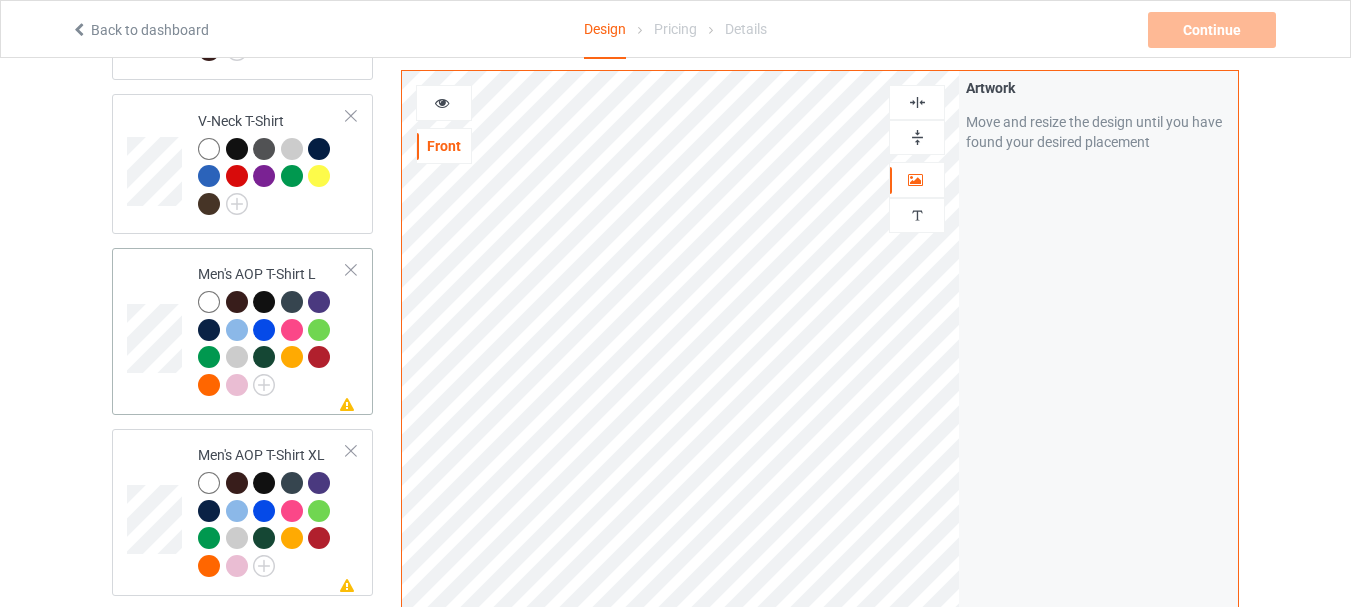 click at bounding box center (267, 305) 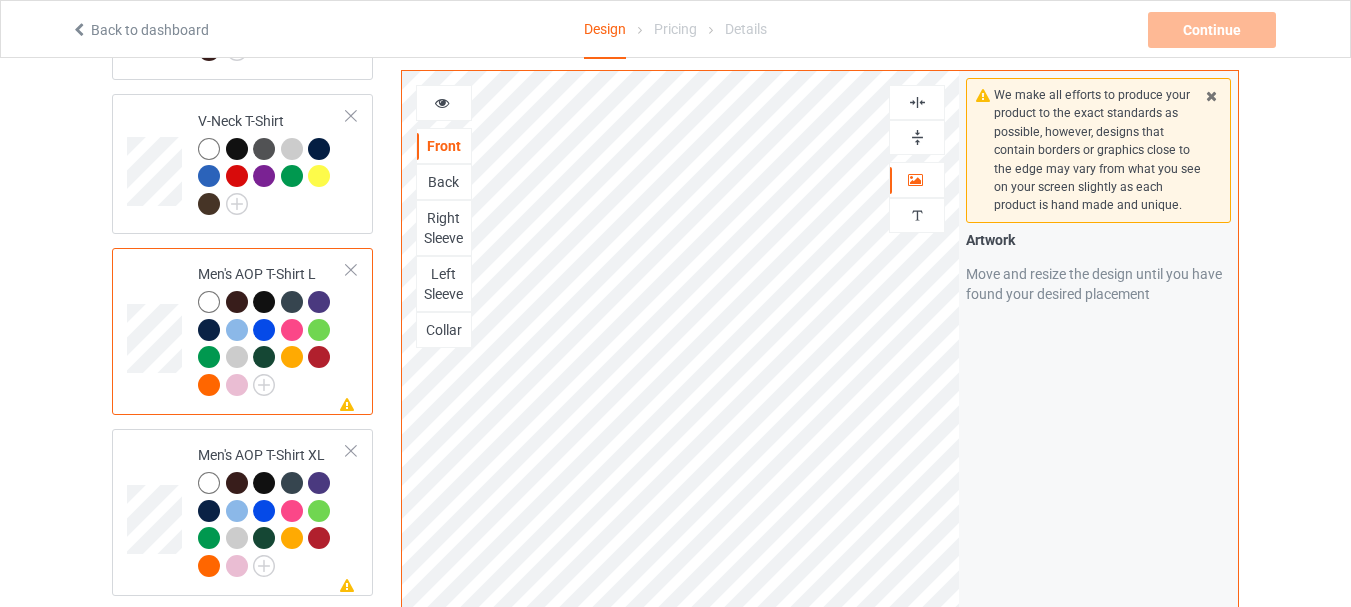 scroll, scrollTop: 800, scrollLeft: 0, axis: vertical 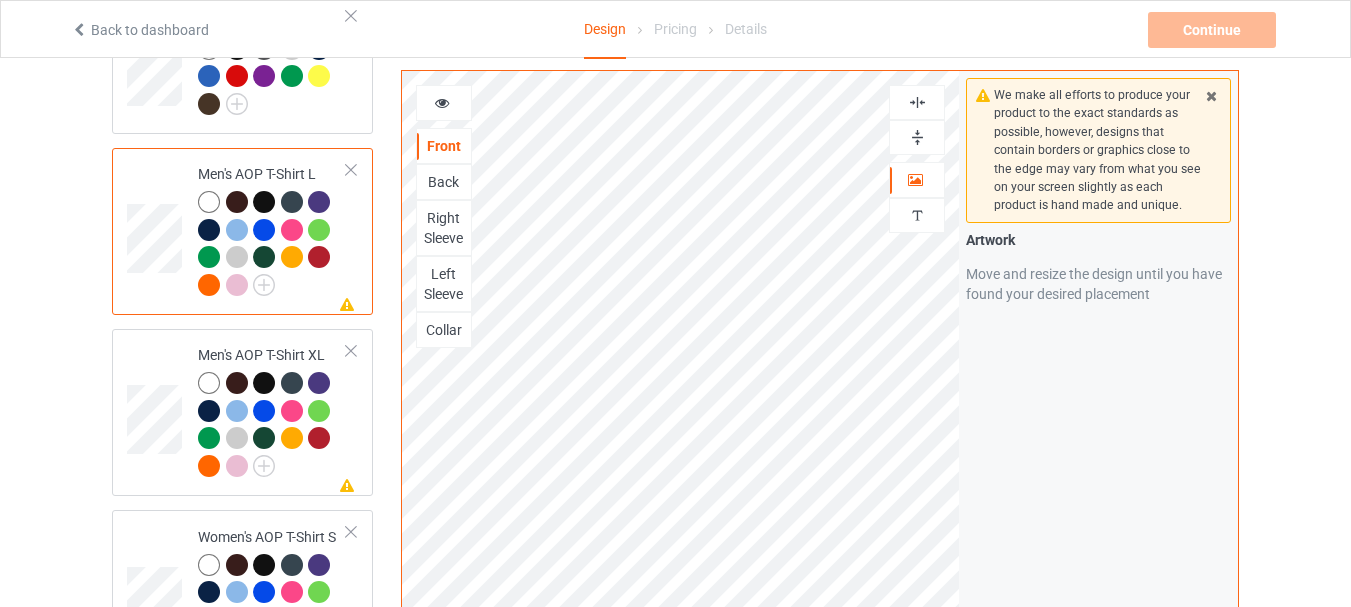click on "We make all efforts to produce your product to the exact standards as possible, however, designs that contain borders or graphics close to the edge may vary from what you see on your screen slightly as each product is hand made and unique. Artwork Move and resize the design until you have found your desired placement" at bounding box center [1098, 451] 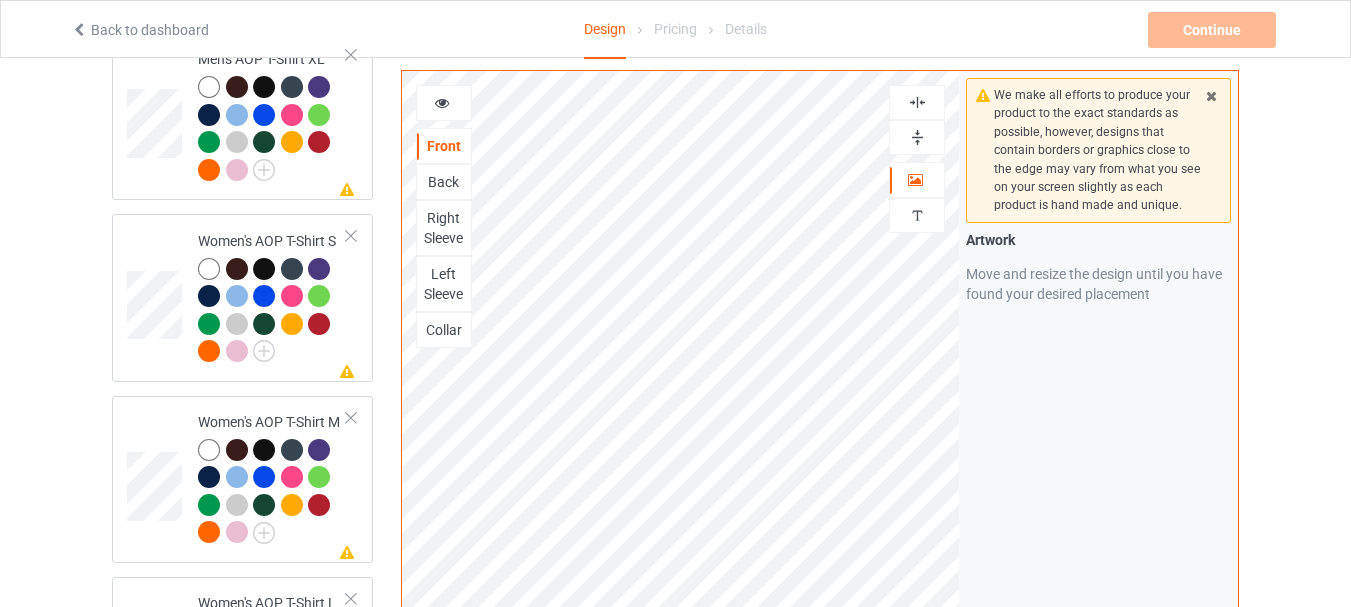 scroll, scrollTop: 1100, scrollLeft: 0, axis: vertical 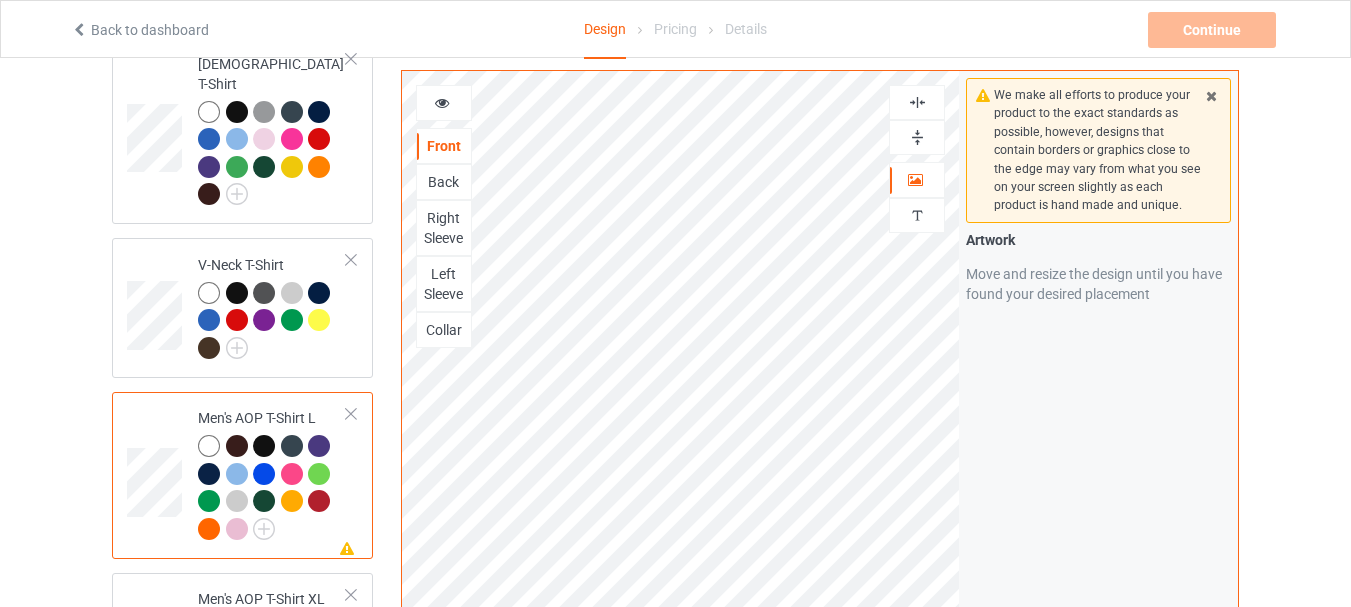 click at bounding box center (917, 102) 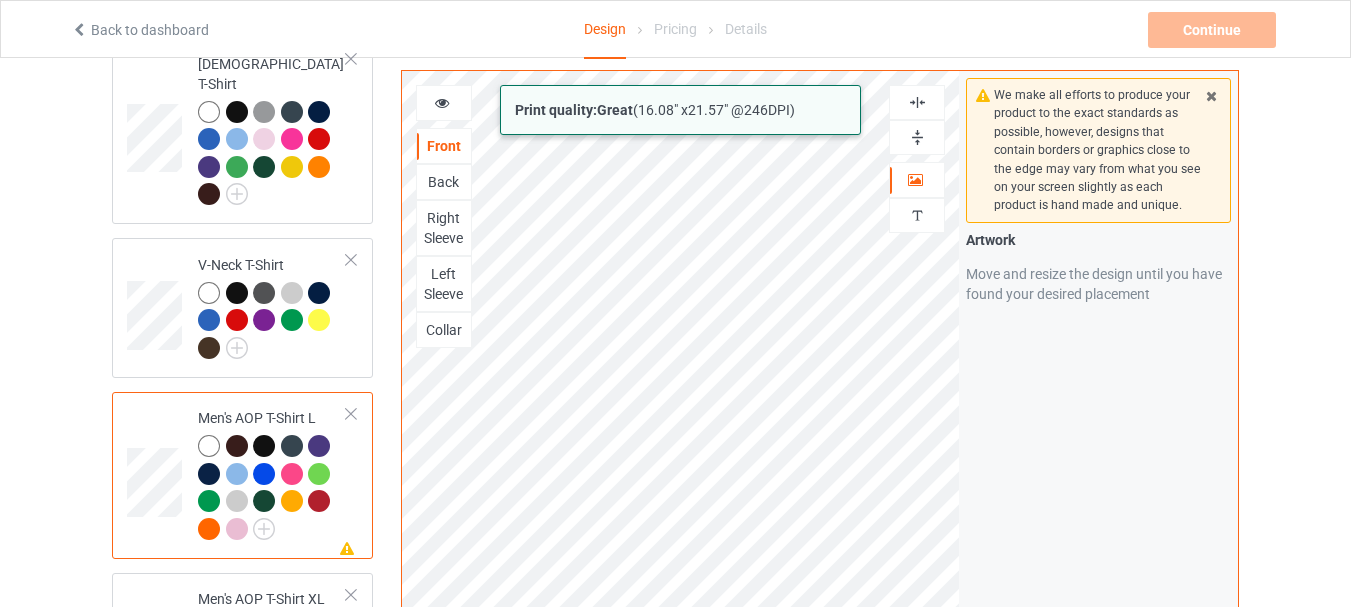 click on "Back to dashboard Design Pricing Details Continue Artwork resolution lower than 80 DPI may result in bad print Design Select colors for each of the products and upload an artwork file to design your product. Classic T-Shirt Premium Fit Mens Tee Ladies T-Shirt V-Neck T-Shirt Missing artwork on 4 side(s) Men's AOP T-Shirt L Missing artwork on 4 side(s) Men's AOP T-Shirt XL Missing artwork on 4 side(s) Women's AOP T-Shirt S Missing artwork on 4 side(s) Women's AOP T-Shirt M Missing artwork on 4 side(s) Women's AOP T-Shirt L Mug Missing artwork on 1 side(s) Indoor Pillow - 16” x 16” Artwork resolution lower than 80 DPI may result in bad print Wall Tapestry - 104” x 88” Artwork resolution lower than 80 DPI may result in bad print Shower Curtain Add product Print quality:  Great  (  16.08 " x  21.57 " @ 246 DPI) Front Back Right Sleeve Left Sleeve Collar Artwork Personalized text Print Guidelines Artwork Product Mockups Add mockup Add mockup" at bounding box center (675, -253) 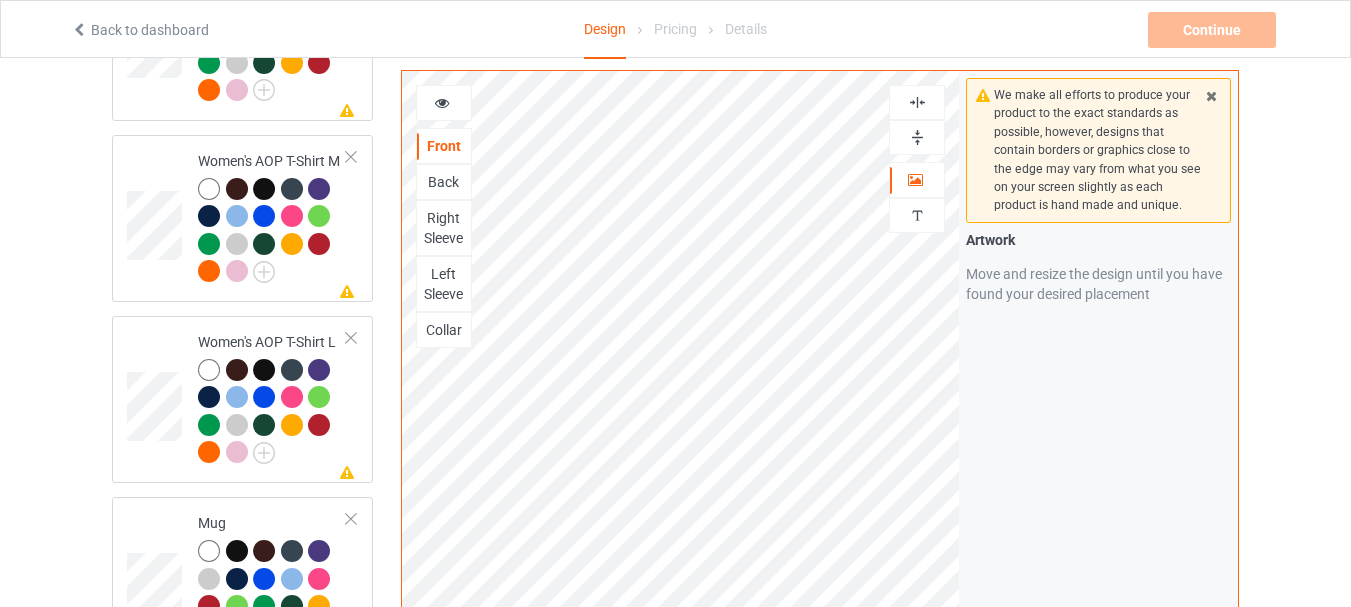 scroll, scrollTop: 1356, scrollLeft: 0, axis: vertical 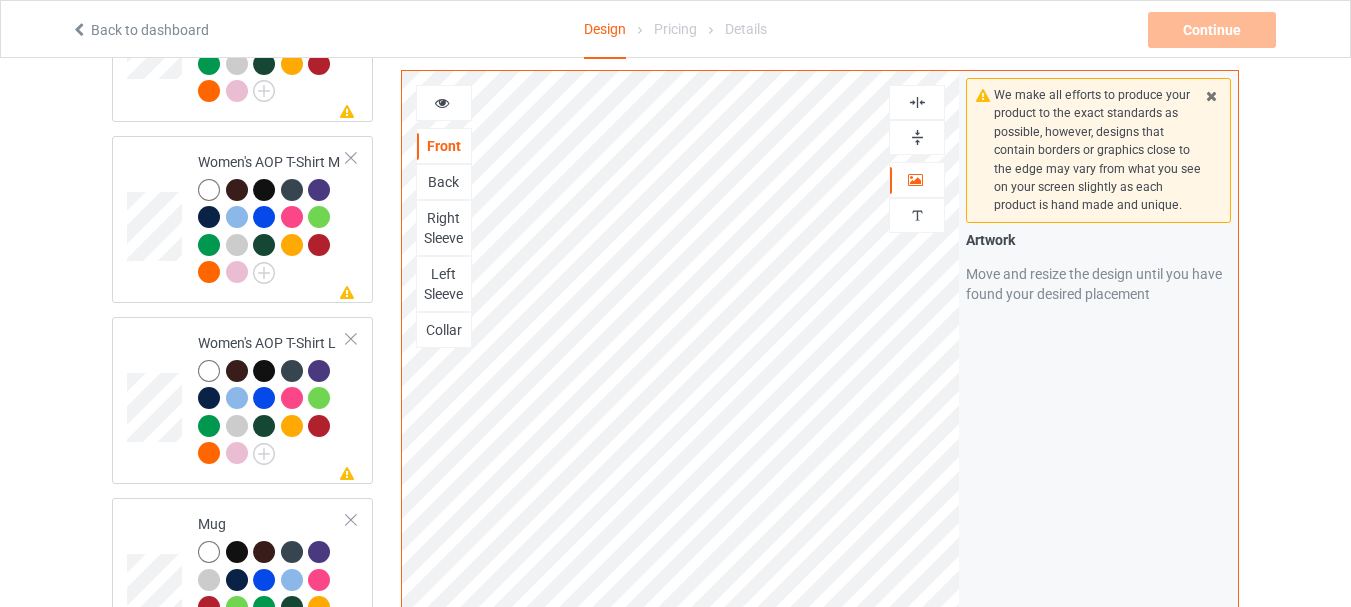 click at bounding box center (917, 102) 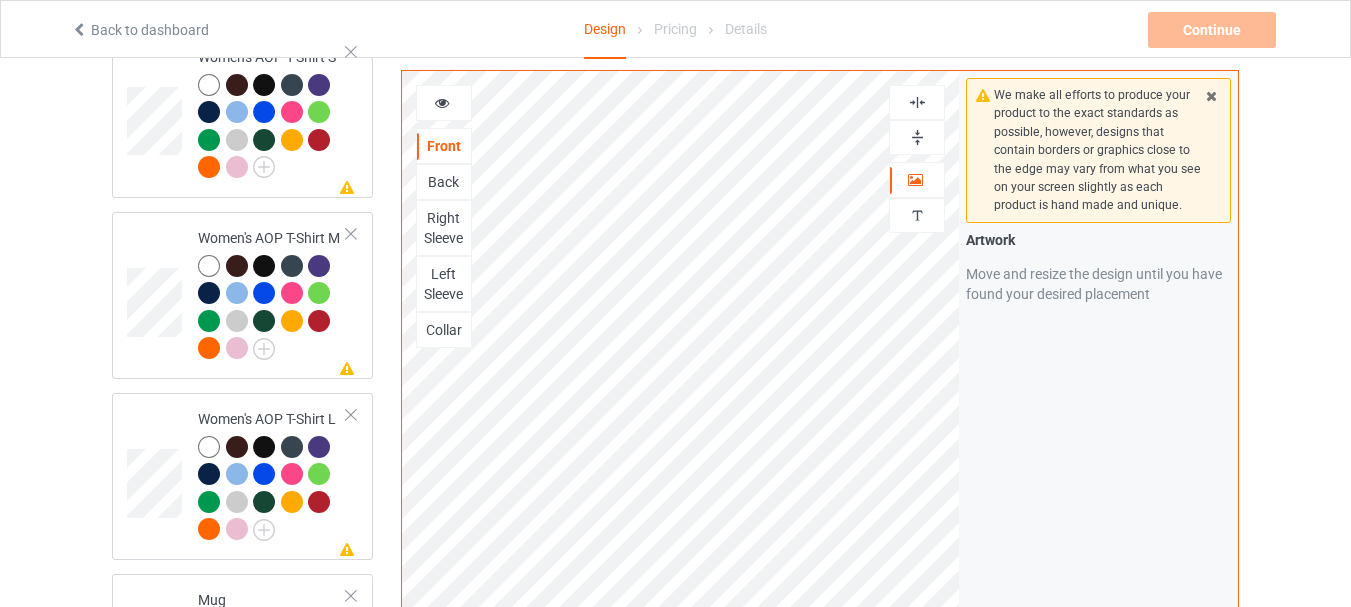 scroll, scrollTop: 1256, scrollLeft: 0, axis: vertical 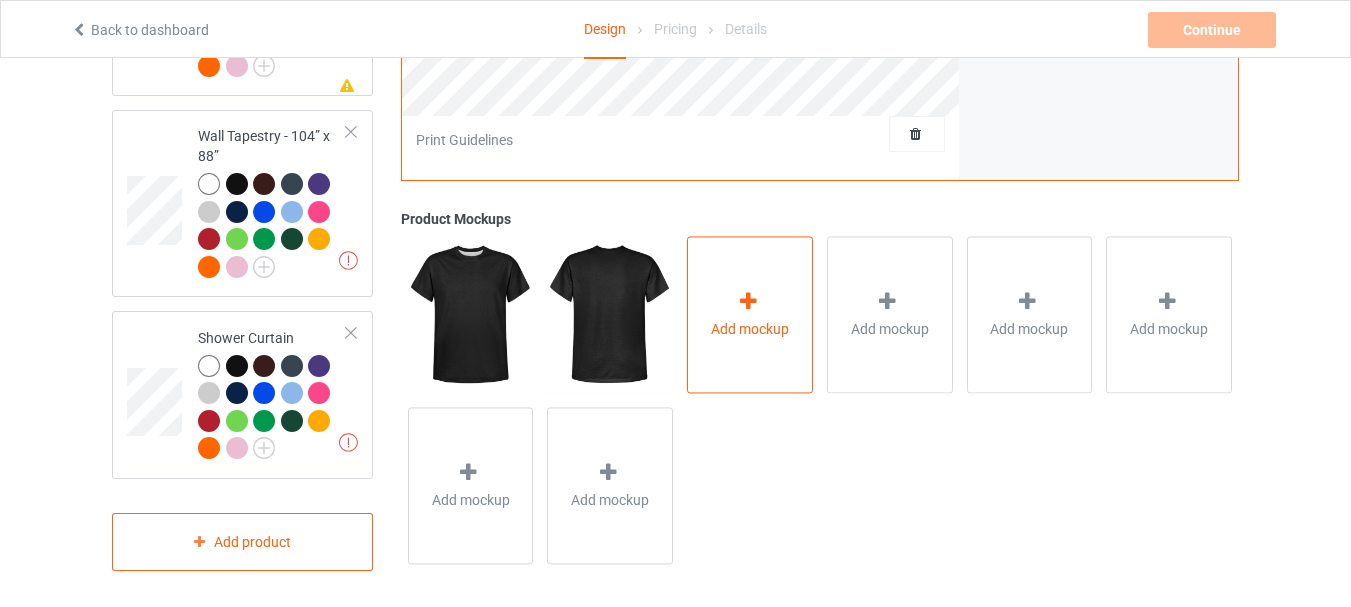 click at bounding box center (748, 301) 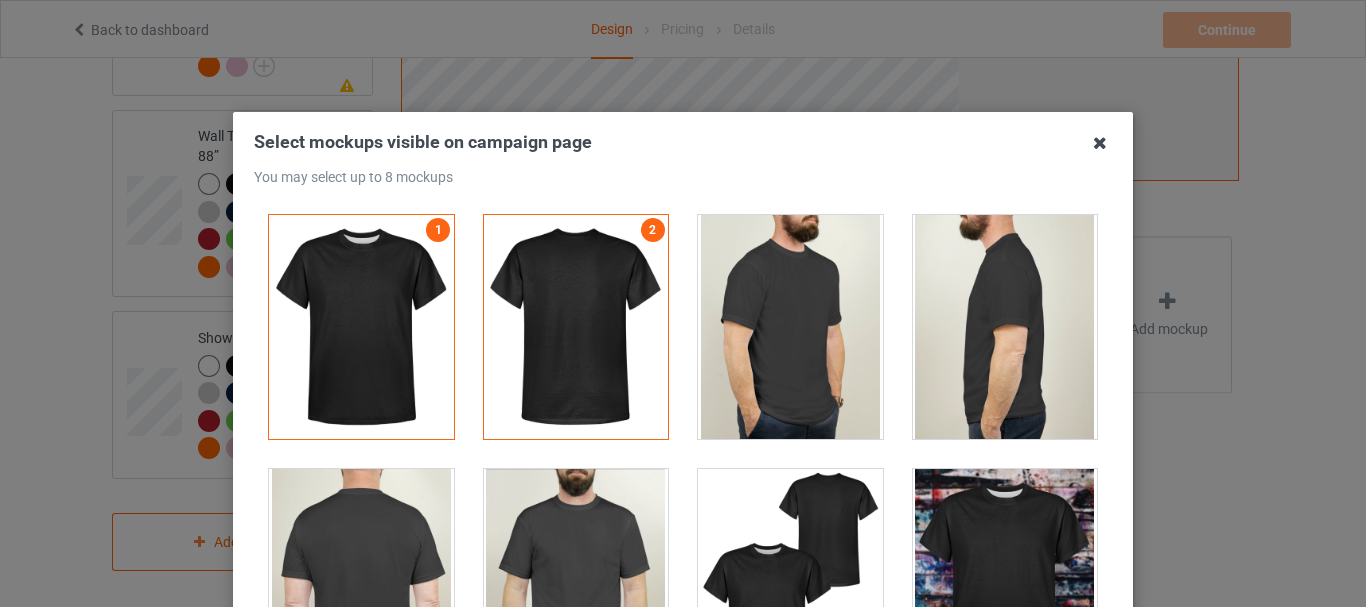 click at bounding box center (1100, 143) 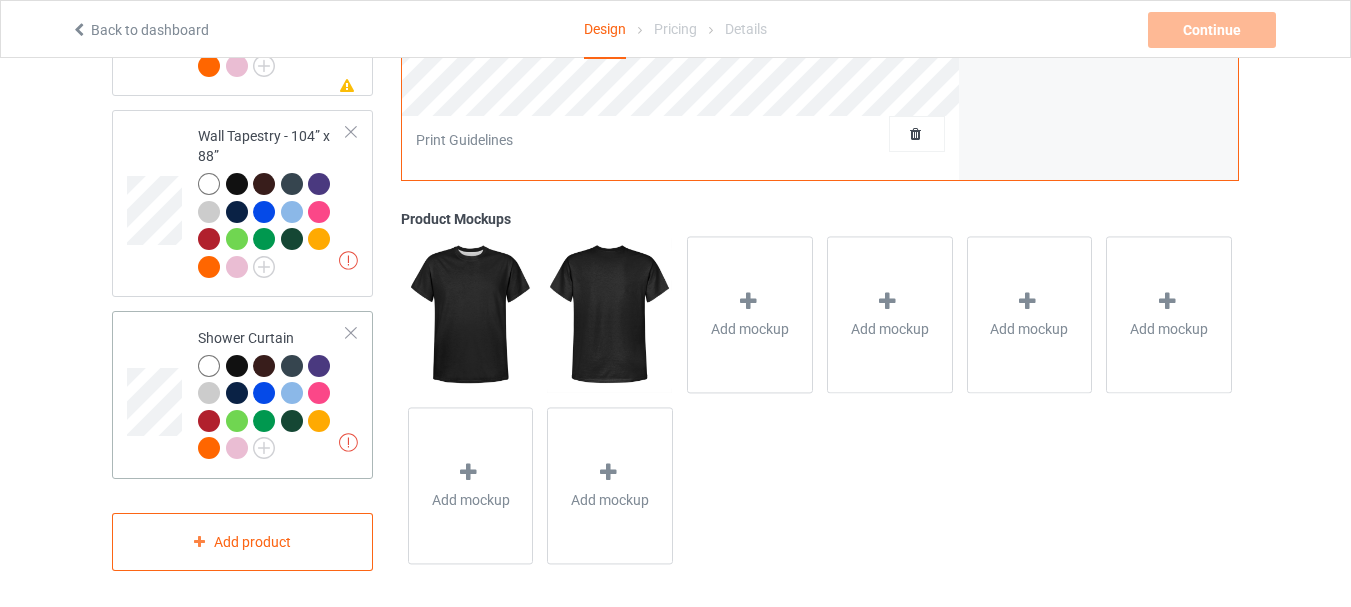 click at bounding box center (292, 393) 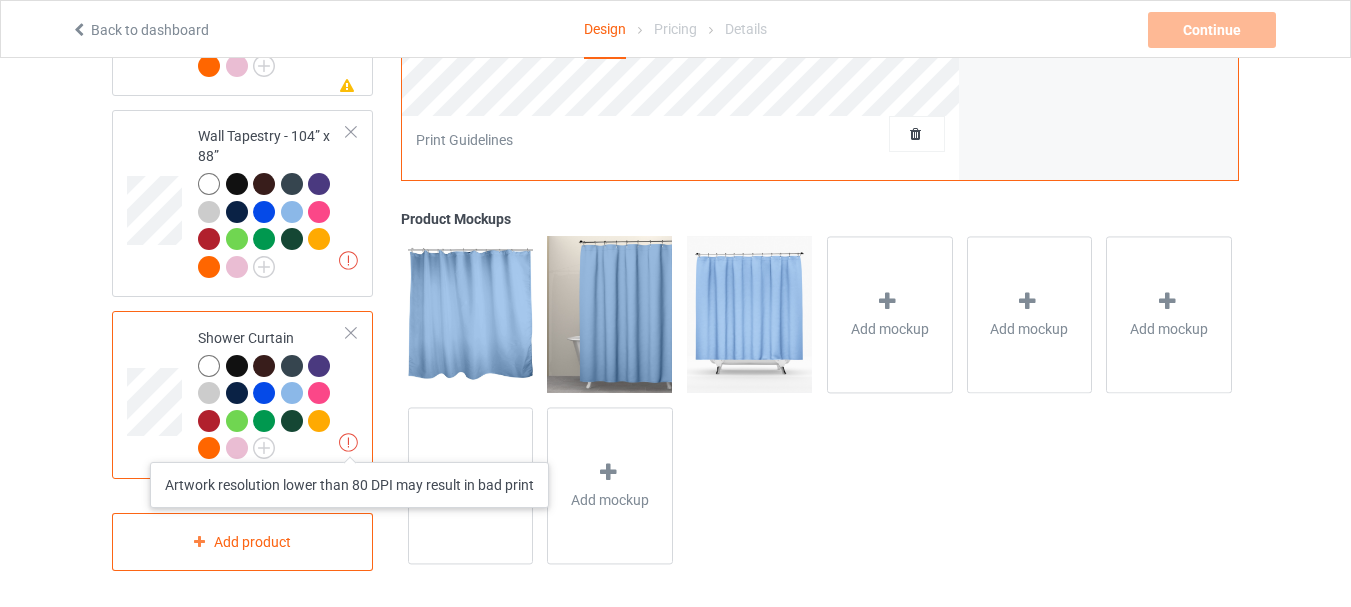 click at bounding box center [348, 442] 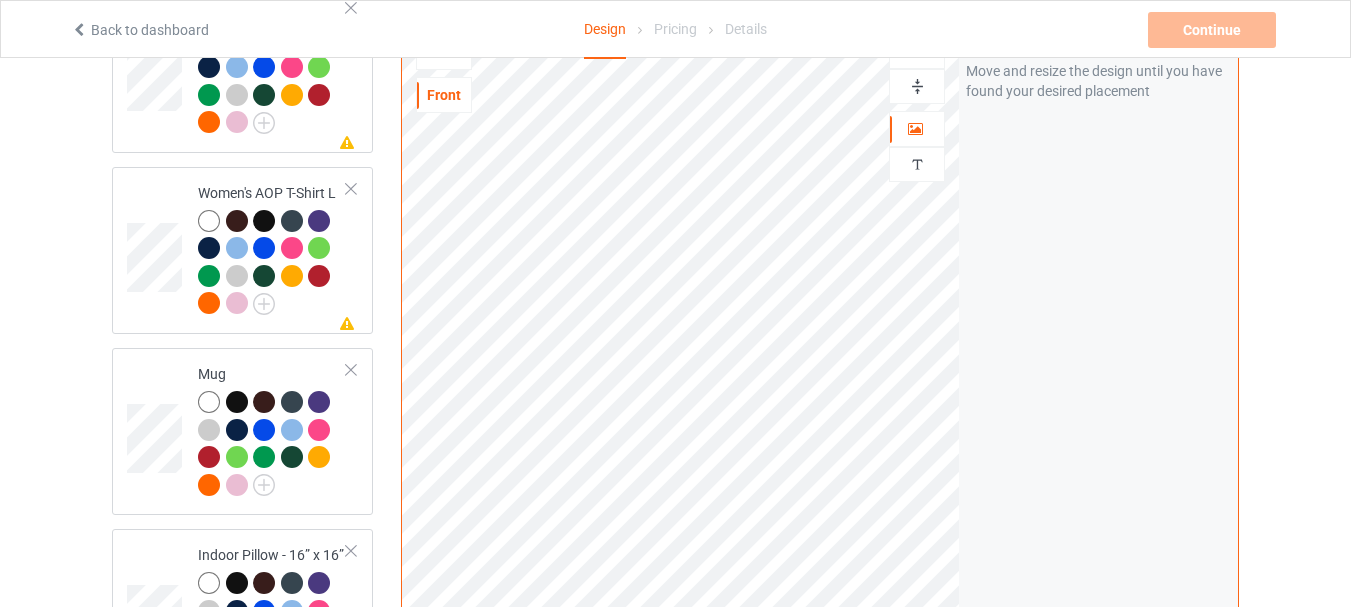 scroll, scrollTop: 1406, scrollLeft: 0, axis: vertical 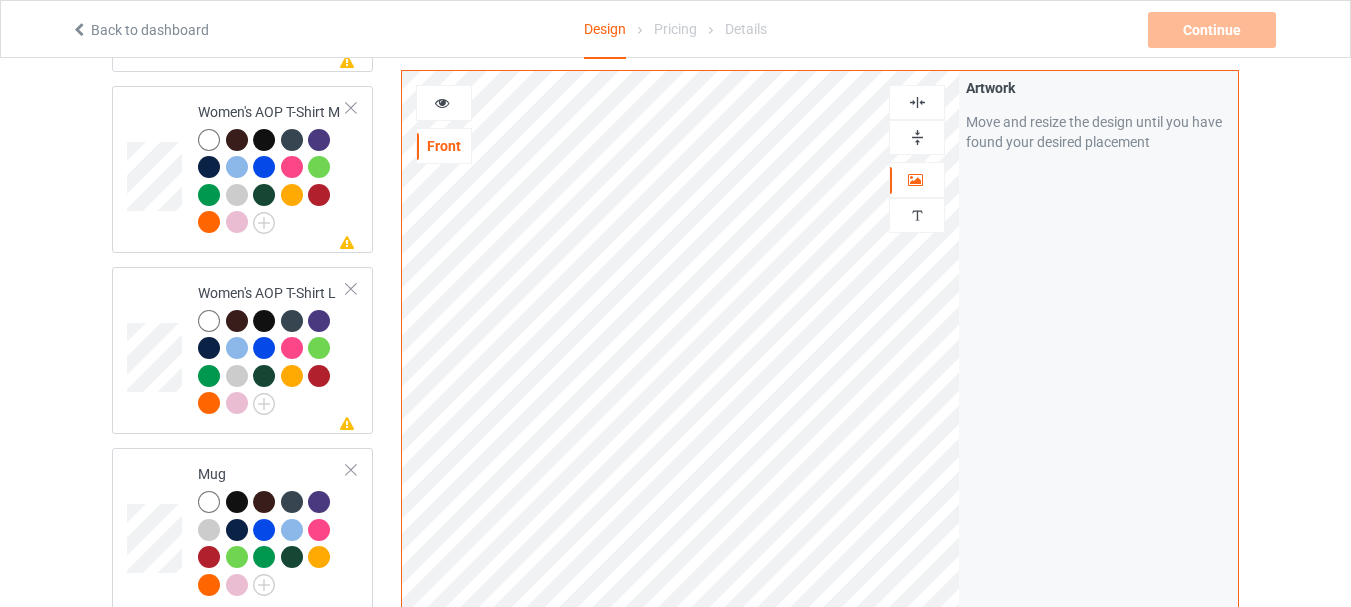 click at bounding box center (917, 102) 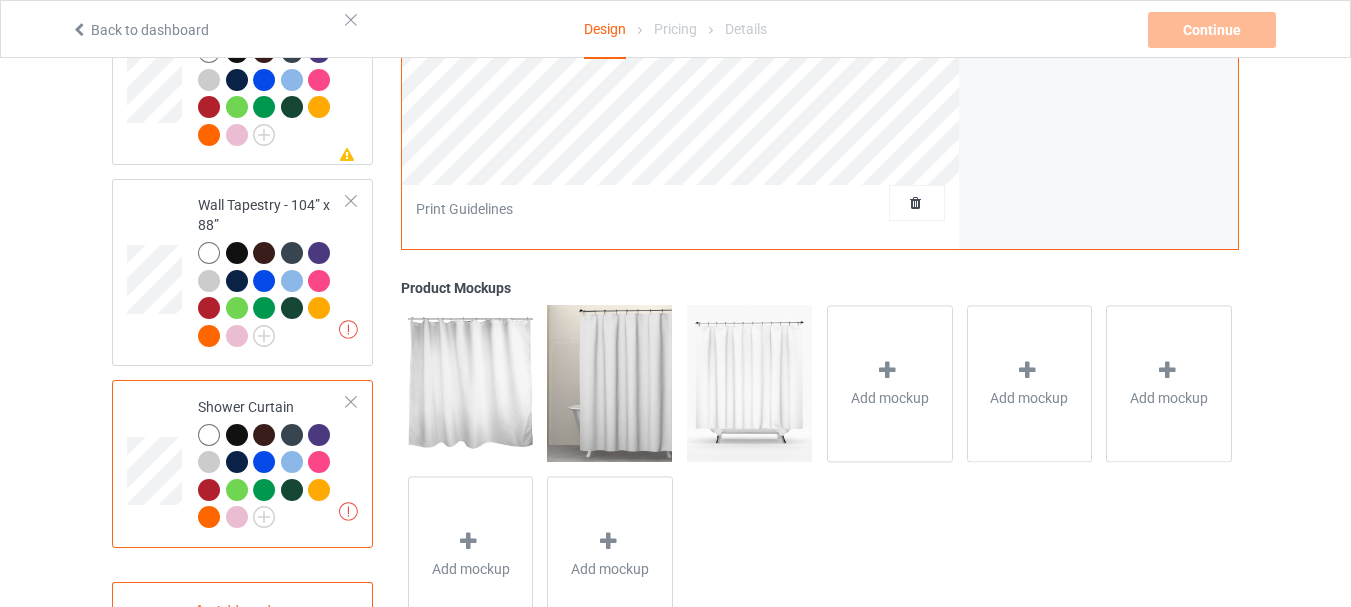 scroll, scrollTop: 2006, scrollLeft: 0, axis: vertical 